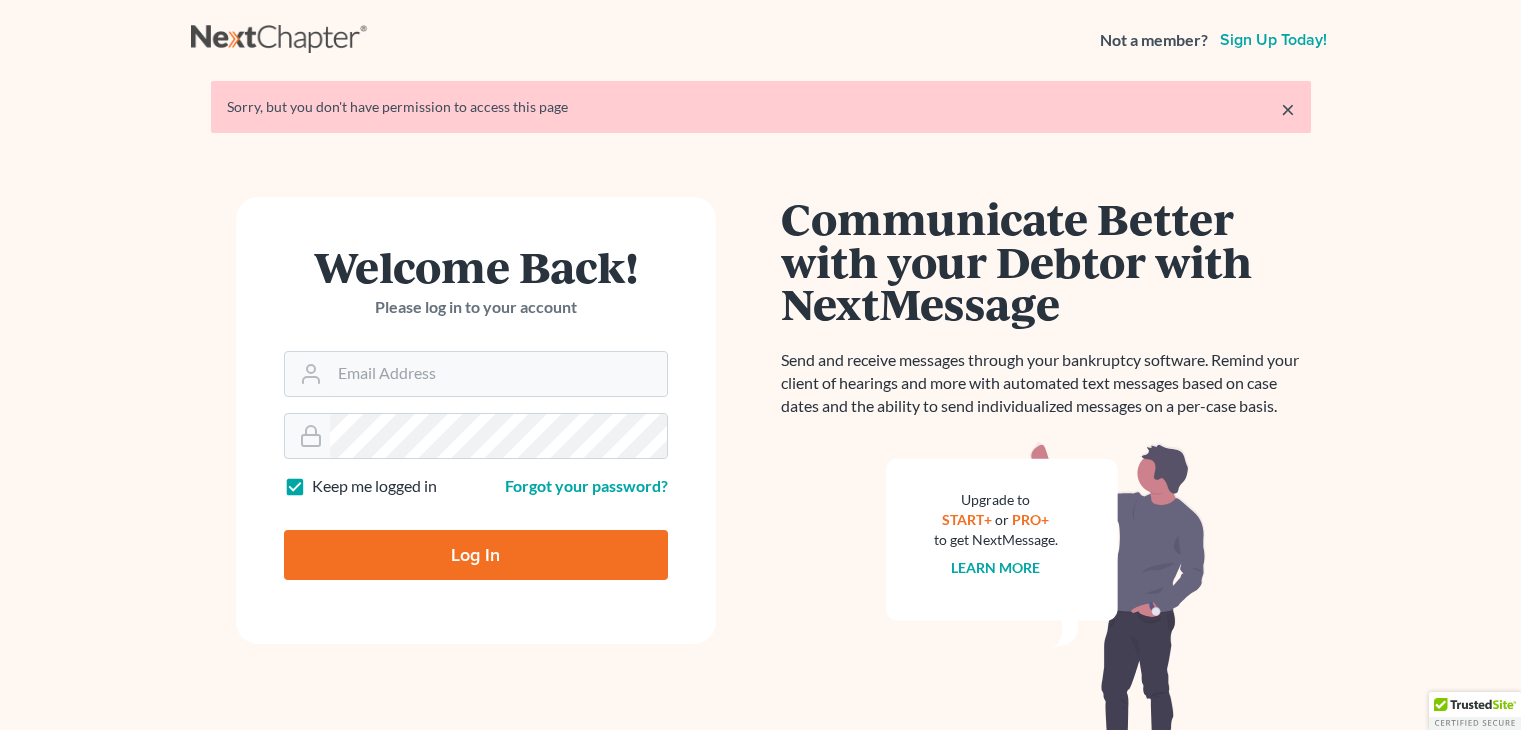 scroll, scrollTop: 0, scrollLeft: 0, axis: both 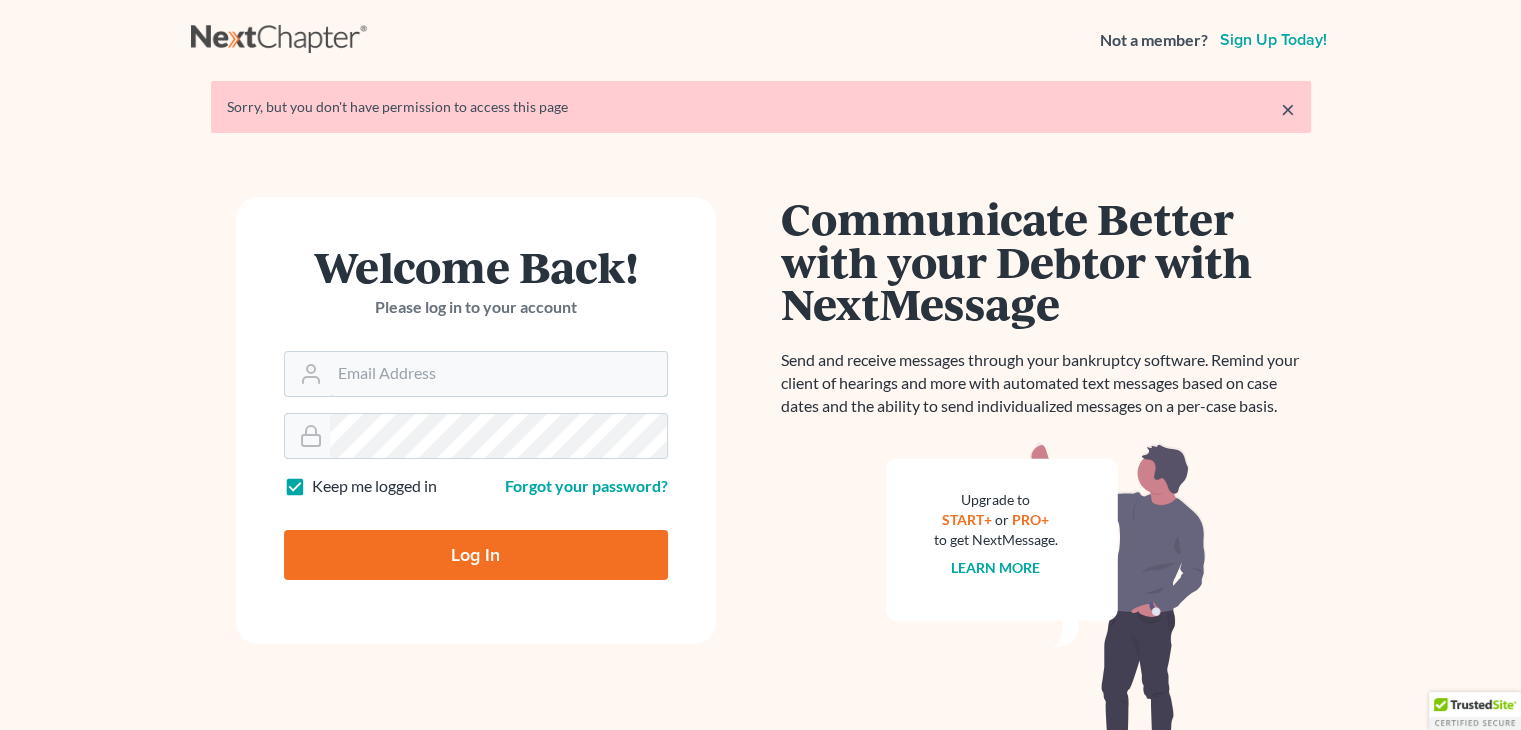 type on "[EMAIL]" 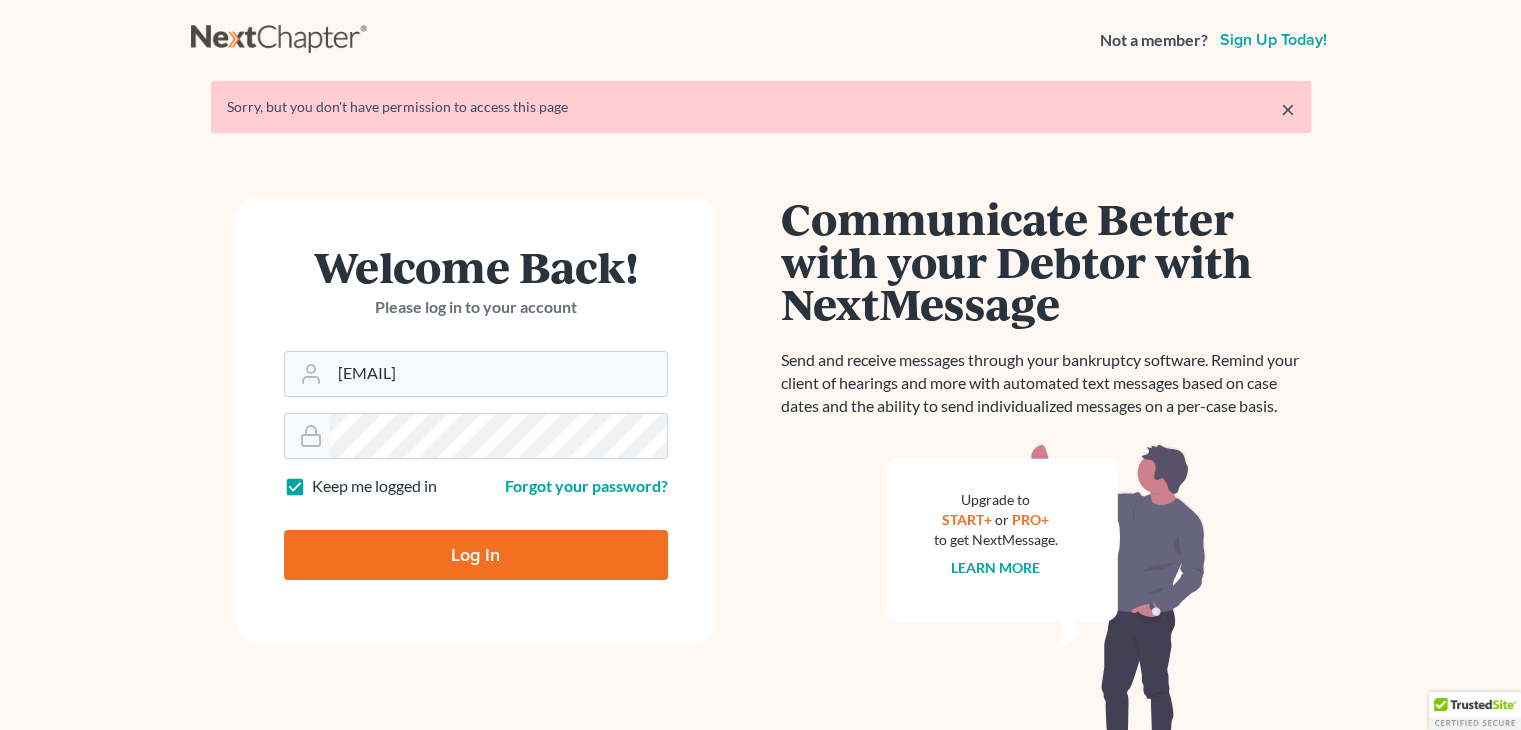 click on "Log In" at bounding box center (476, 555) 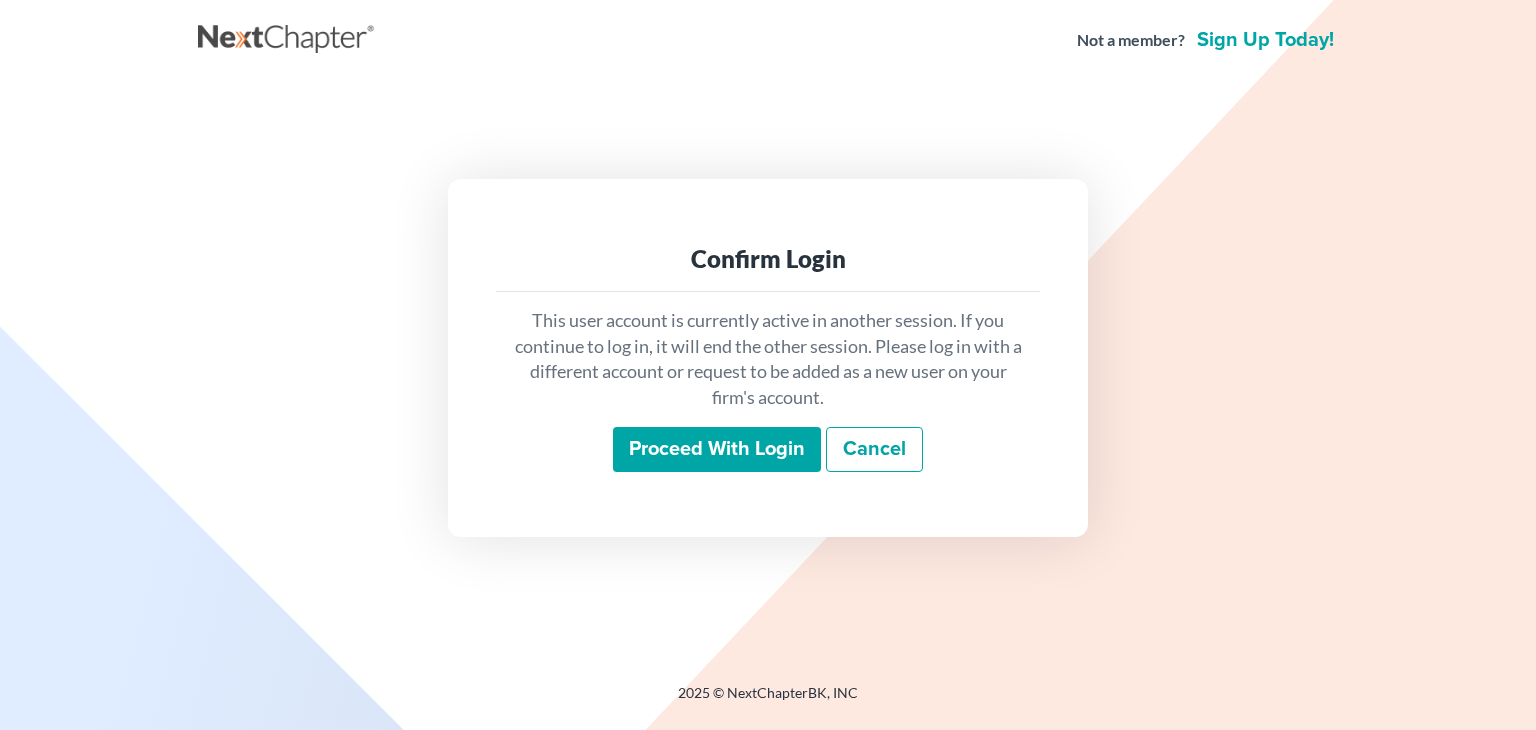 scroll, scrollTop: 0, scrollLeft: 0, axis: both 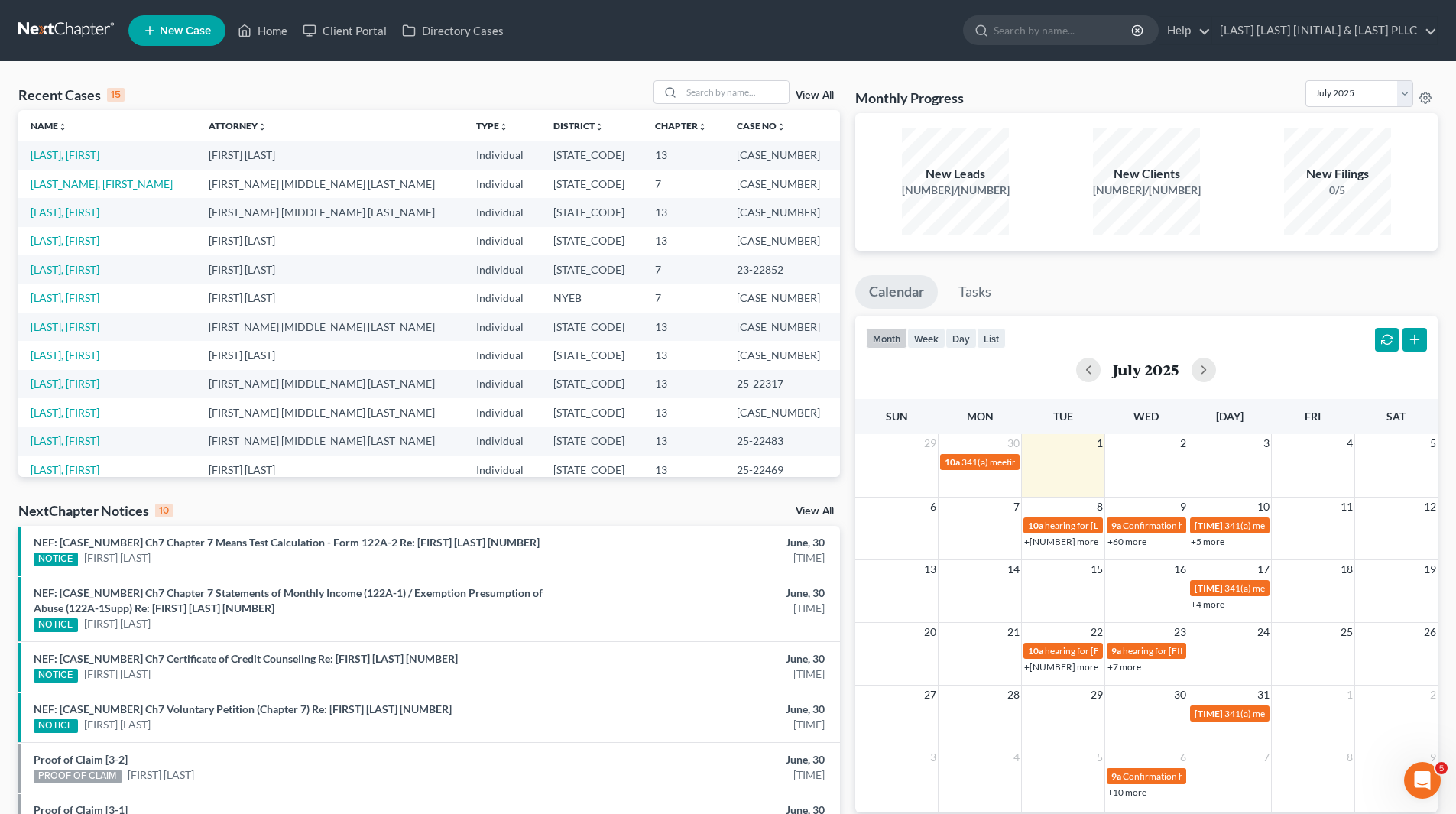 click on "New Case" at bounding box center (177, 31) 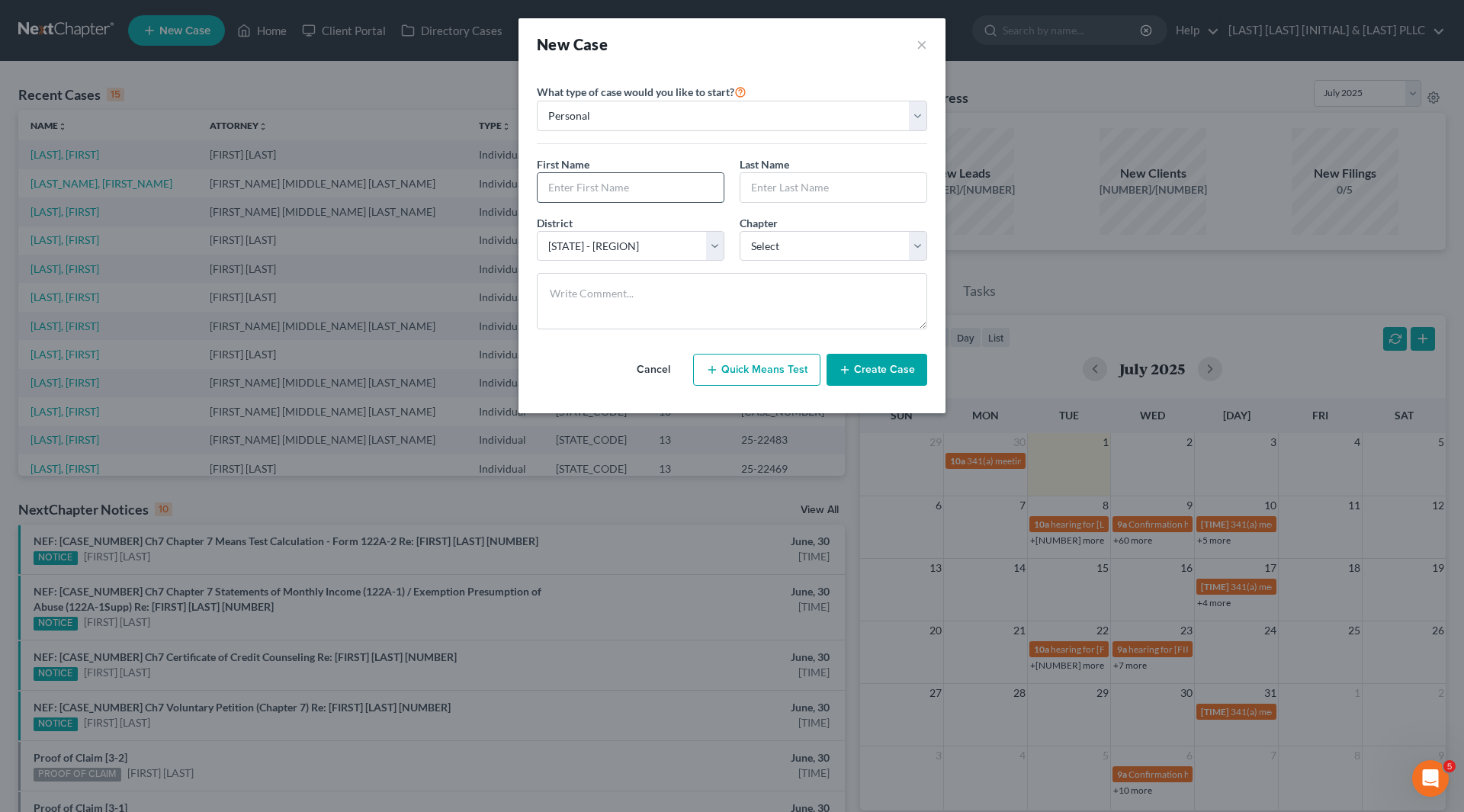 click at bounding box center [631, 188] 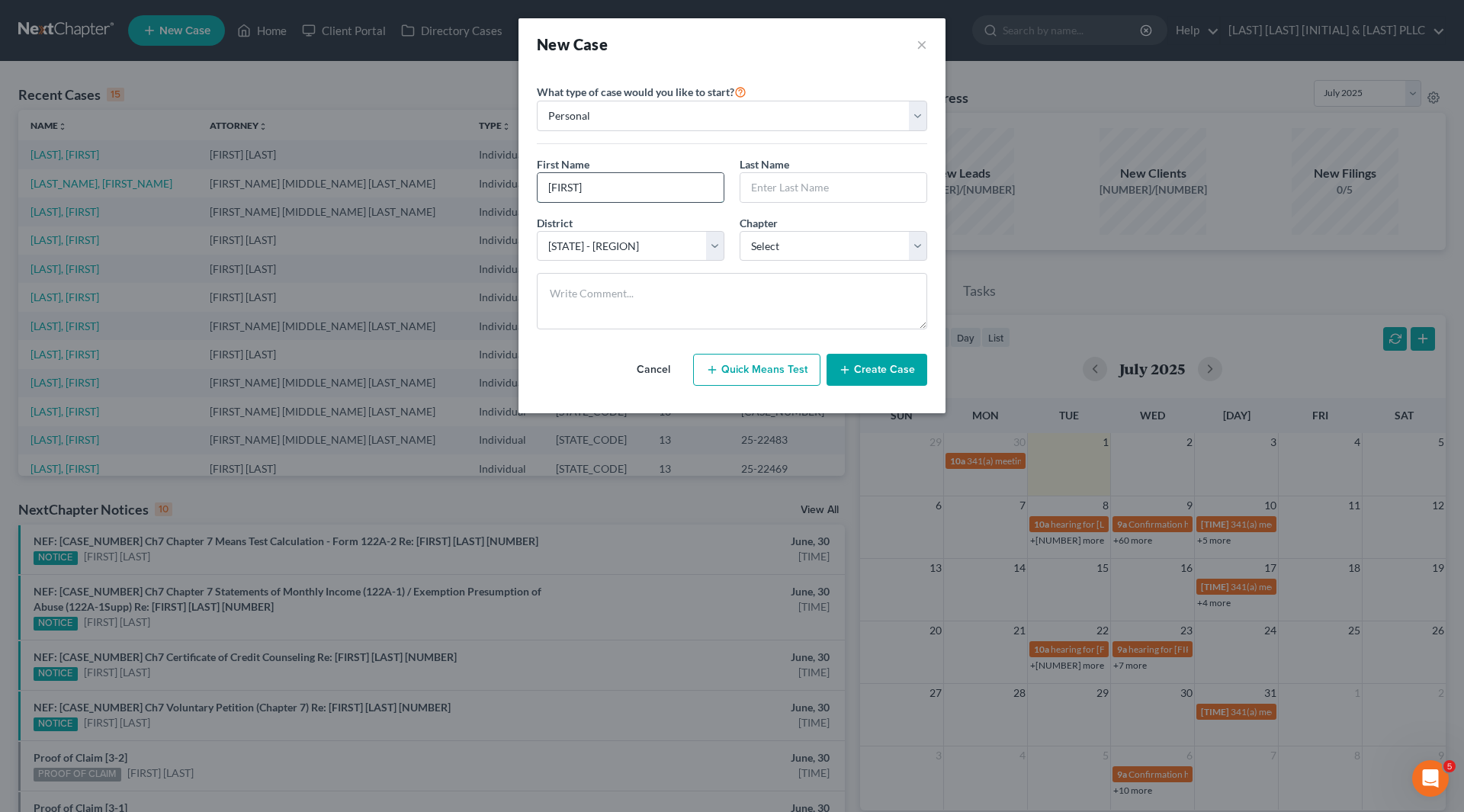 type on "[FIRST]" 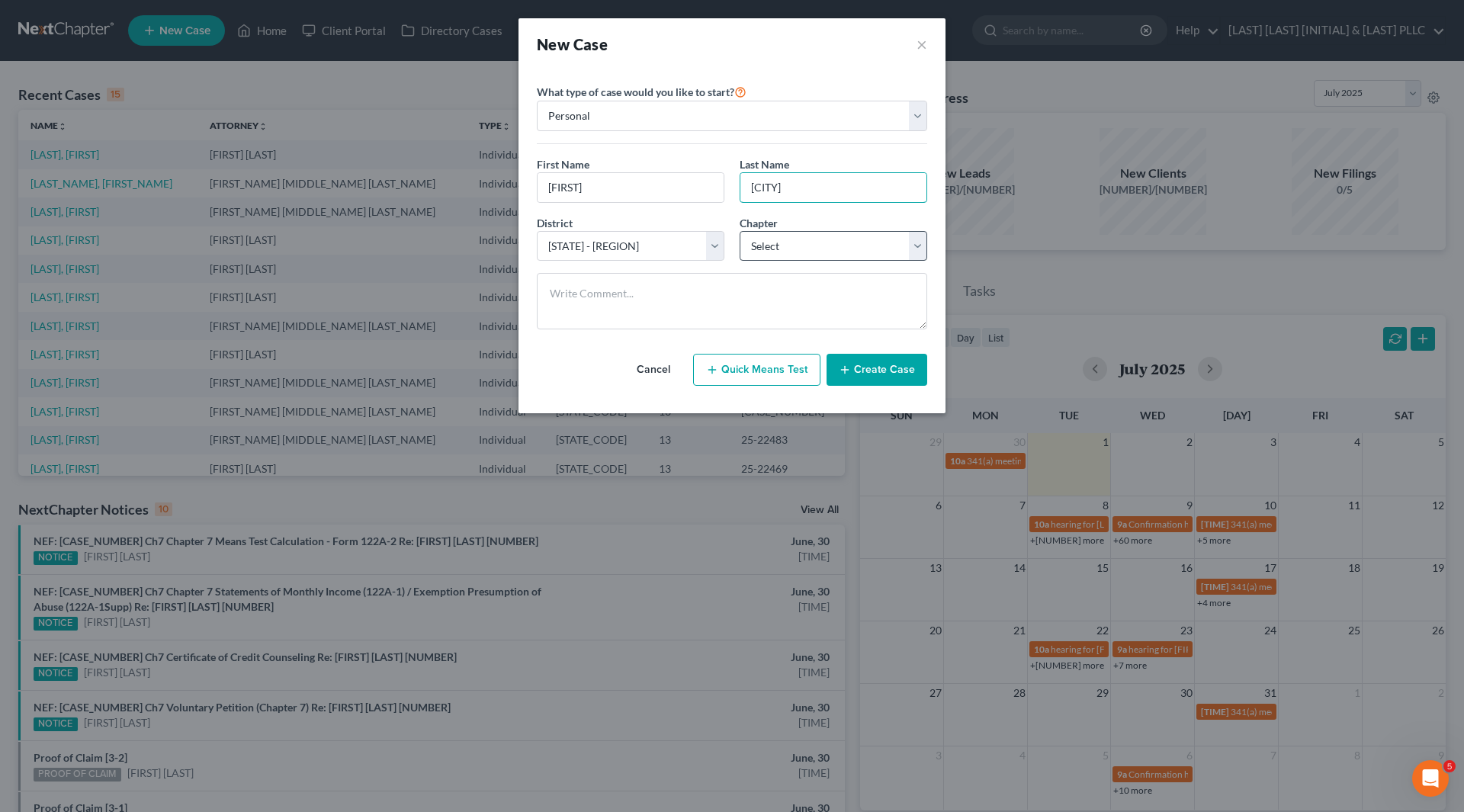 type on "[CITY]" 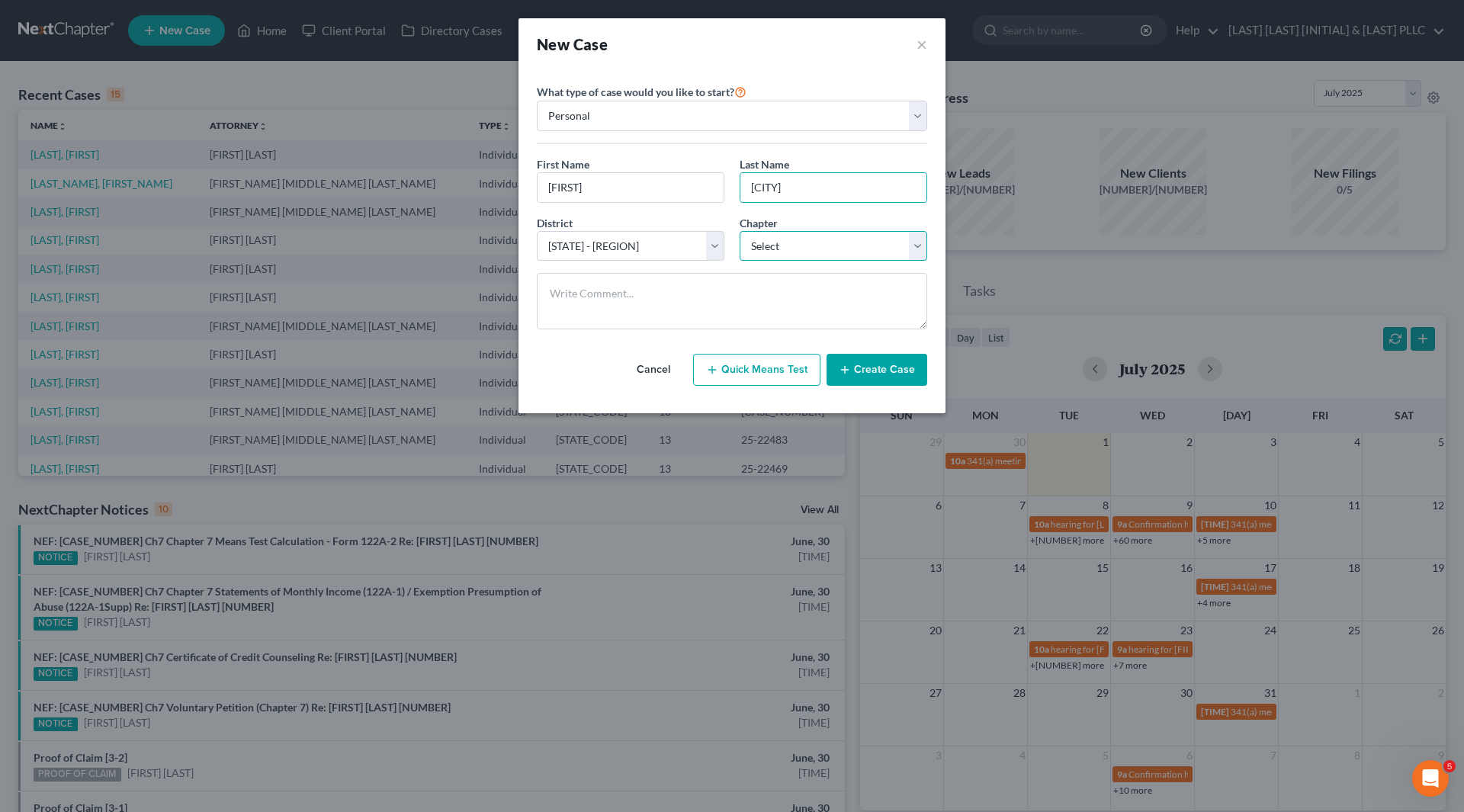click on "Select 7 11 12 13" at bounding box center (833, 246) 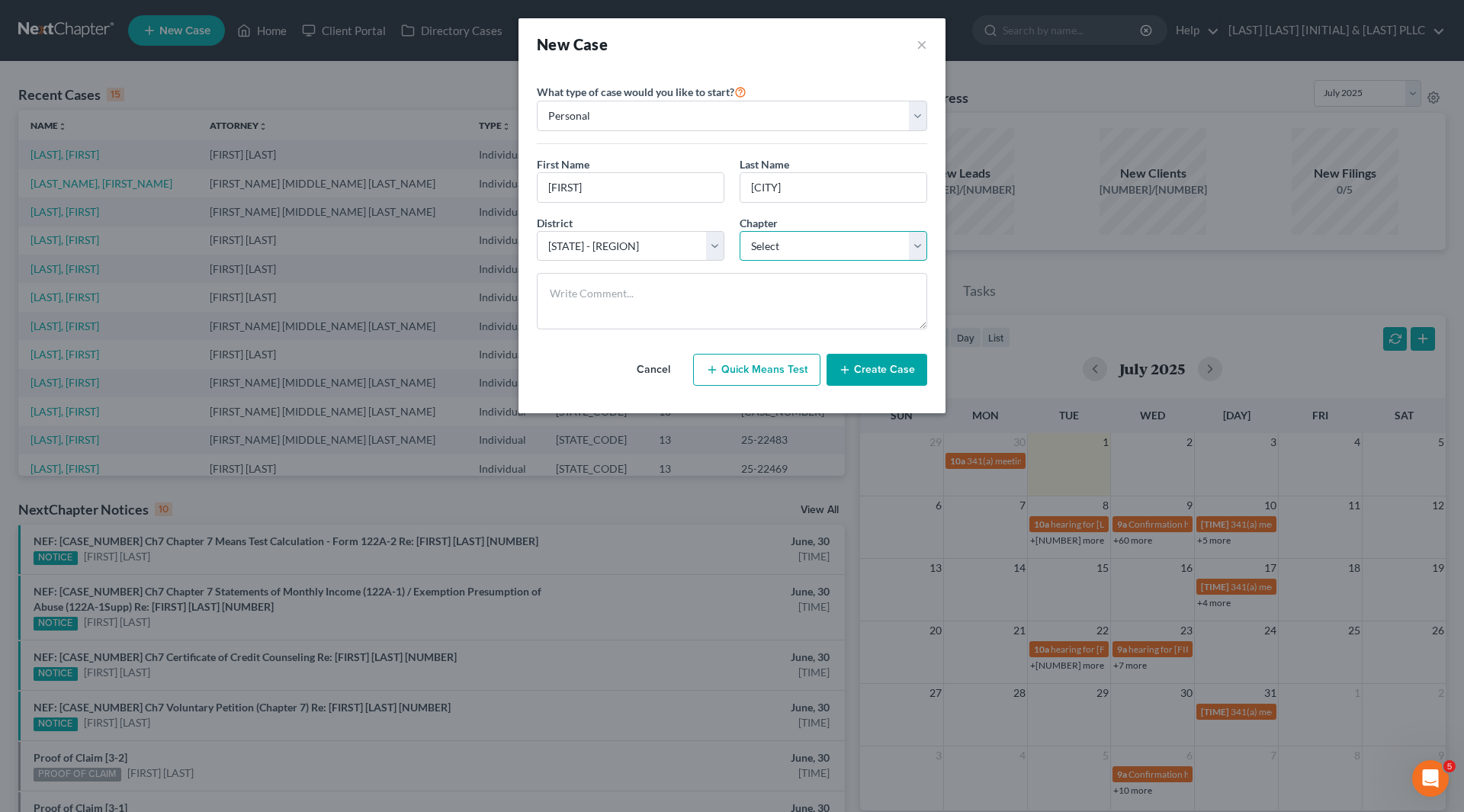select on "3" 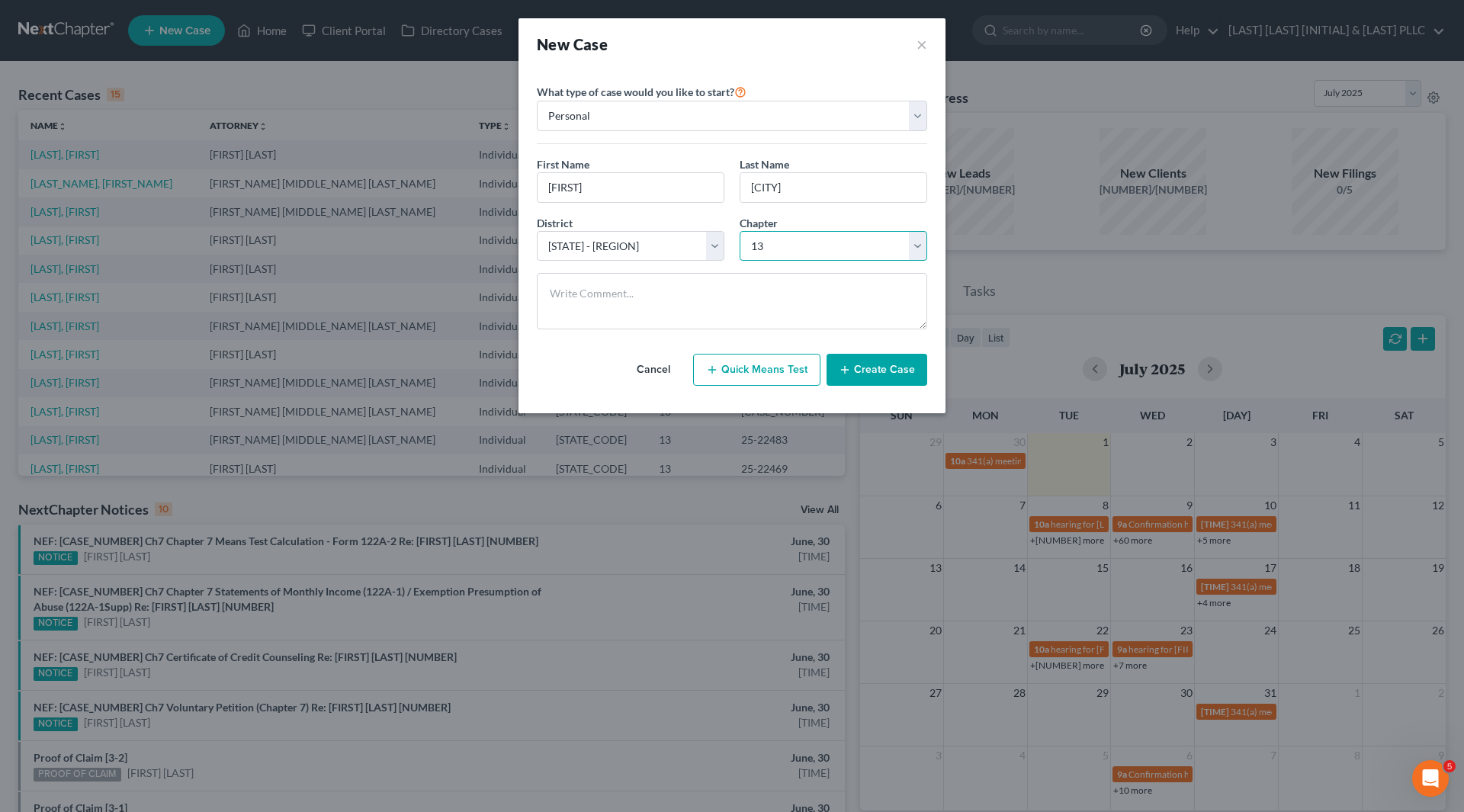 click on "Select 7 11 12 13" at bounding box center (833, 246) 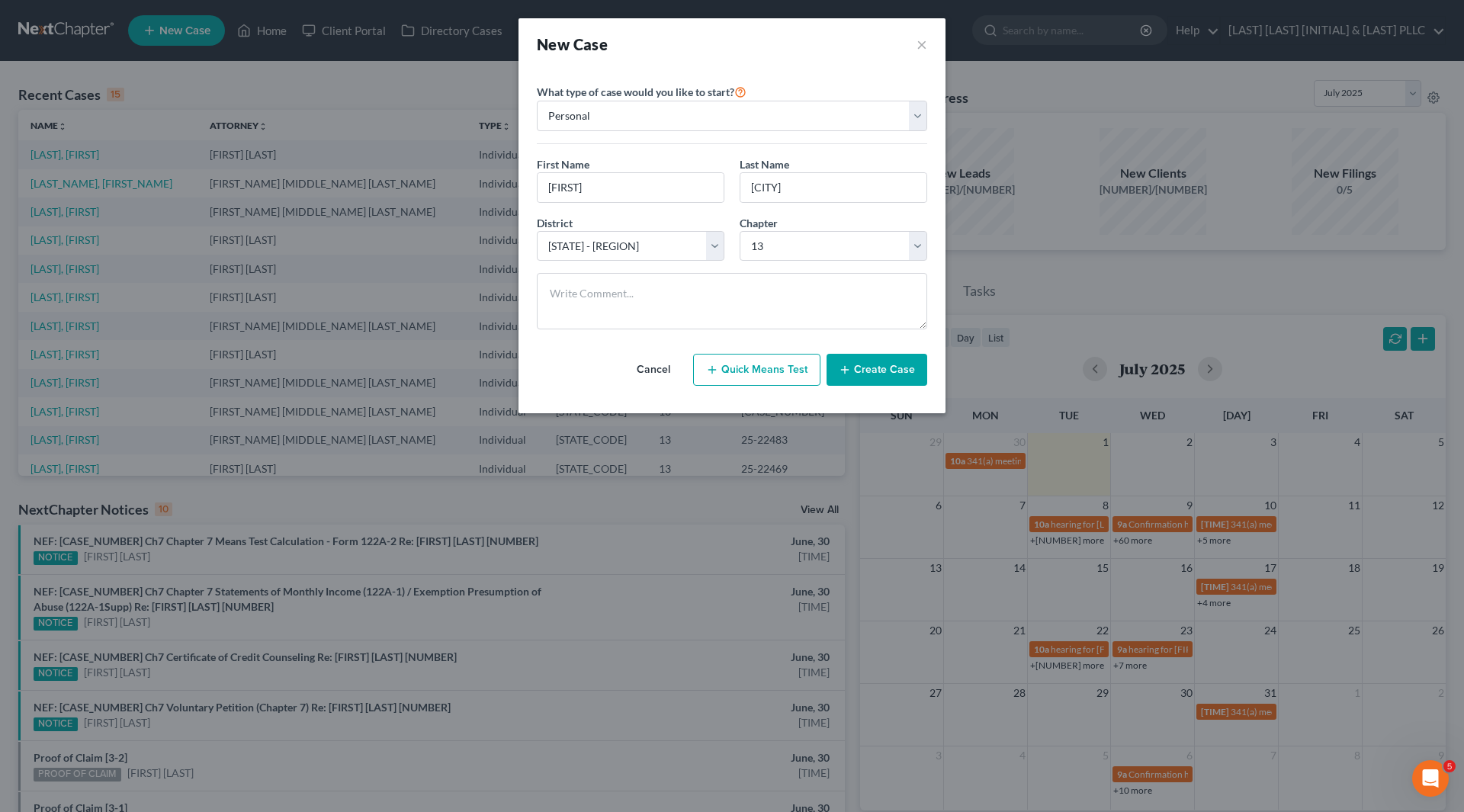 click at bounding box center [845, 370] 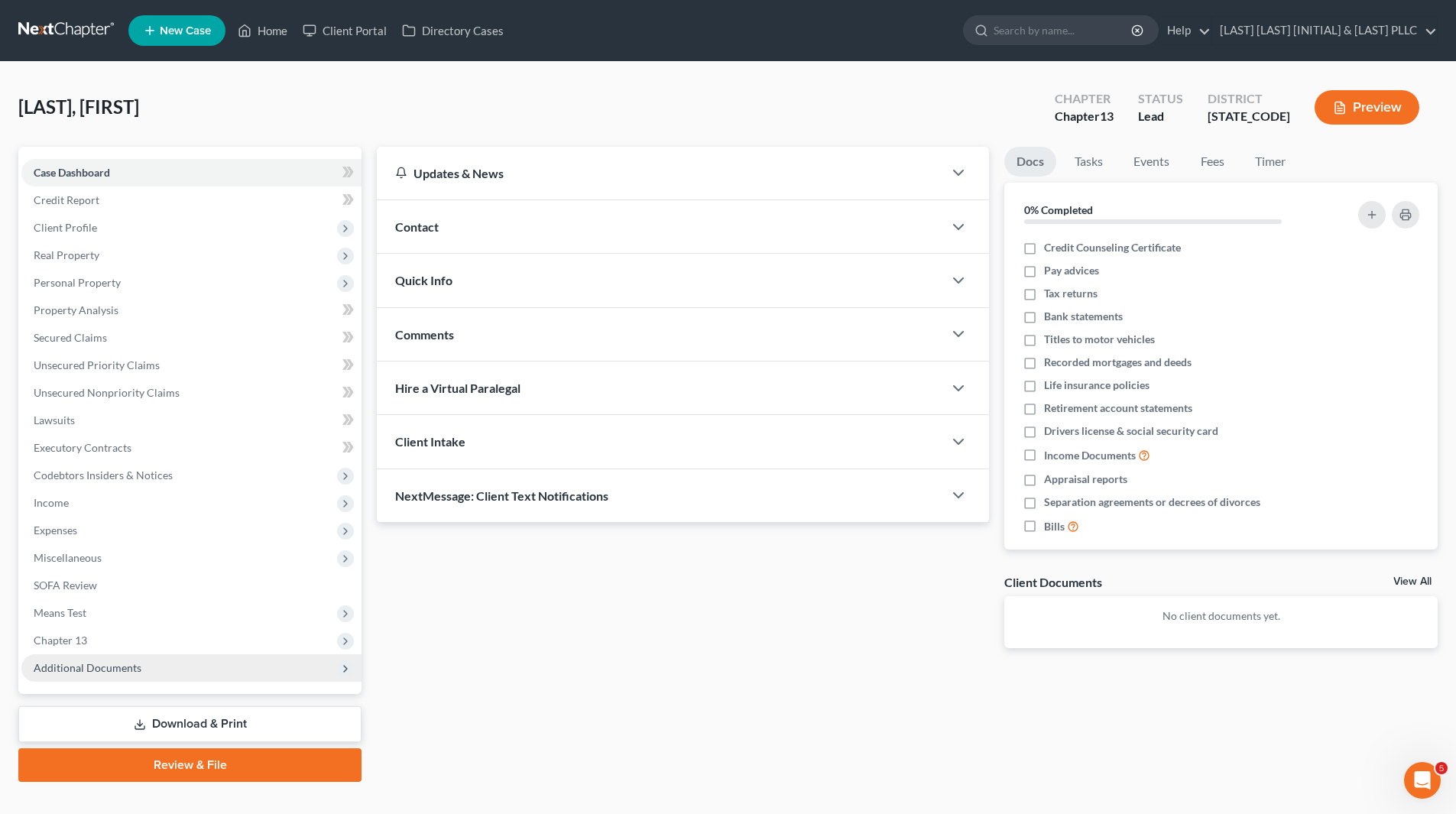 click on "Additional Documents" at bounding box center (0, 0) 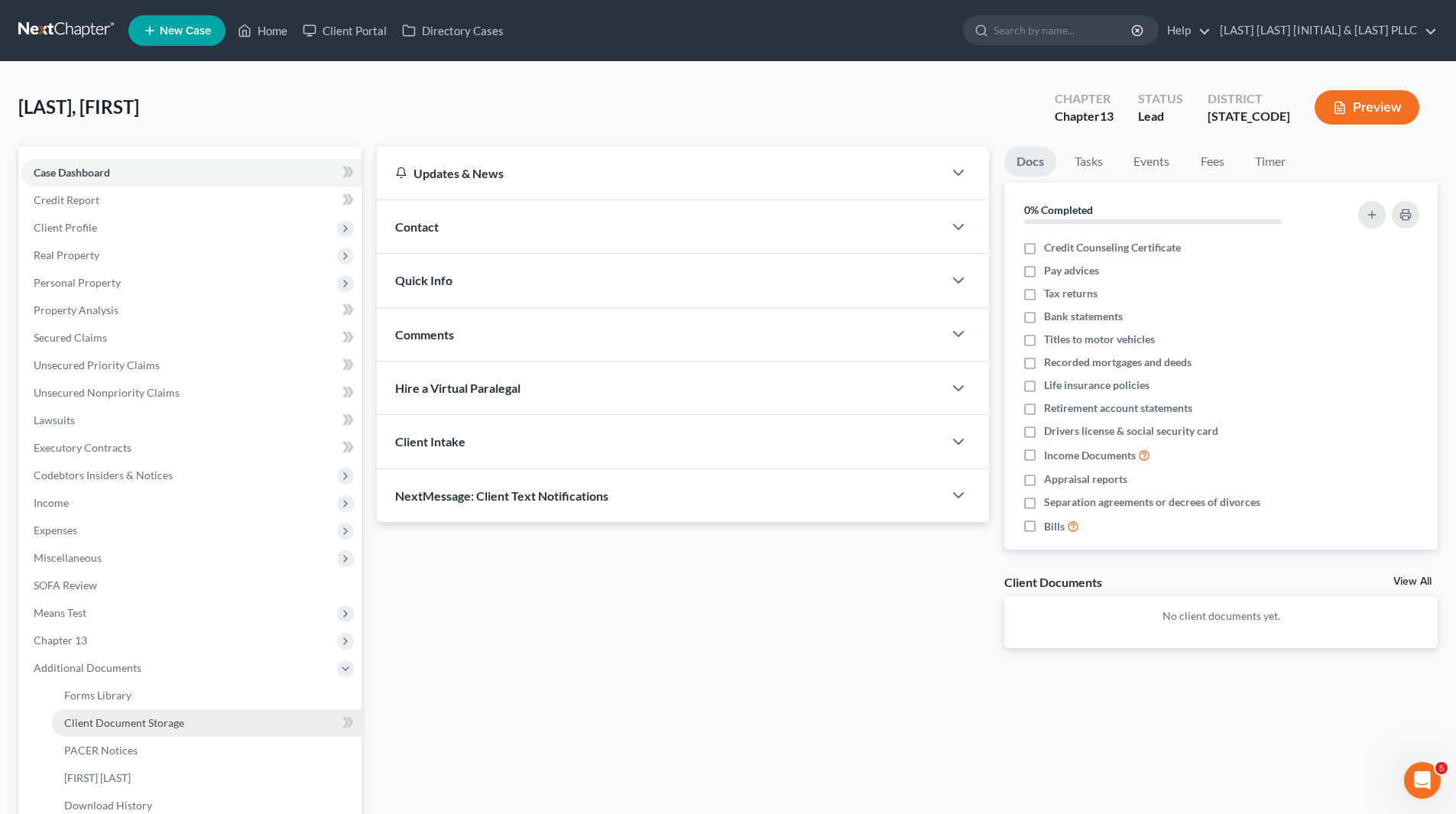 click on "[CLIENT_DOCUMENT_STORAGE]" at bounding box center [124, 722] 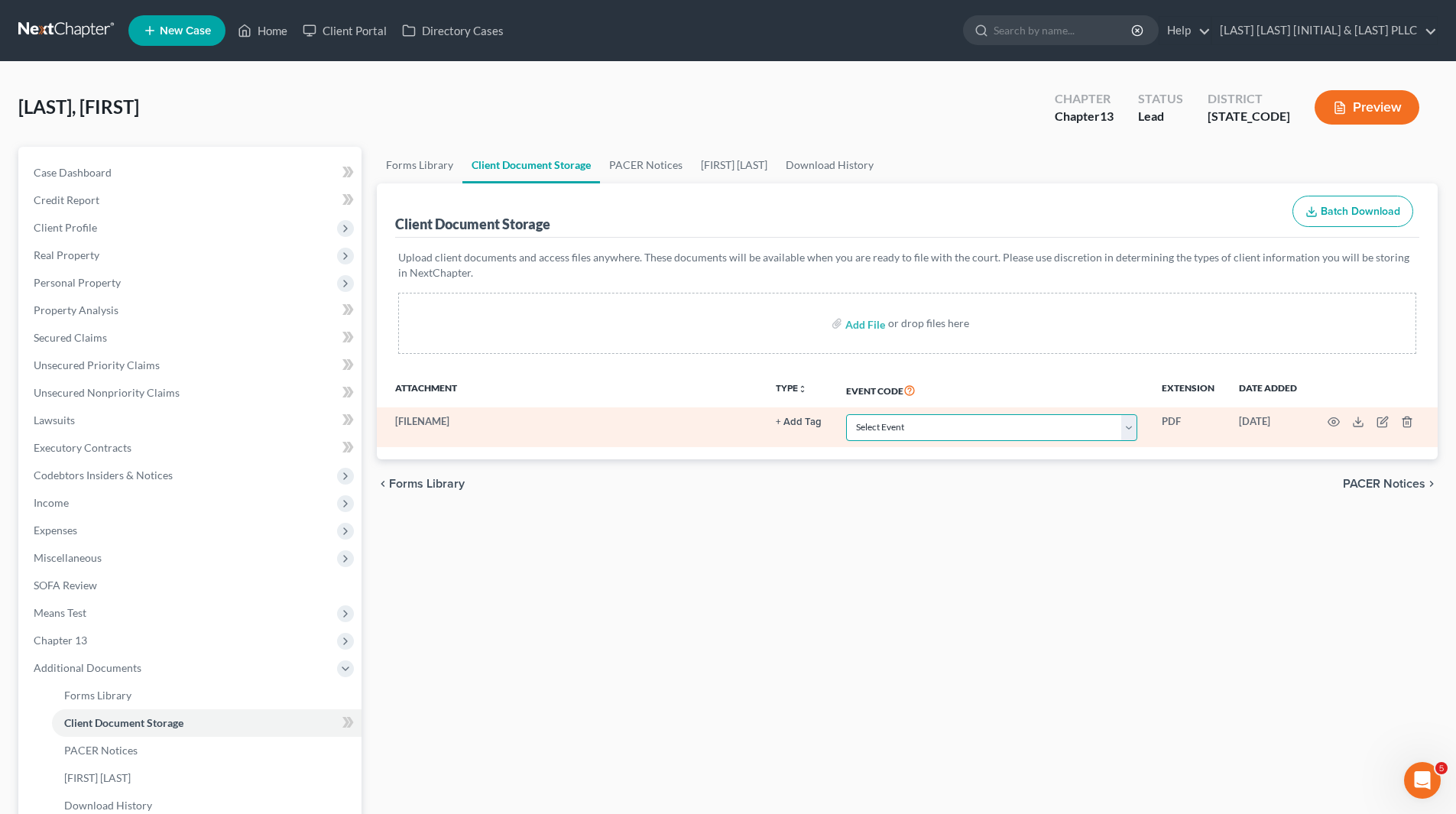 click on "Select Event Certificate of Credit Counseling Chapter 13 Calculation of Disposable Income - Form 122C-2 Chapter 13 Statement of Current Monthly and Calculation of Commitment Period Form 122C-1 Chapter 7 Means Test Calculation - Form 122A-2 Chapter 7 Statements of Monthly Income (122A-1) / Exemption Presumption of Abuse (122A-1Supp)" at bounding box center (991, 427) 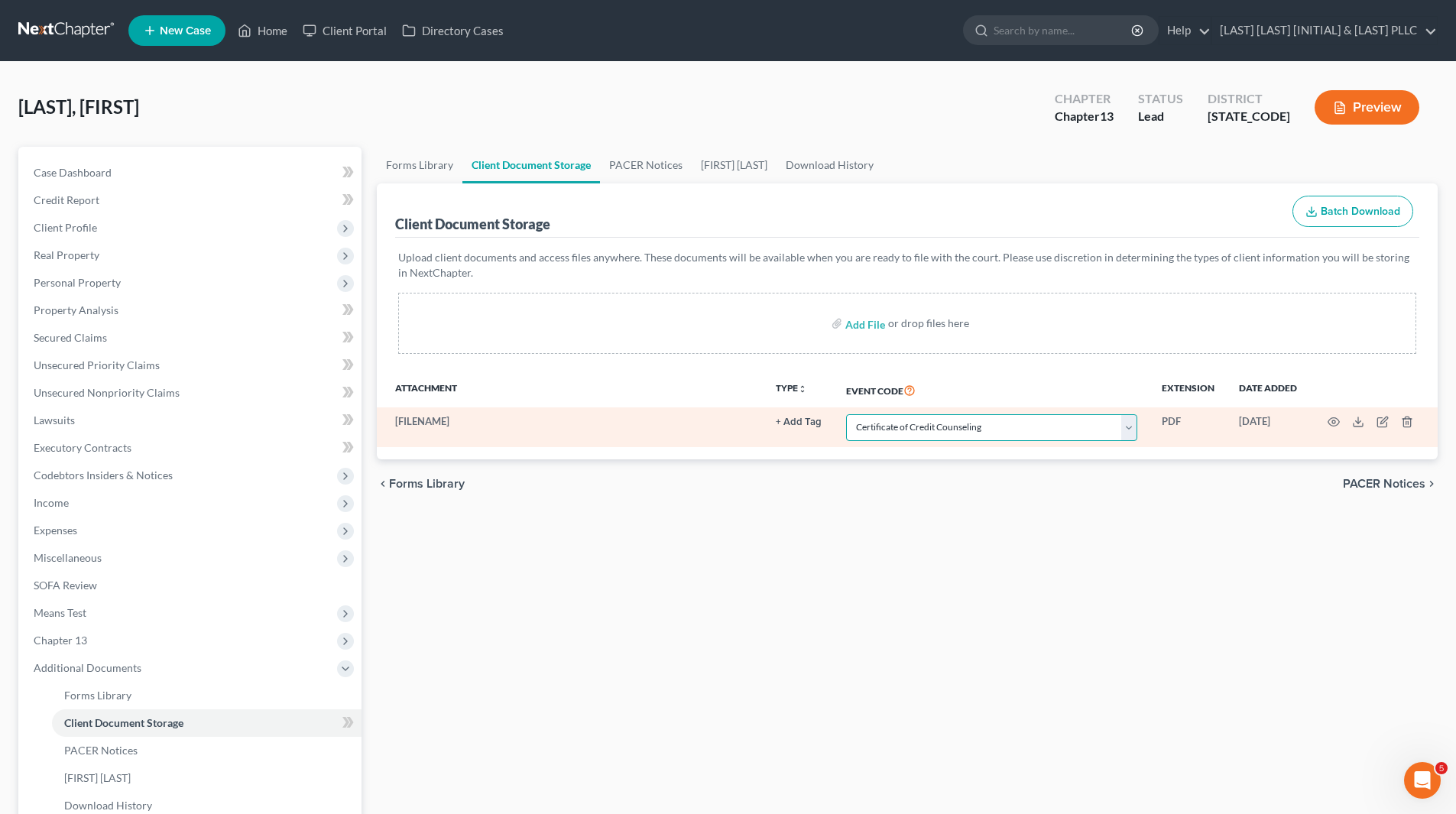 click on "Select Event Certificate of Credit Counseling Chapter 13 Calculation of Disposable Income - Form 122C-2 Chapter 13 Statement of Current Monthly and Calculation of Commitment Period Form 122C-1 Chapter 7 Means Test Calculation - Form 122A-2 Chapter 7 Statements of Monthly Income (122A-1) / Exemption Presumption of Abuse (122A-1Supp)" at bounding box center [991, 427] 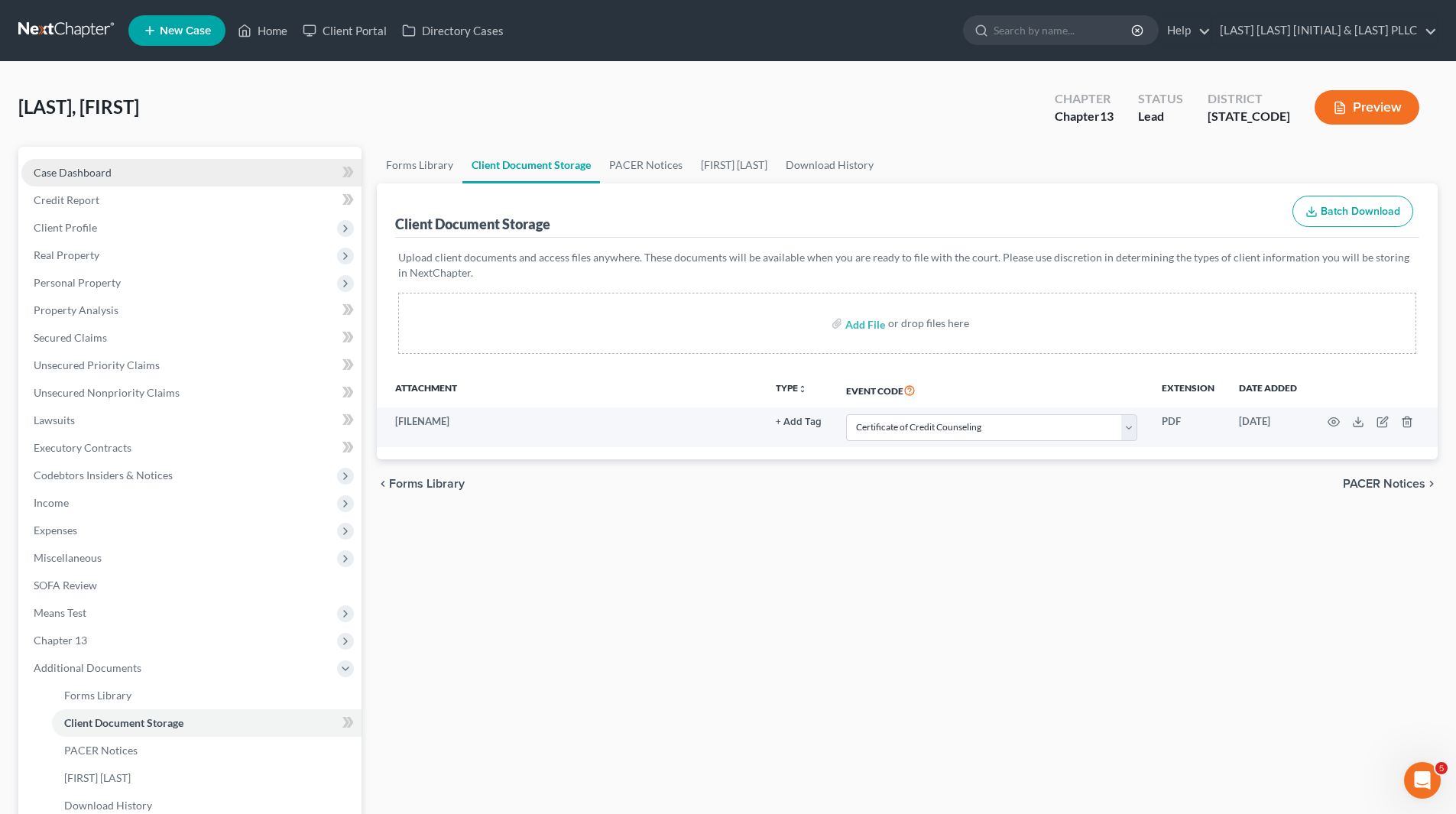 click on "Case Dashboard" at bounding box center (191, 173) 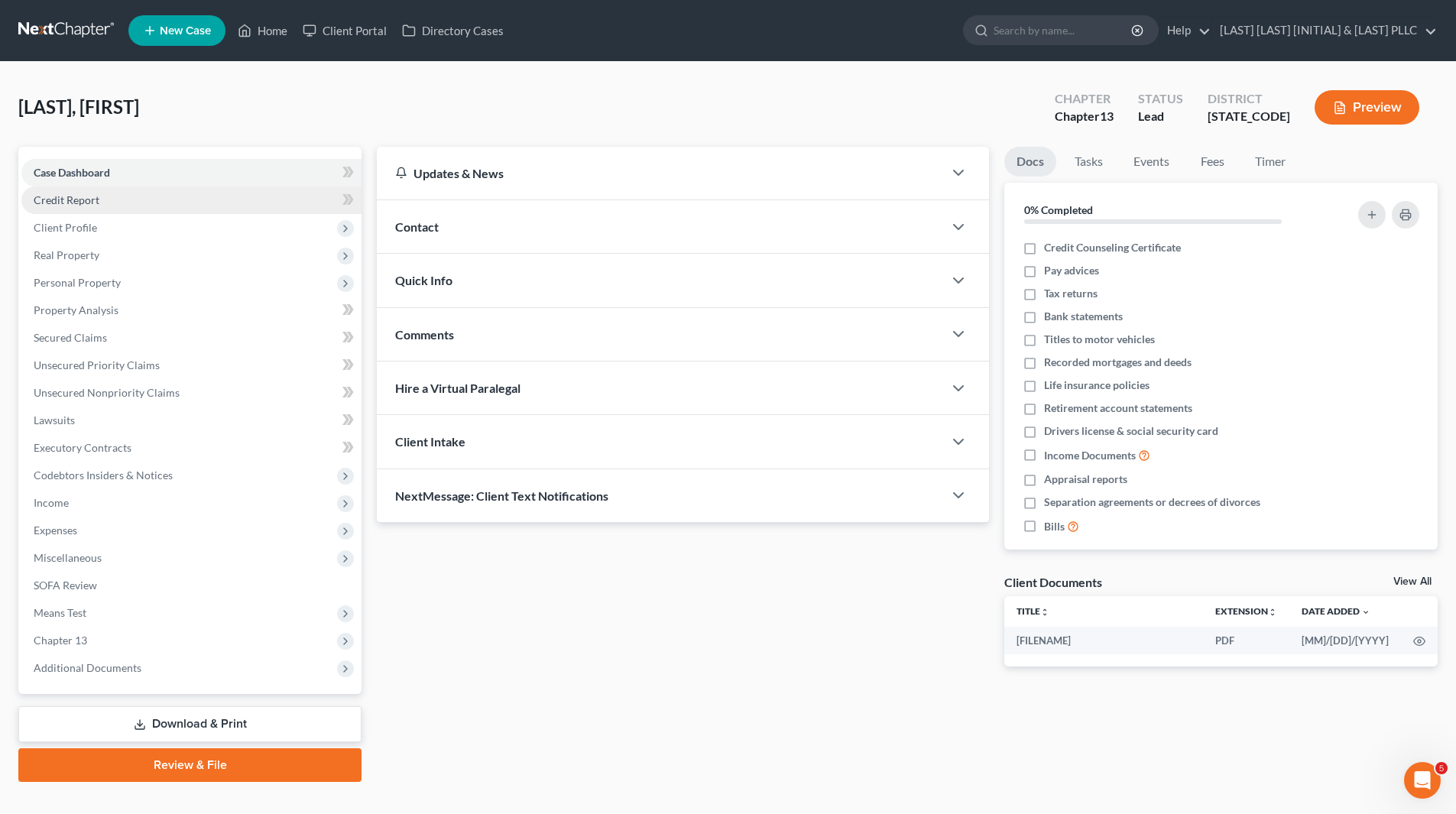 click on "Credit Report" at bounding box center (191, 200) 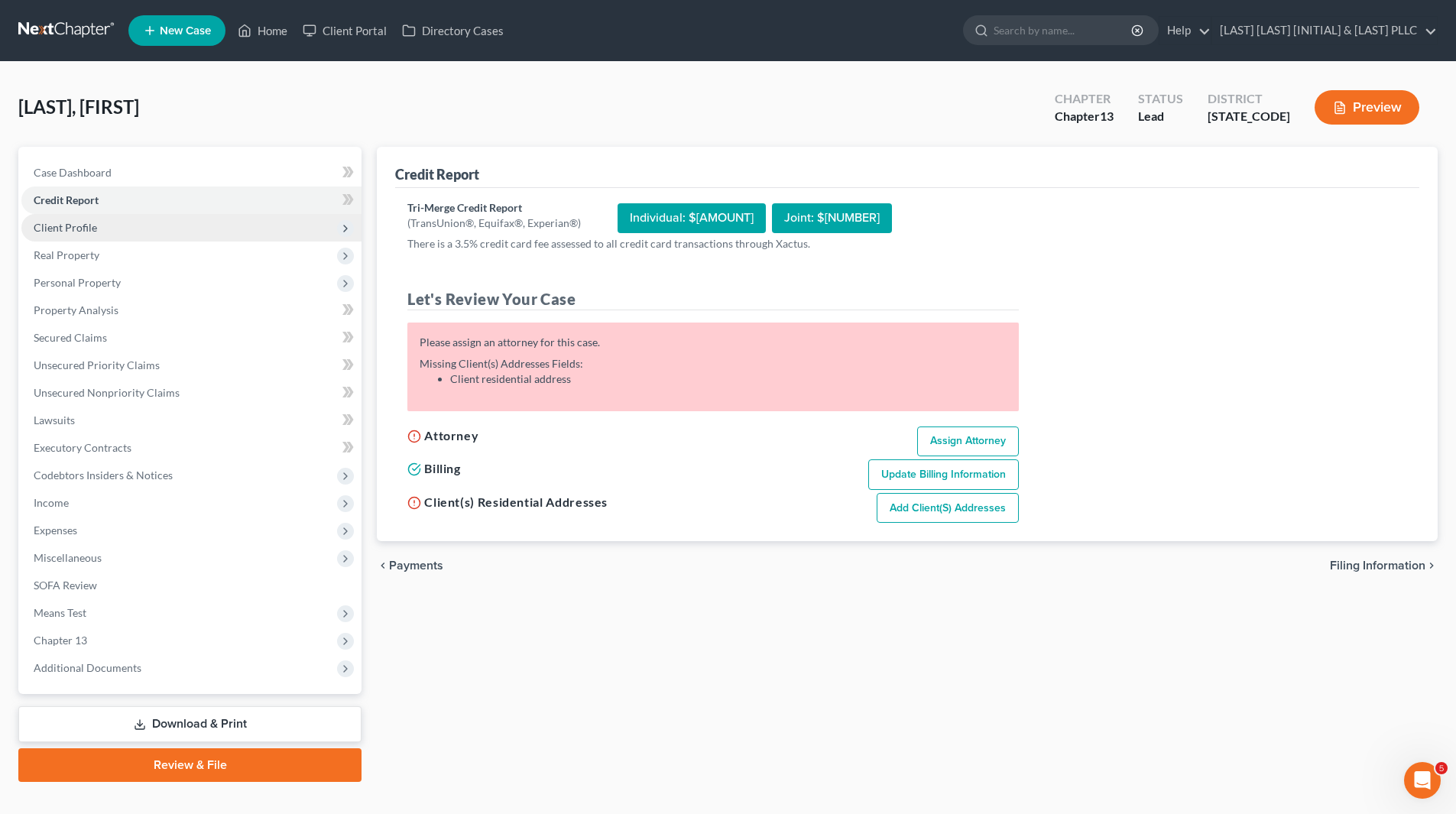 click on "Client Profile" at bounding box center [0, 0] 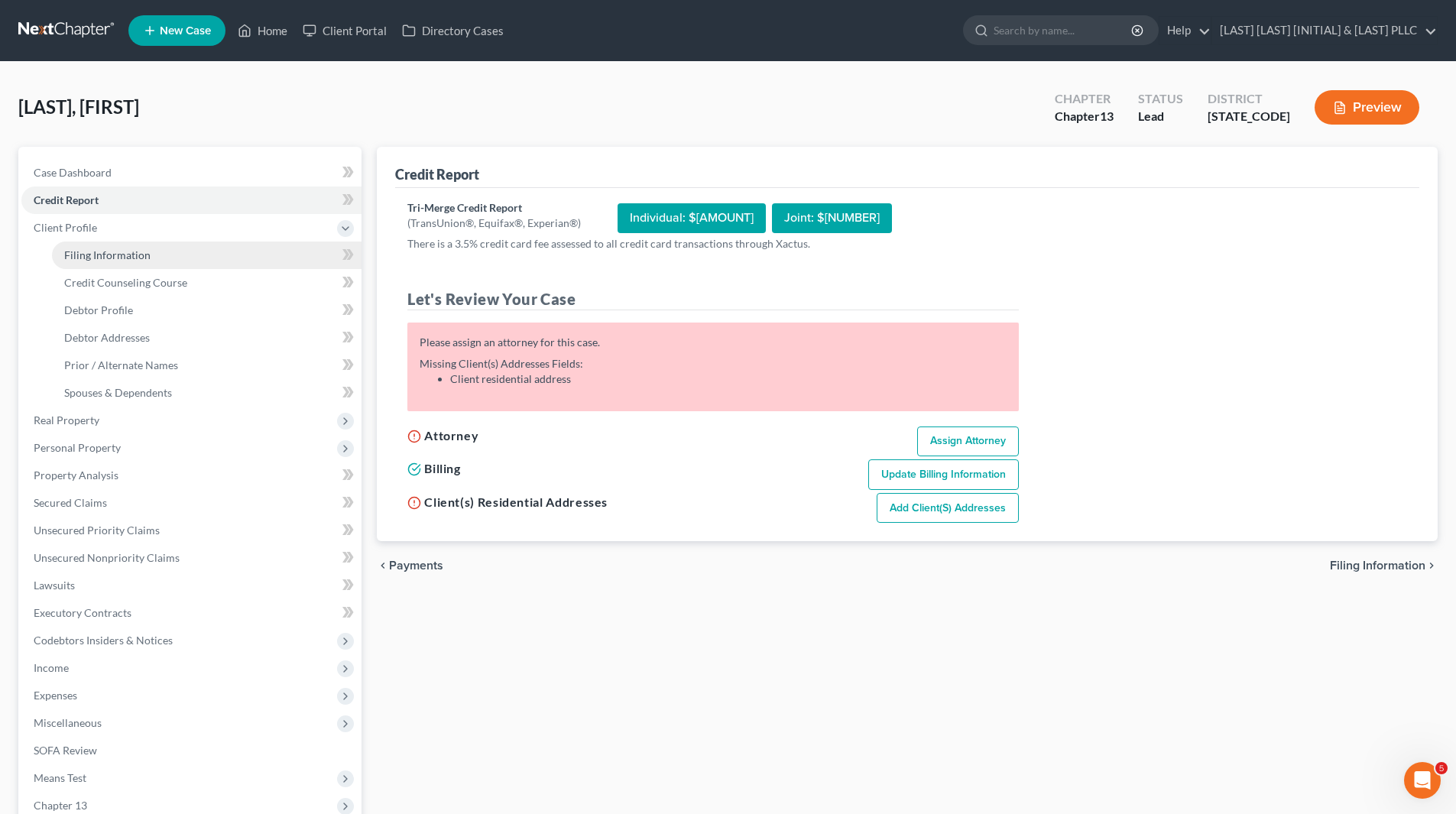 click on "[FILING_INFORMATION]" at bounding box center [107, 255] 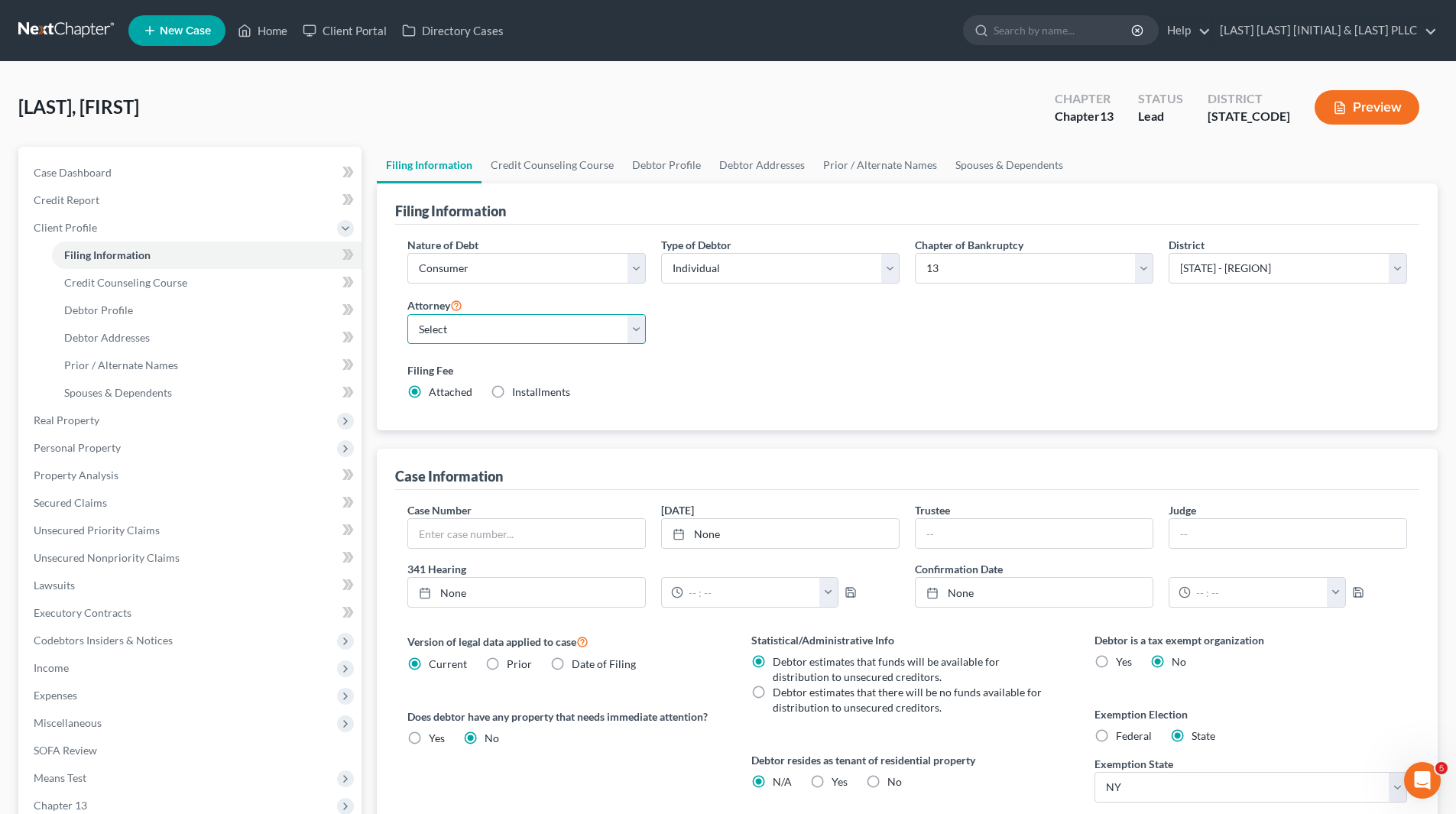 click on "Select Wendy Marie Weathers - NYSB Wendy Marie Weathers - NYEB Wendy Marie Weathers - CTB Wendy Marie Weathers - NYNB Gary Gjertsen - NYSB Gary Gjertsen - NYEB Gary Gjertsen - NYNB Erin Flynn - CTB Erin Flynn - NYSB" at bounding box center [527, 329] 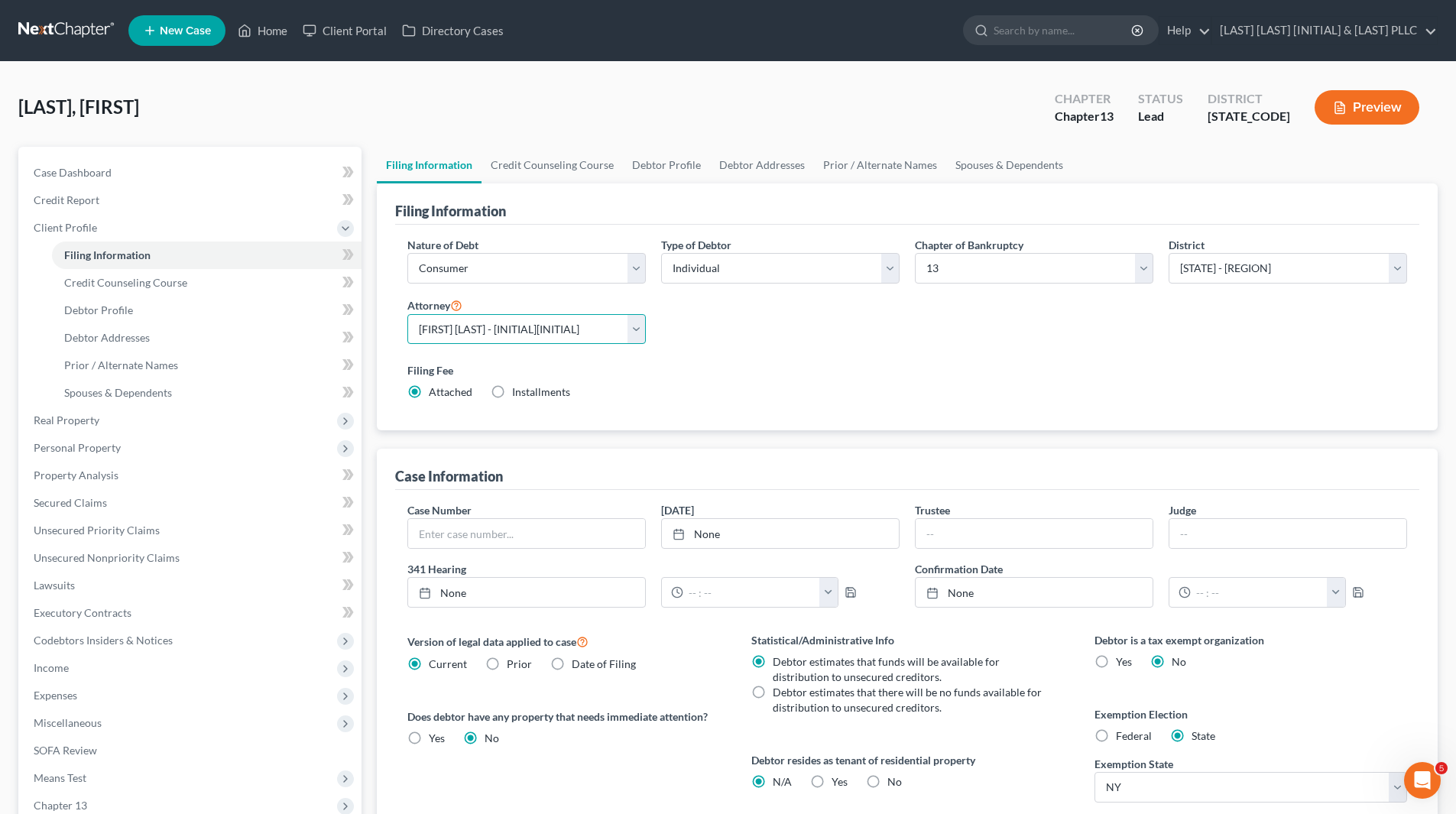click on "Select Wendy Marie Weathers - NYSB Wendy Marie Weathers - NYEB Wendy Marie Weathers - CTB Wendy Marie Weathers - NYNB Gary Gjertsen - NYSB Gary Gjertsen - NYEB Gary Gjertsen - NYNB Erin Flynn - CTB Erin Flynn - NYSB" at bounding box center [527, 329] 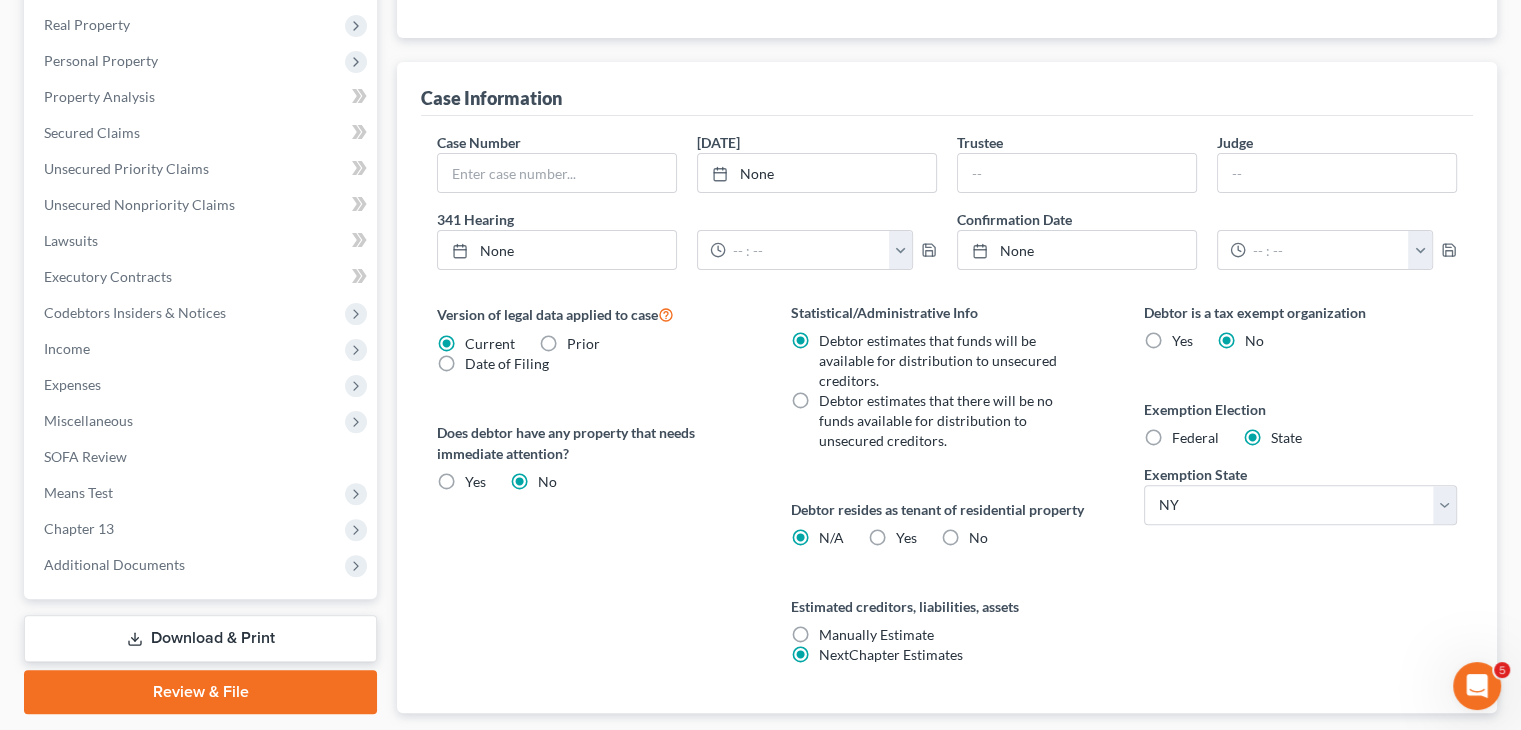 scroll, scrollTop: 552, scrollLeft: 0, axis: vertical 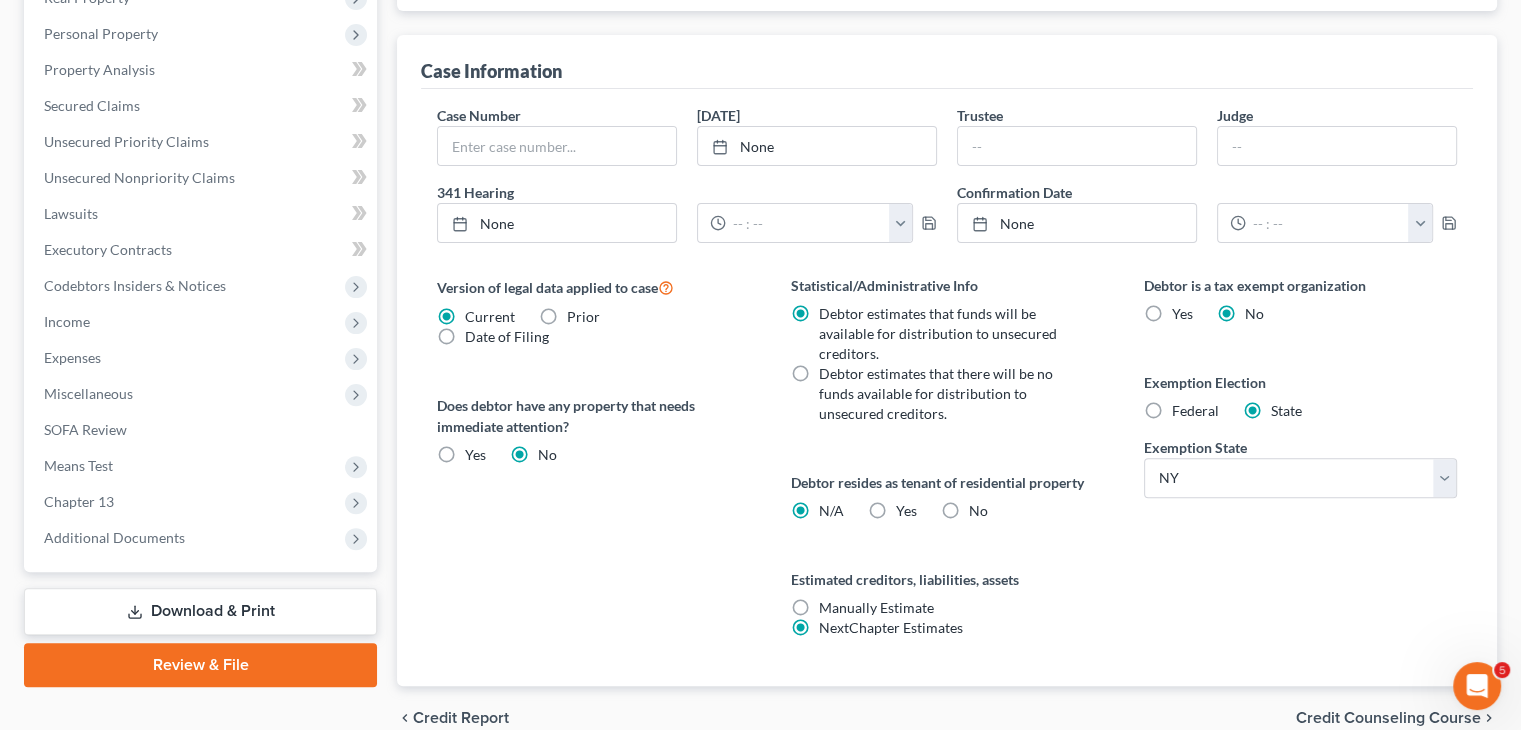 click on "Manually Estimate Manually Estimate" at bounding box center [876, 608] 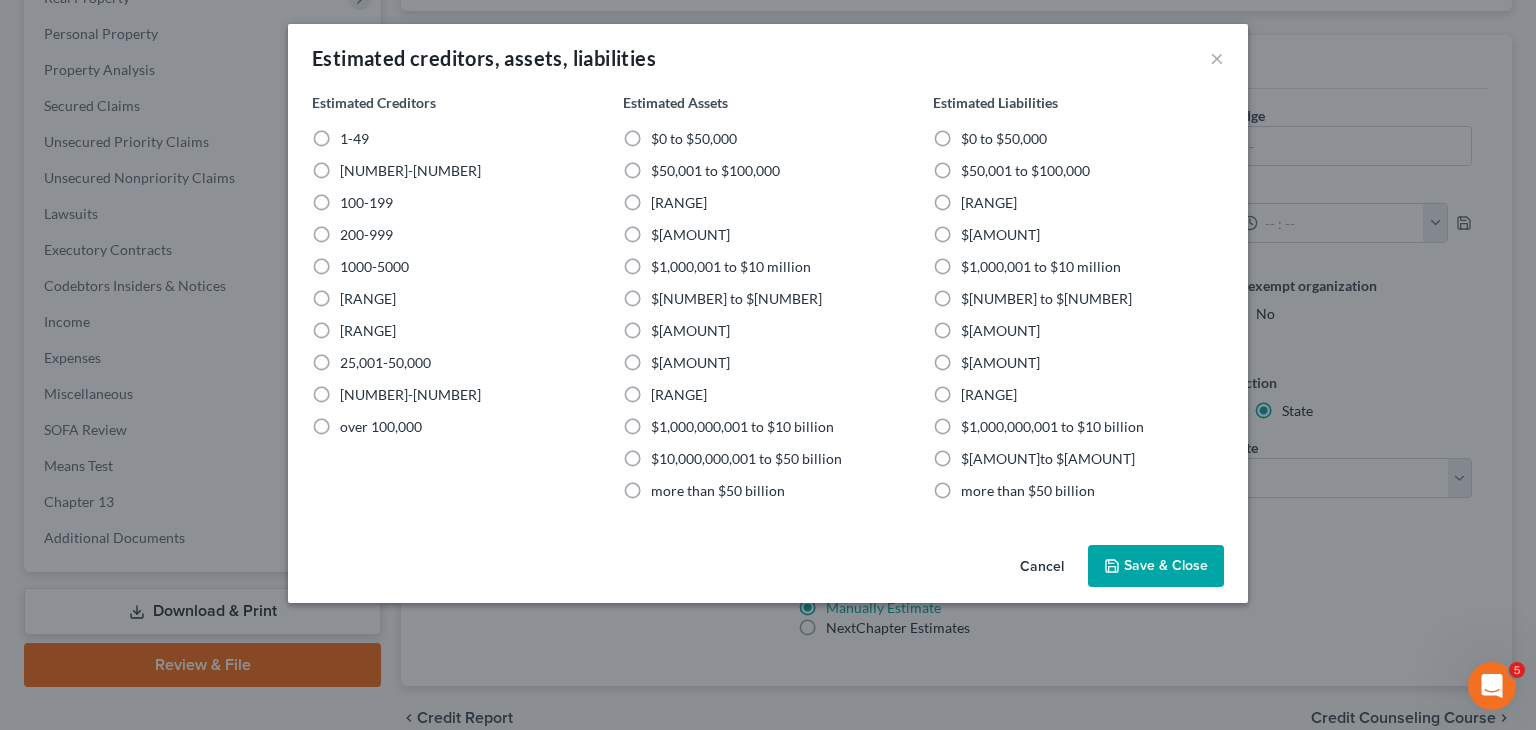click on "1-49" at bounding box center (354, 139) 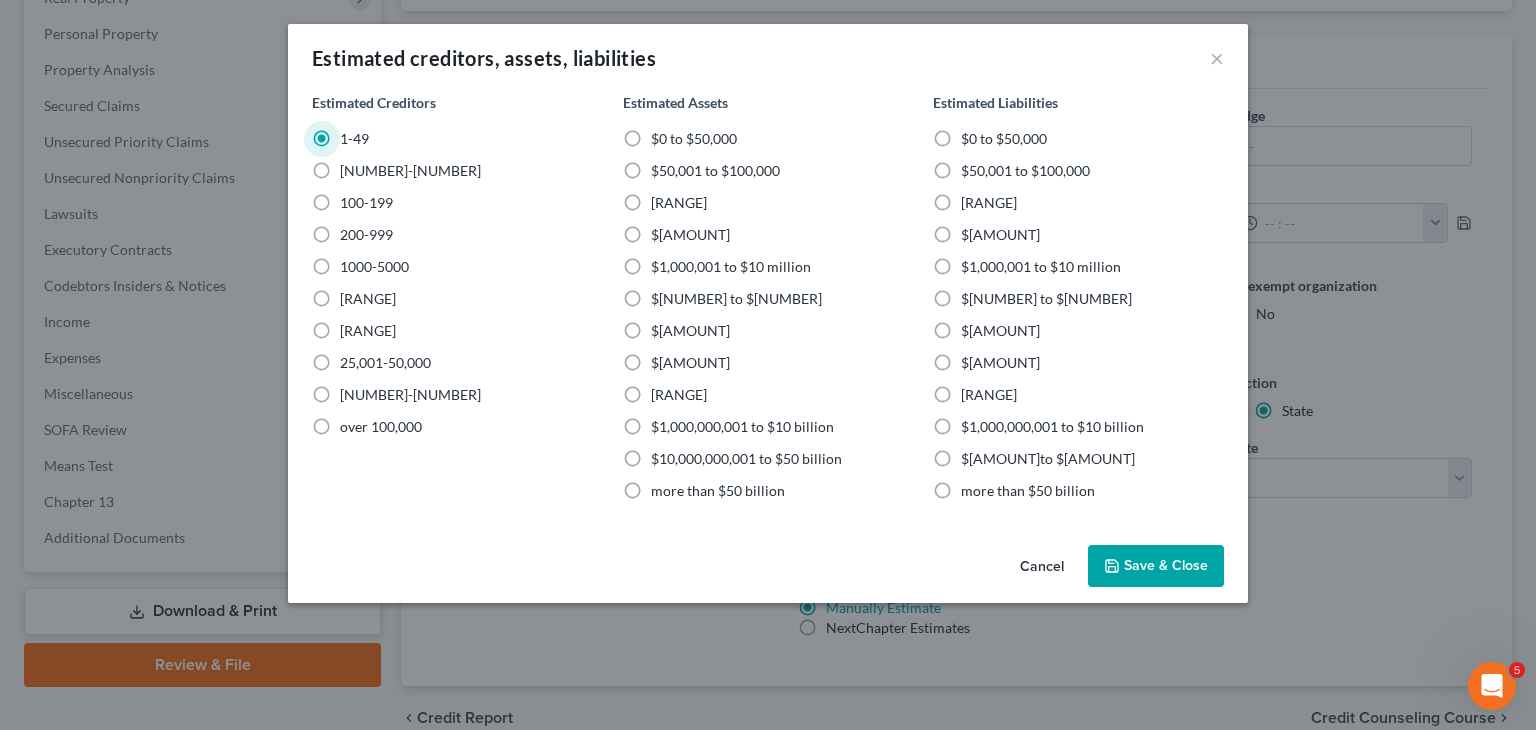 click on "$500,001 to $1 million" at bounding box center (690, 235) 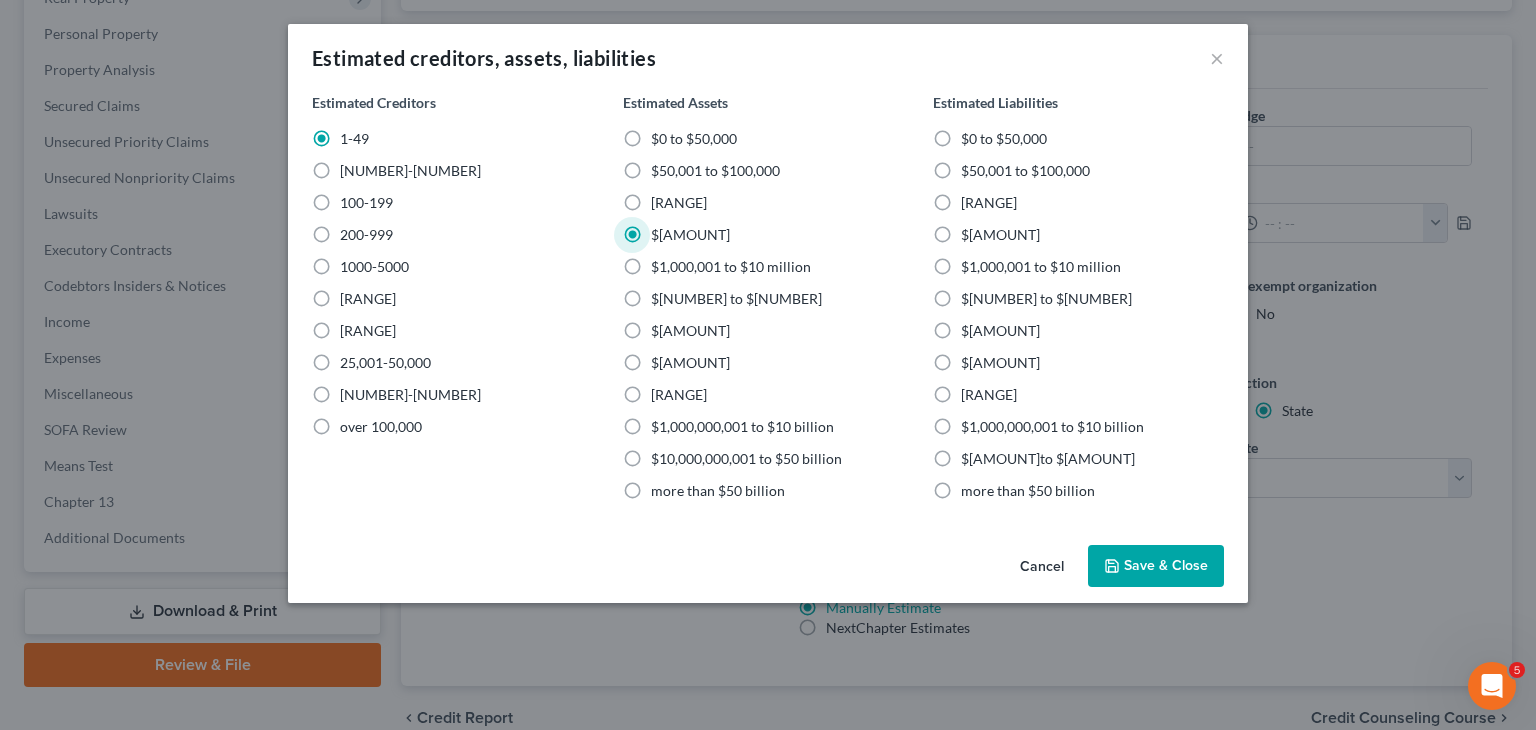 click on "$500,001 to $1 million" at bounding box center [1000, 235] 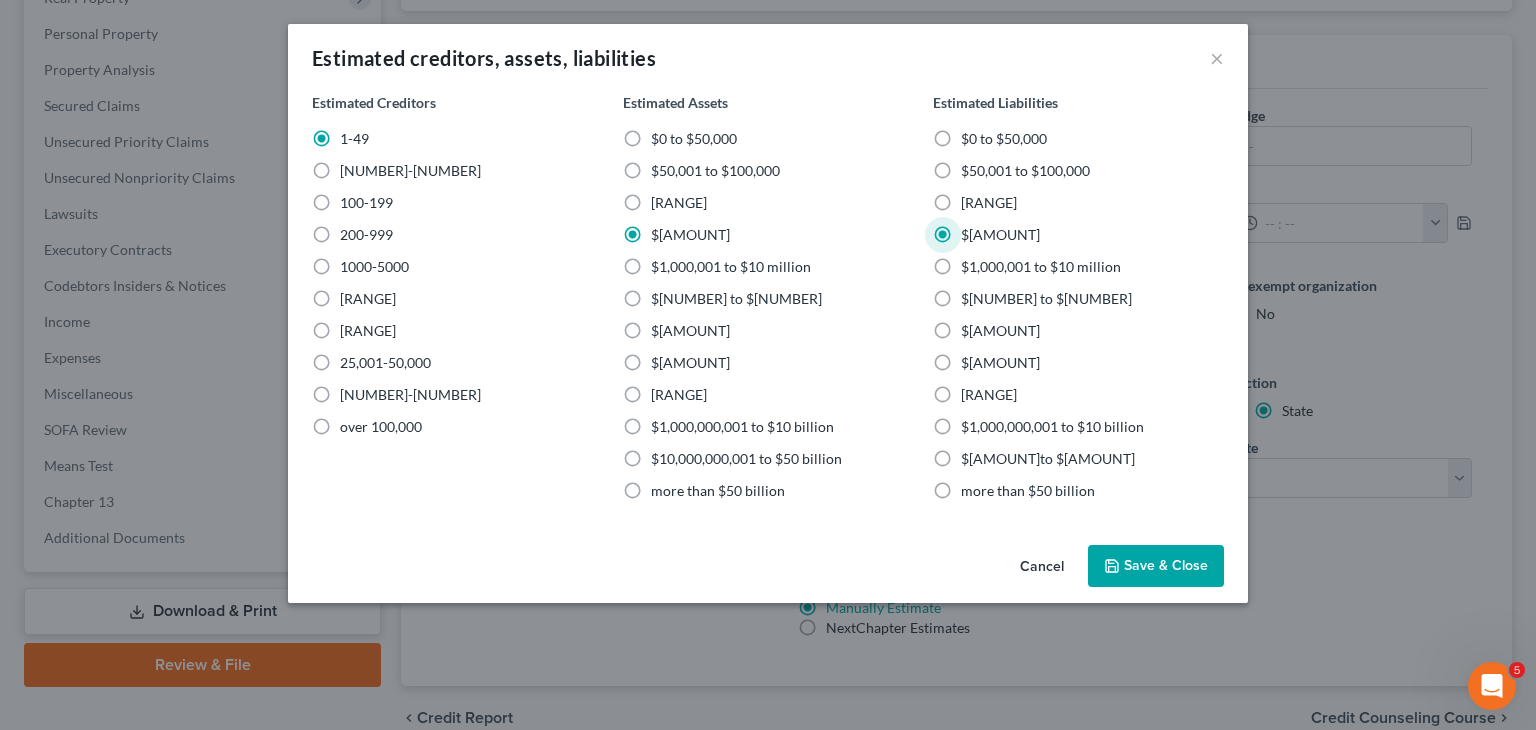 click on "•••• • •••••" at bounding box center [1156, 566] 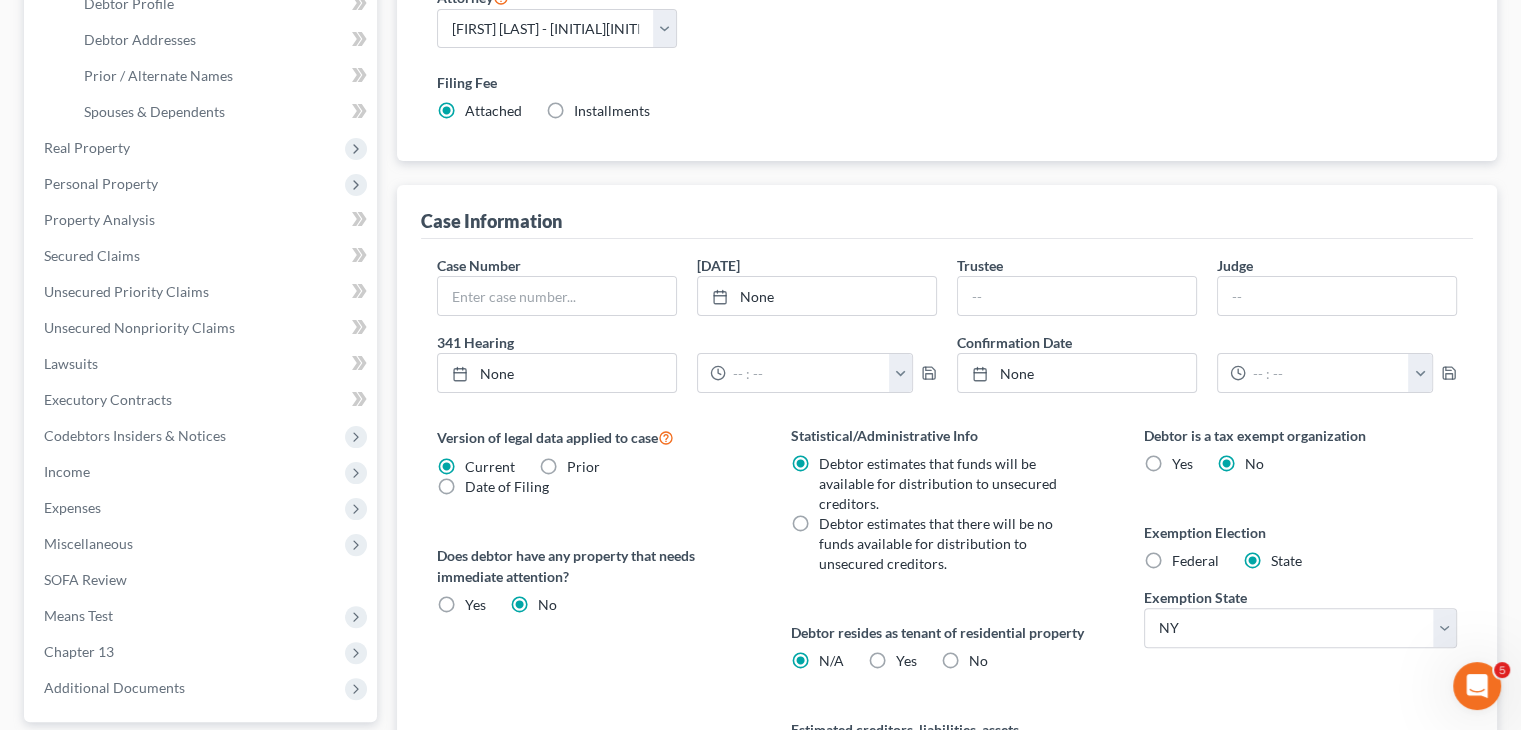 scroll, scrollTop: 145, scrollLeft: 0, axis: vertical 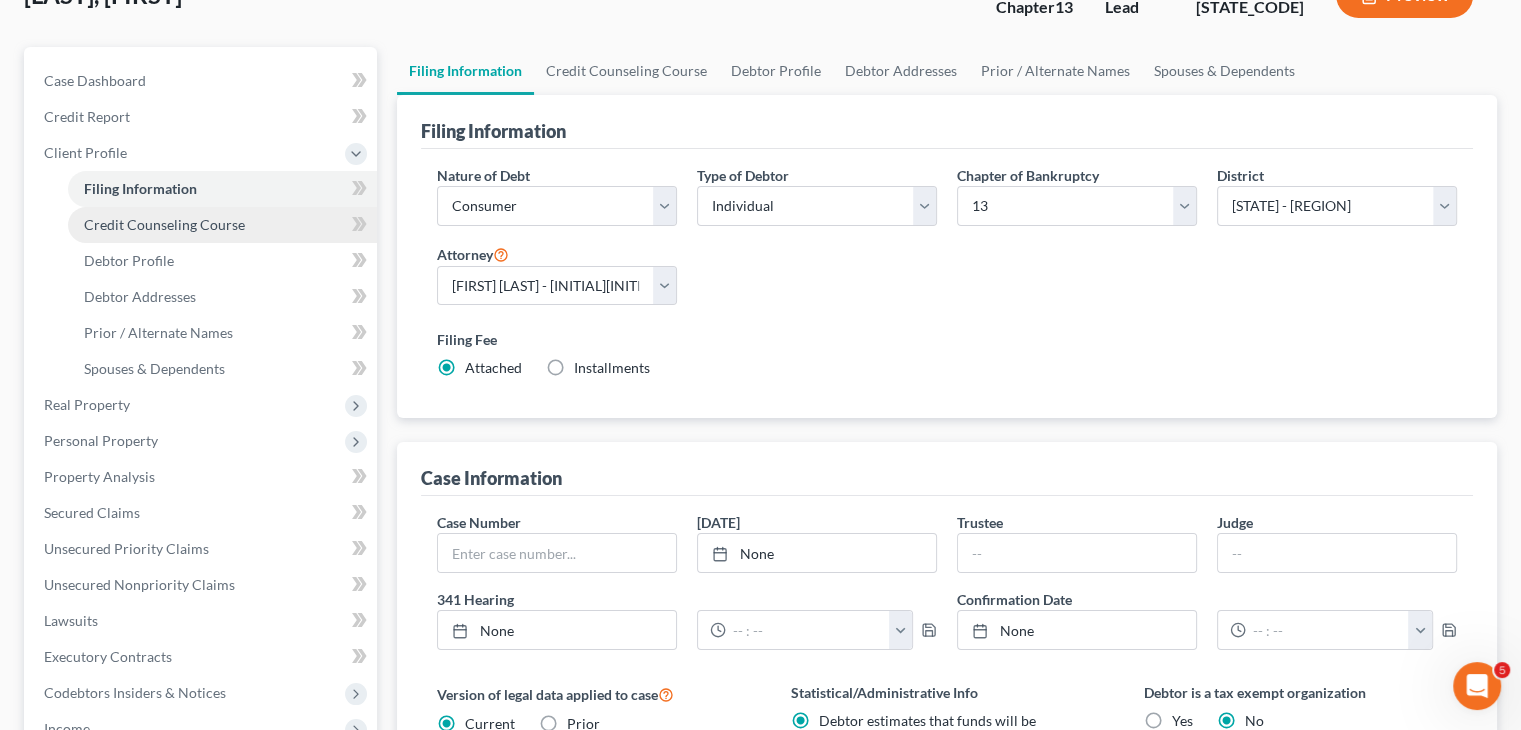 click on "Credit Counseling Course" at bounding box center [222, 225] 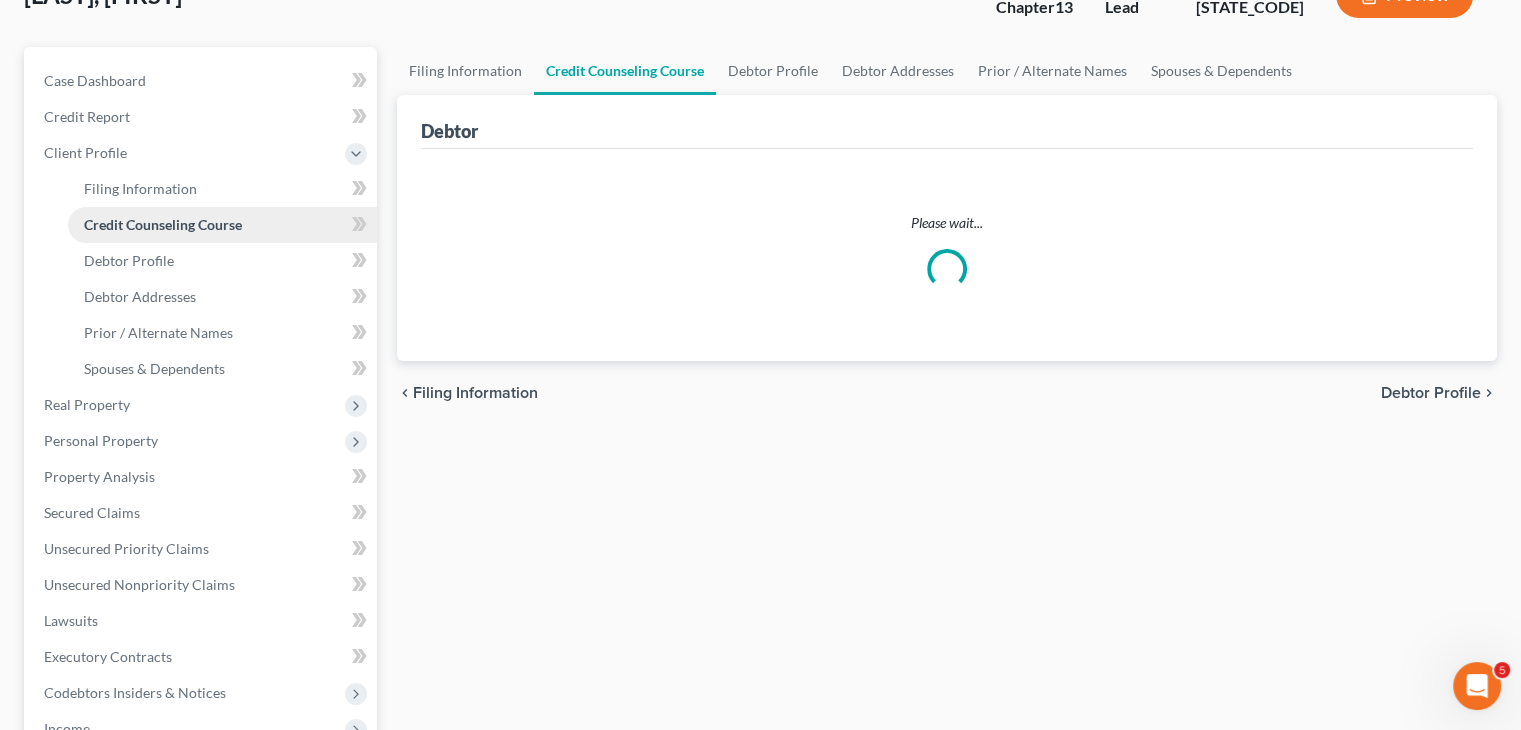 scroll, scrollTop: 0, scrollLeft: 0, axis: both 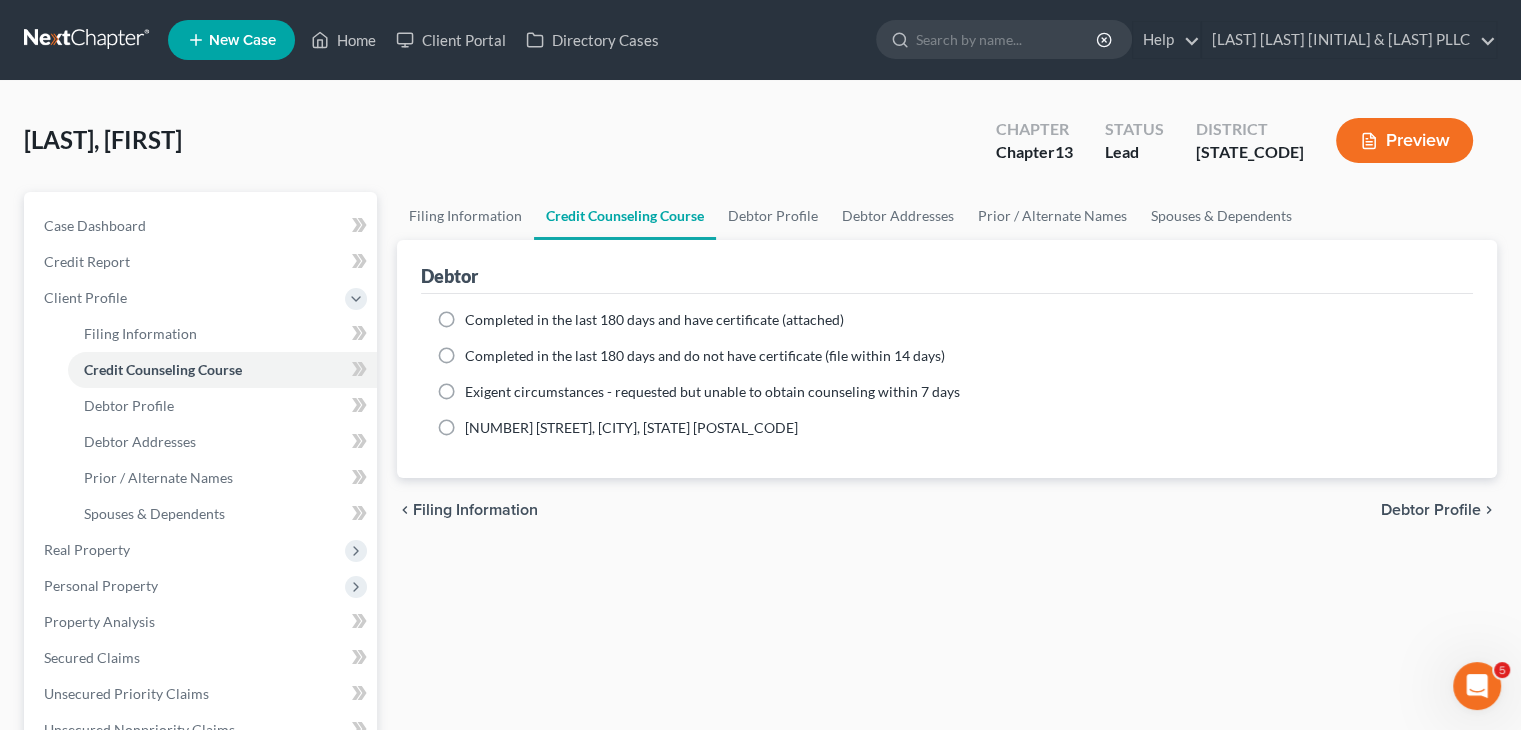 click on "Completed in the last 180 days and have certificate (attached)" at bounding box center [654, 320] 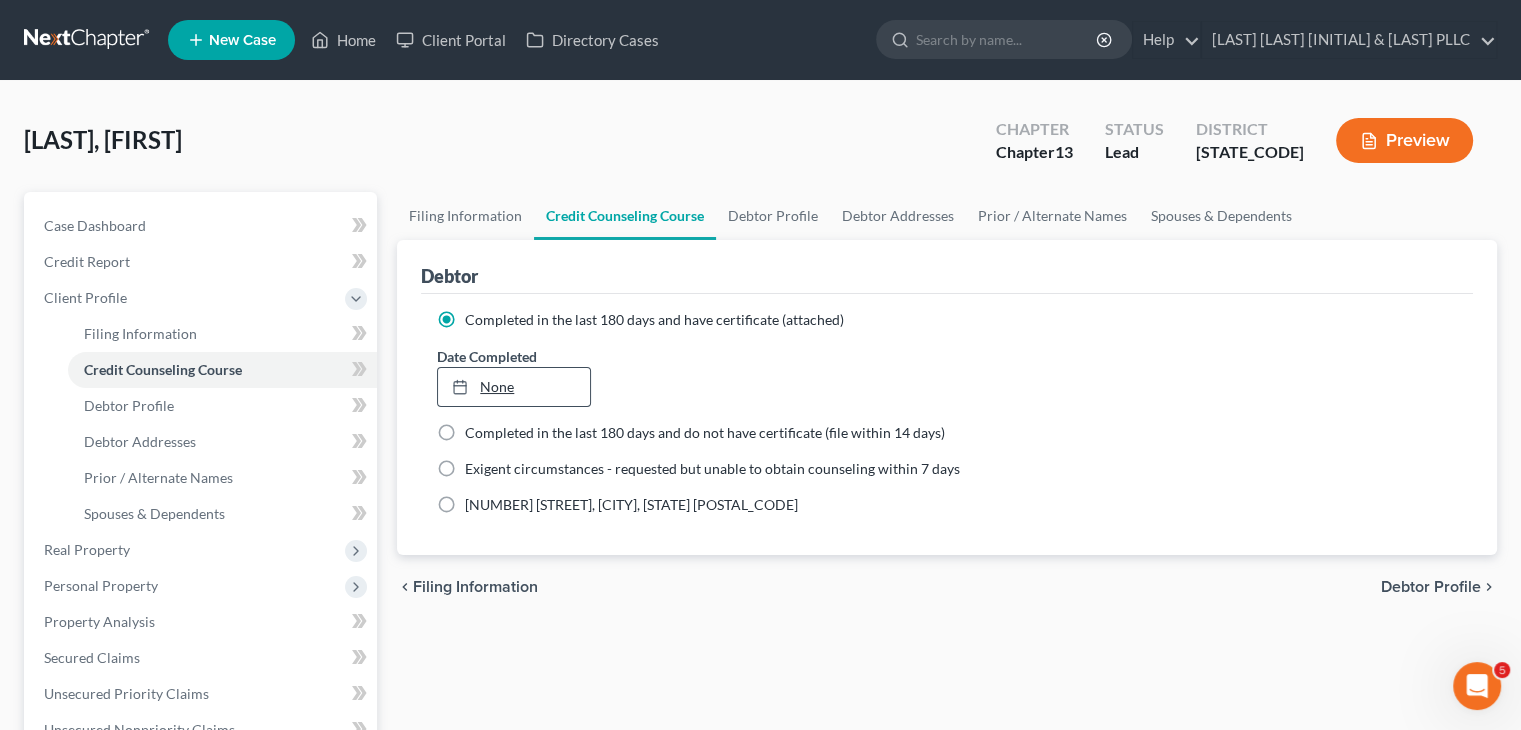 click on "None" at bounding box center (513, 387) 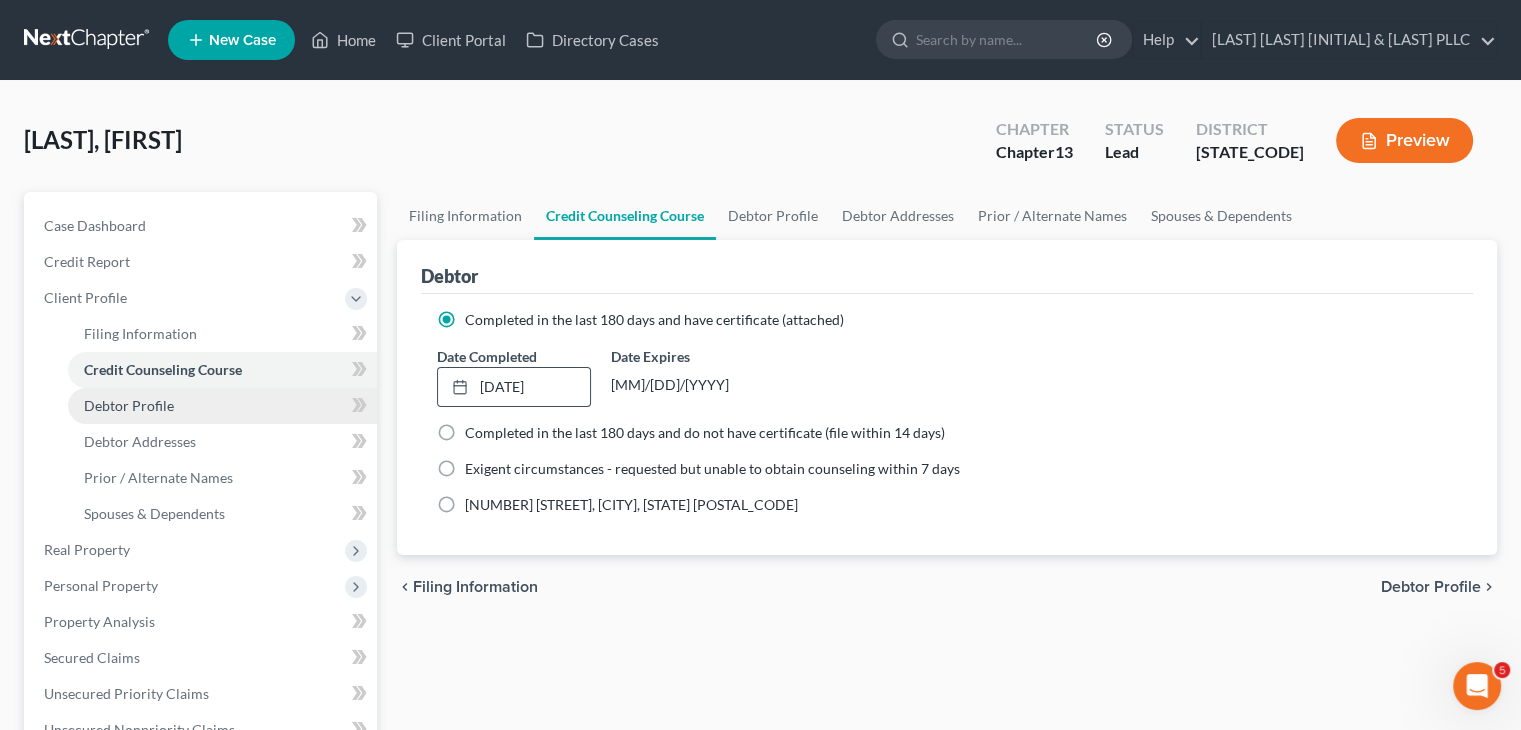 click on "[DEBTOR_PROFILE]" at bounding box center [129, 405] 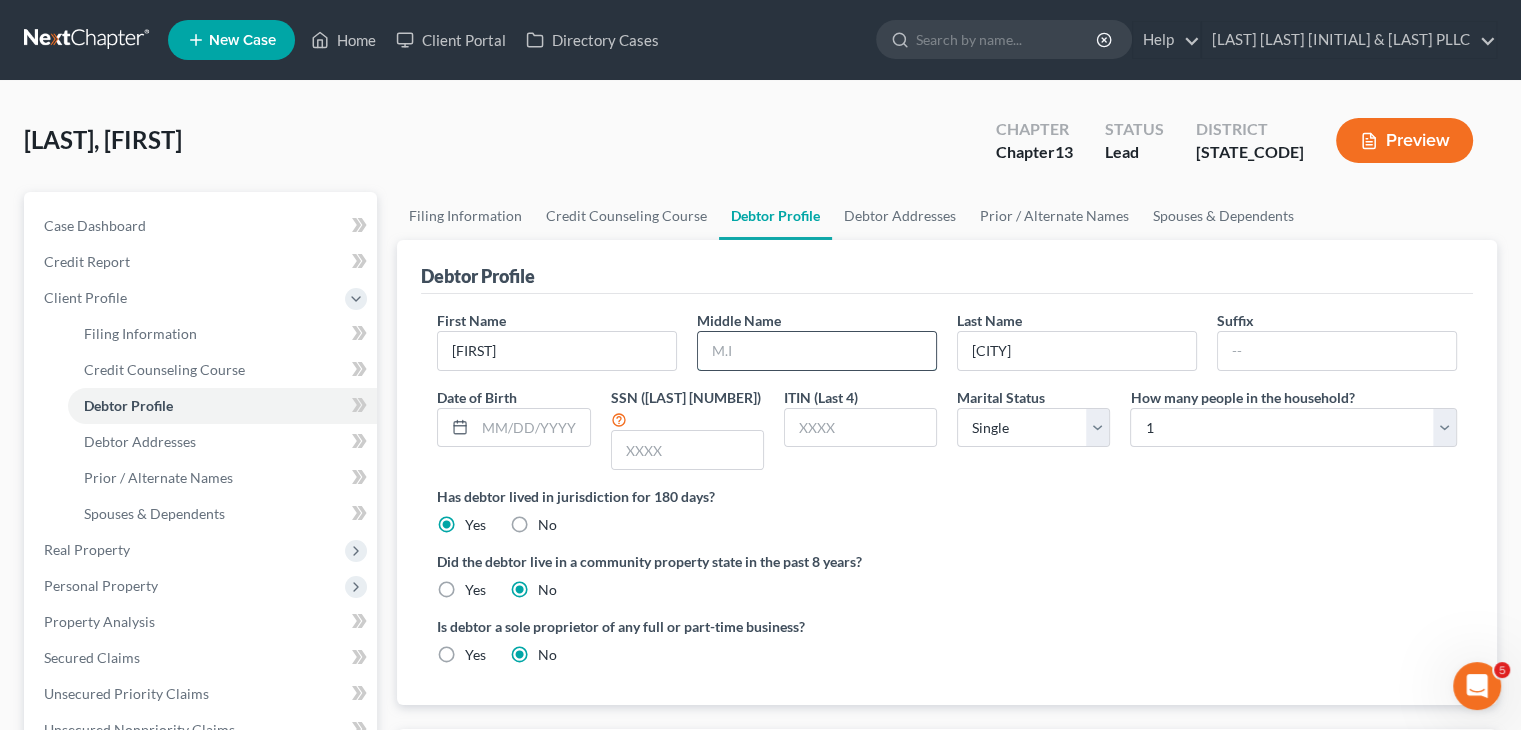click at bounding box center [817, 351] 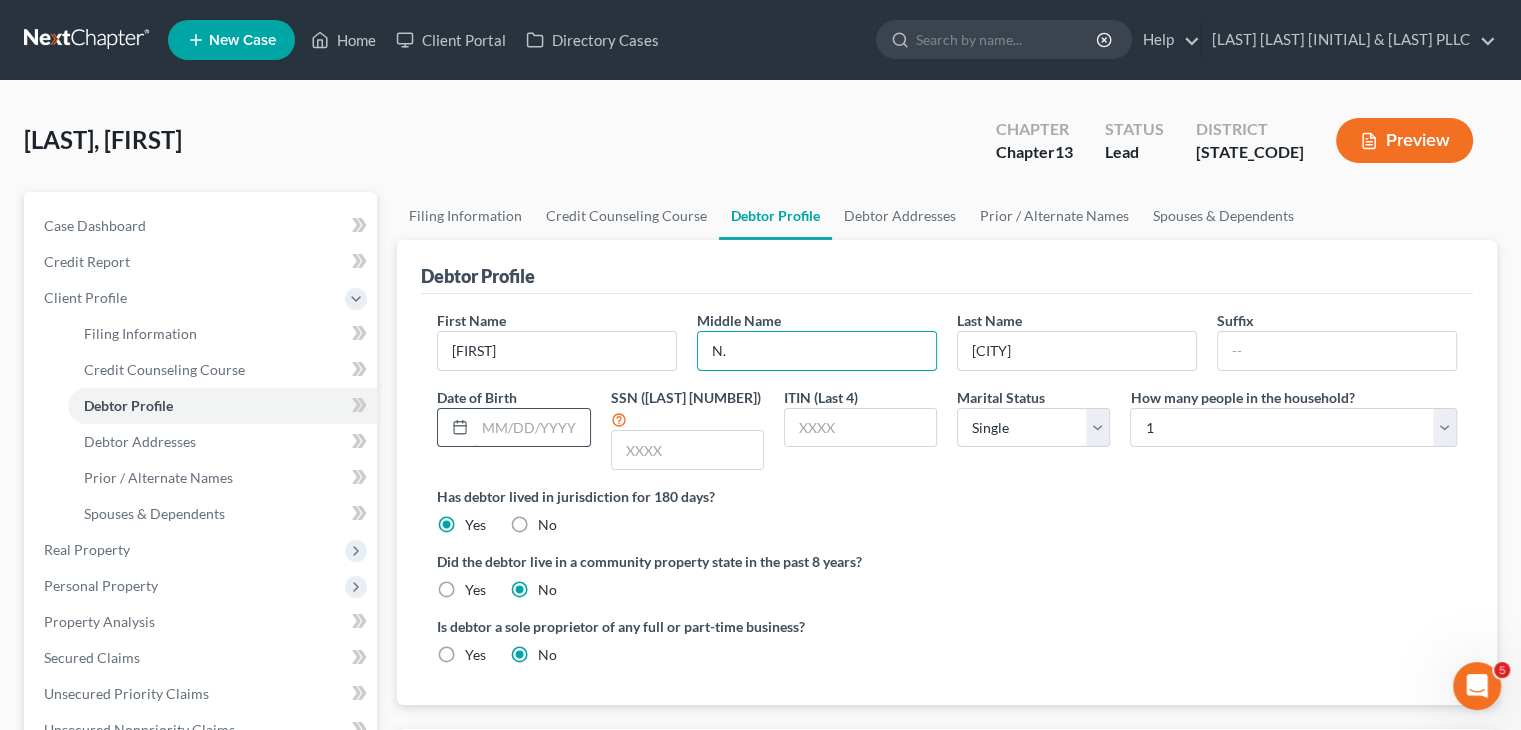 type on "[INITIAL]." 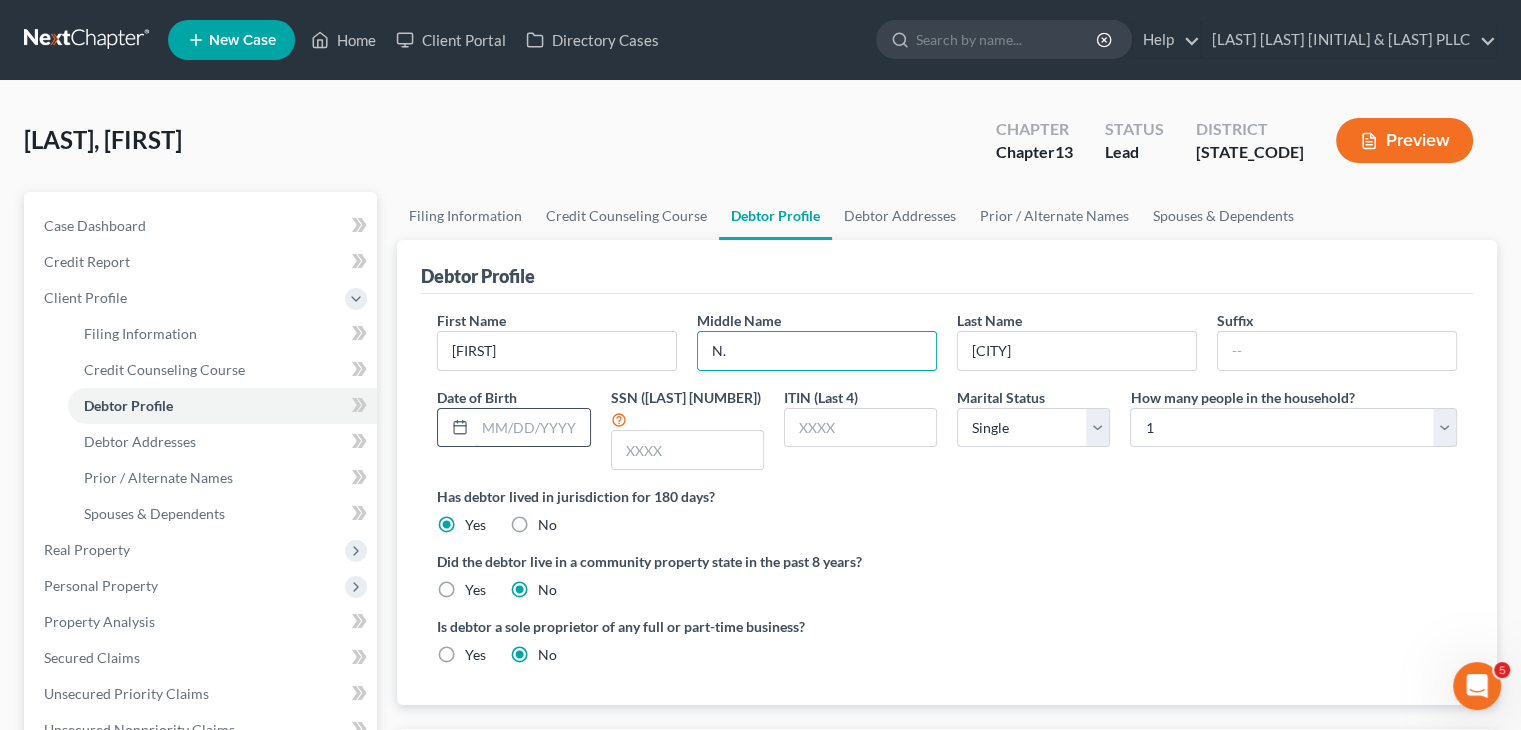 click at bounding box center [532, 428] 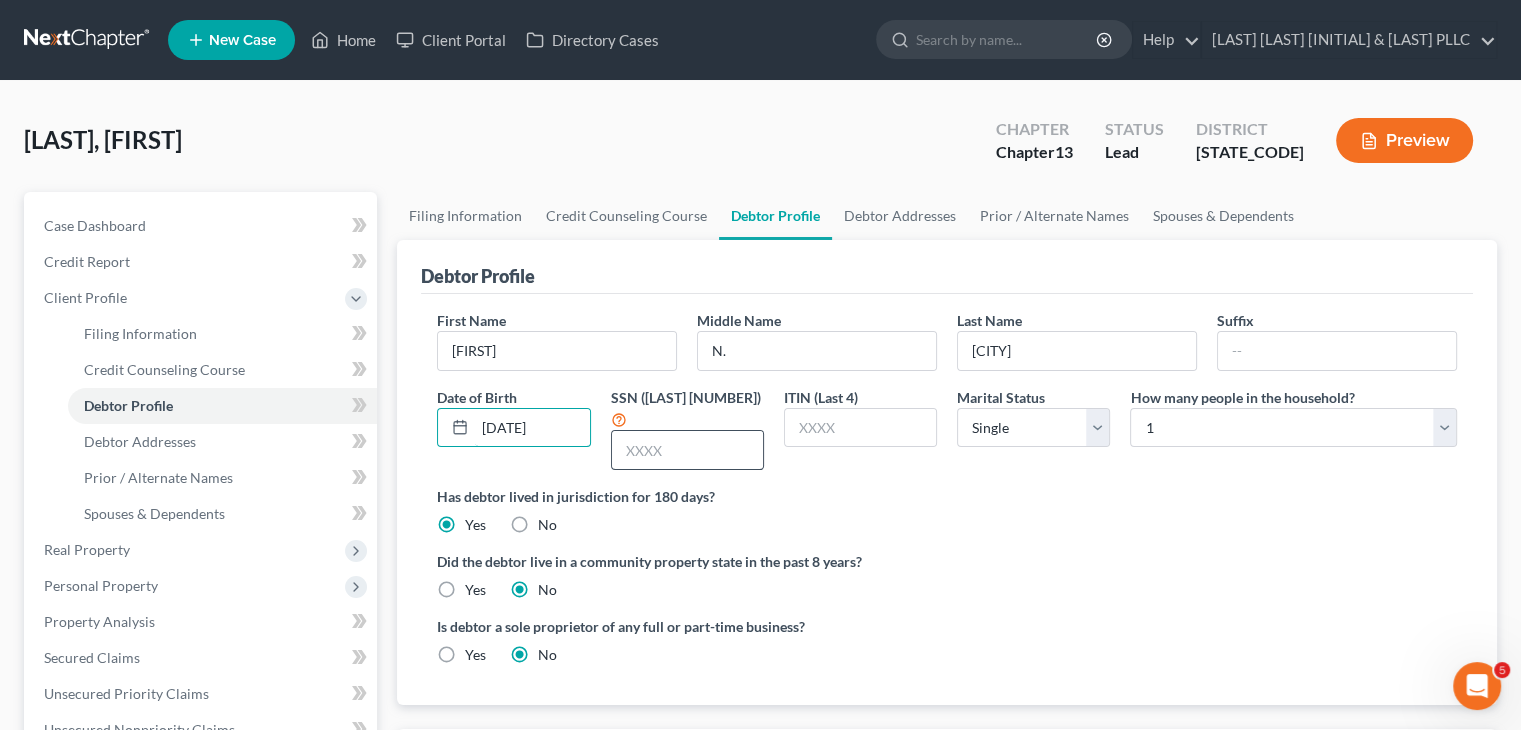 type on "[DATE]" 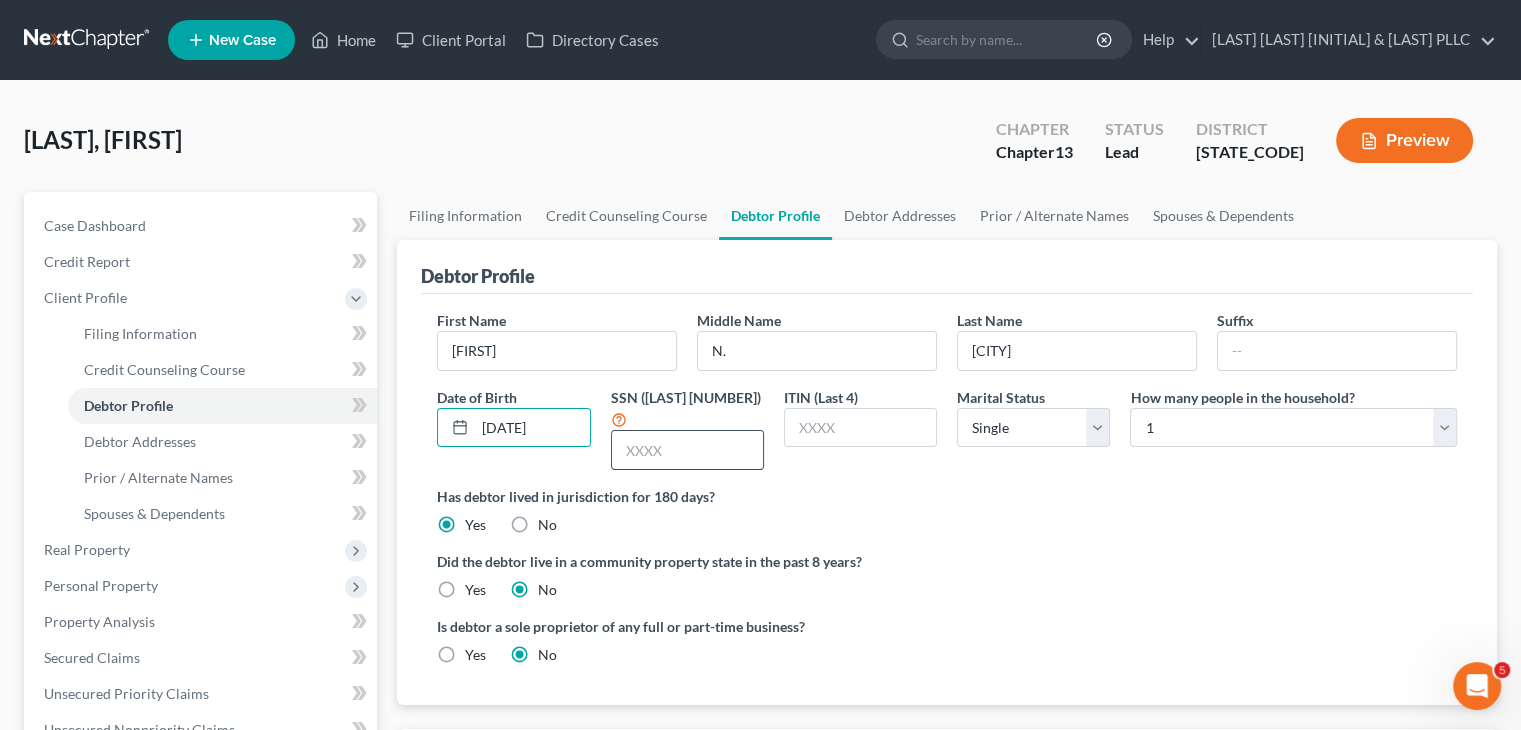 click at bounding box center [687, 450] 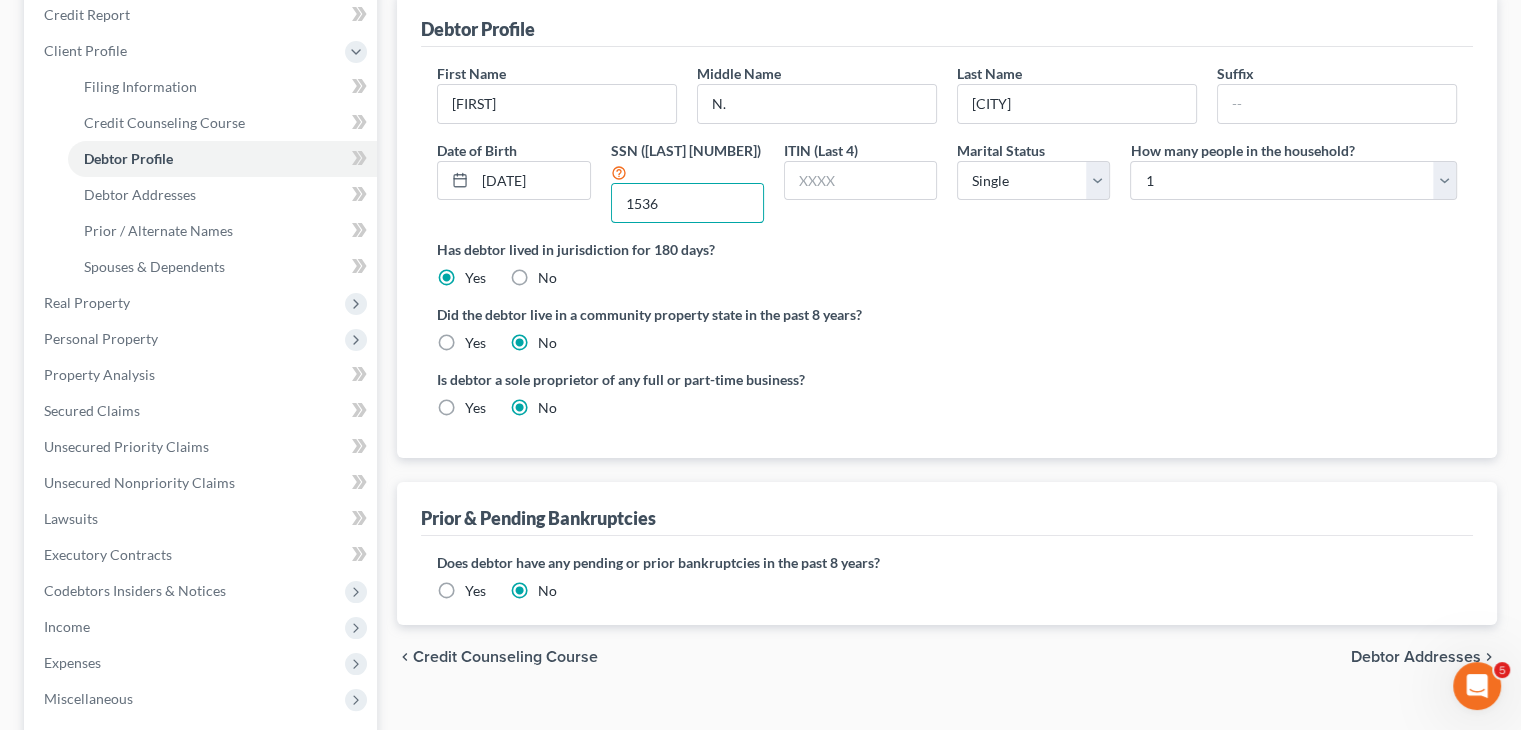 scroll, scrollTop: 200, scrollLeft: 0, axis: vertical 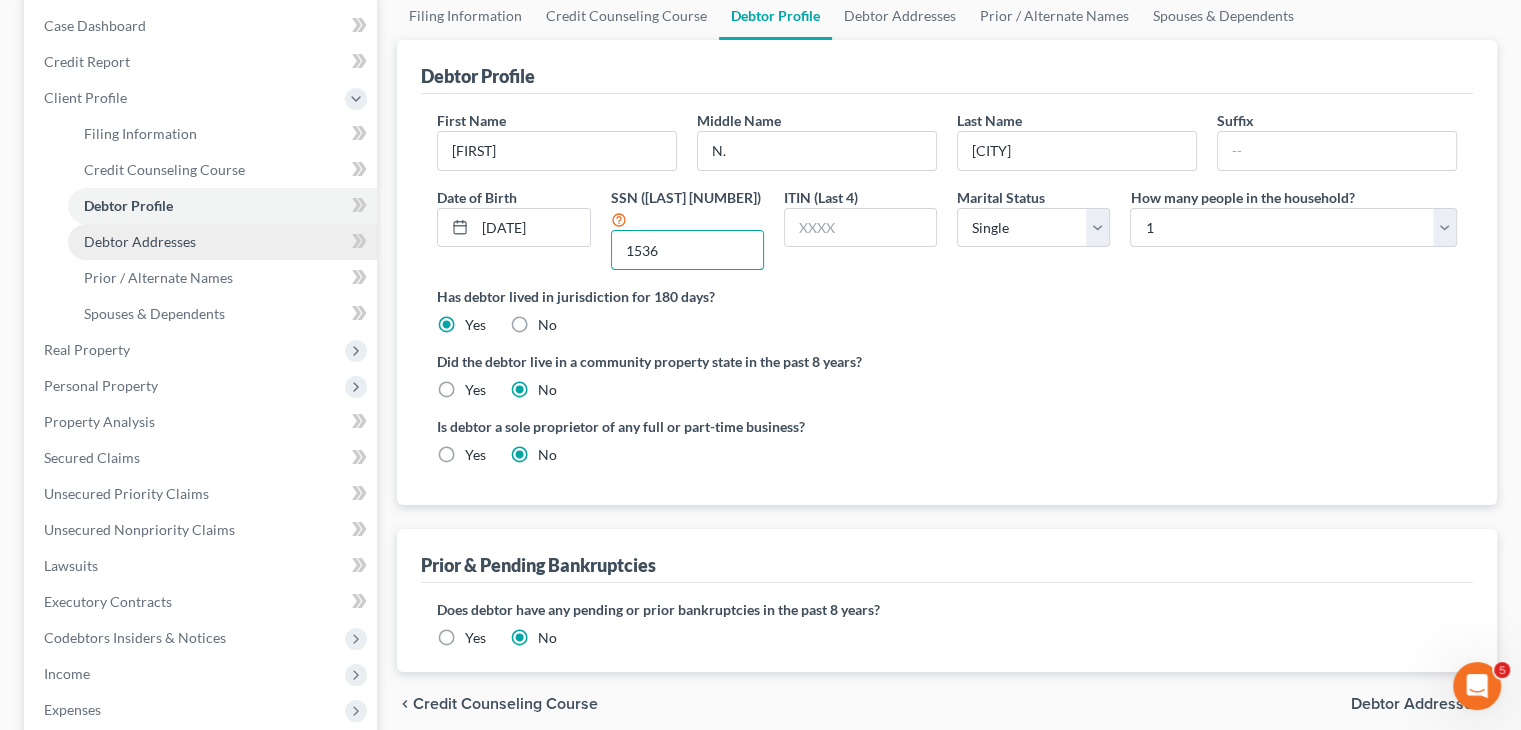 type on "••••" 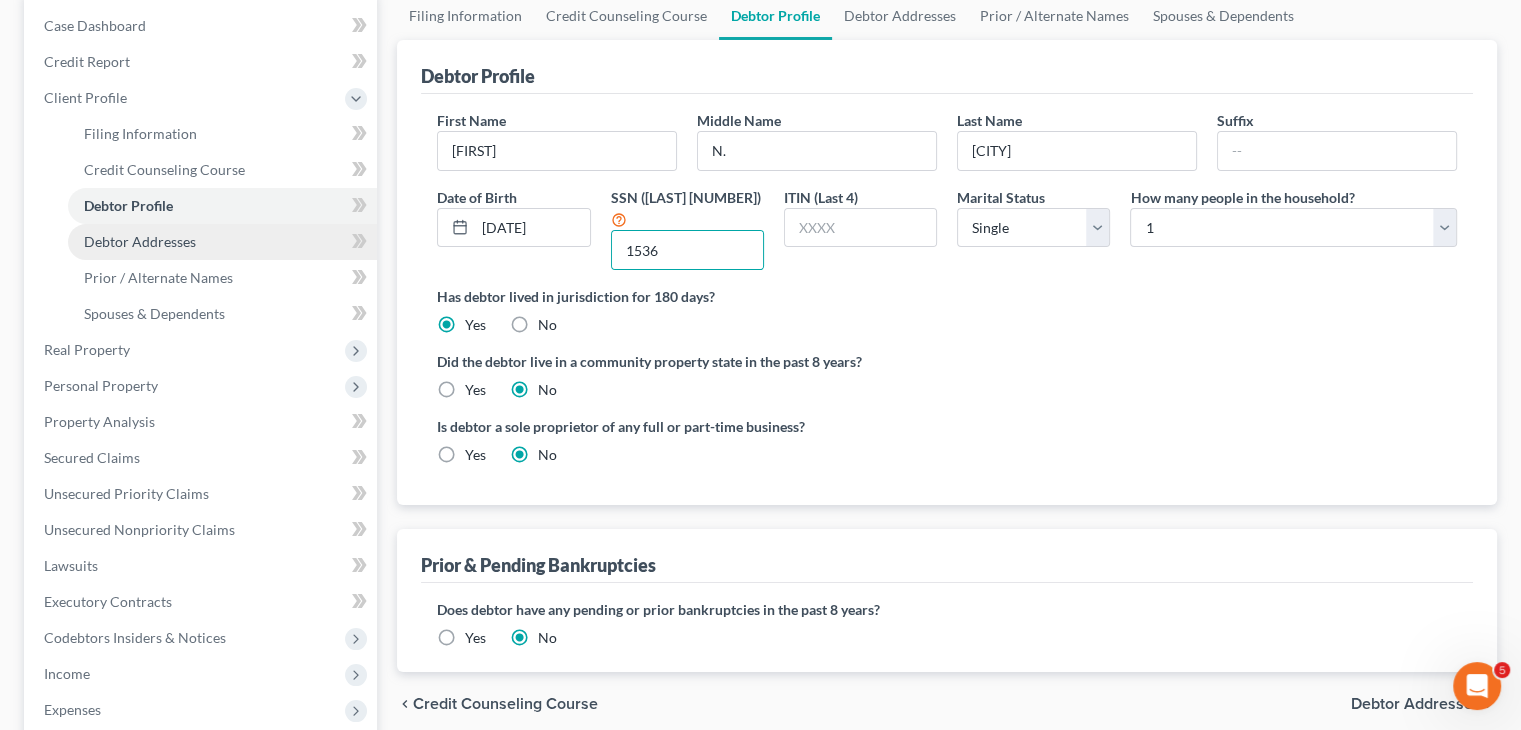 click on "Debtor Addresses" at bounding box center [140, 241] 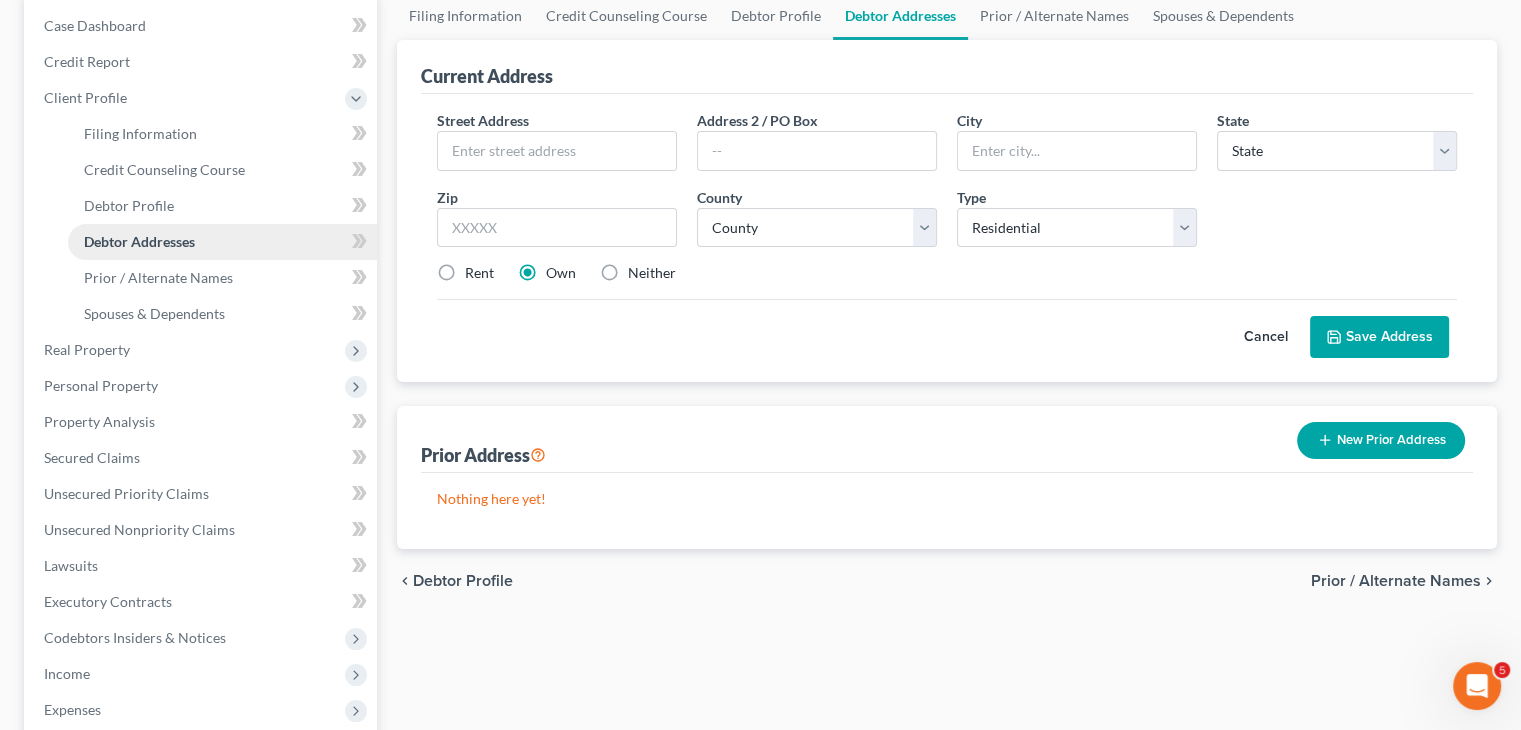 scroll, scrollTop: 0, scrollLeft: 0, axis: both 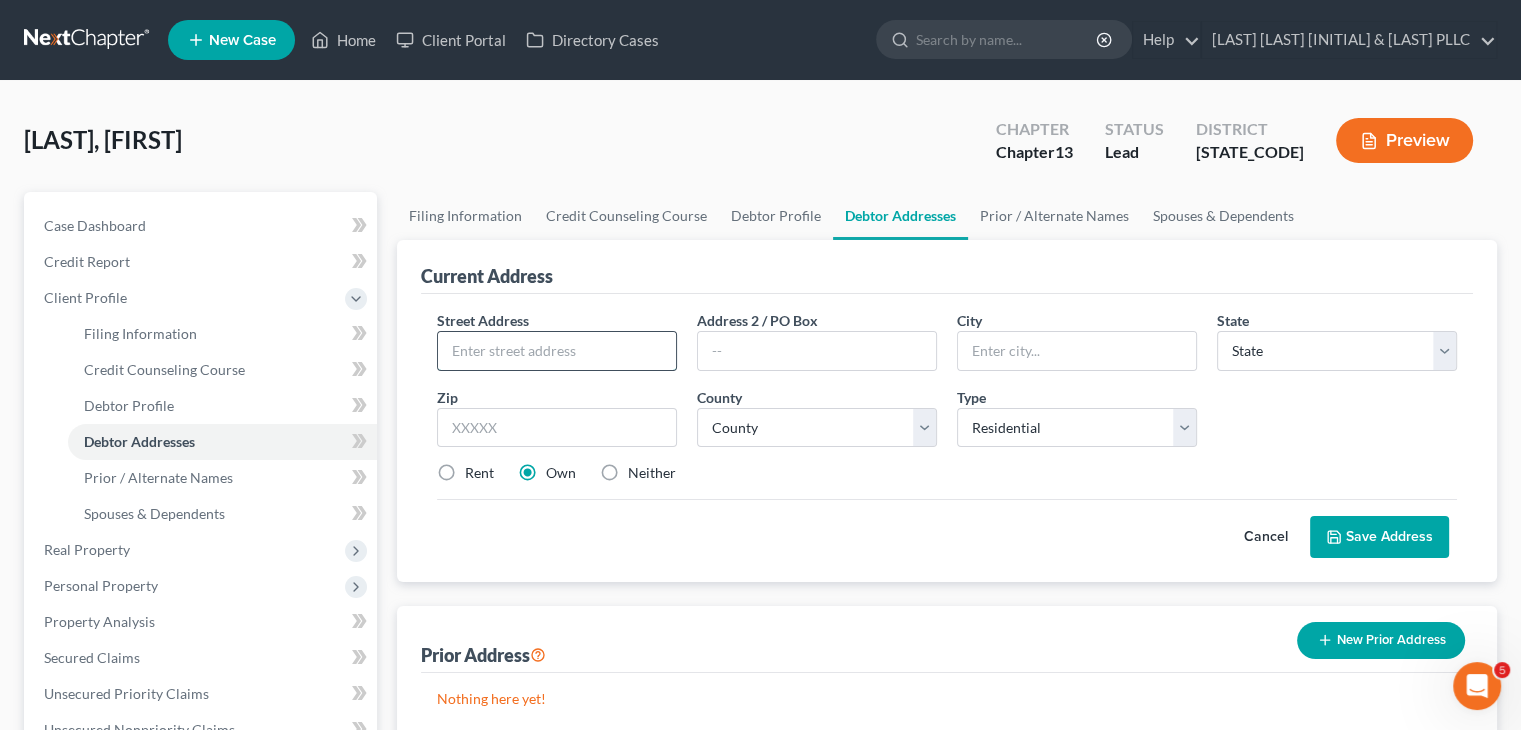 drag, startPoint x: 471, startPoint y: 351, endPoint x: 471, endPoint y: 337, distance: 14 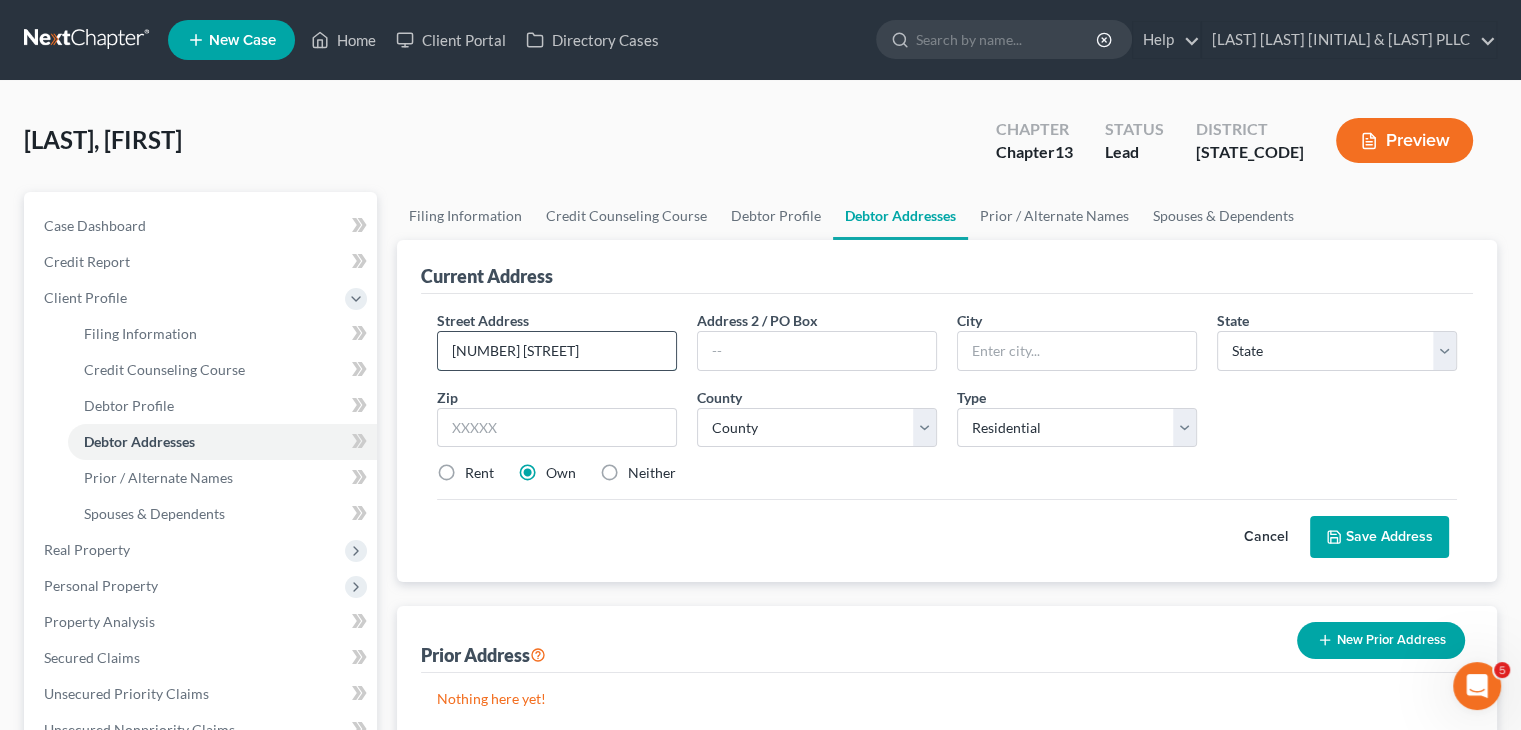 type on "[NUMBER] [STREET]" 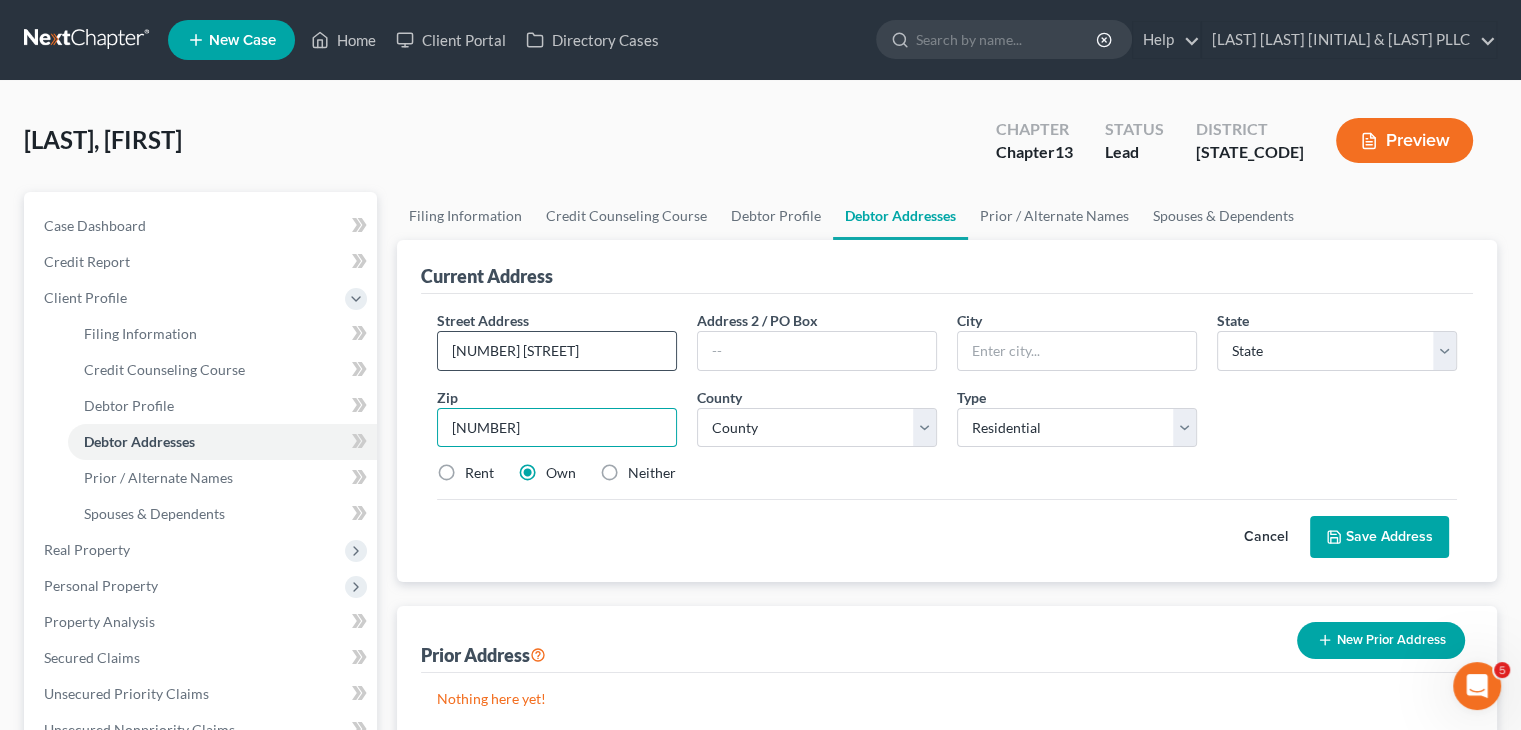 type on "[POSTAL_CODE]" 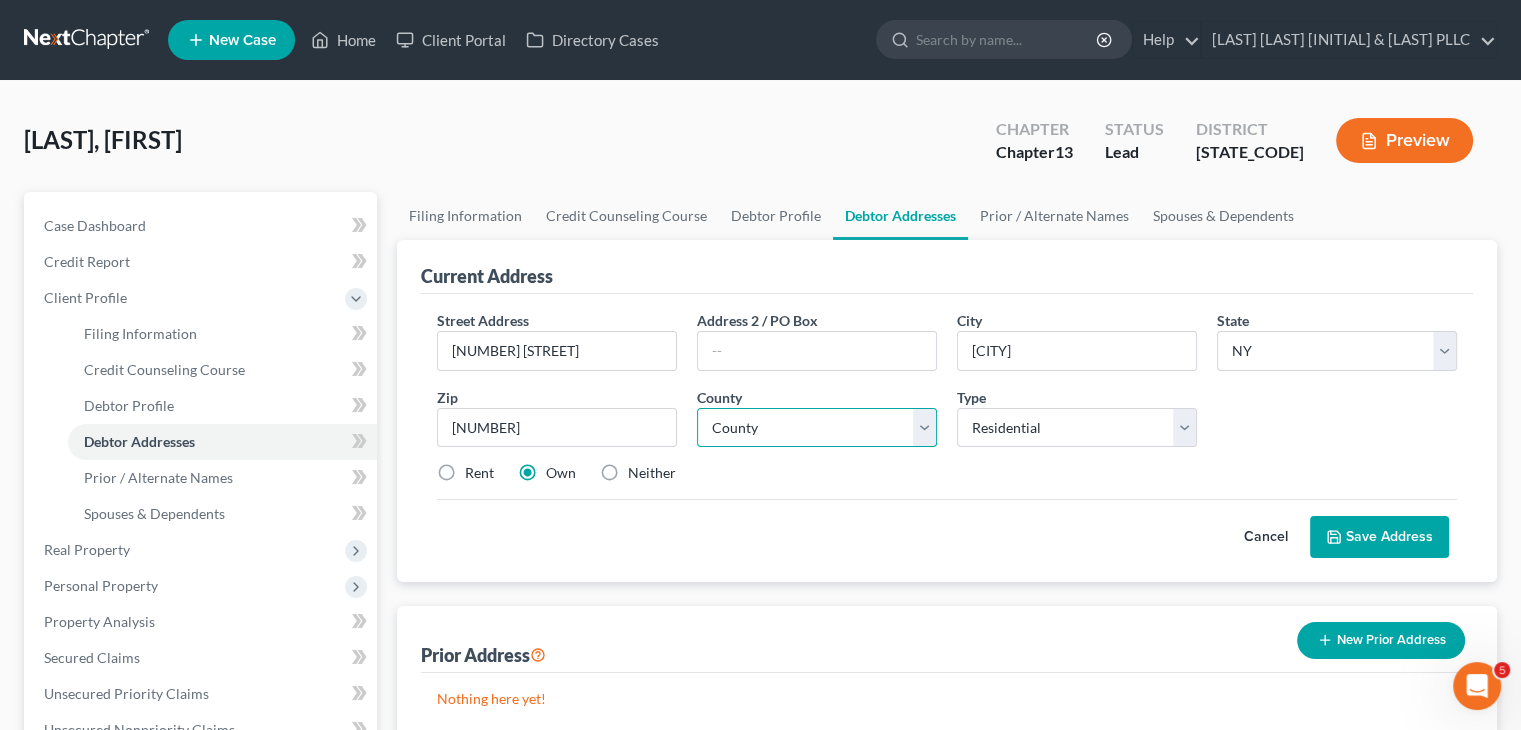 click on "•••••• •••••• •••••• •••••••• •••••• ••••• •••••• •••••• •••••• ••••••••••• •••••• •••••• •••••• •••••••••• •••••• ••••••• •••••• •••••••• •••••• ••••••• •••••• •••••••• •••••• •••••••• •••••• •••••••• •••••• •••••••• •••••• •••• •••••• ••••• •••••• •••••••• •••••• •••••• •••••• ••••••• •••••• •••••• •••••• •••••••• •••••• •••••••• •••••• ••••••••• •••••• ••••• •••••• ••••• •••••• •••••••••• •••••• ••••••• •••••• •••••• •••••• •••••••••• •••••• •••••• •••••• ••• •••• •••••• ••••••• •••••• •••••• •••••• •••••••• •••••• ••••••• •••••• •••••• •••••• ••••••• •••••• •••••• •••••• •••••• •••••• •••••• •••••• •••••• •••••• •••••••••• •••••• •••••••• •••••• •••••••• •••••• •••••••• •••••• ••••••••••• •••••• ••••••••• •••••• •••••••• •••••• •••••• •••••• ••• •••••••• •••••• ••••••• •••••• ••••••• •••••• •••••••• •••••• ••••• •••••• •••••••• •••••• •••••• •••••• •••••• •••••• •••••••••• •••••• ••••• •••••• ••••••••••• •••••• ••••••• •••••• ••••• ••••••" at bounding box center (817, 428) 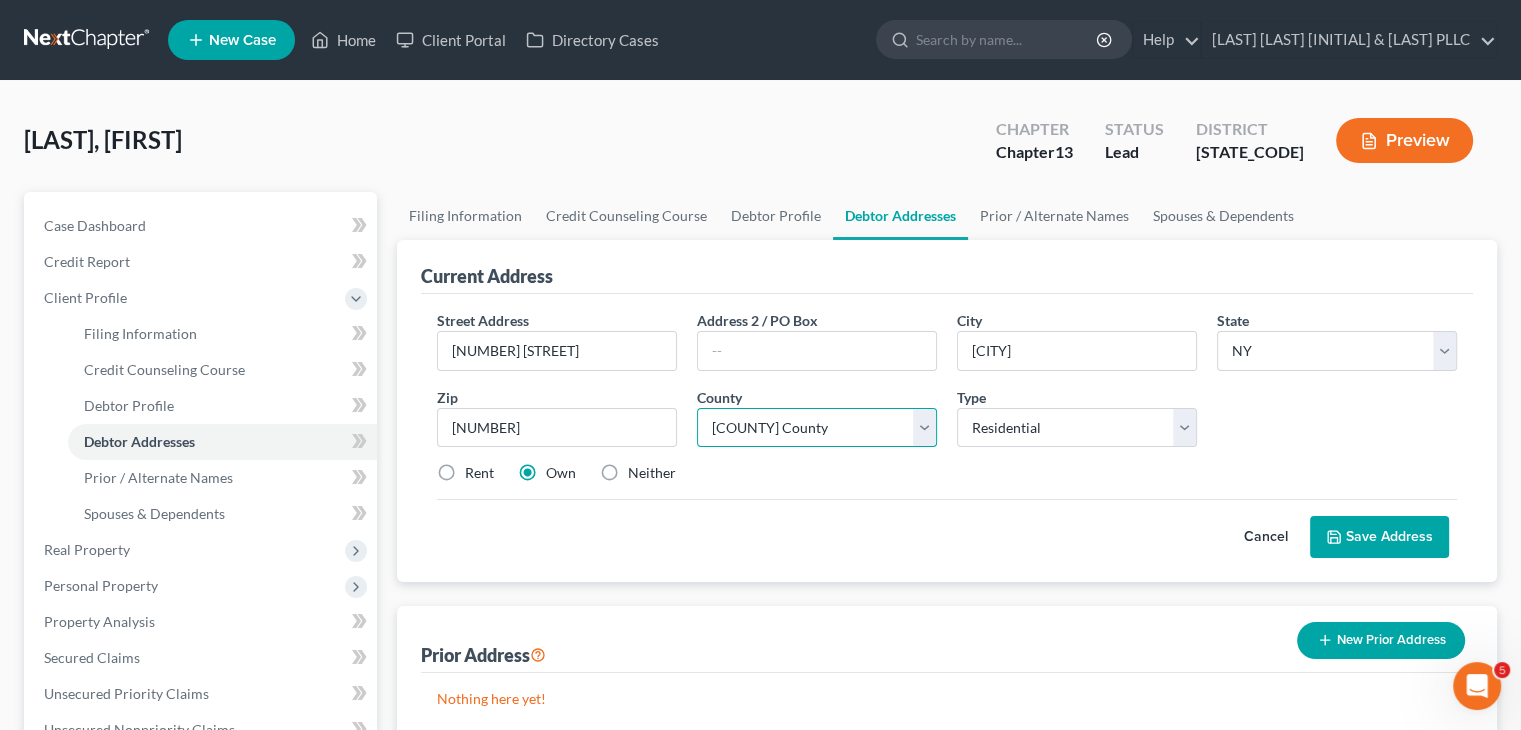 click on "•••••• •••••• •••••• •••••••• •••••• ••••• •••••• •••••• •••••• ••••••••••• •••••• •••••• •••••• •••••••••• •••••• ••••••• •••••• •••••••• •••••• ••••••• •••••• •••••••• •••••• •••••••• •••••• •••••••• •••••• •••••••• •••••• •••• •••••• ••••• •••••• •••••••• •••••• •••••• •••••• ••••••• •••••• •••••• •••••• •••••••• •••••• •••••••• •••••• ••••••••• •••••• ••••• •••••• ••••• •••••• •••••••••• •••••• ••••••• •••••• •••••• •••••• •••••••••• •••••• •••••• •••••• ••• •••• •••••• ••••••• •••••• •••••• •••••• •••••••• •••••• ••••••• •••••• •••••• •••••• ••••••• •••••• •••••• •••••• •••••• •••••• •••••• •••••• •••••• •••••• •••••••••• •••••• •••••••• •••••• •••••••• •••••• •••••••• •••••• ••••••••••• •••••• ••••••••• •••••• •••••••• •••••• •••••• •••••• ••• •••••••• •••••• ••••••• •••••• ••••••• •••••• •••••••• •••••• ••••• •••••• •••••••• •••••• •••••• •••••• •••••• •••••• •••••••••• •••••• ••••• •••••• ••••••••••• •••••• ••••••• •••••• ••••• ••••••" at bounding box center (817, 428) 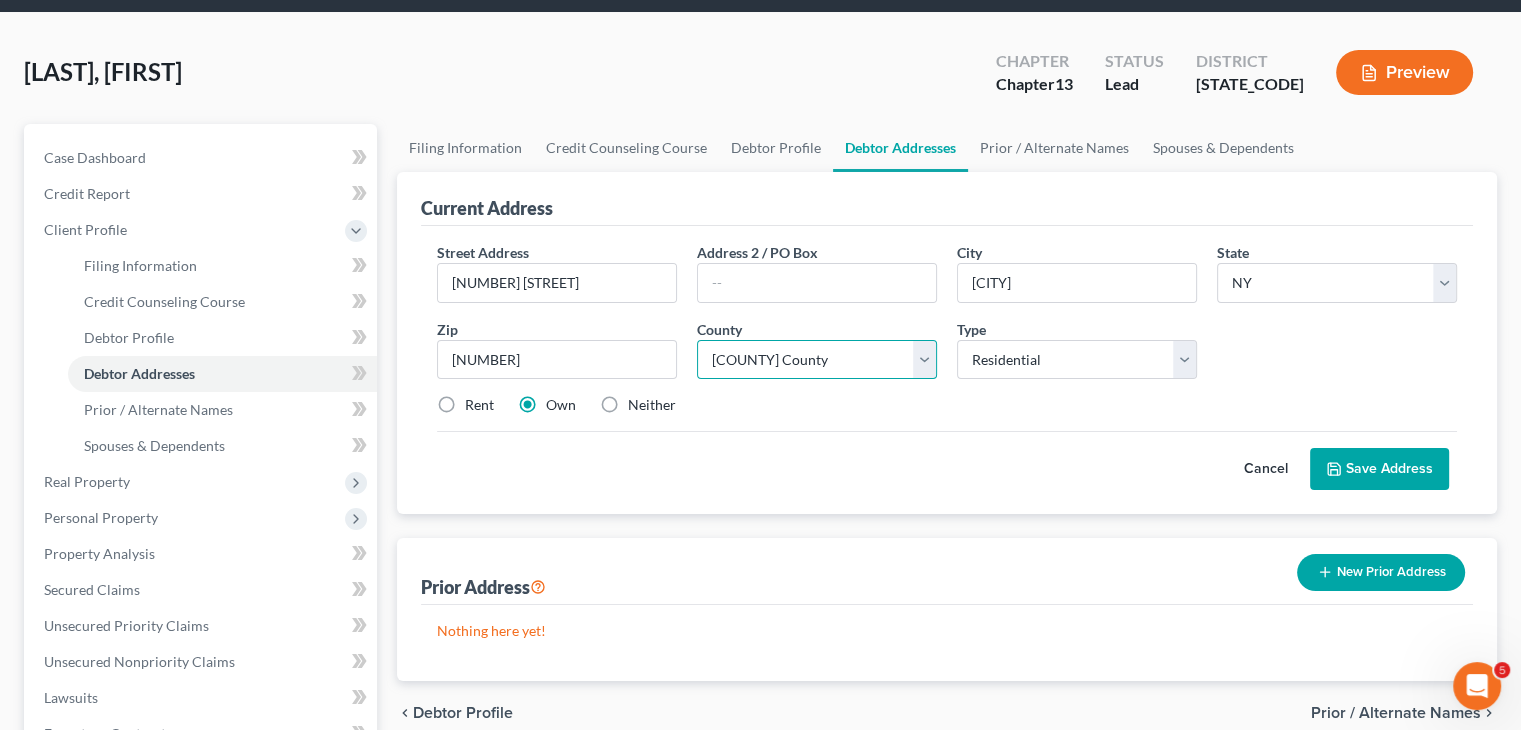 scroll, scrollTop: 300, scrollLeft: 0, axis: vertical 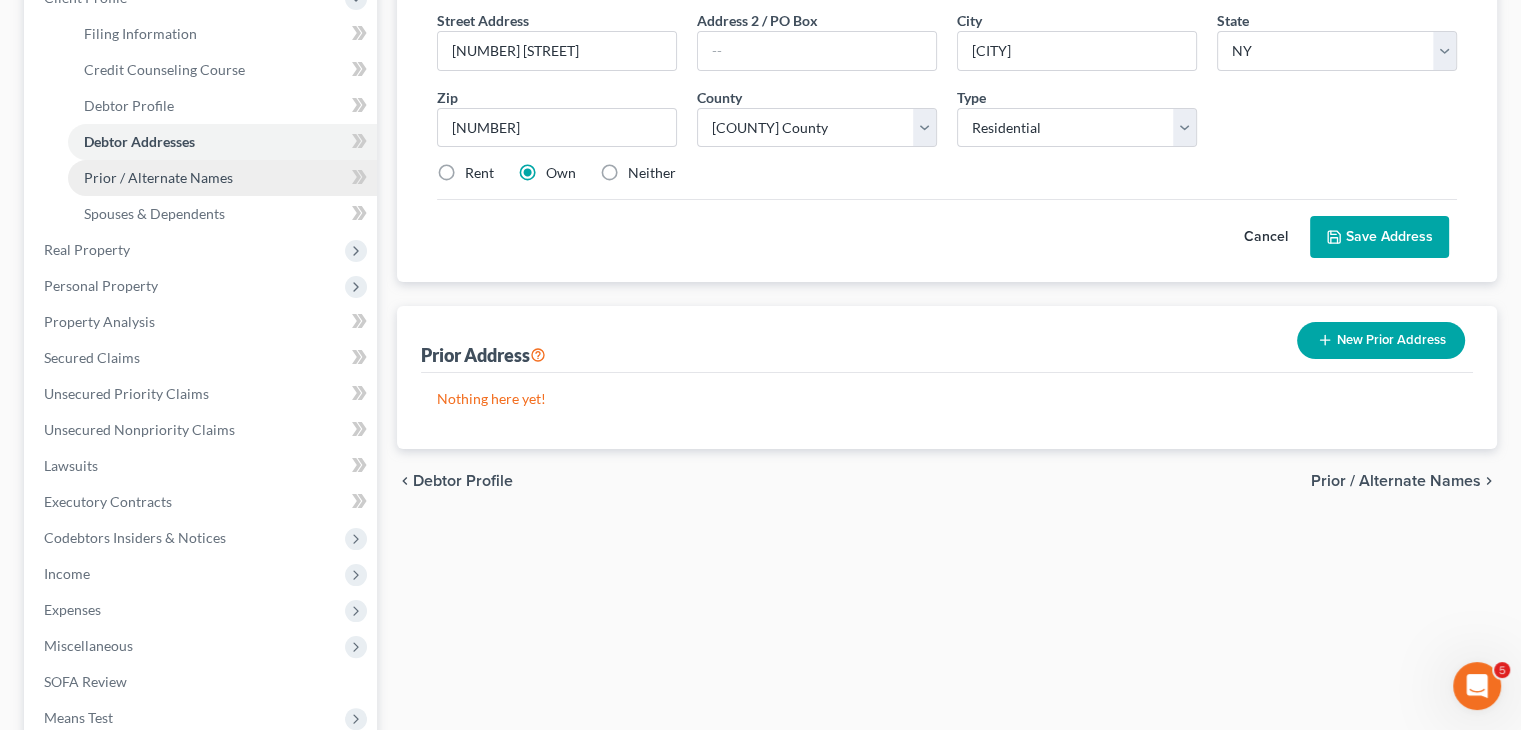 click on "Prior / Alternate Names" at bounding box center (222, 178) 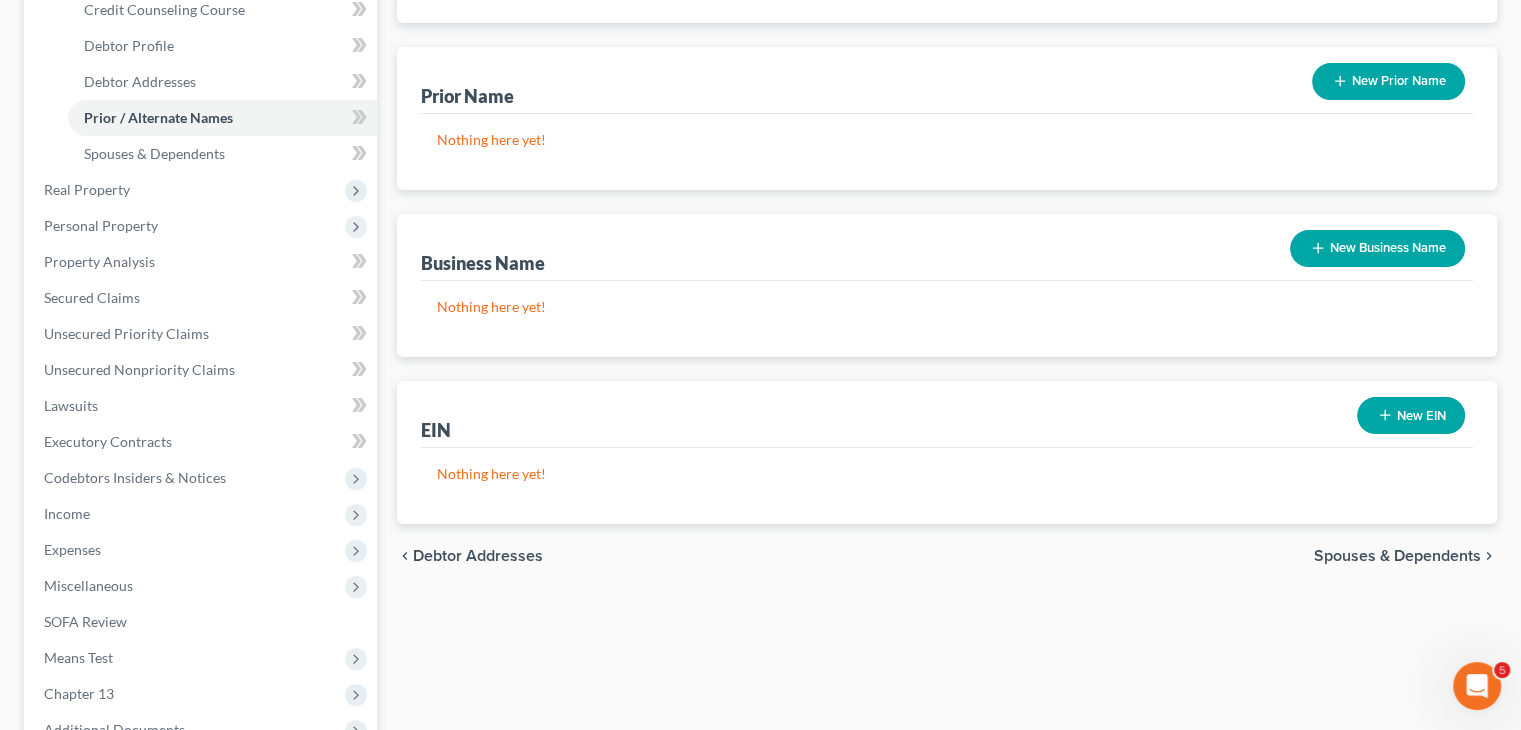 scroll, scrollTop: 400, scrollLeft: 0, axis: vertical 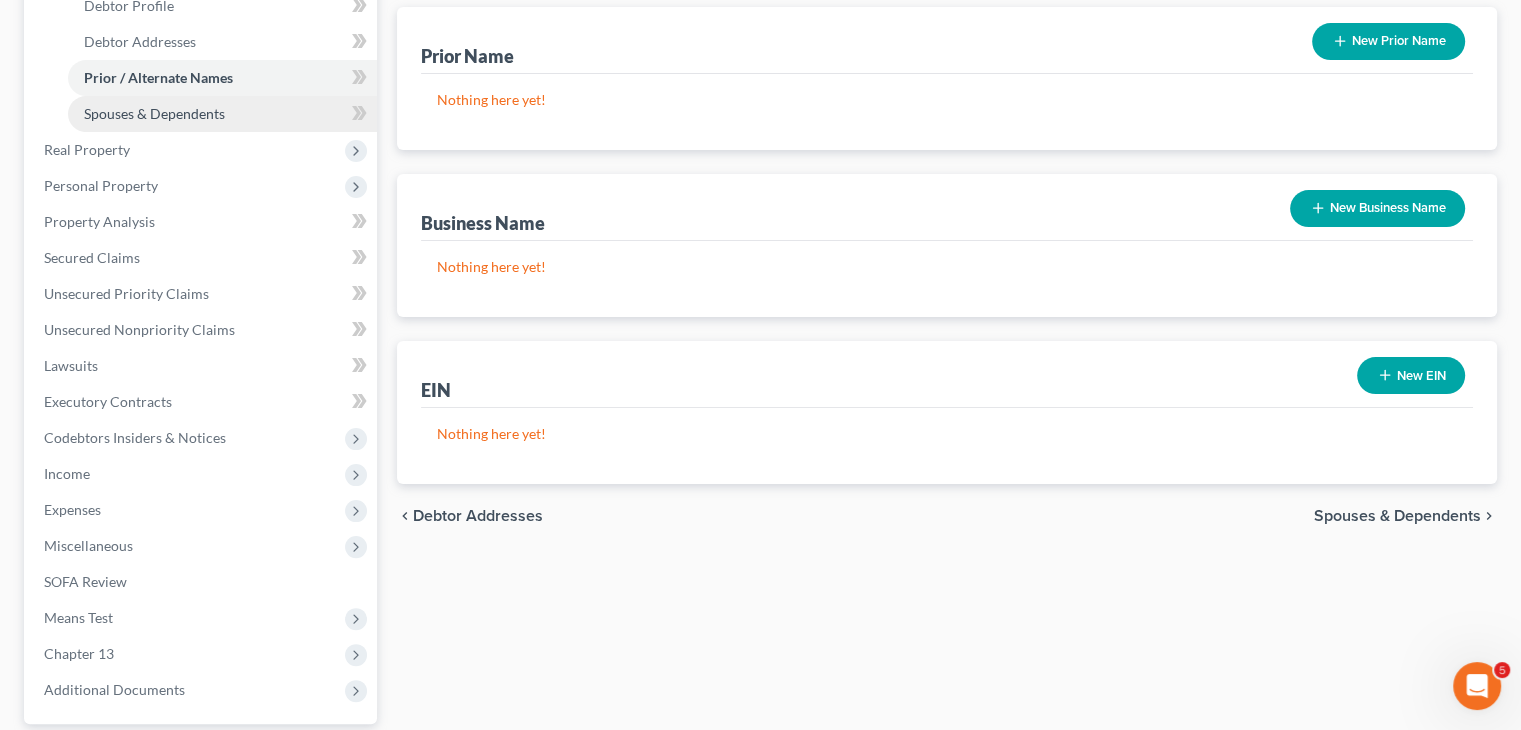 click on "Spouses & Dependents" at bounding box center (154, 113) 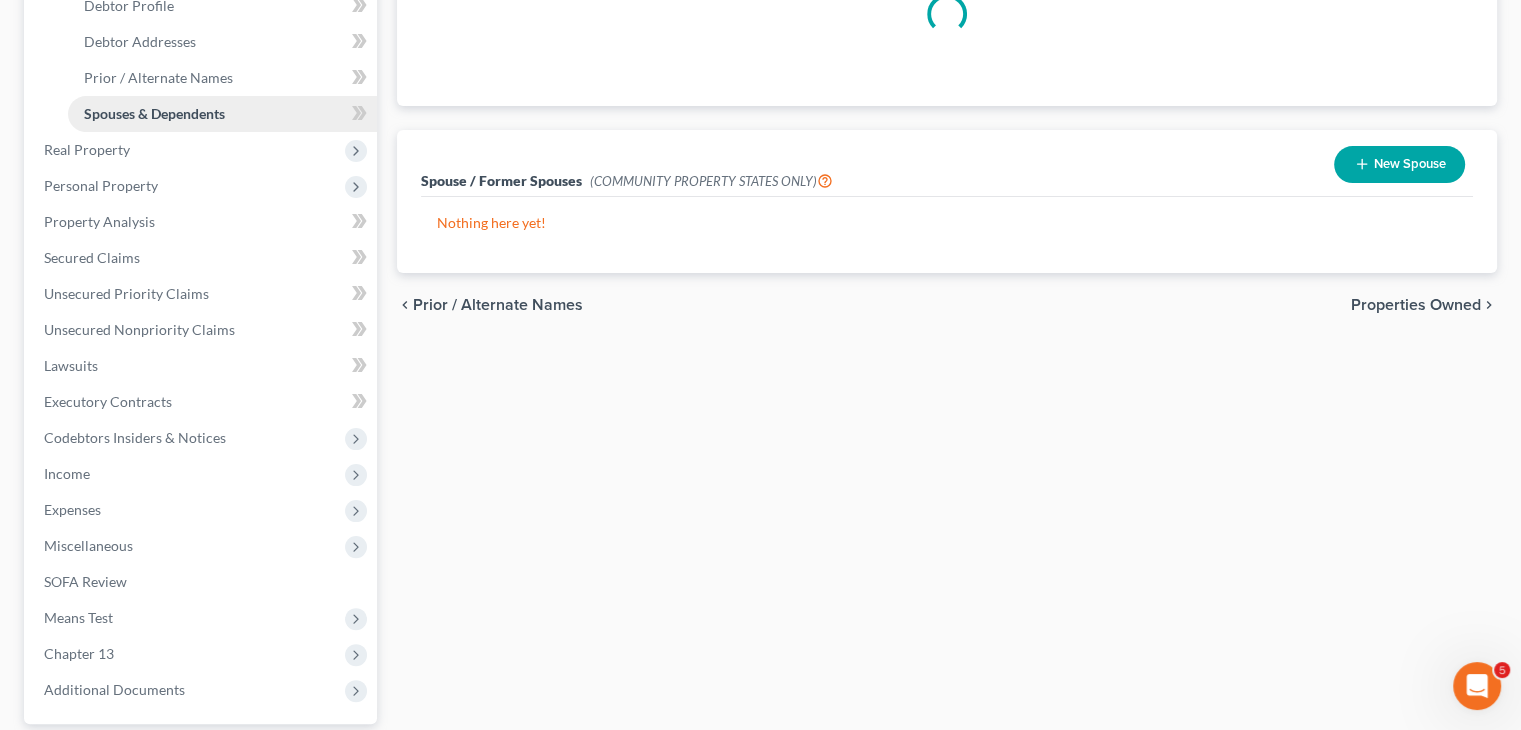 scroll, scrollTop: 0, scrollLeft: 0, axis: both 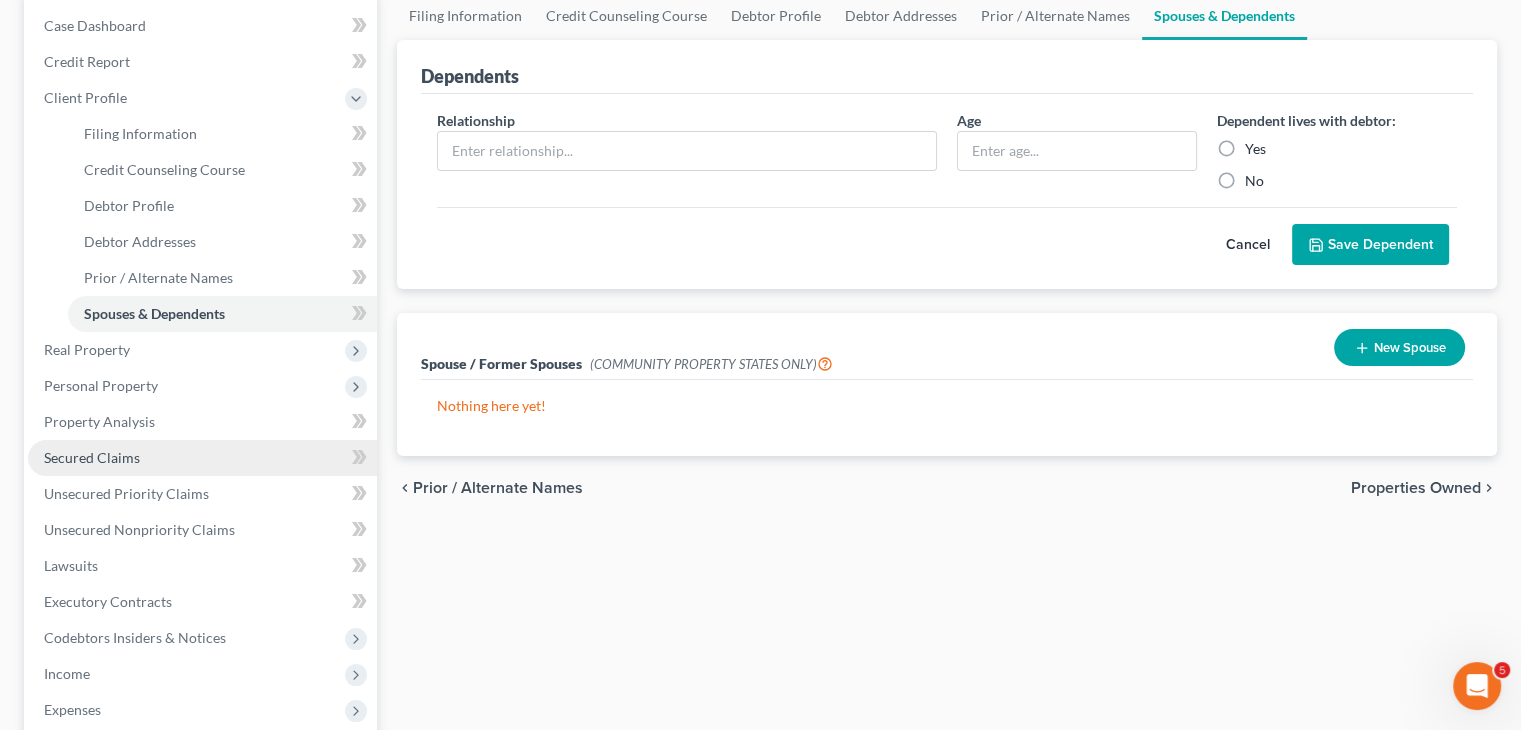 click on "Secured Claims" at bounding box center (202, 458) 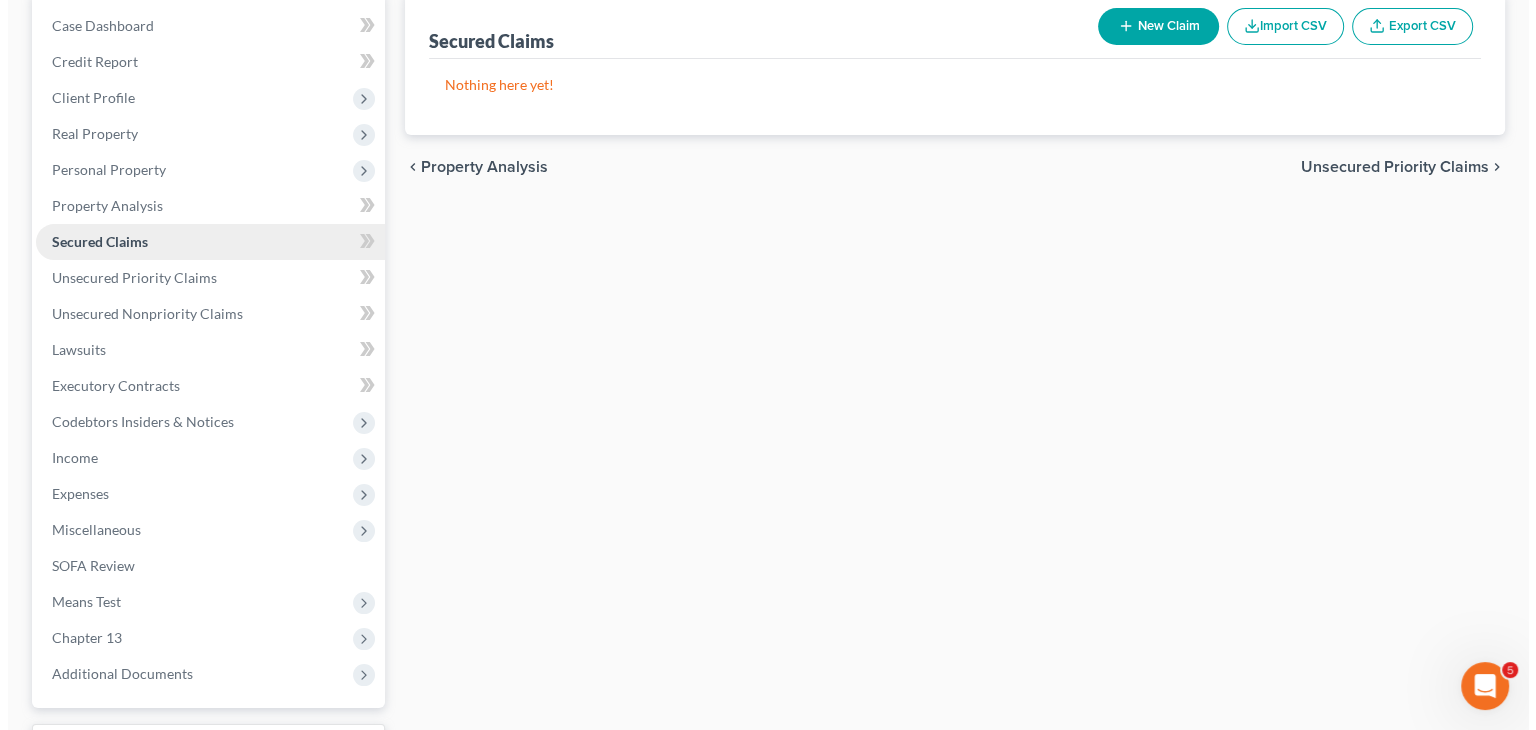 scroll, scrollTop: 0, scrollLeft: 0, axis: both 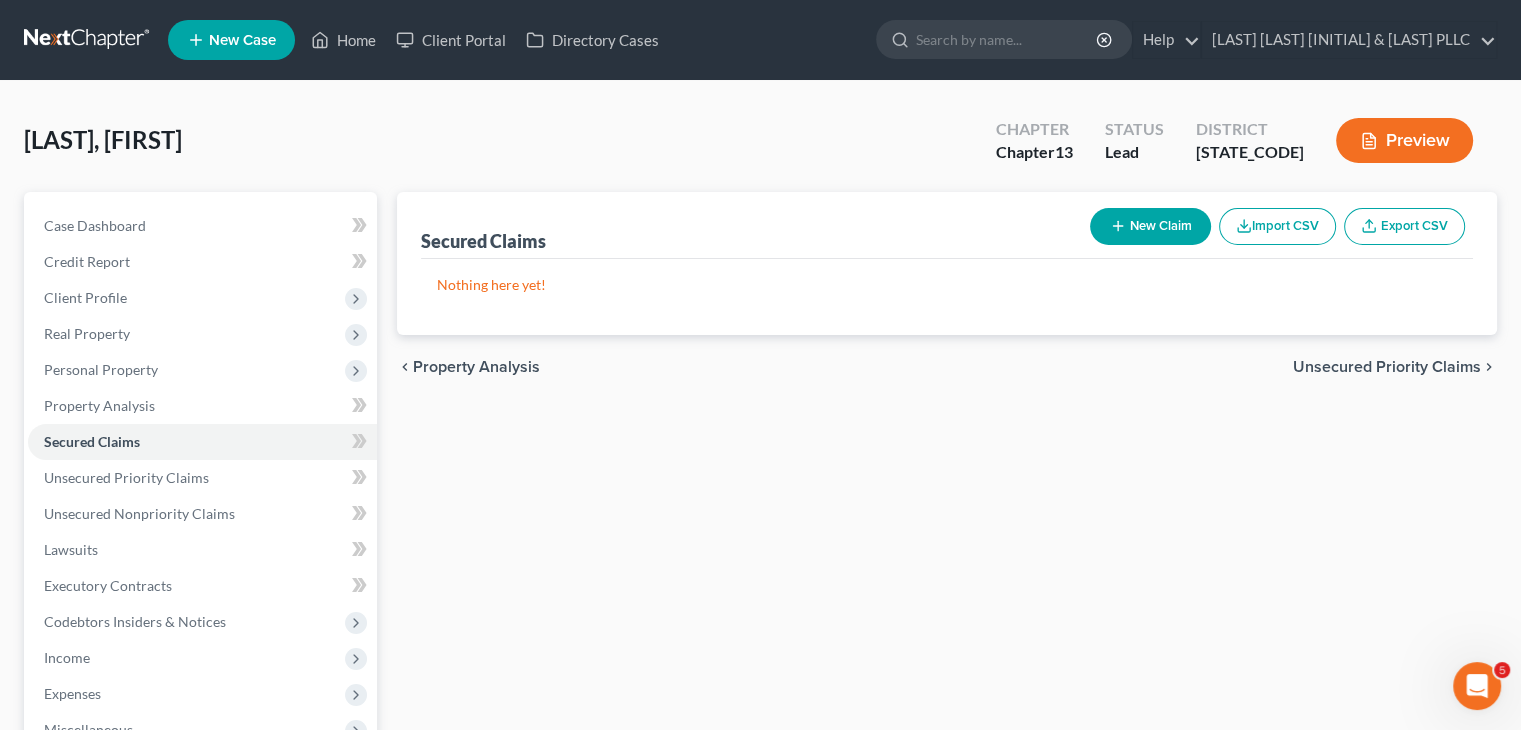 click on "••• •••••" at bounding box center [1150, 226] 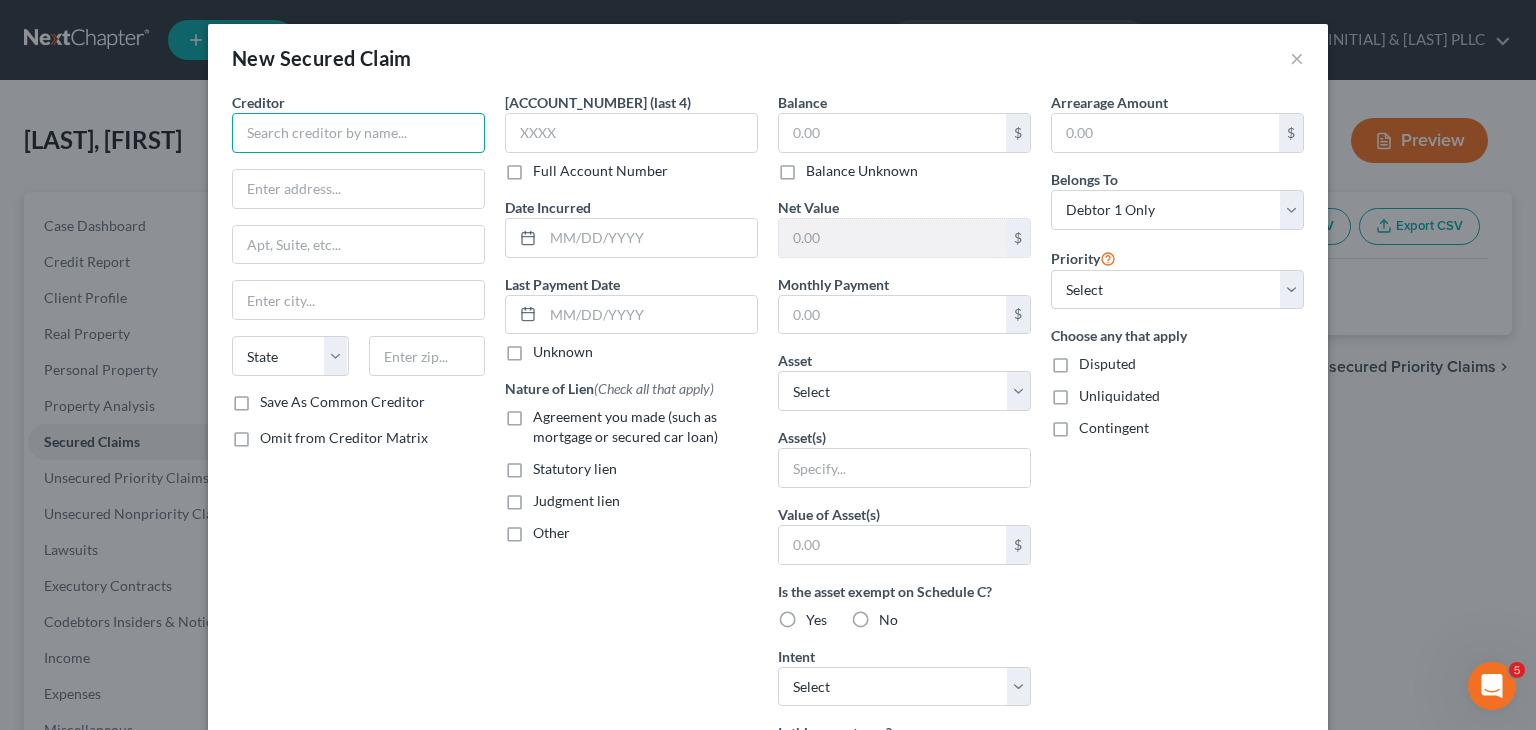 click at bounding box center (358, 133) 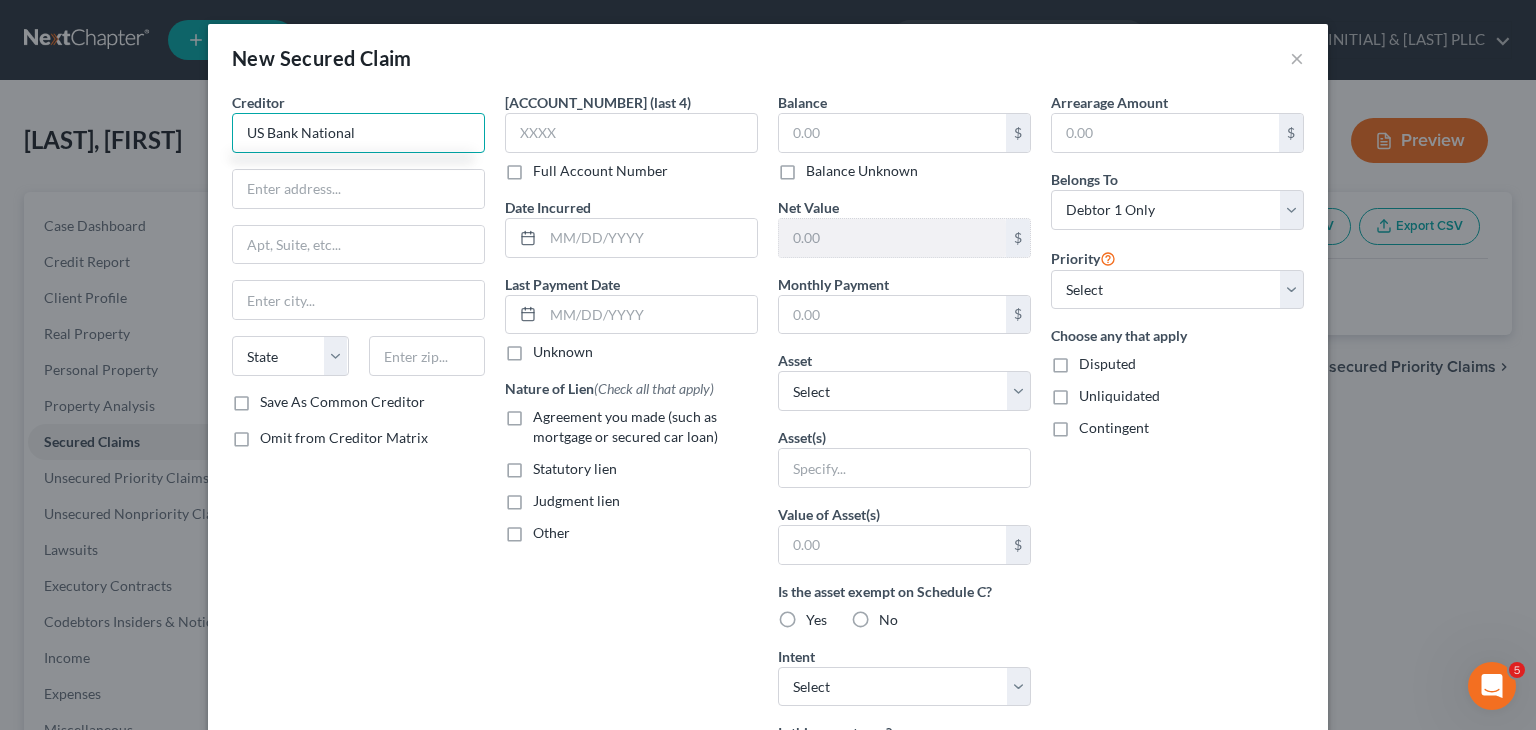 type on "•• •••• ••••••••" 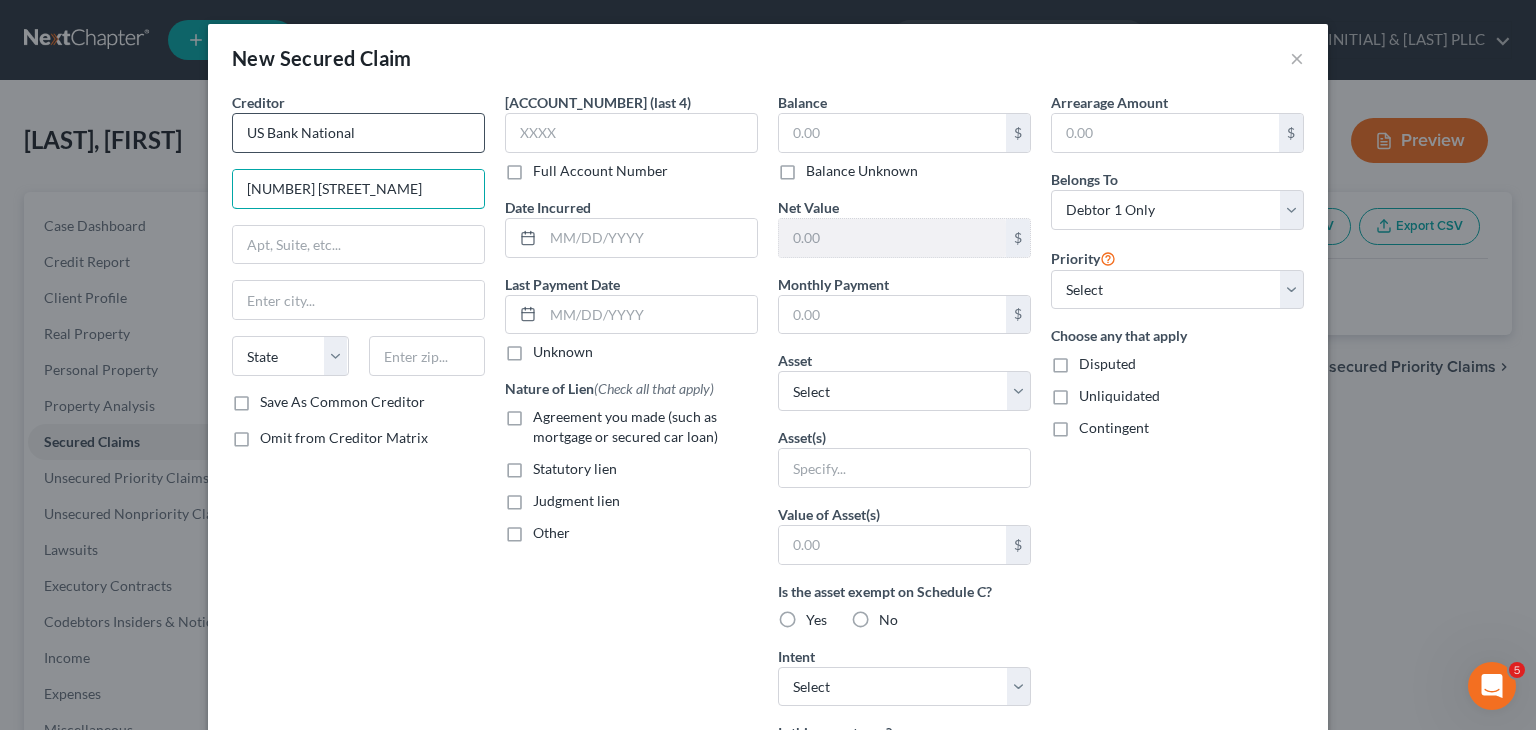 type on "800 Nicollet Mall" 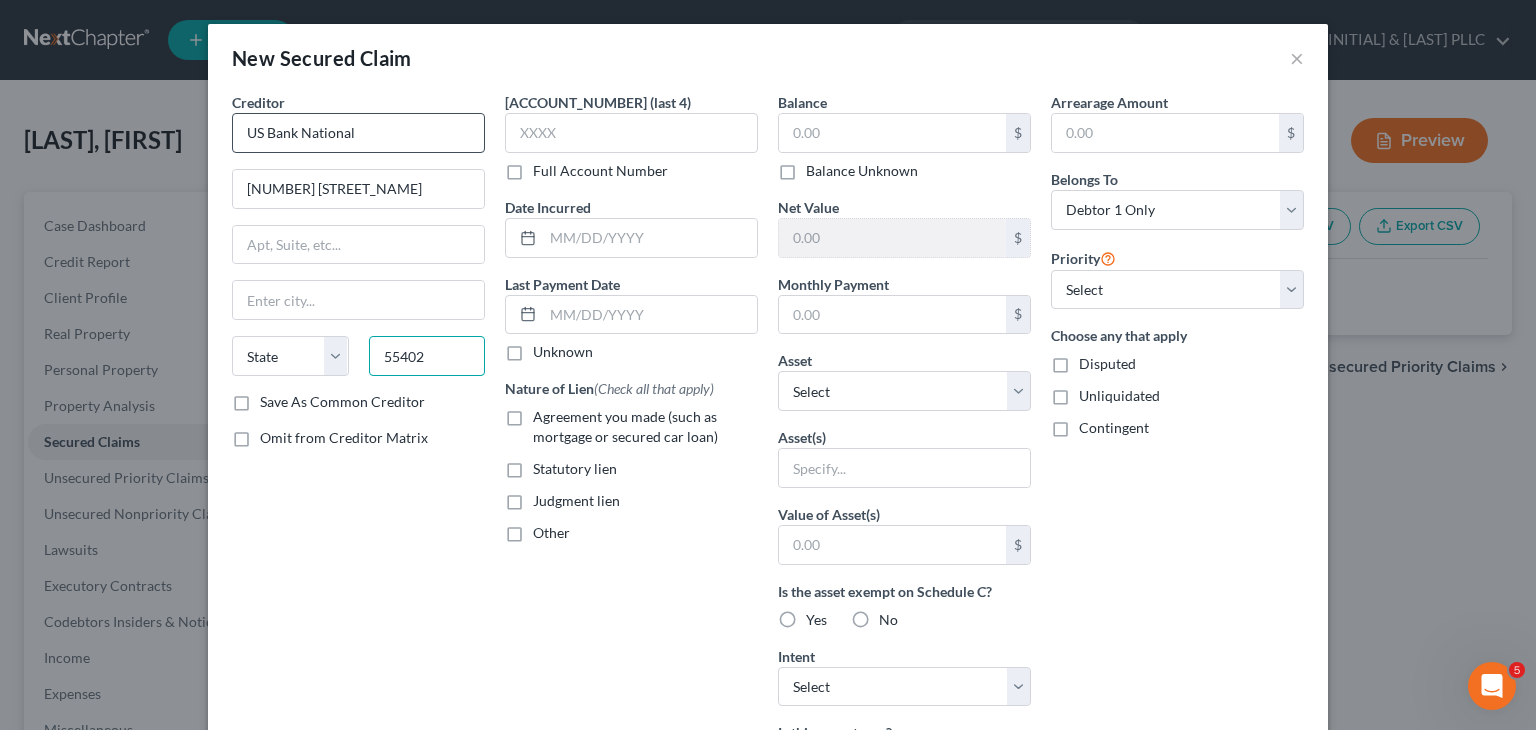 type on "55402" 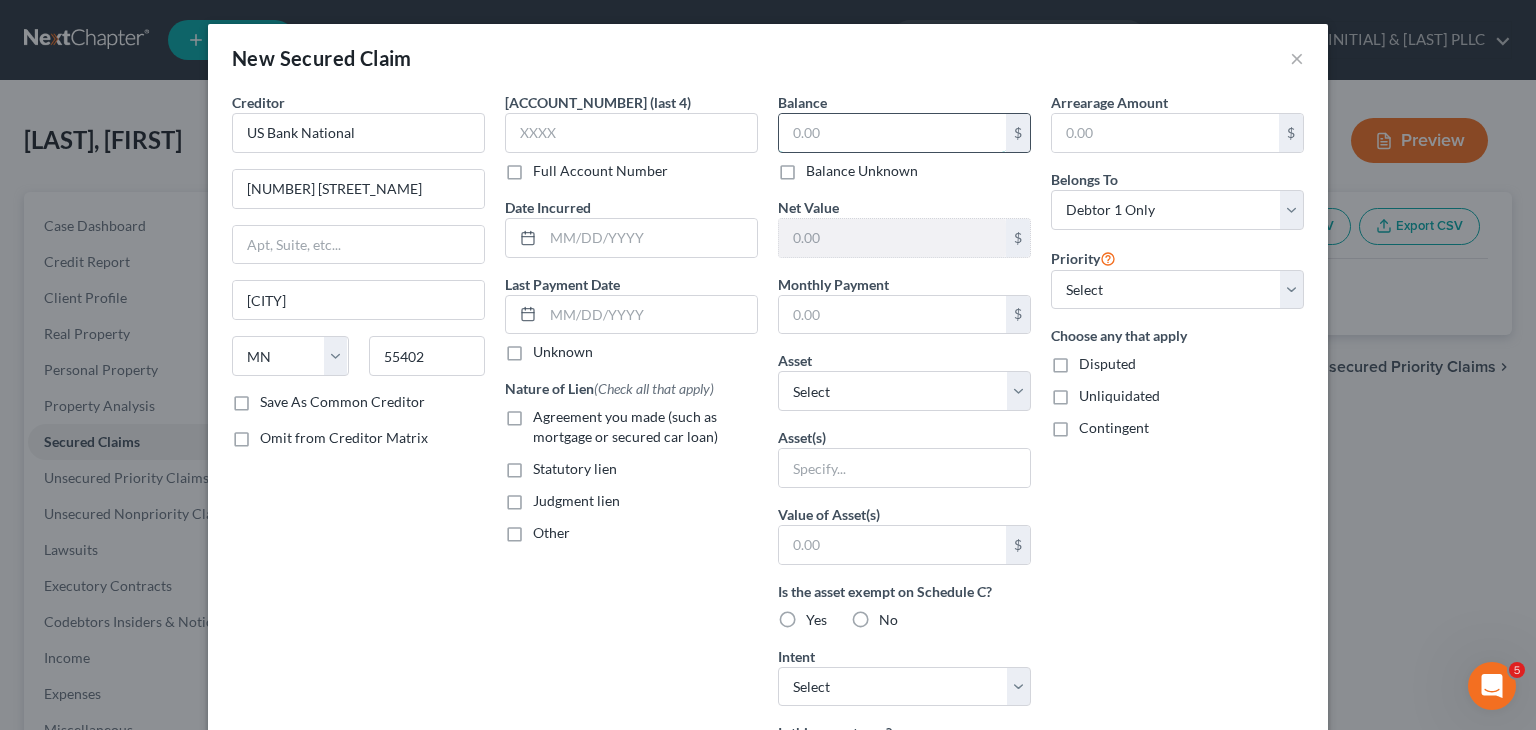 click at bounding box center (892, 133) 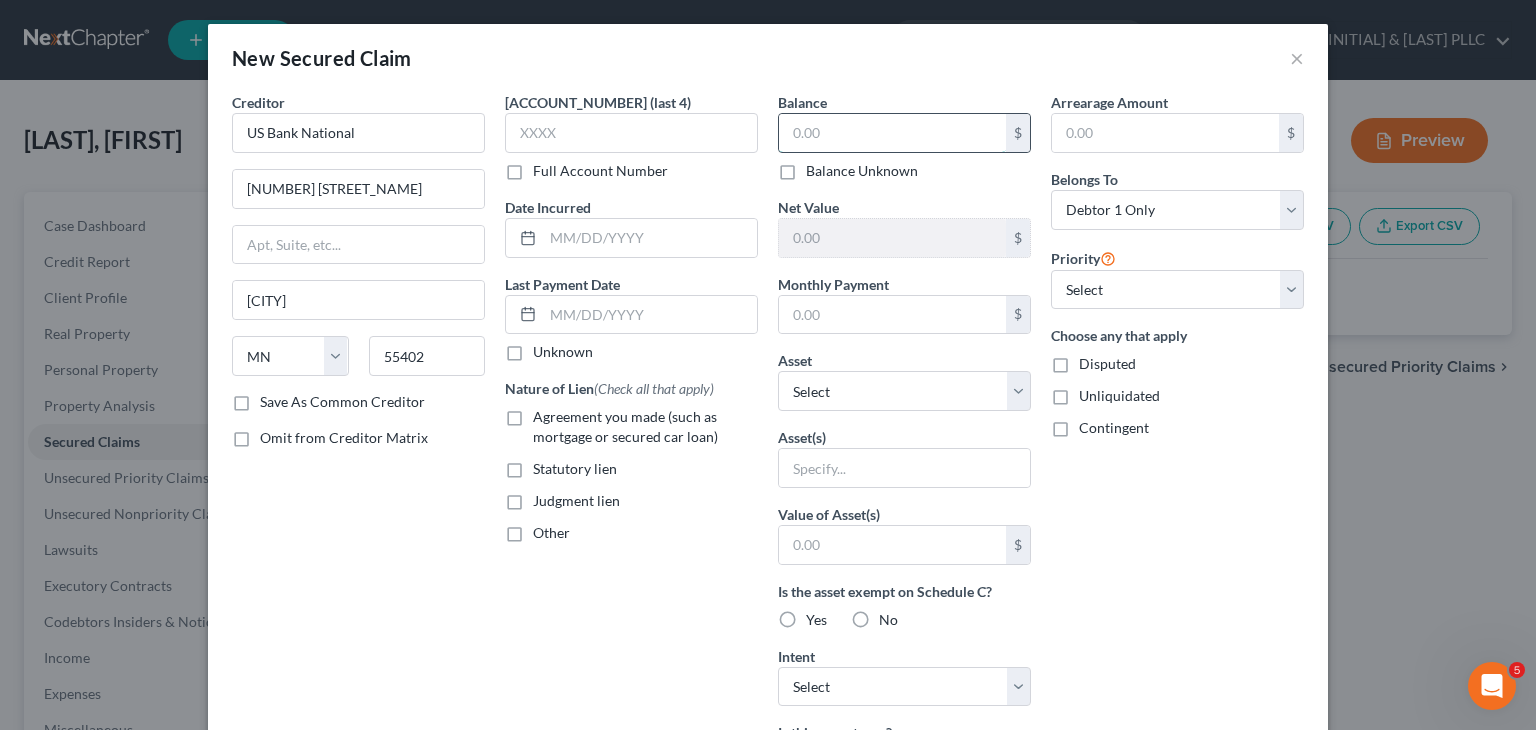 click at bounding box center [892, 133] 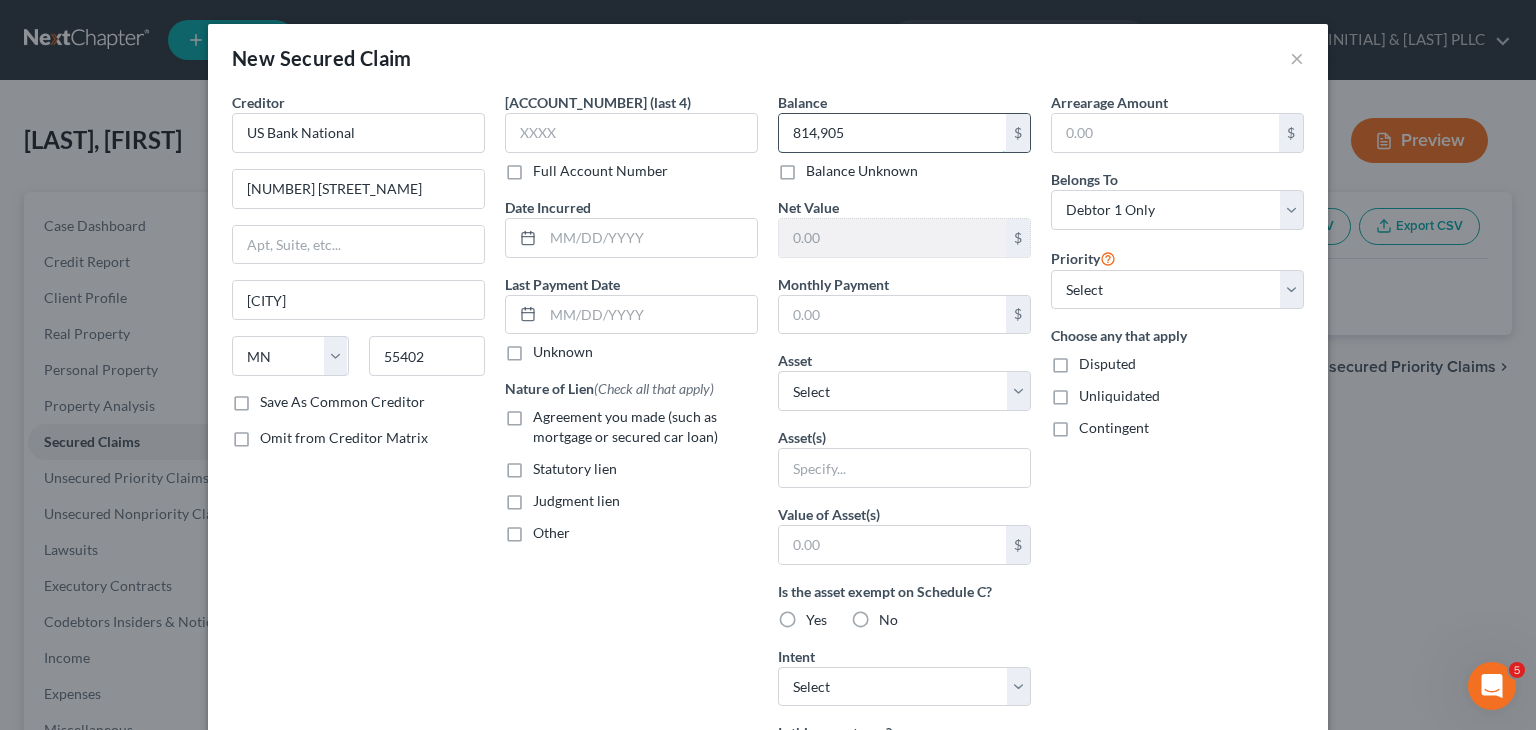 type on "814,905" 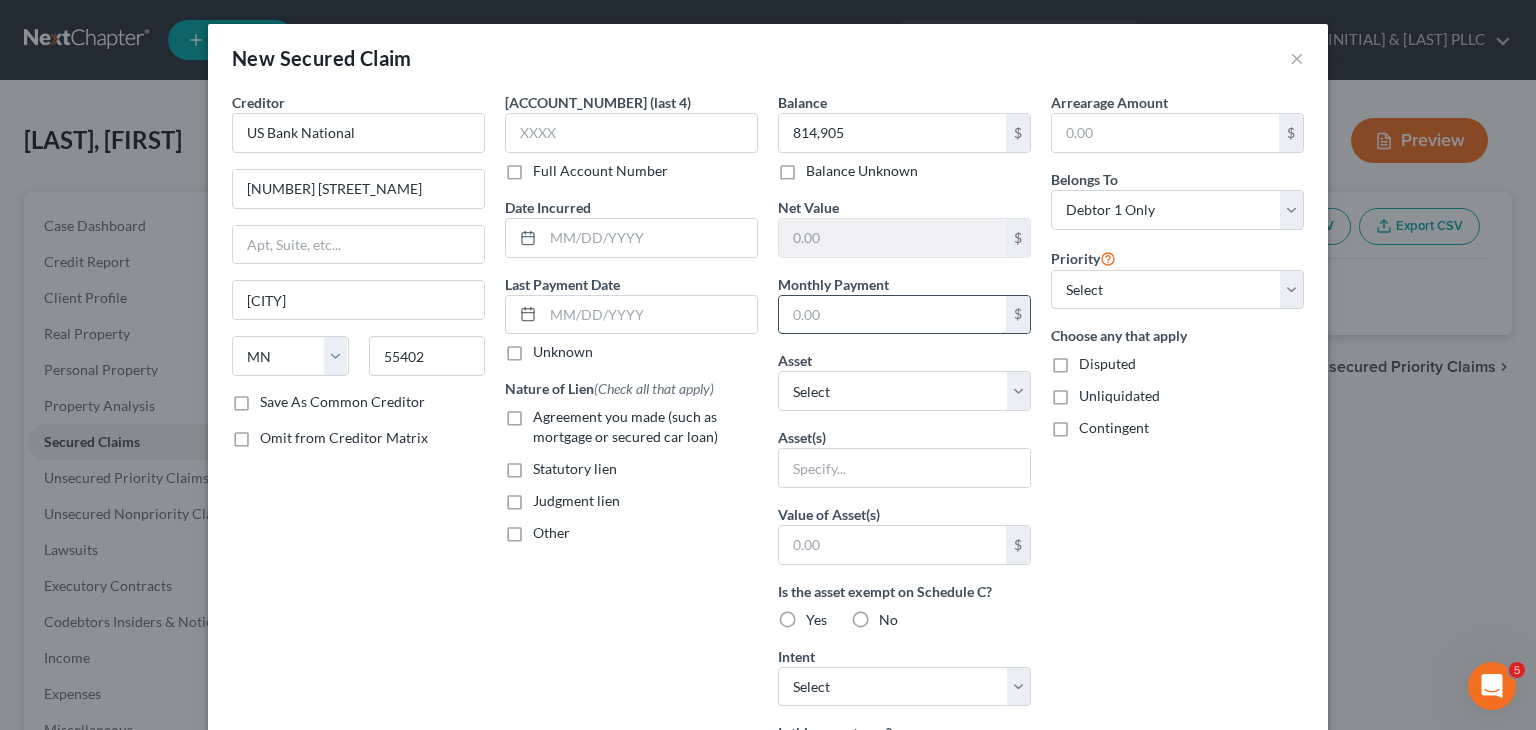 click at bounding box center (892, 315) 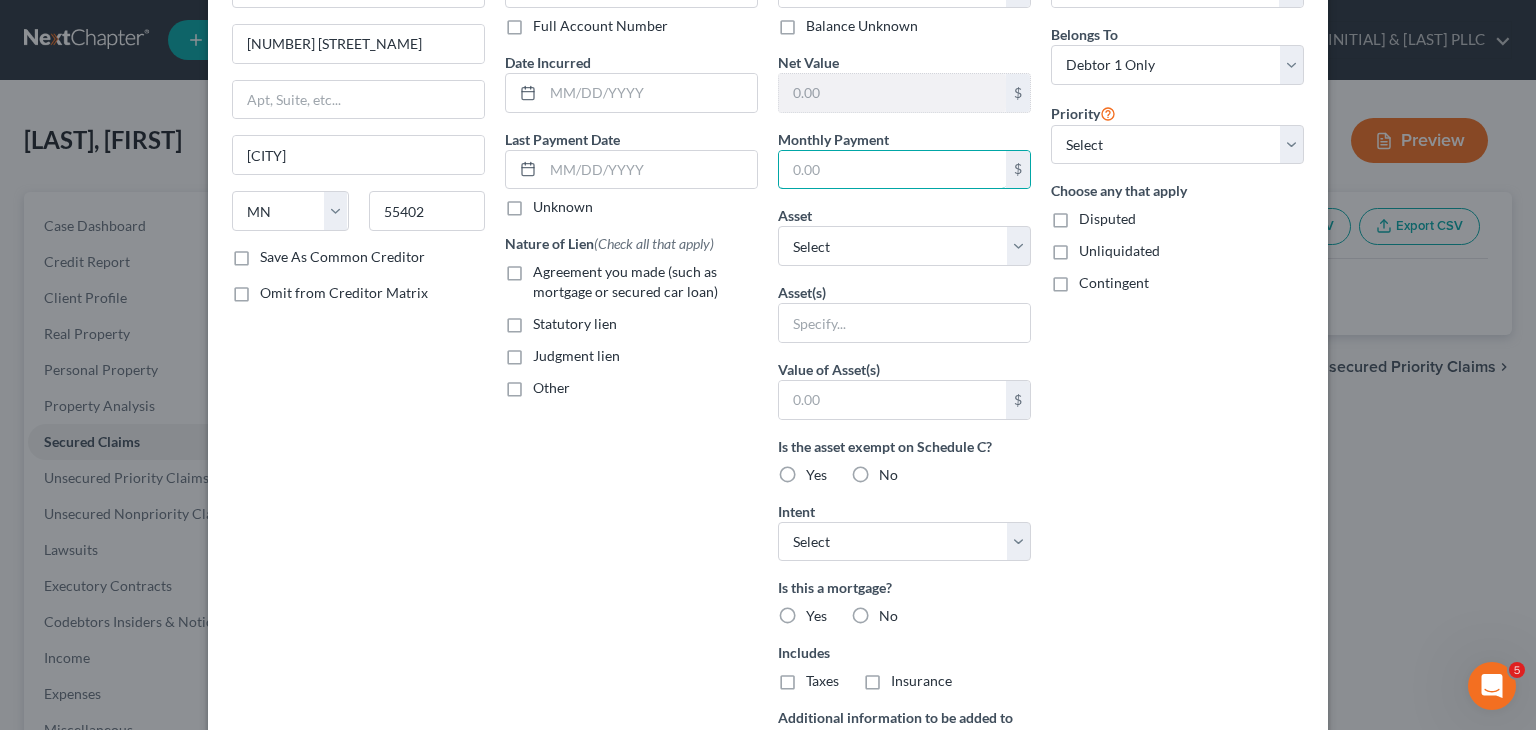 scroll, scrollTop: 377, scrollLeft: 0, axis: vertical 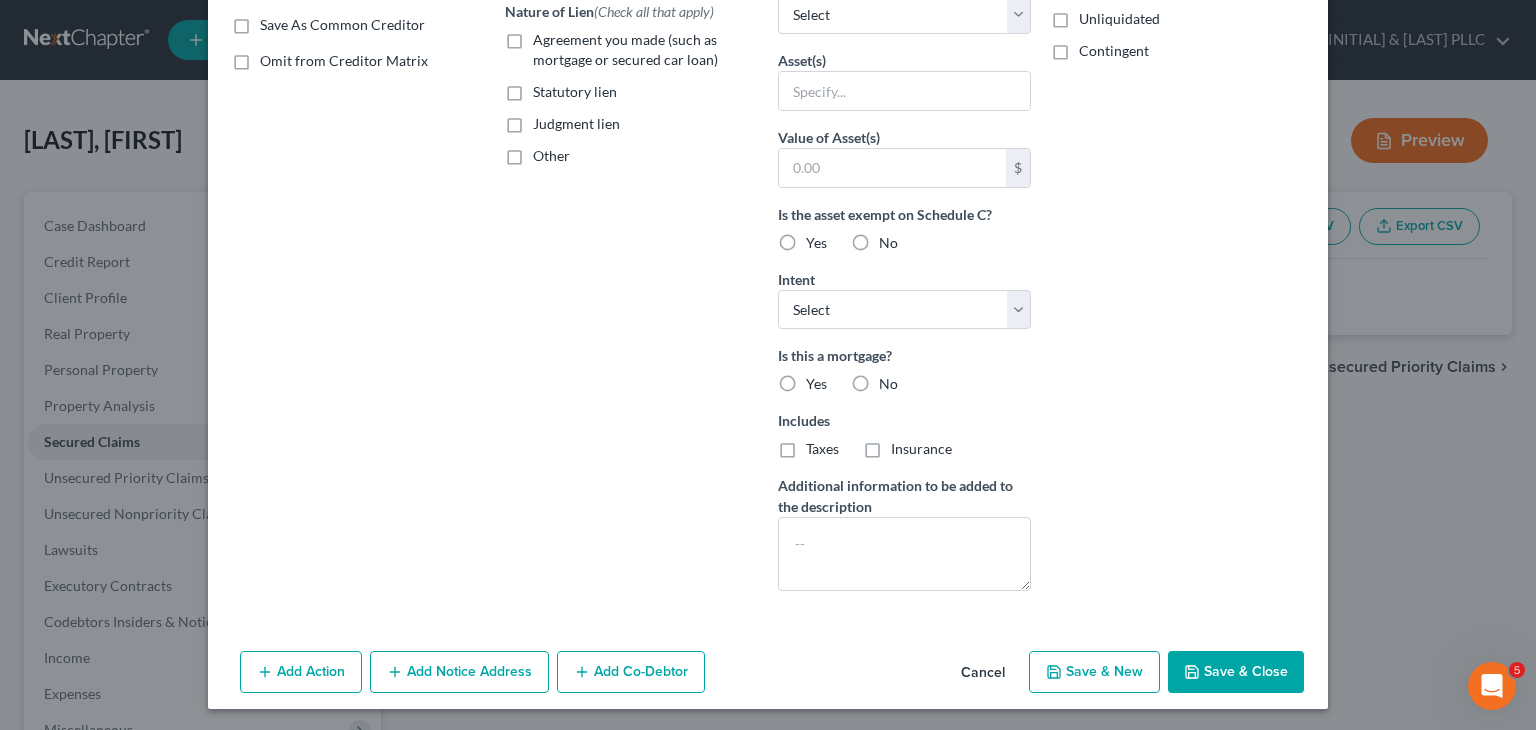 click on "Add Notice Address" at bounding box center [459, 672] 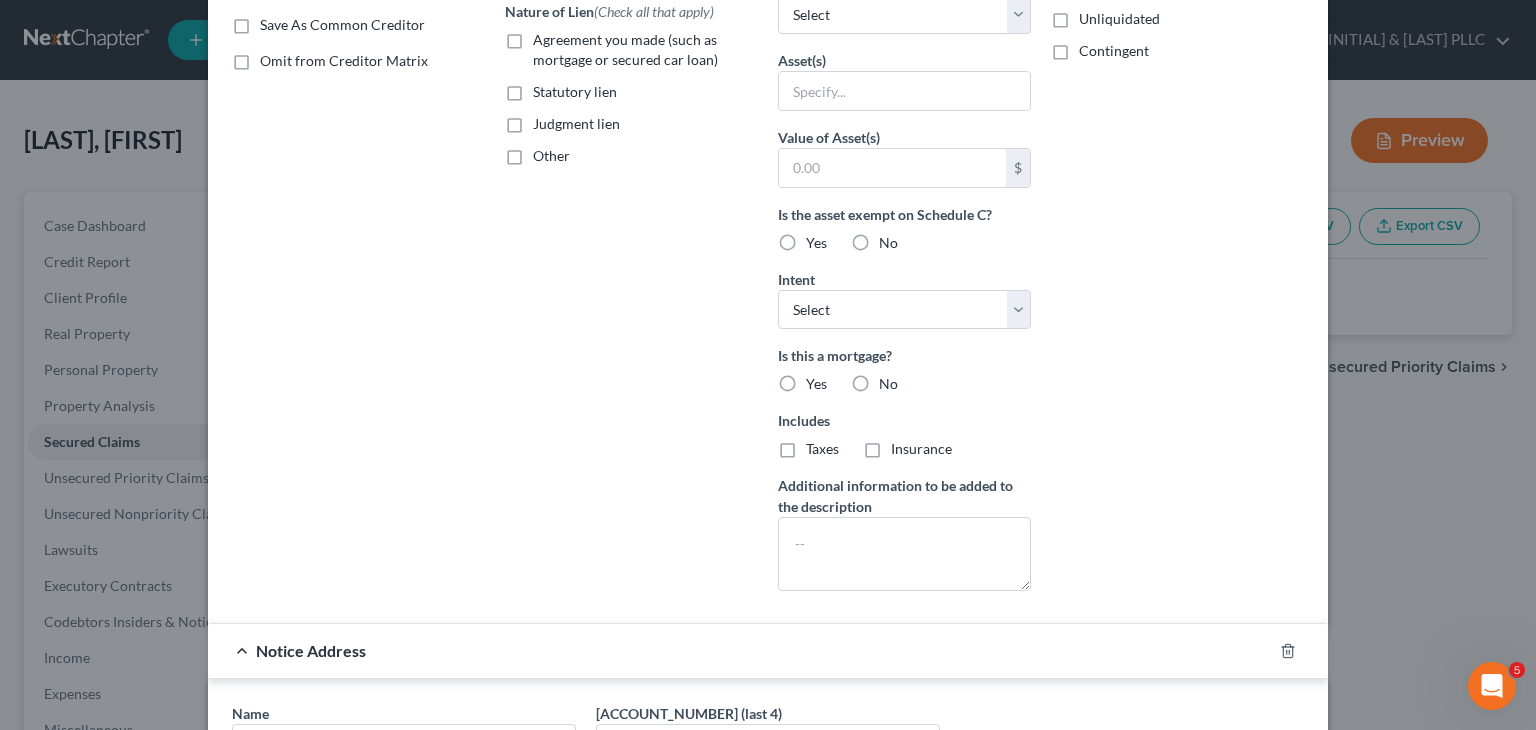 scroll, scrollTop: 806, scrollLeft: 0, axis: vertical 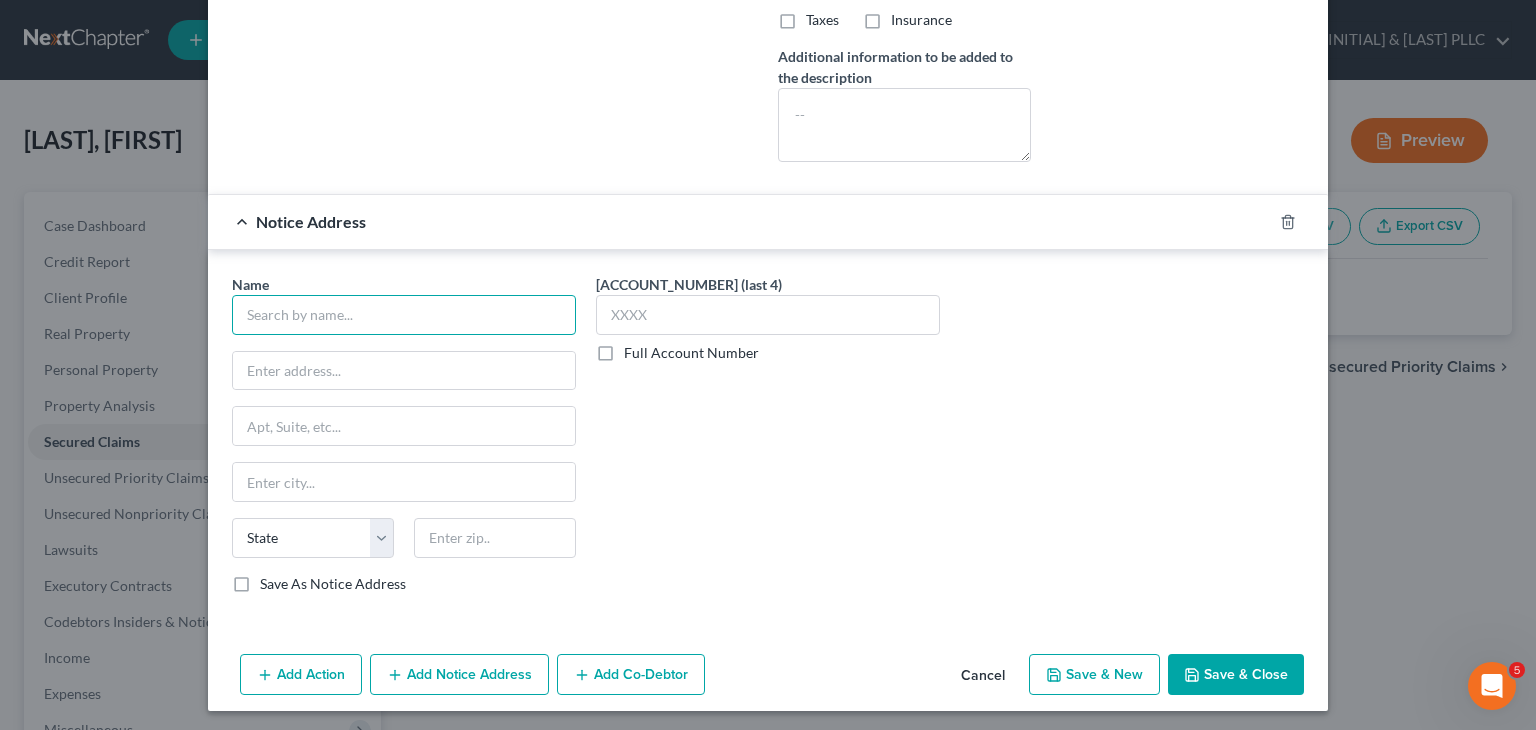 click at bounding box center (404, 315) 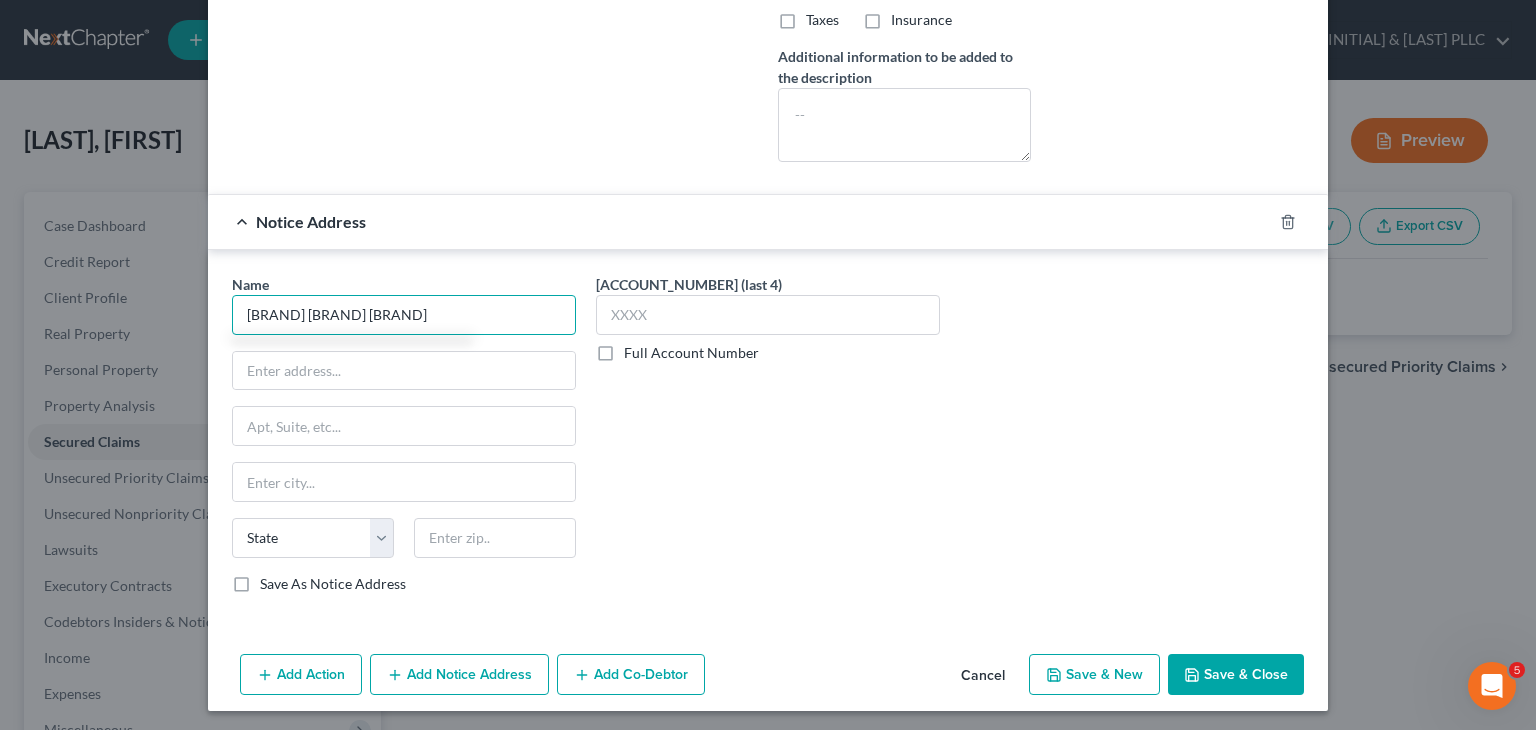 type on "Friedman Vartolo LLP" 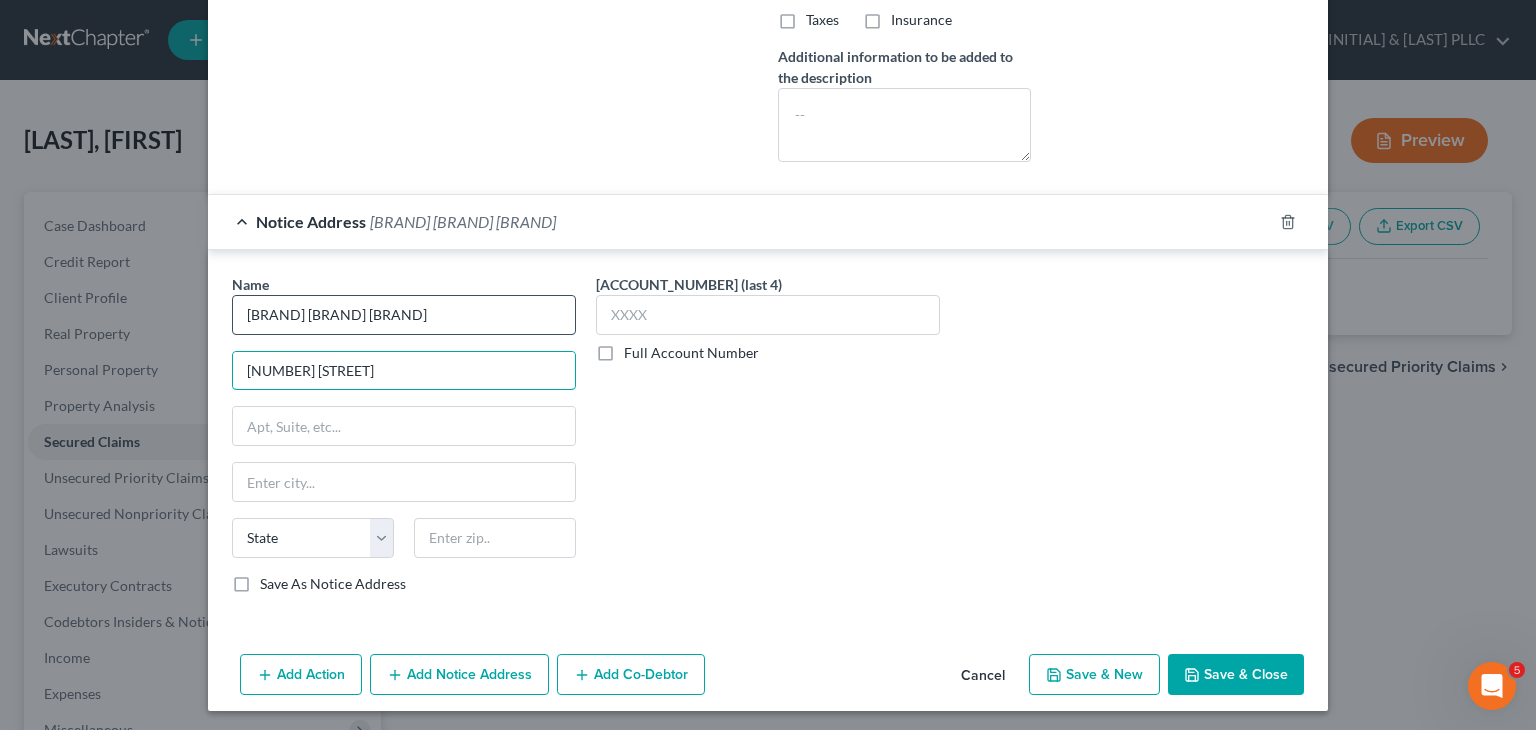 type on "85 Broad Street" 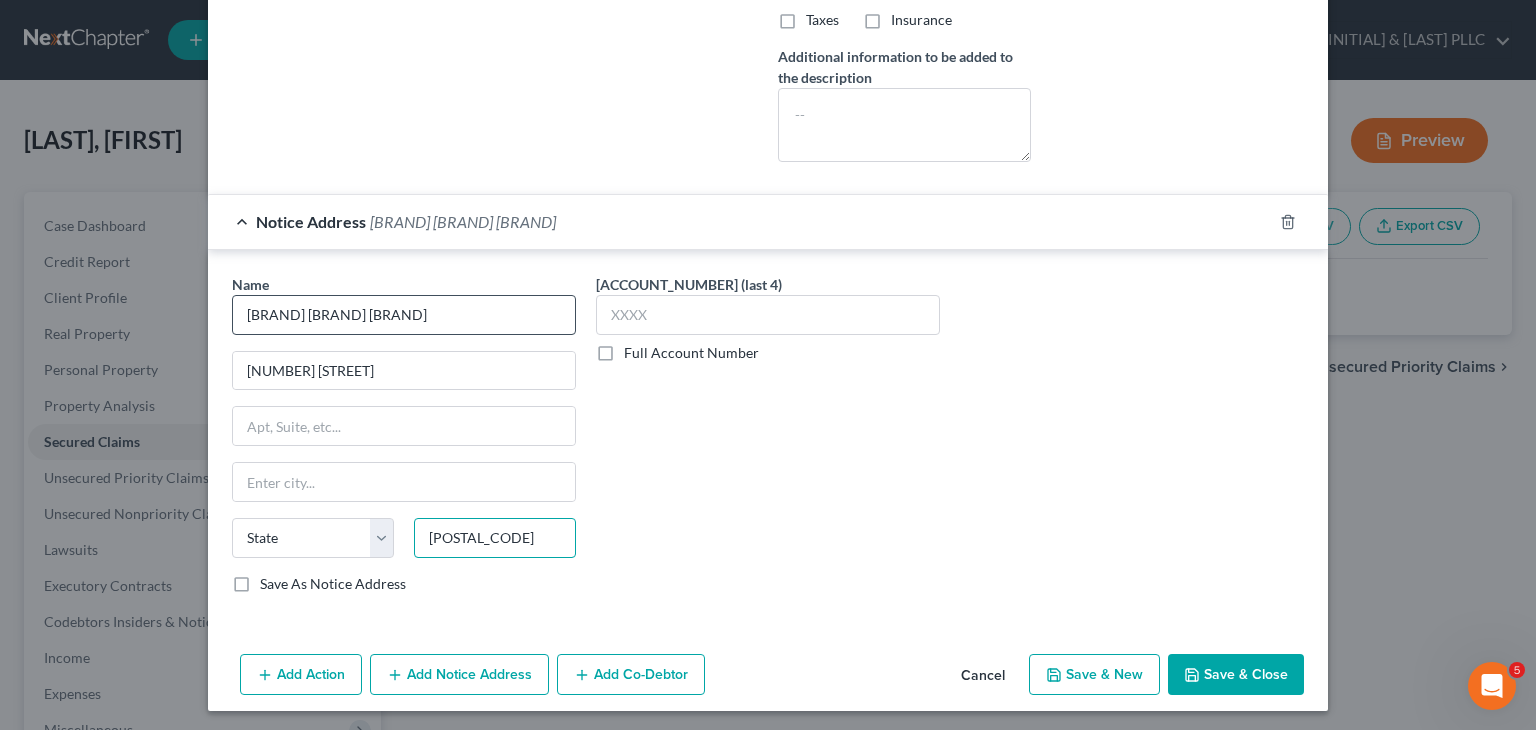 type on "10004" 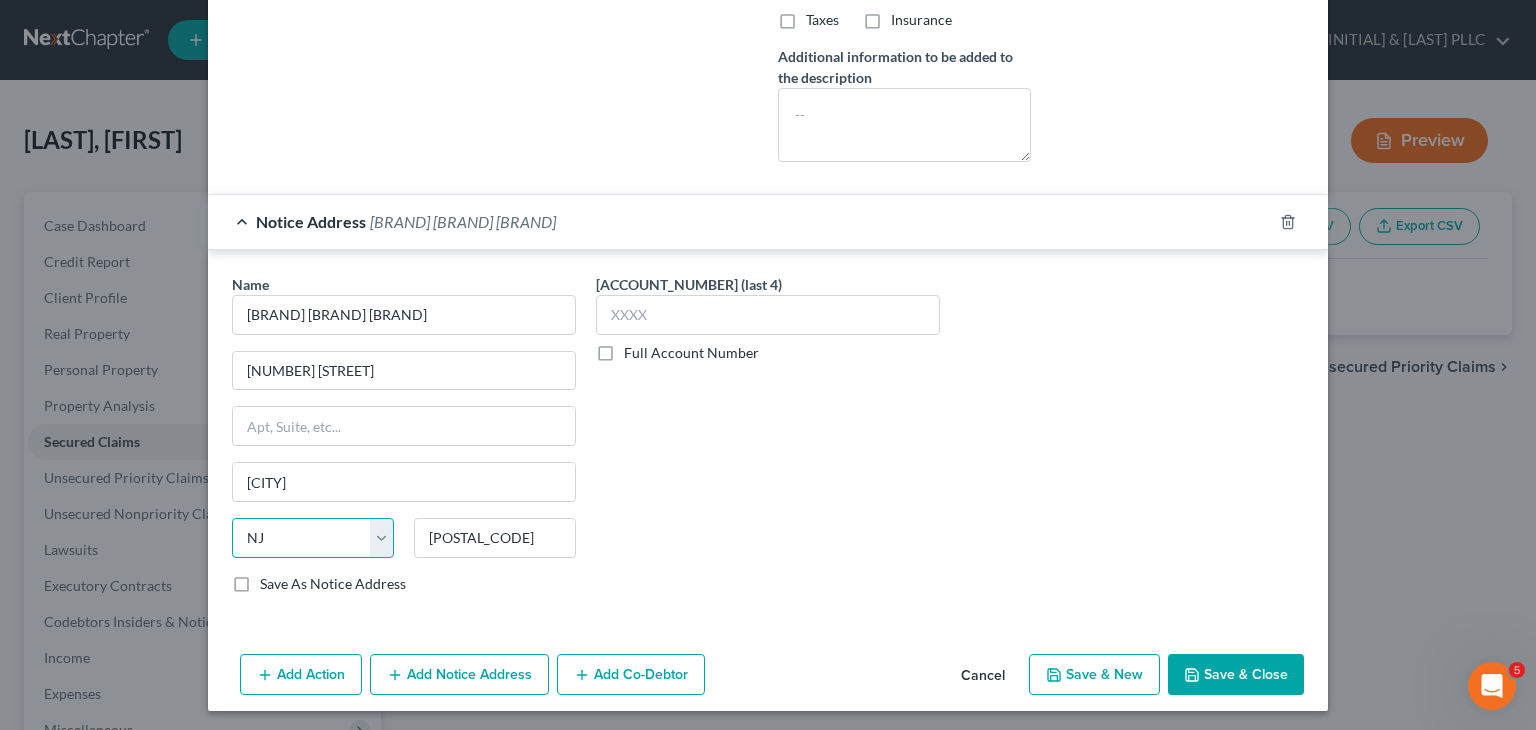 click on "State AL AK AR AZ CA CO CT DE DC FL GA GU HI ID IL IN IA KS KY LA ME MD MA MI MN MS MO MT NC ND NE NV NH NJ NM NY OH OK OR PA PR RI SC SD TN TX UT VI VA VT WA WV WI WY" at bounding box center (313, 538) 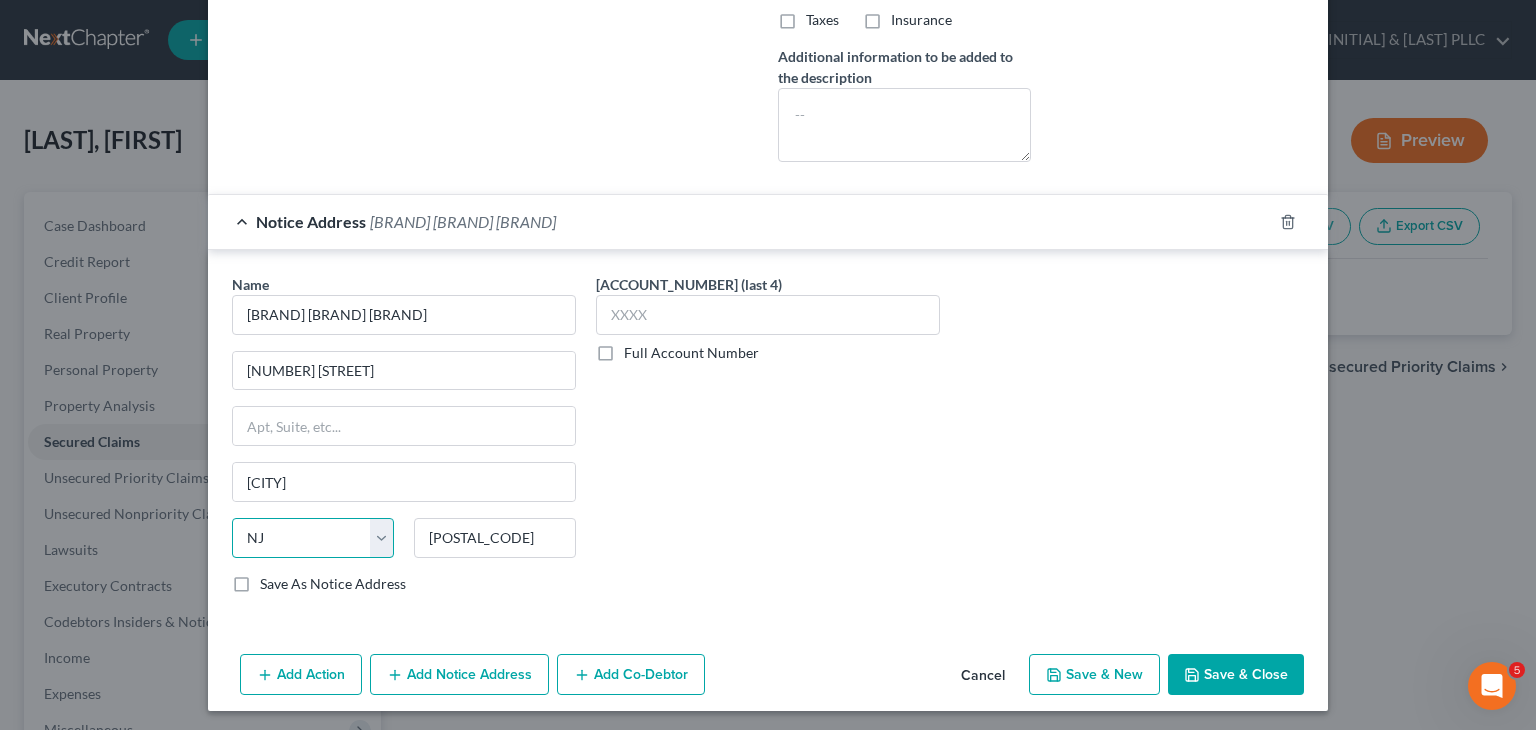 select on "35" 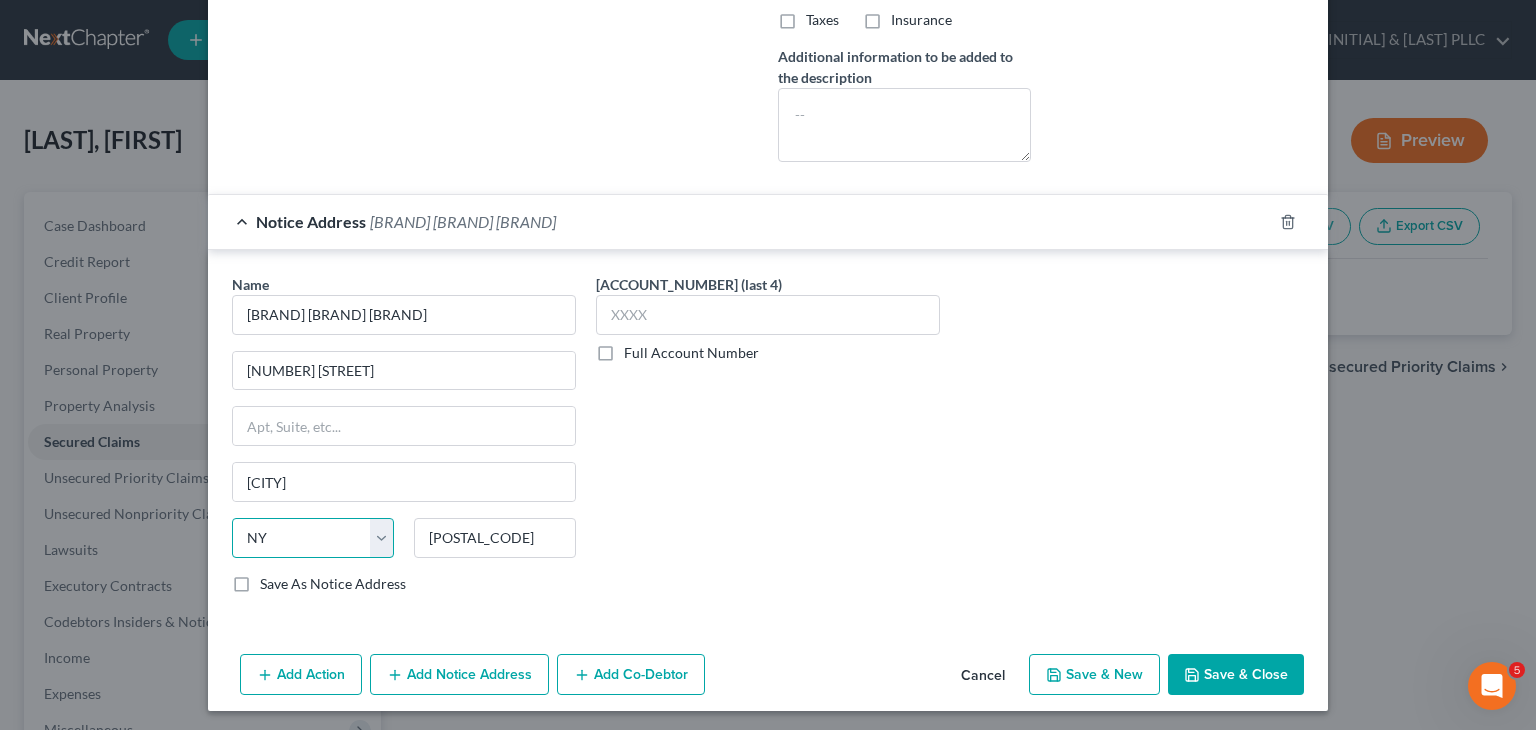 click on "State AL AK AR AZ CA CO CT DE DC FL GA GU HI ID IL IN IA KS KY LA ME MD MA MI MN MS MO MT NC ND NE NV NH NJ NM NY OH OK OR PA PR RI SC SD TN TX UT VI VA VT WA WV WI WY" at bounding box center [313, 538] 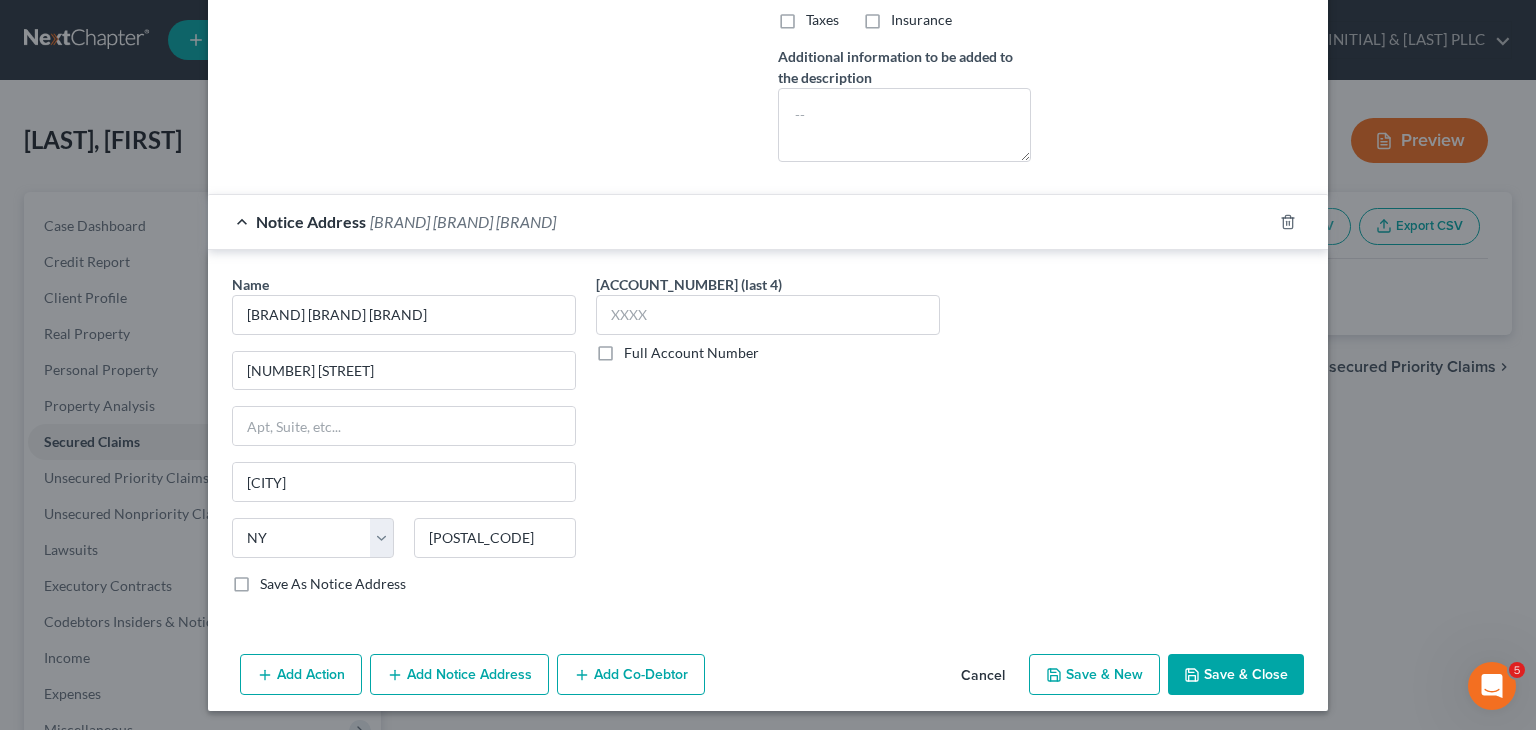 click on "•••• • •••••" at bounding box center [1236, 675] 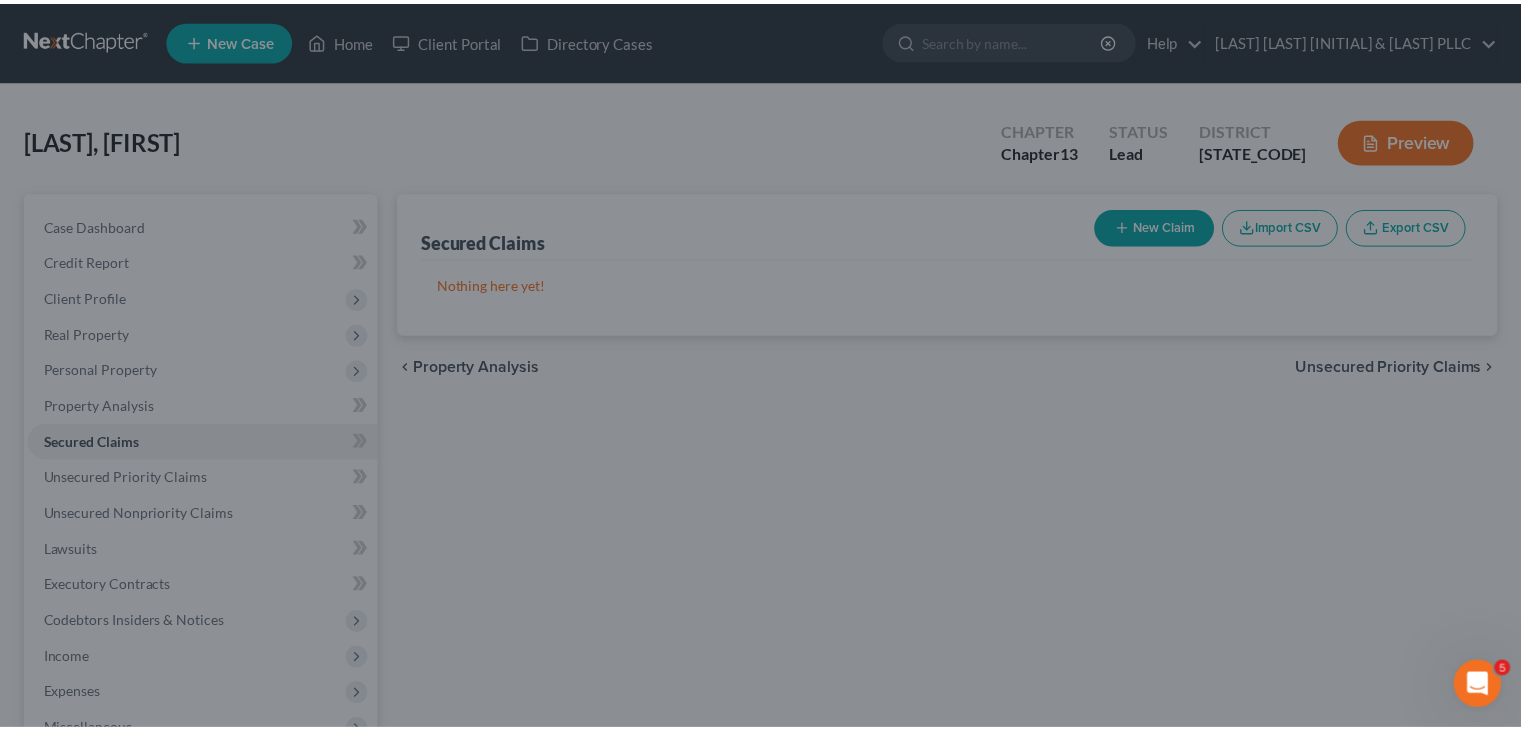 scroll, scrollTop: 588, scrollLeft: 0, axis: vertical 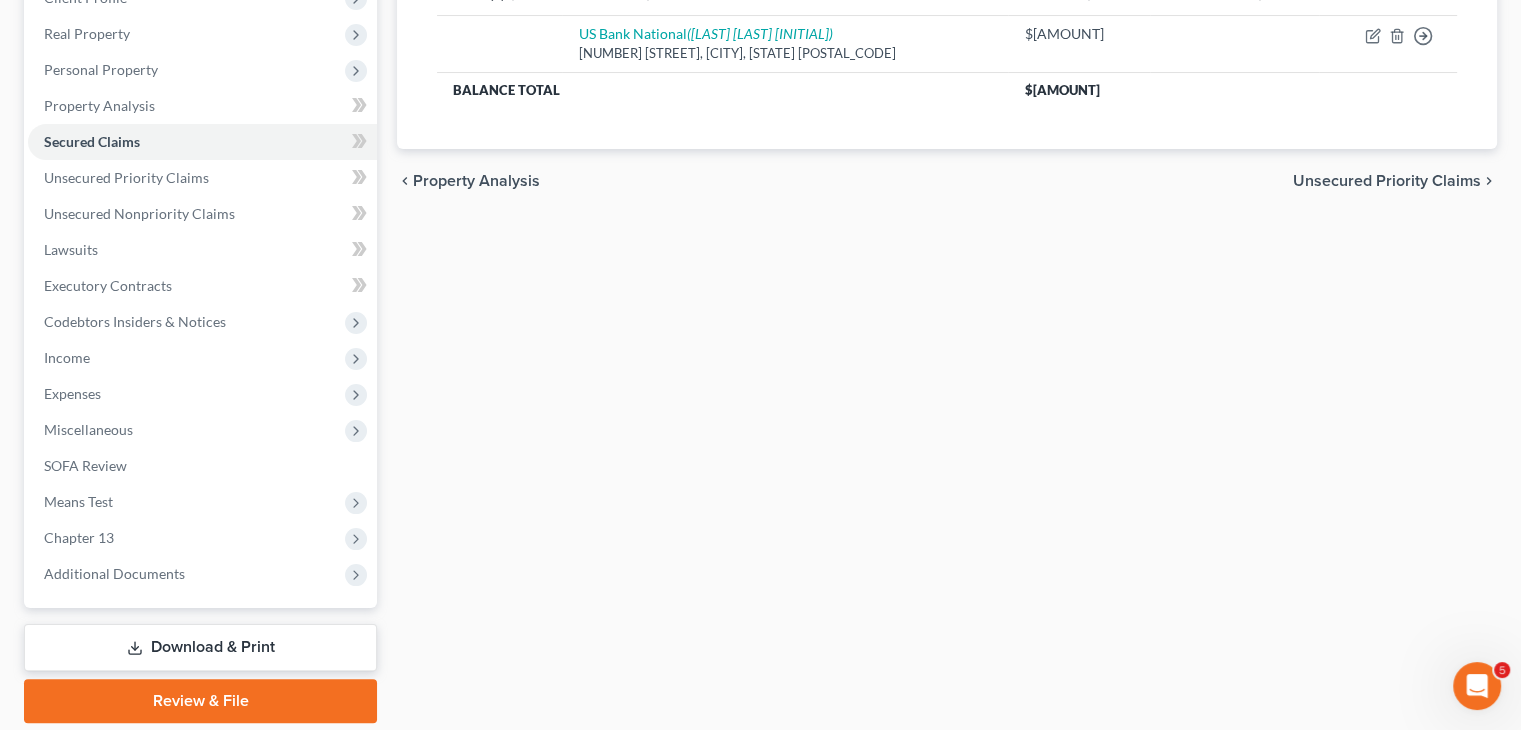 click on "Download & Print" at bounding box center [200, 647] 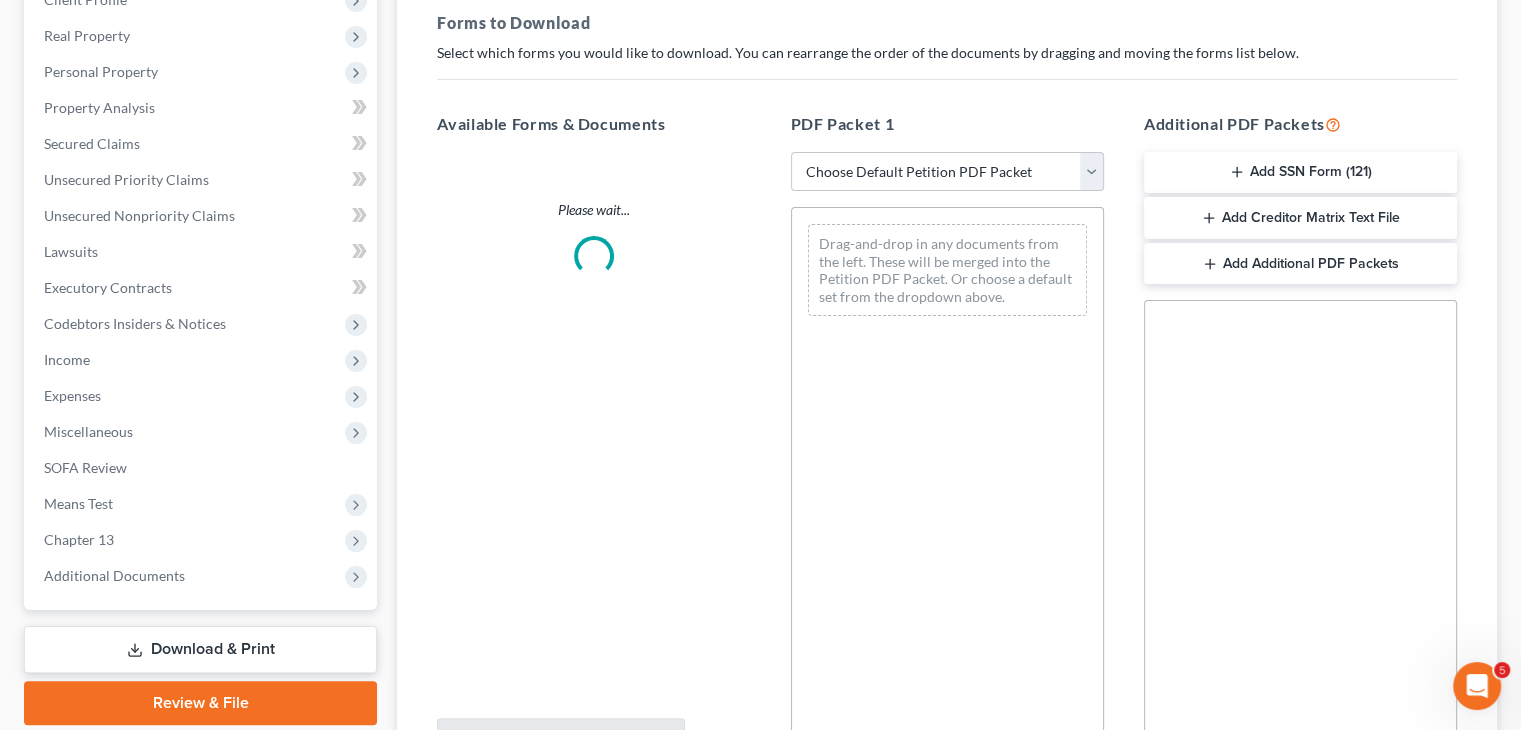 scroll, scrollTop: 0, scrollLeft: 0, axis: both 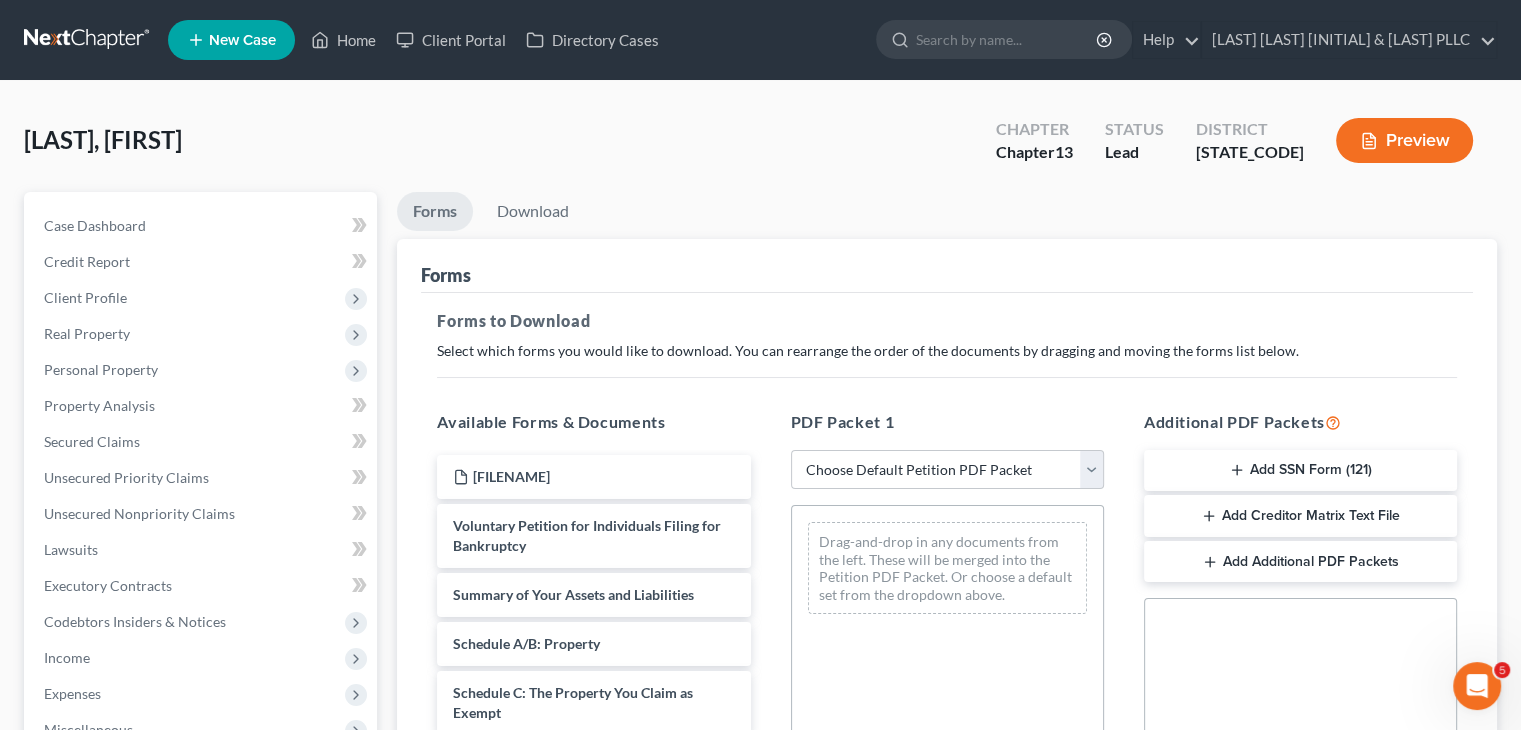 click at bounding box center [1237, 470] 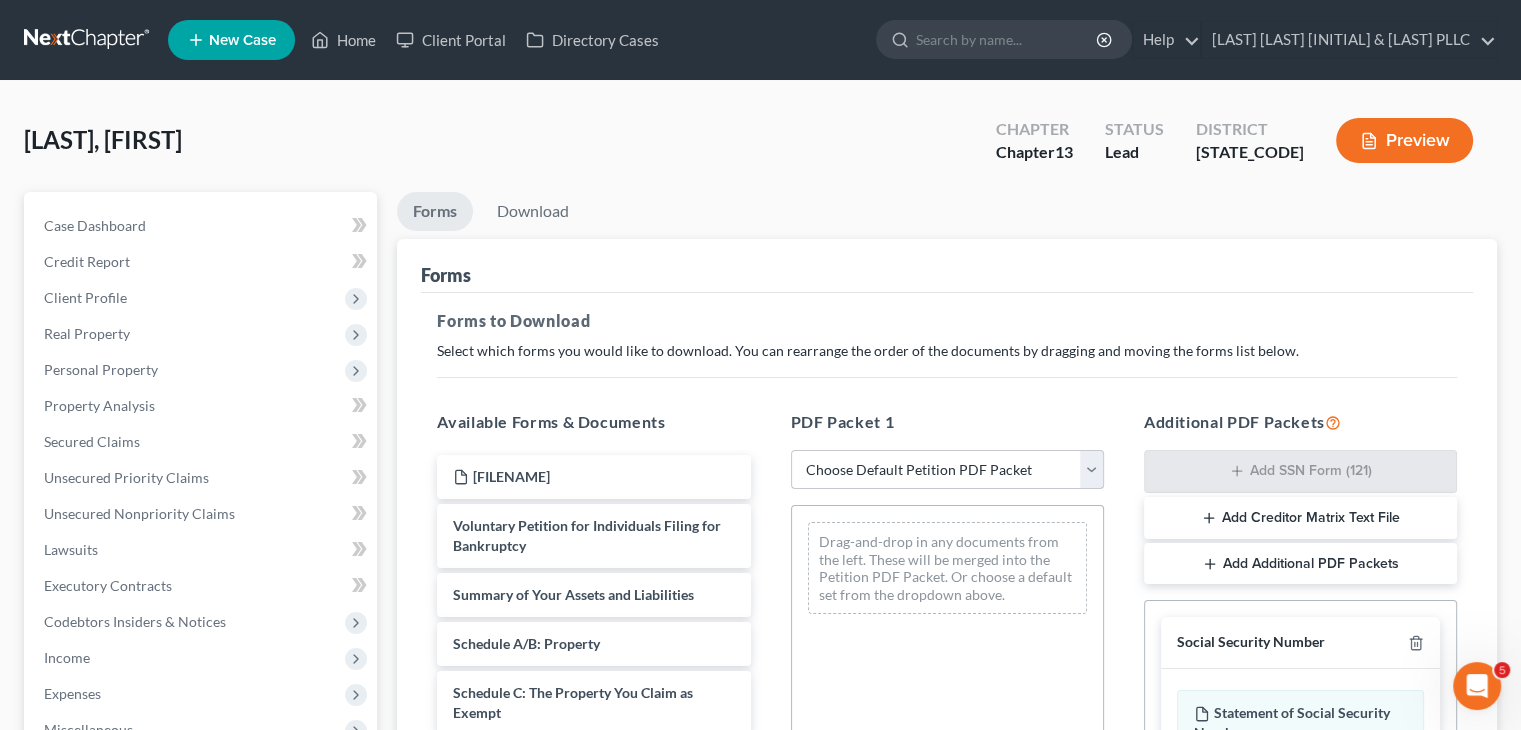 scroll, scrollTop: 300, scrollLeft: 0, axis: vertical 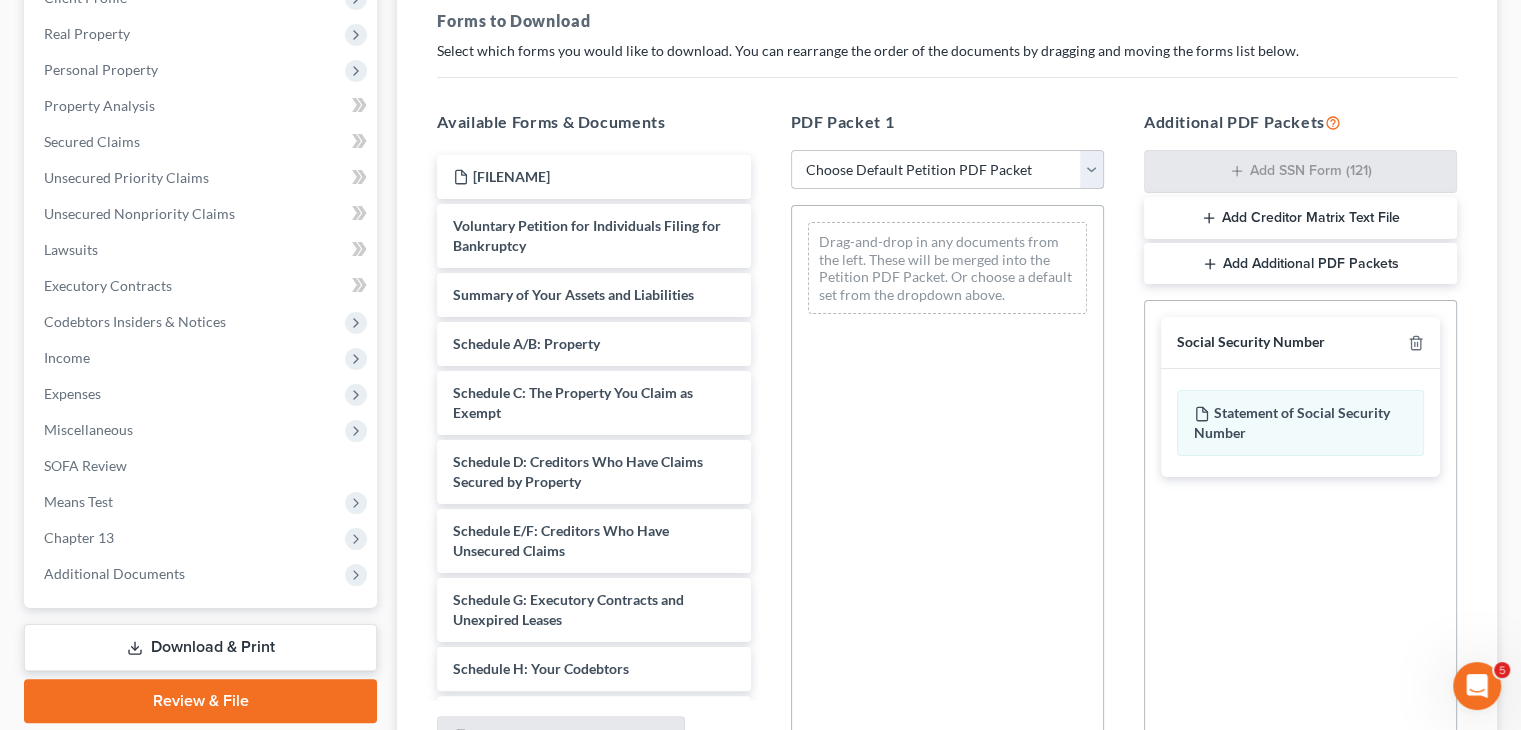 click on "Choose Default Petition PDF Packet Complete Bankruptcy Petition (all forms and schedules) Emergency Filing Forms (Petition and Creditor List Only) Amended Forms Signature Pages Only Supplemental Post Petition (Sch. I & J) Supplemental Post Petition (Sch. I) Supplemental Post Petition (Sch. J)" at bounding box center [947, 170] 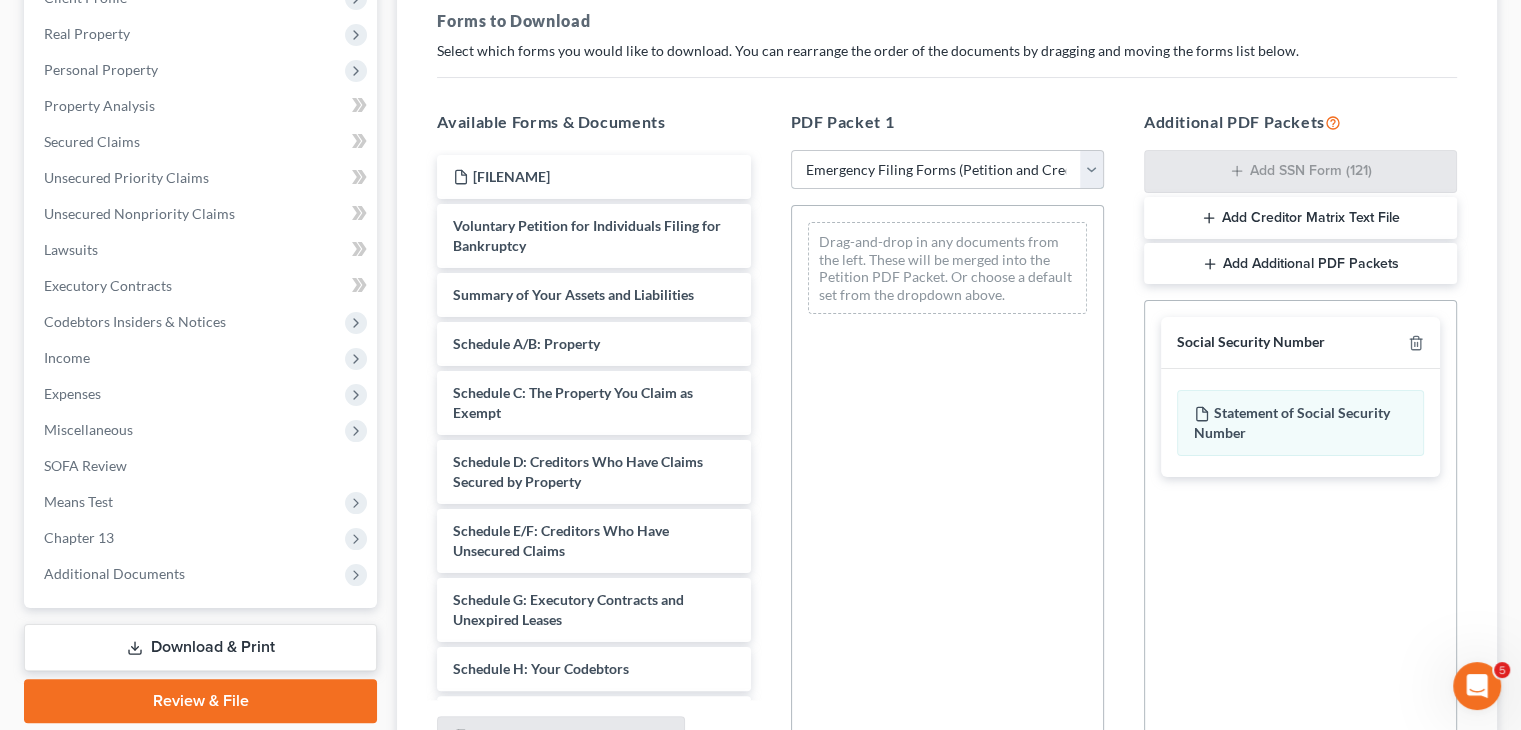 click on "Choose Default Petition PDF Packet Complete Bankruptcy Petition (all forms and schedules) Emergency Filing Forms (Petition and Creditor List Only) Amended Forms Signature Pages Only Supplemental Post Petition (Sch. I & J) Supplemental Post Petition (Sch. I) Supplemental Post Petition (Sch. J)" at bounding box center (947, 170) 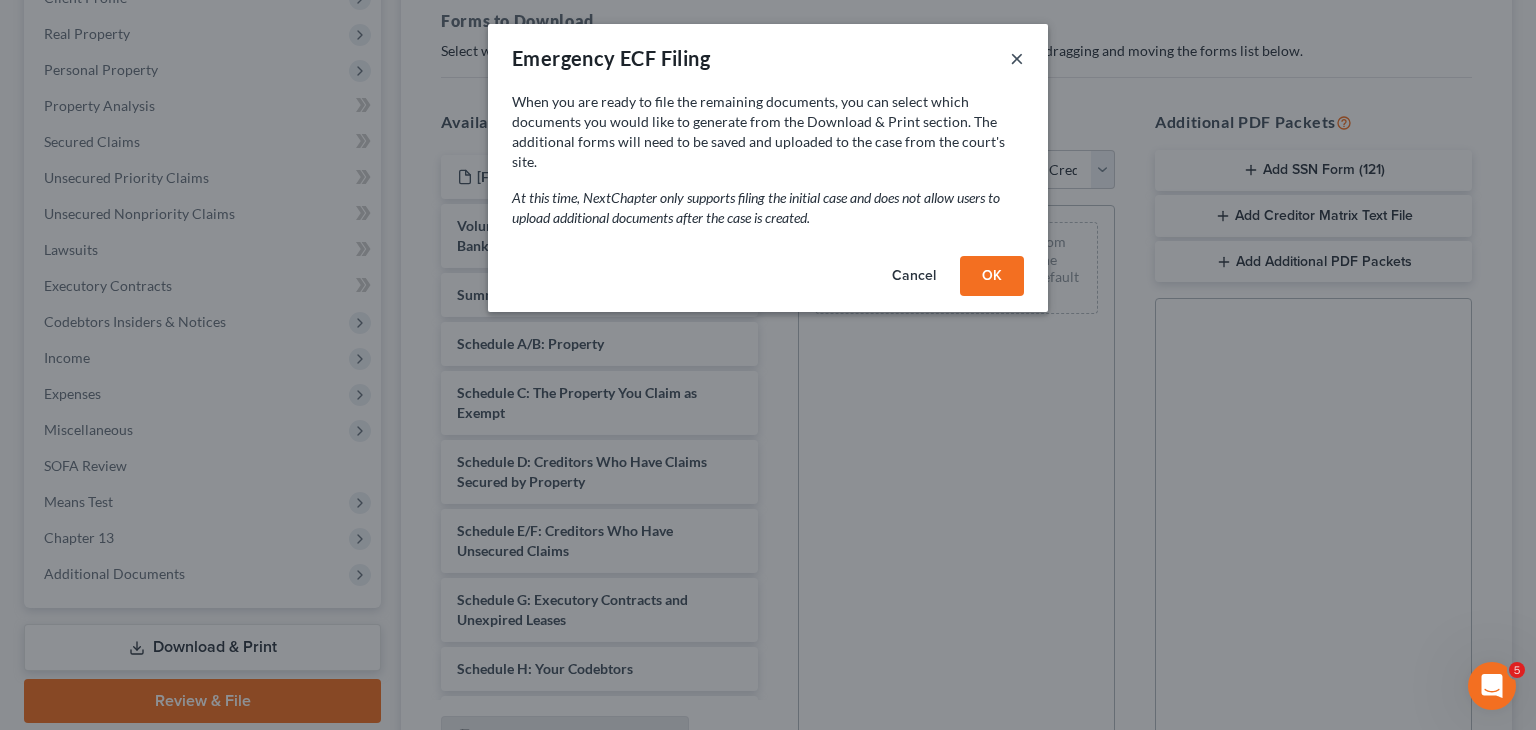click on "×" at bounding box center [1017, 58] 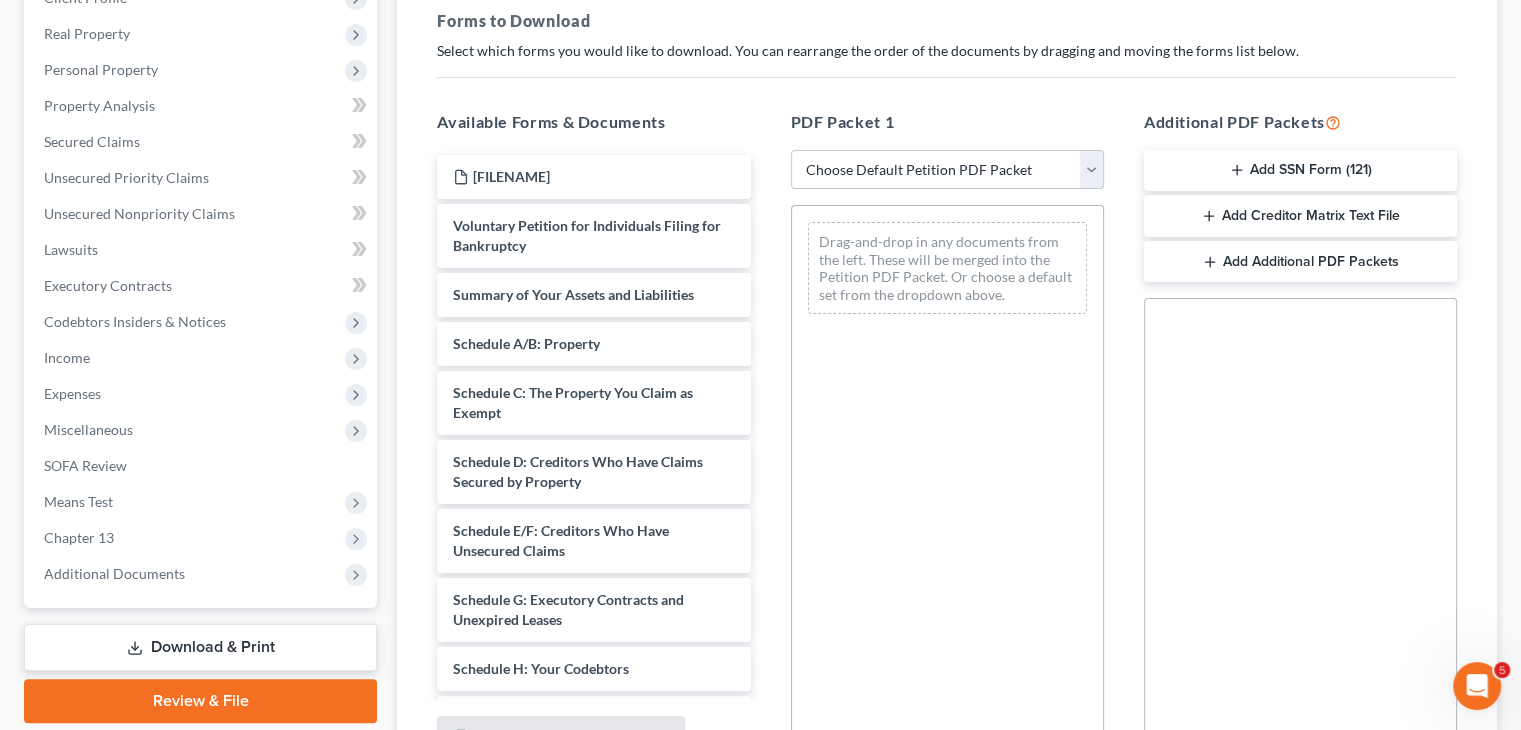 click on "Download & Print" at bounding box center (200, 647) 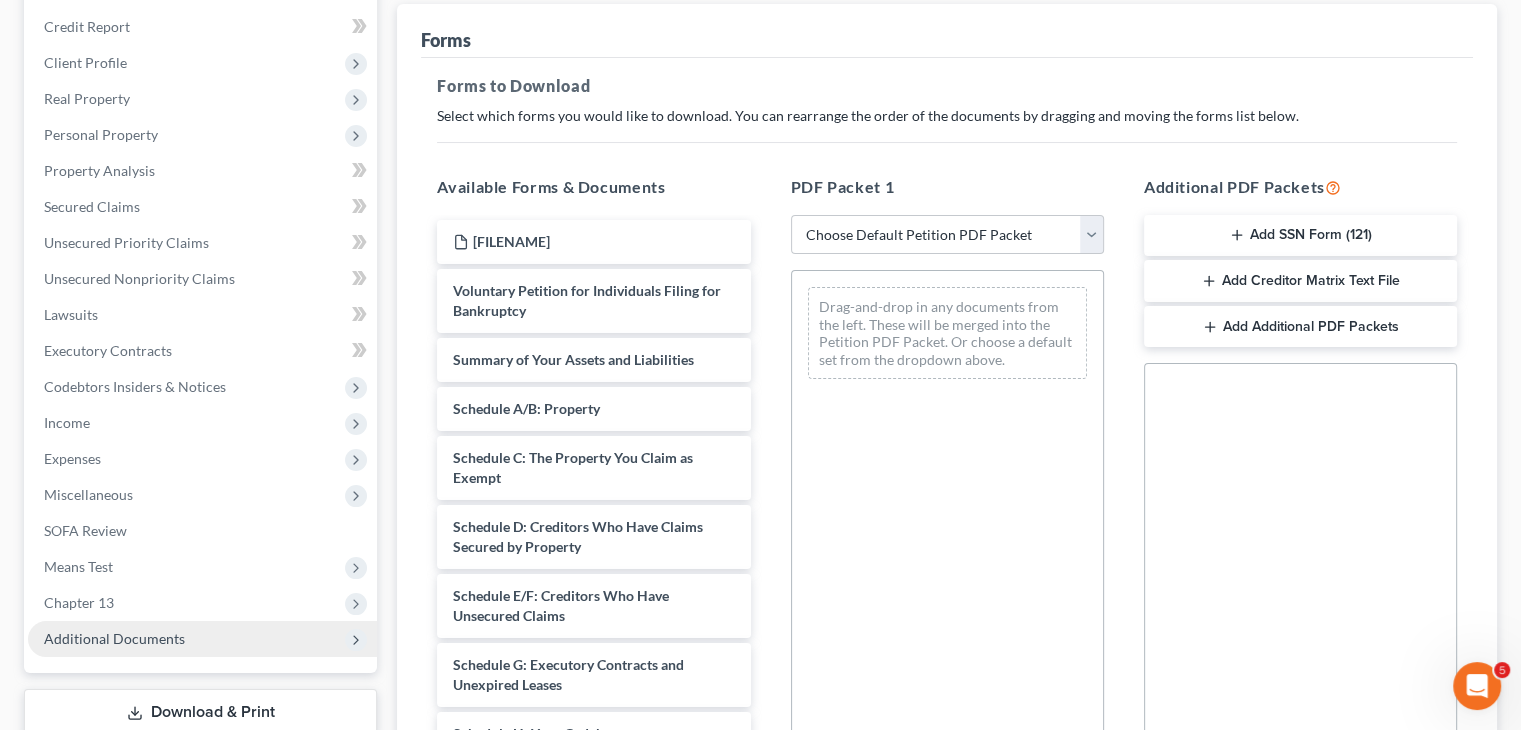 scroll, scrollTop: 104, scrollLeft: 0, axis: vertical 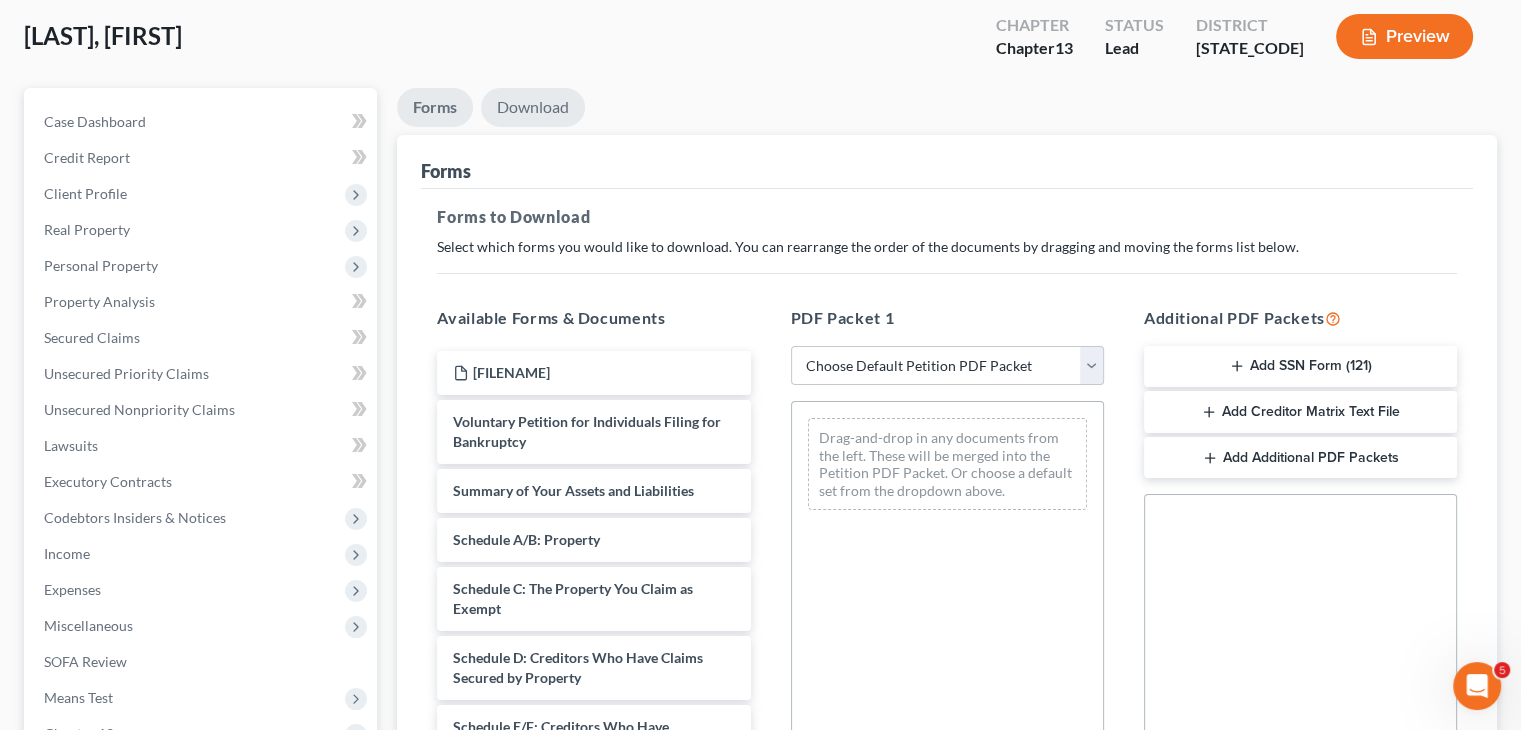click on "Download" at bounding box center (533, 107) 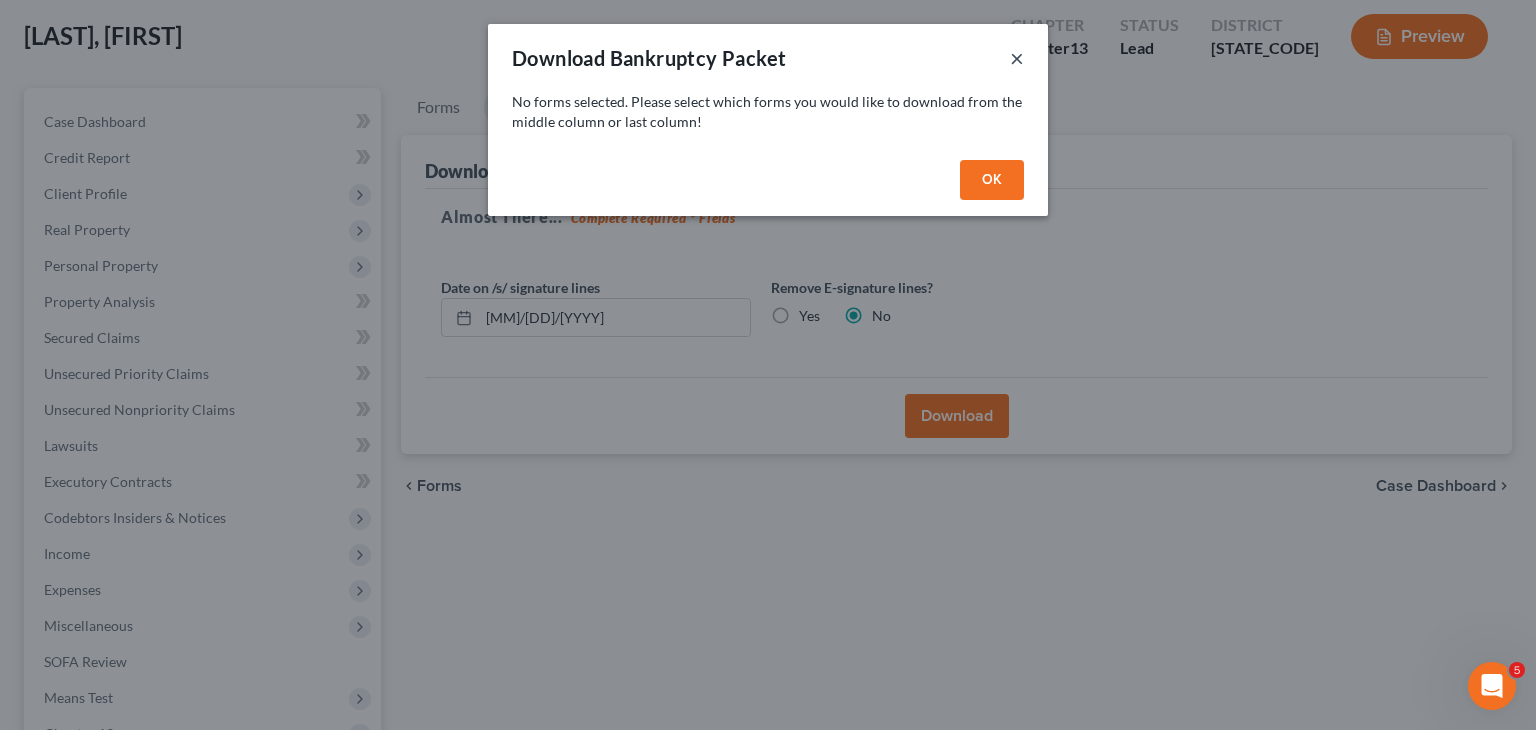 click on "×" at bounding box center [1017, 58] 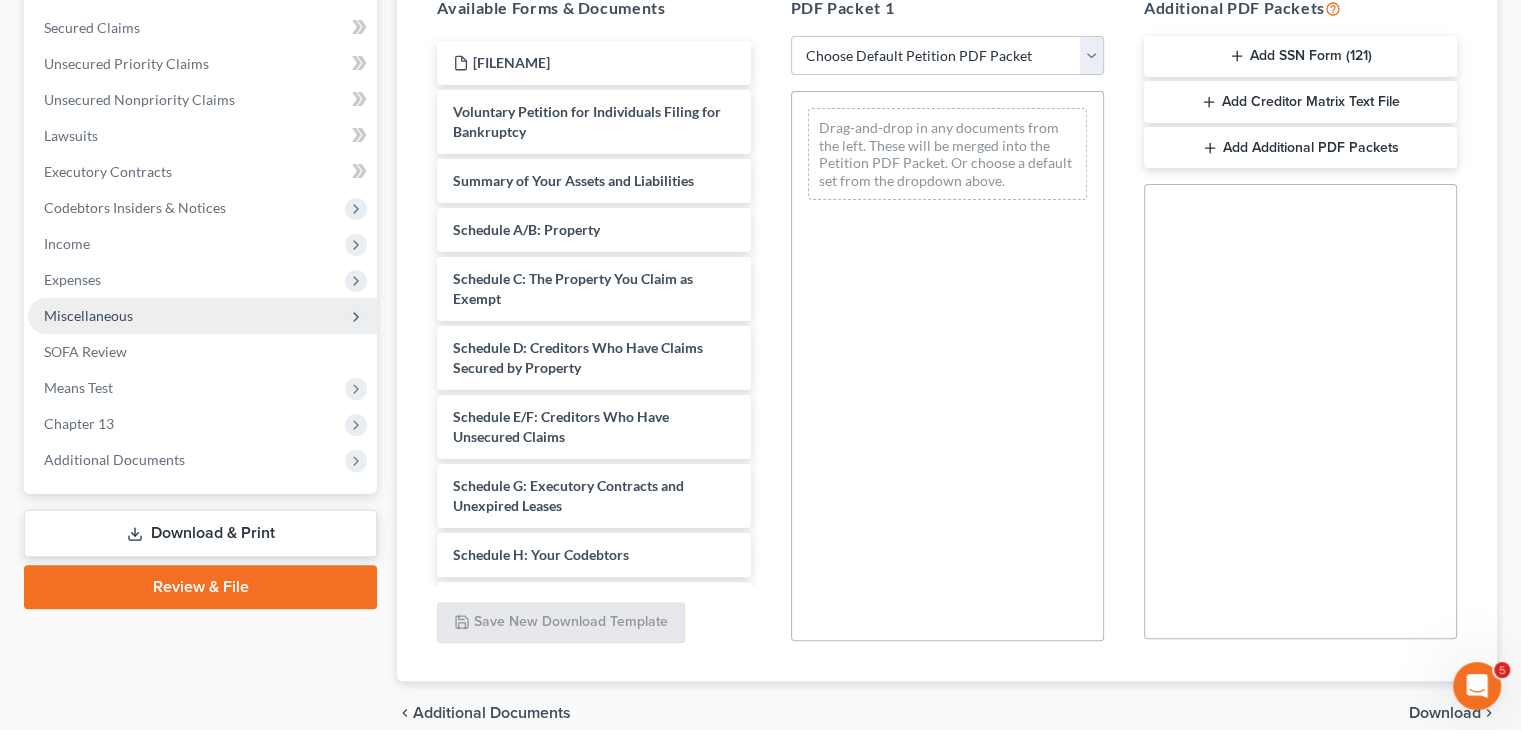 scroll, scrollTop: 504, scrollLeft: 0, axis: vertical 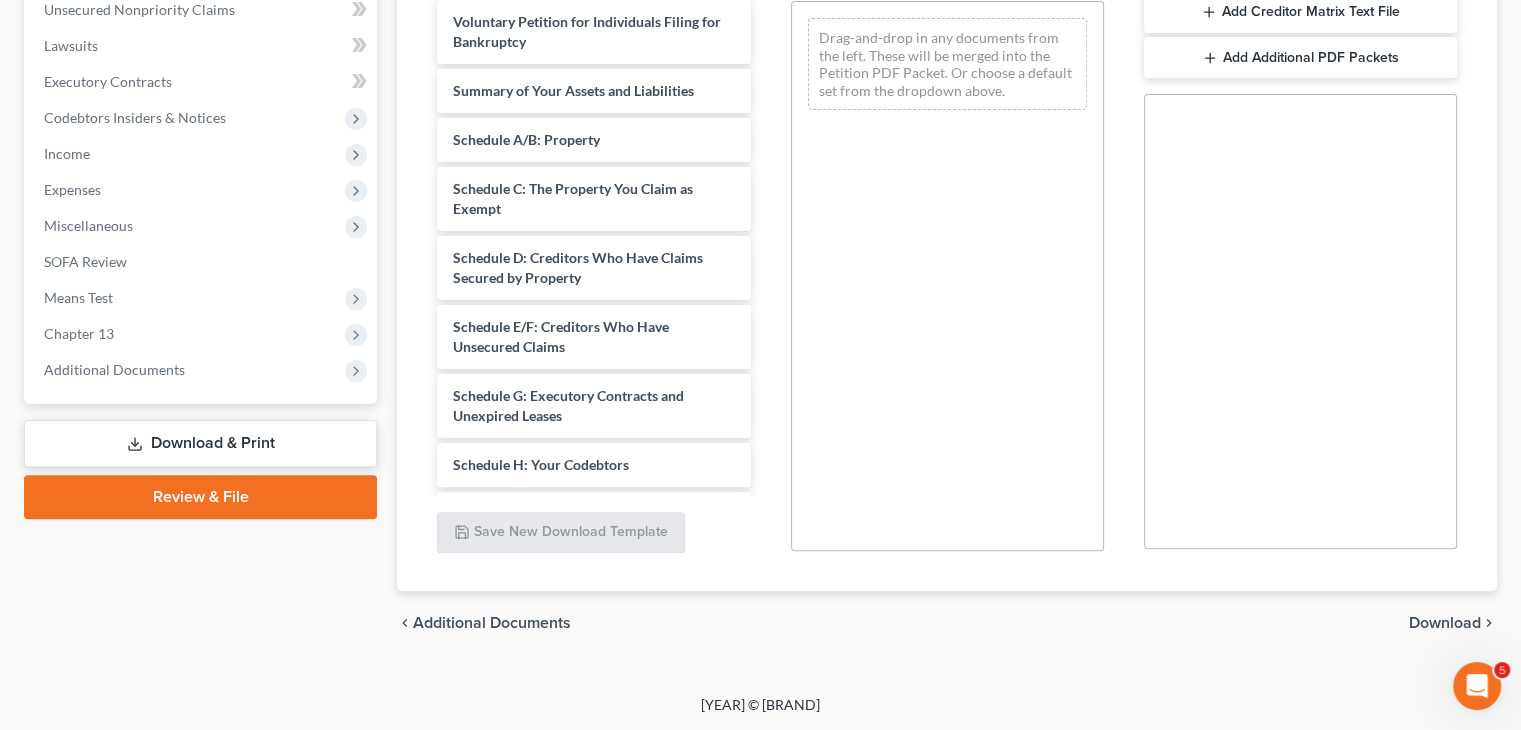 click on "Download & Print" at bounding box center (200, 443) 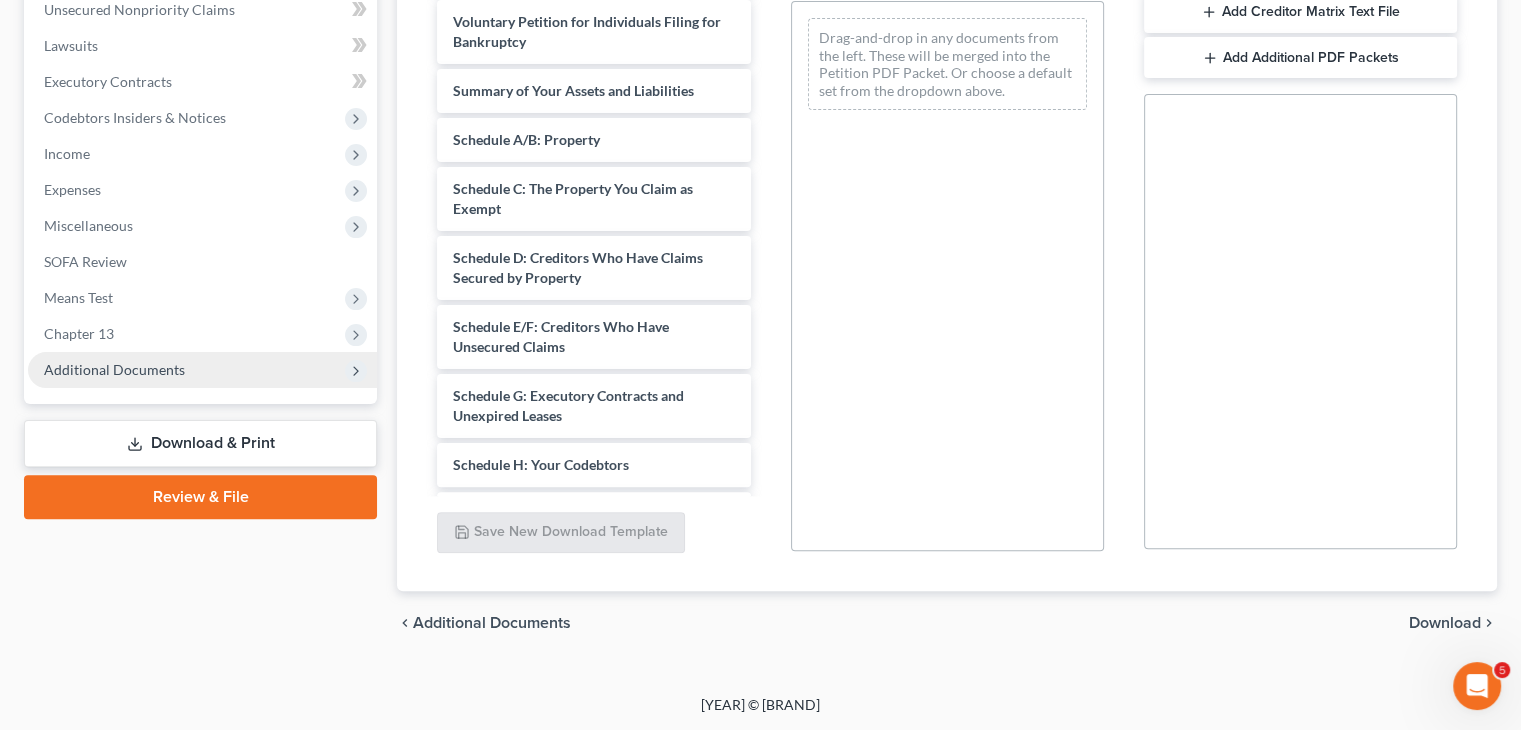 scroll, scrollTop: 0, scrollLeft: 0, axis: both 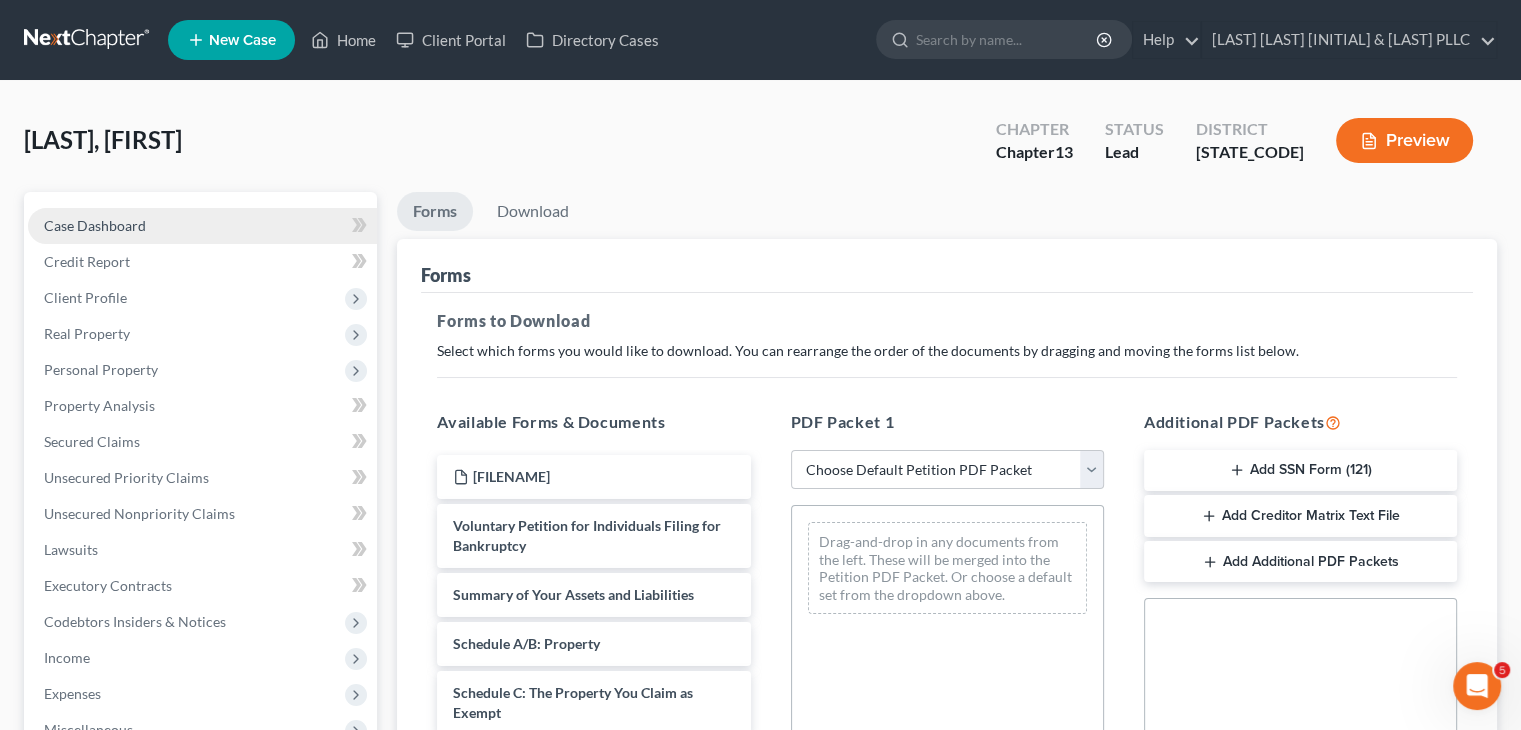 click on "Case Dashboard" at bounding box center [95, 225] 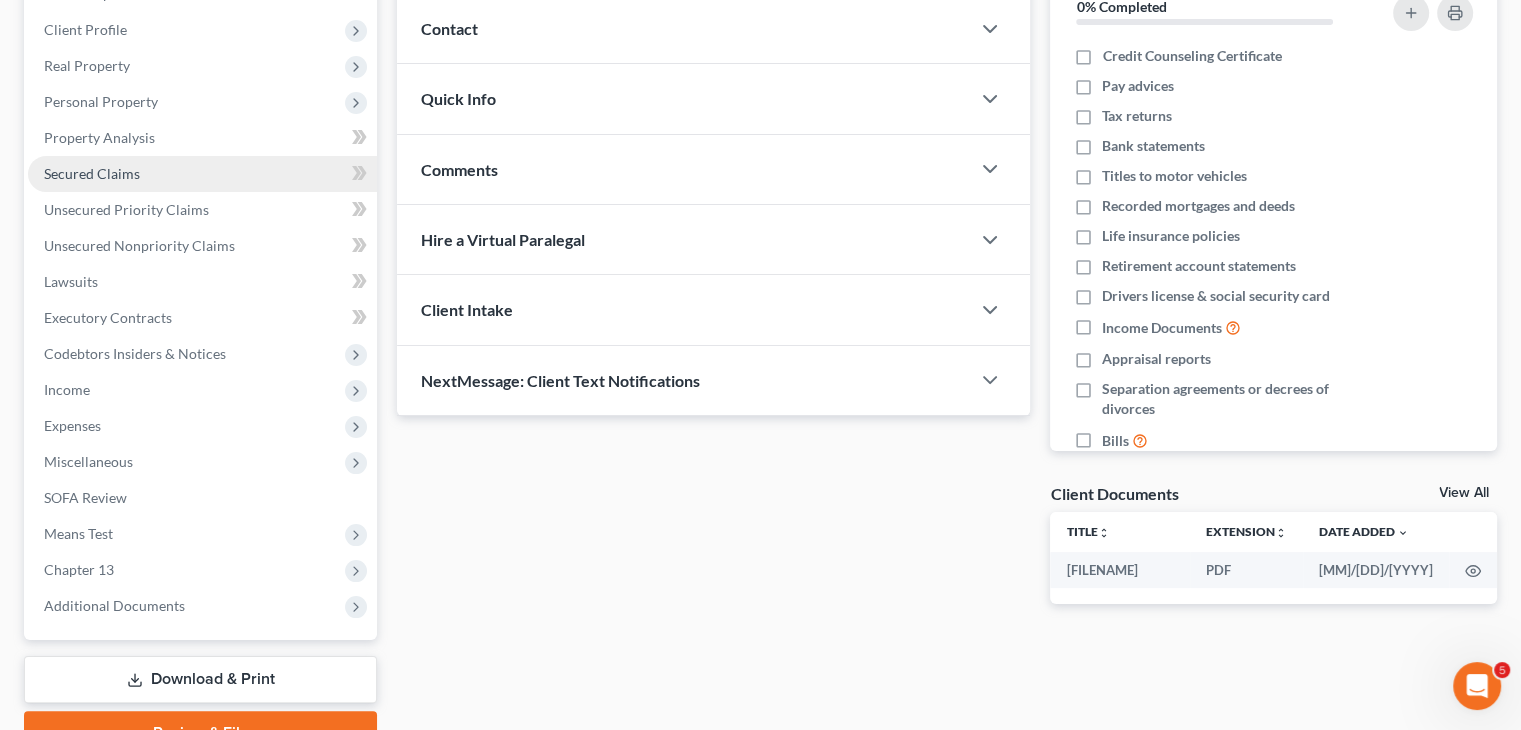 scroll, scrollTop: 368, scrollLeft: 0, axis: vertical 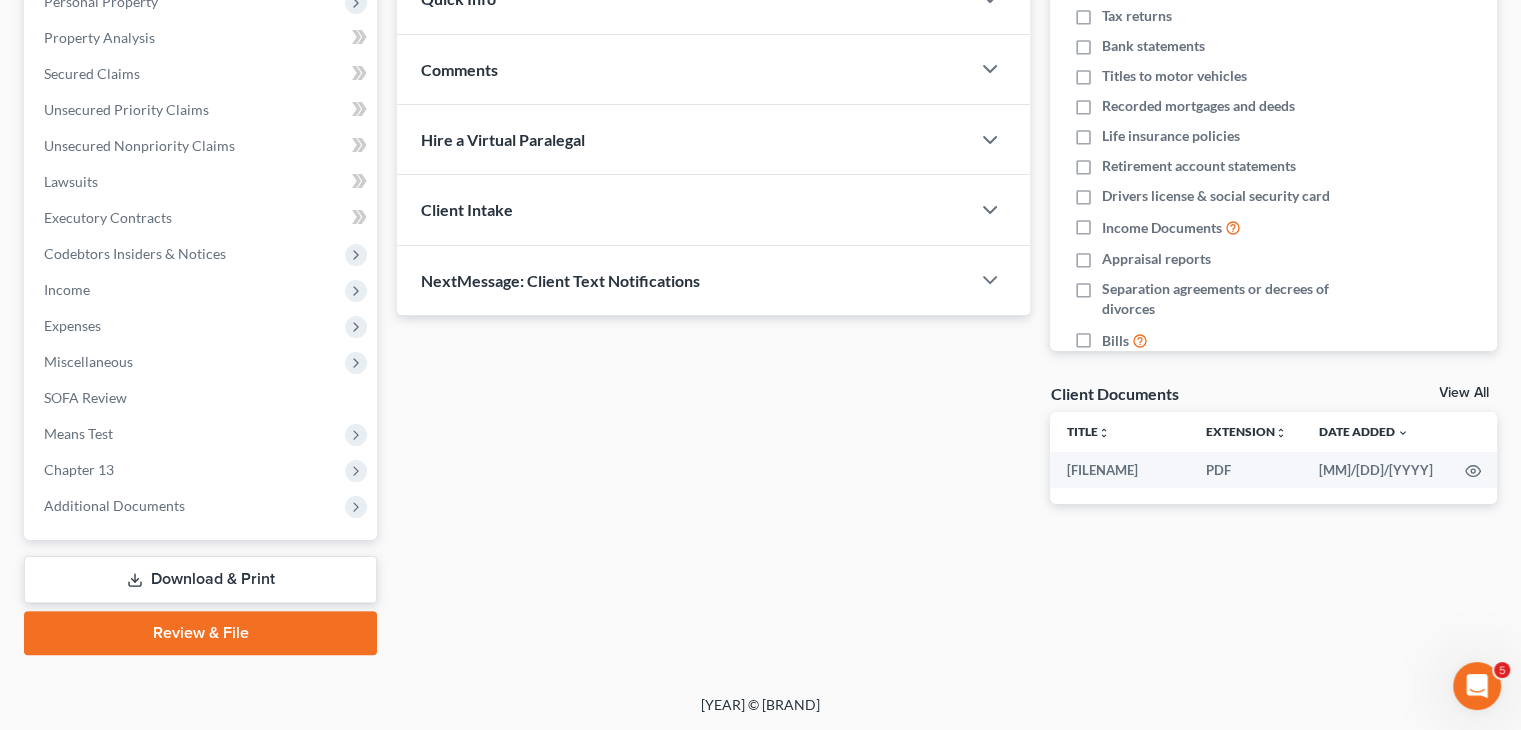 click on "Download & Print" at bounding box center [200, 579] 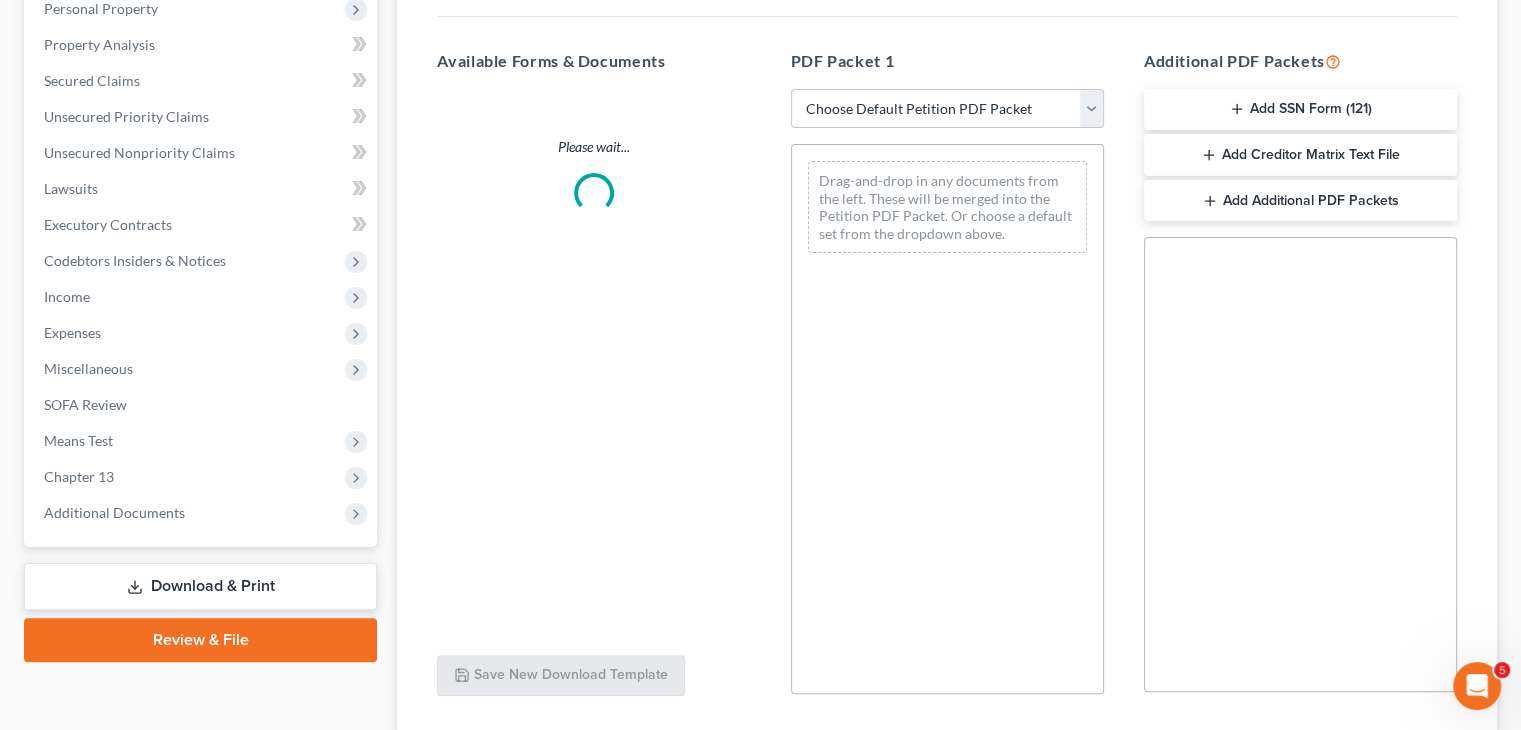 scroll, scrollTop: 0, scrollLeft: 0, axis: both 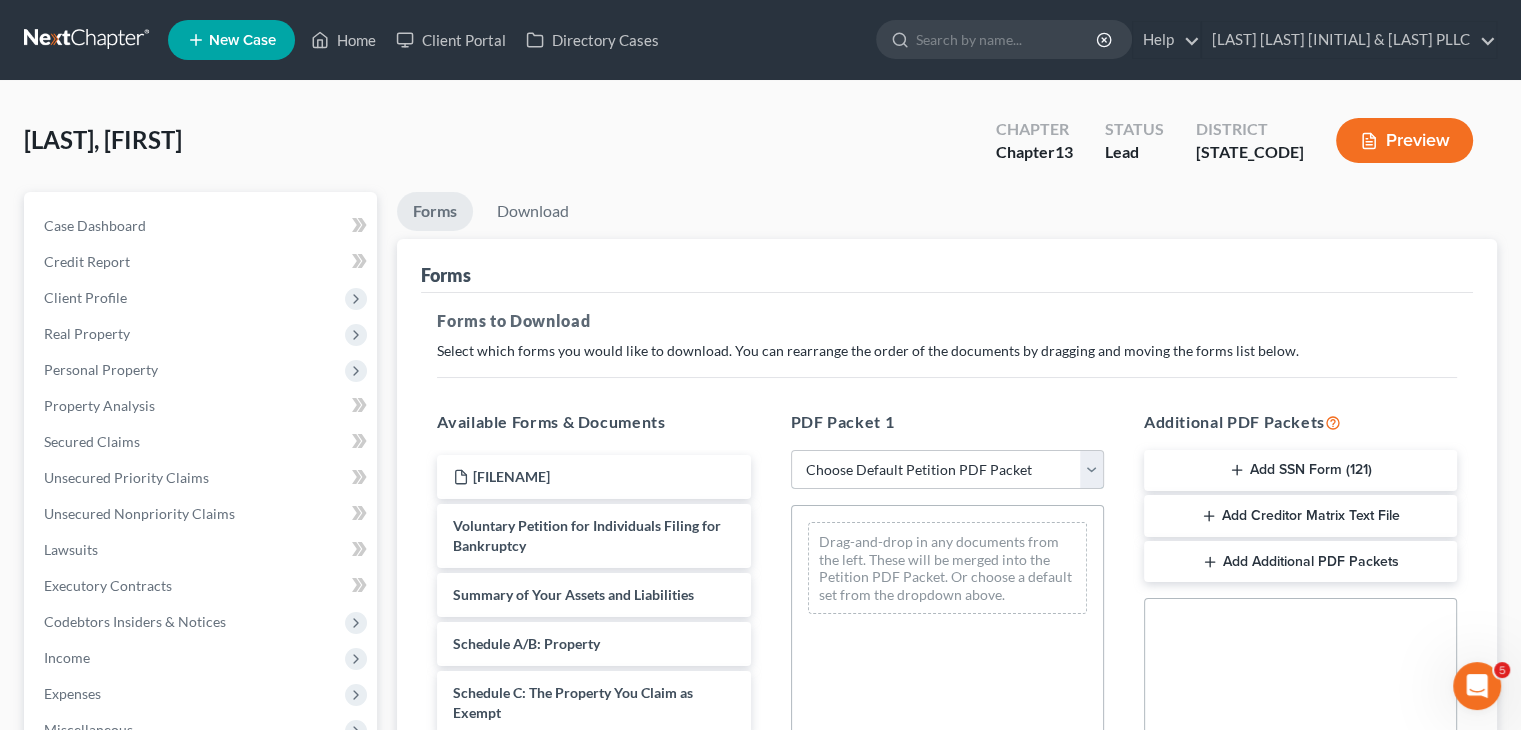 click on "Choose Default Petition PDF Packet Complete Bankruptcy Petition (all forms and schedules) Emergency Filing Forms (Petition and Creditor List Only) Amended Forms Signature Pages Only Supplemental Post Petition (Sch. I & J) Supplemental Post Petition (Sch. I) Supplemental Post Petition (Sch. J)" at bounding box center [947, 470] 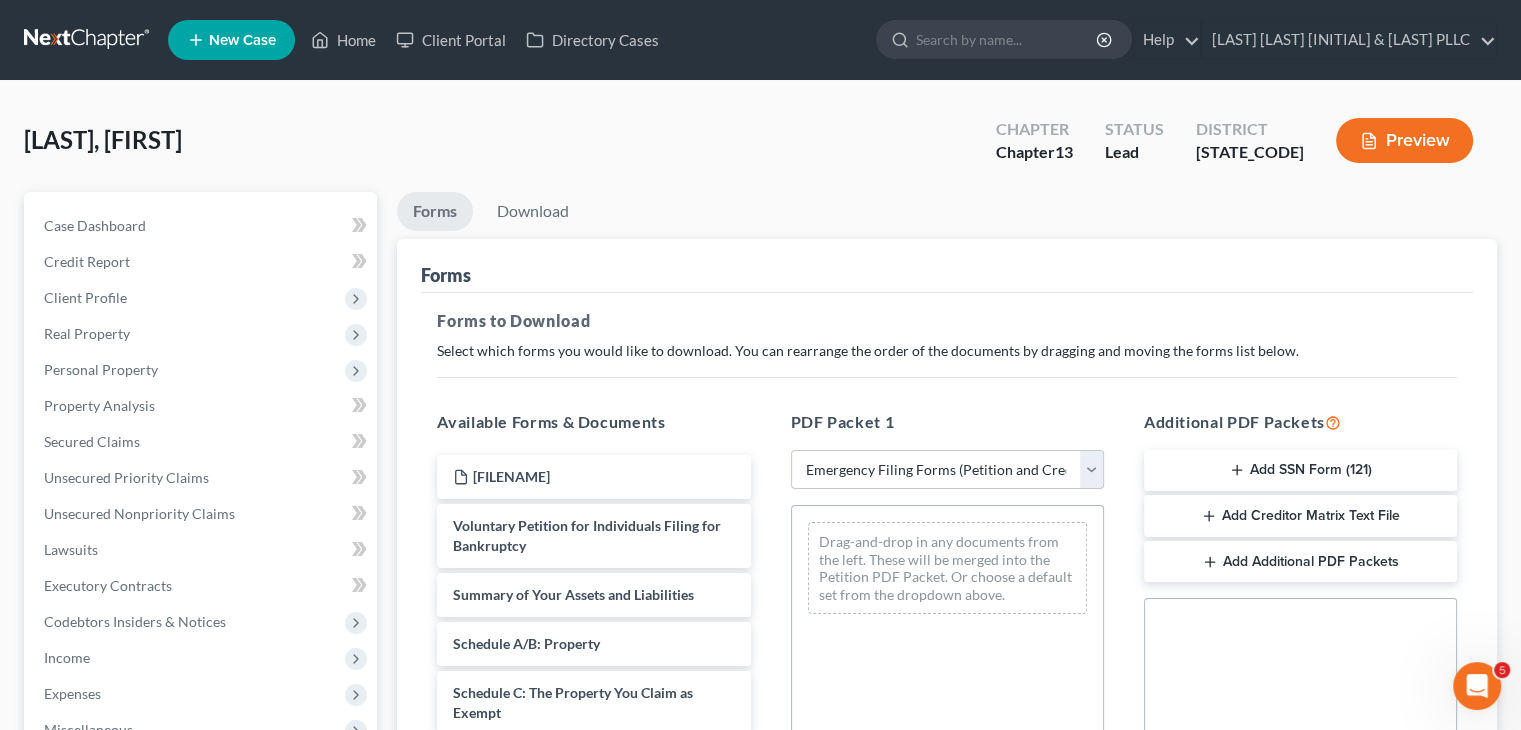 click on "Choose Default Petition PDF Packet Complete Bankruptcy Petition (all forms and schedules) Emergency Filing Forms (Petition and Creditor List Only) Amended Forms Signature Pages Only Supplemental Post Petition (Sch. I & J) Supplemental Post Petition (Sch. I) Supplemental Post Petition (Sch. J)" at bounding box center [947, 470] 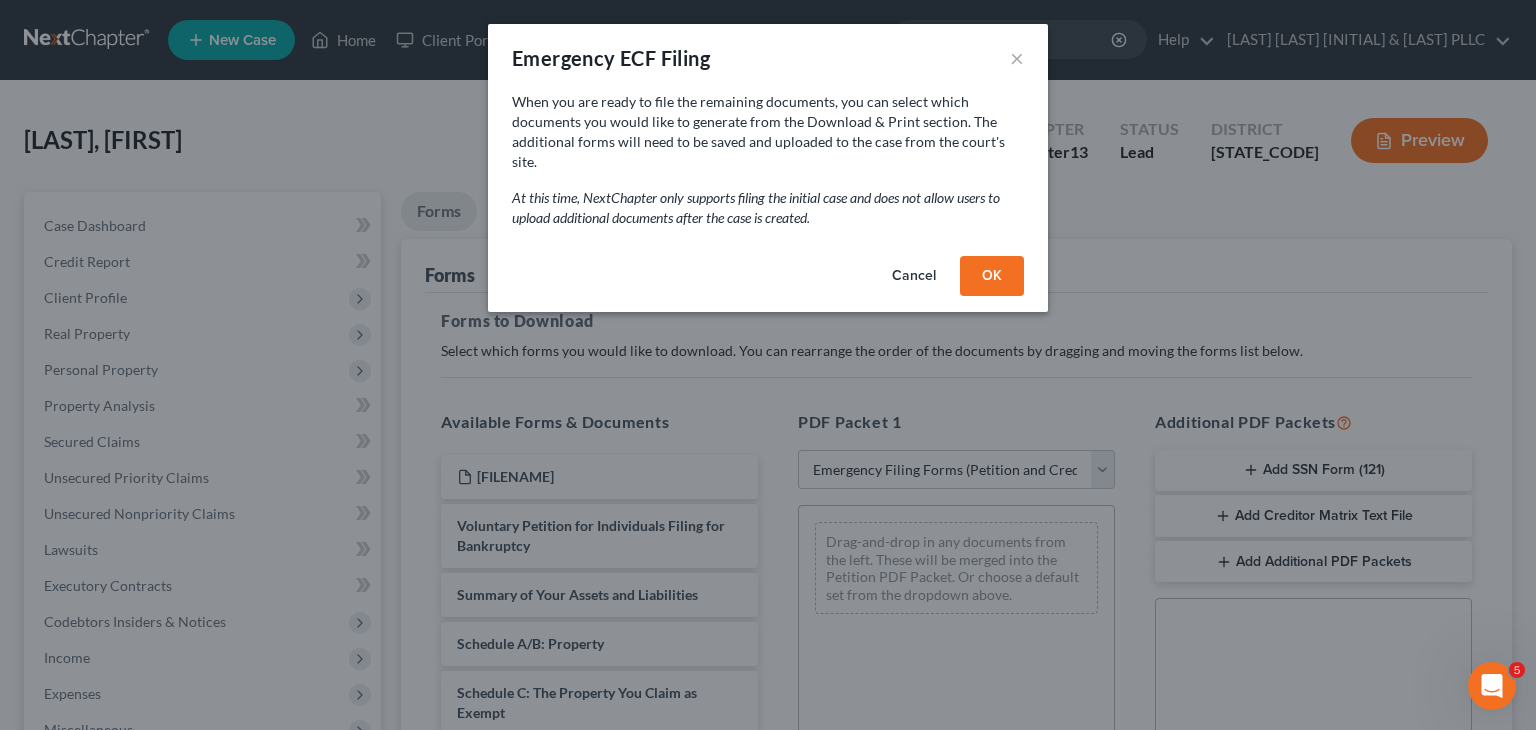 click on "OK" at bounding box center [992, 276] 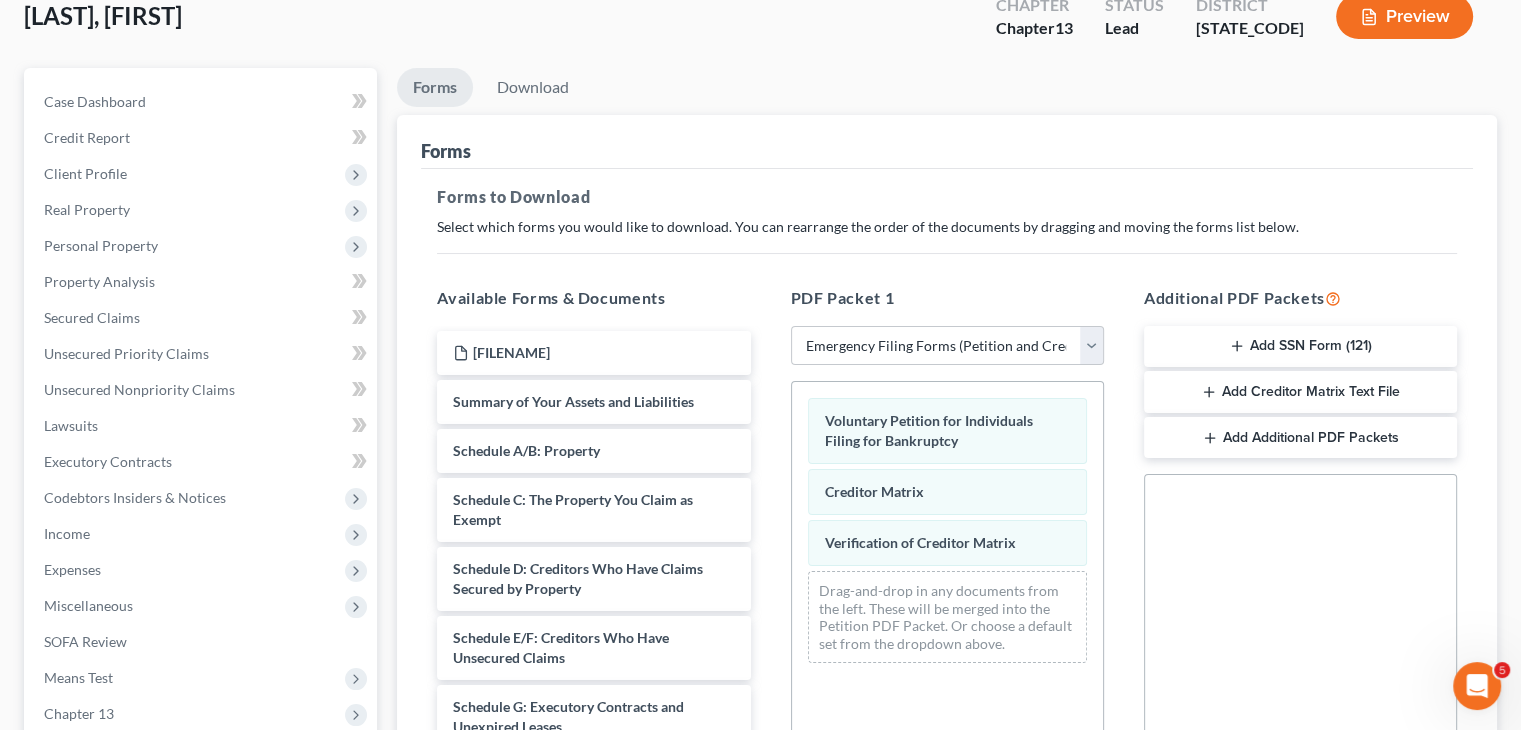 scroll, scrollTop: 300, scrollLeft: 0, axis: vertical 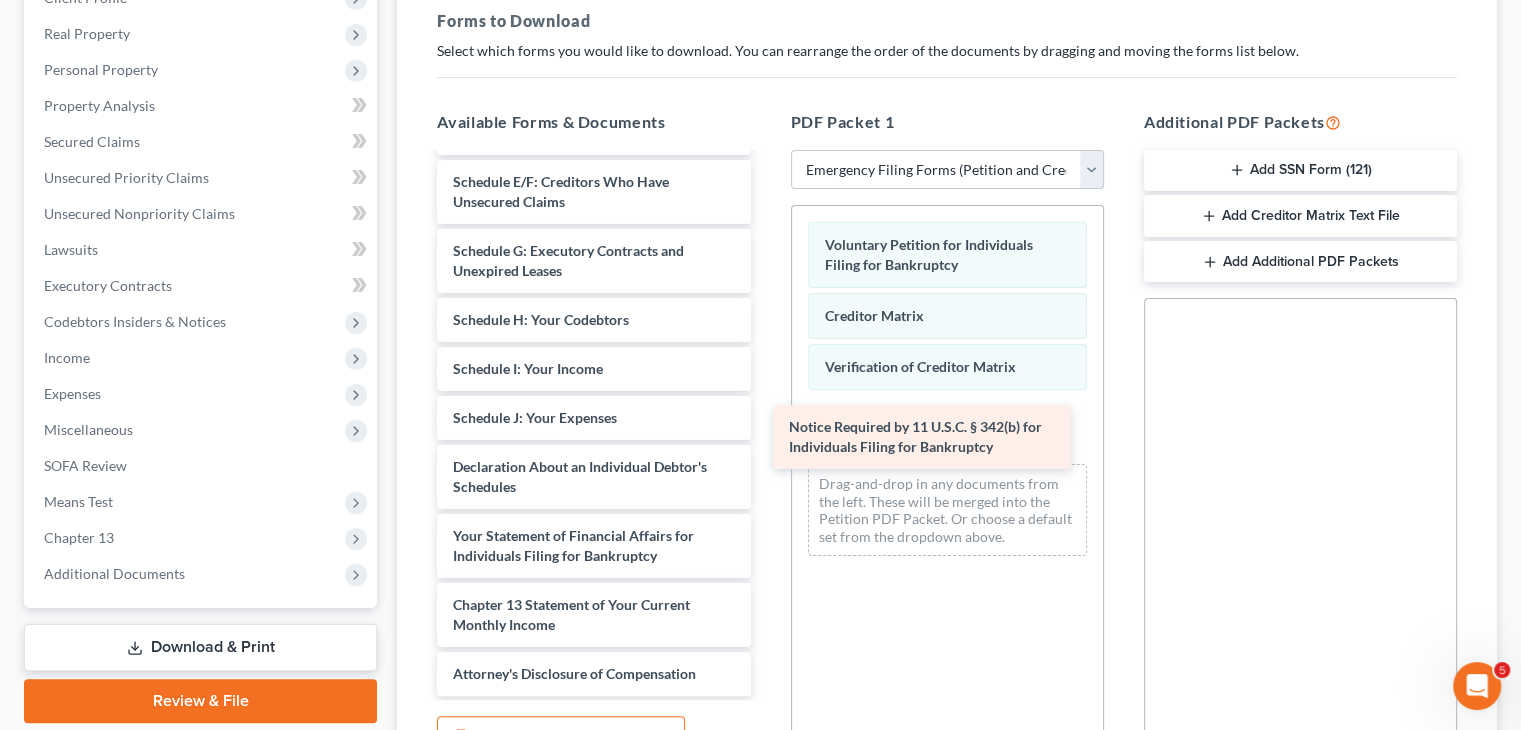drag, startPoint x: 547, startPoint y: 609, endPoint x: 884, endPoint y: 433, distance: 380.19073 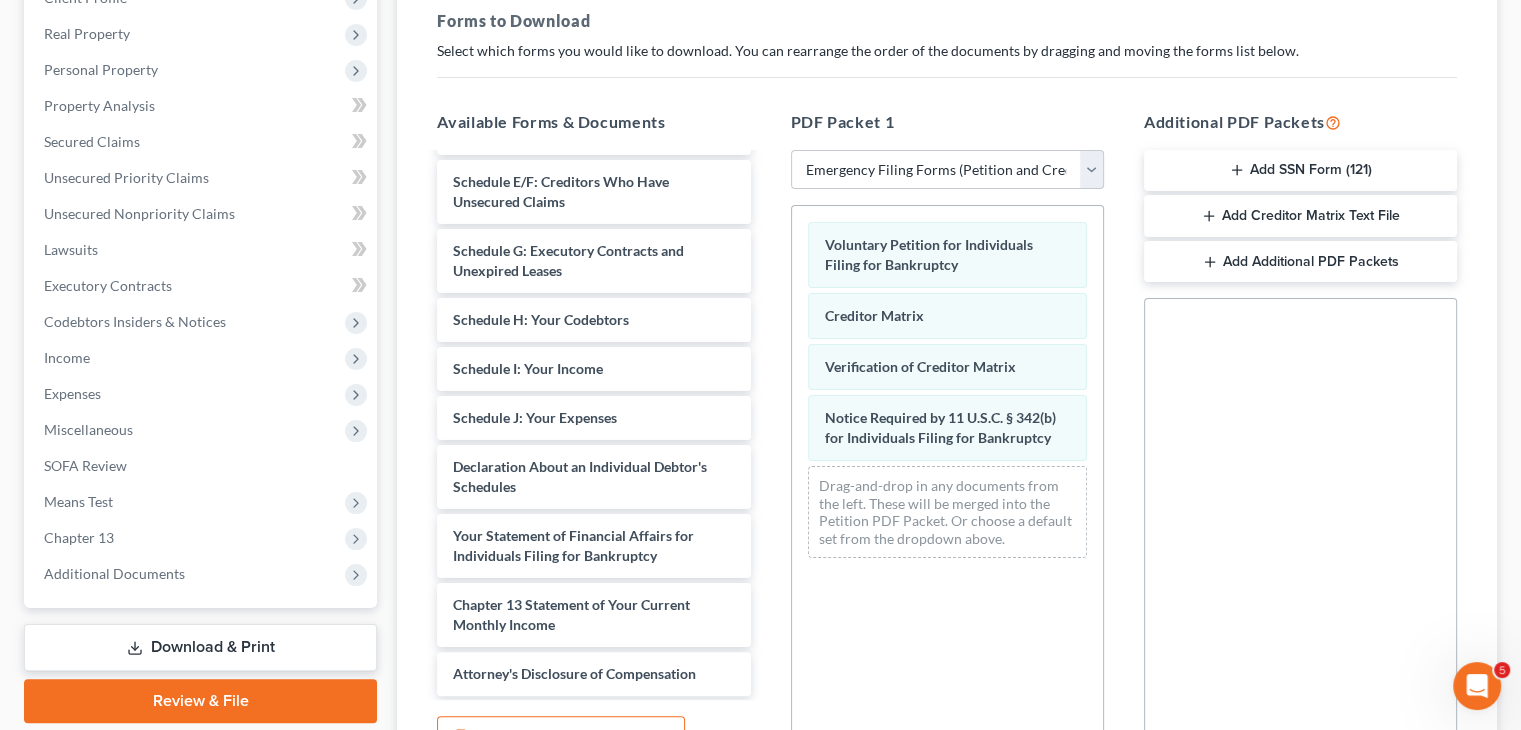 click at bounding box center (1237, 170) 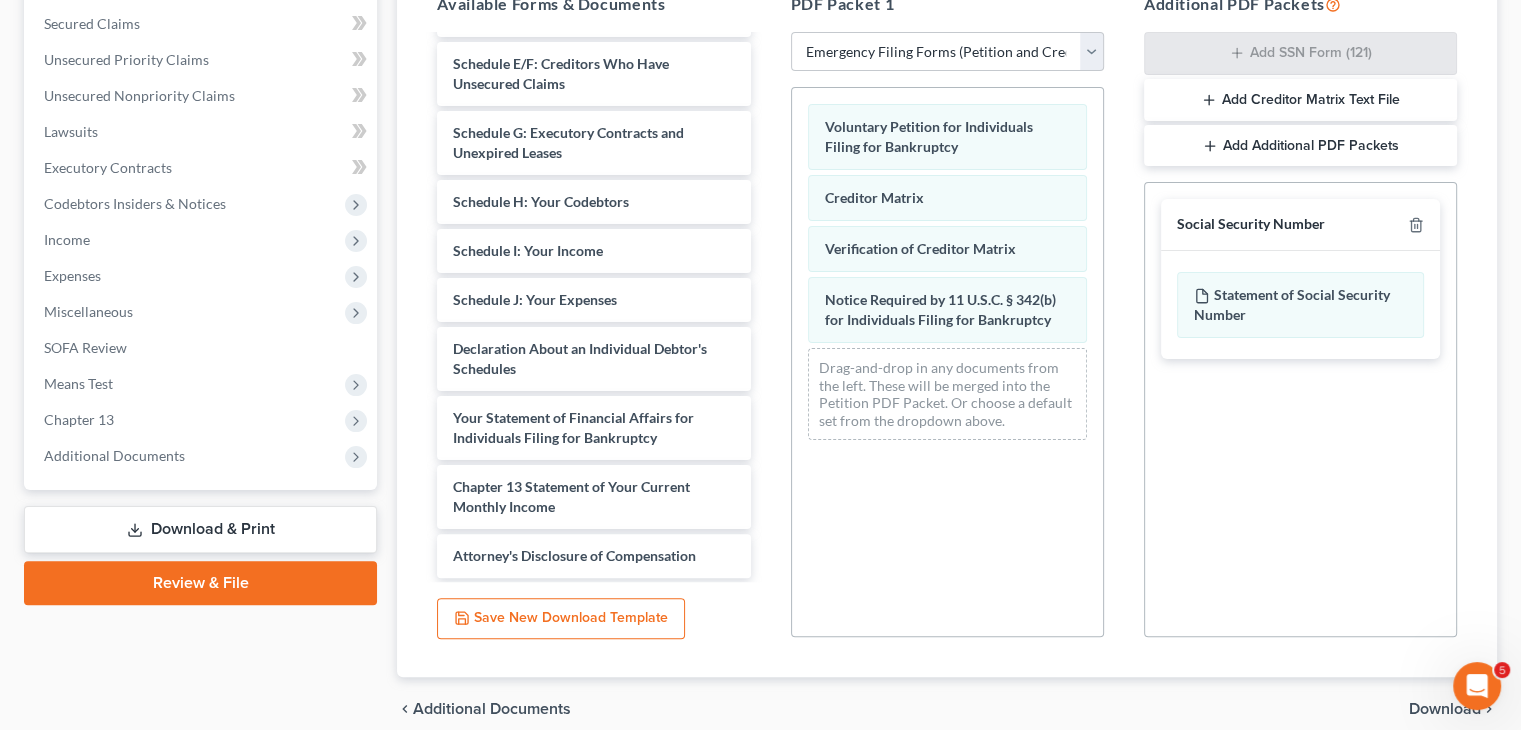 scroll, scrollTop: 504, scrollLeft: 0, axis: vertical 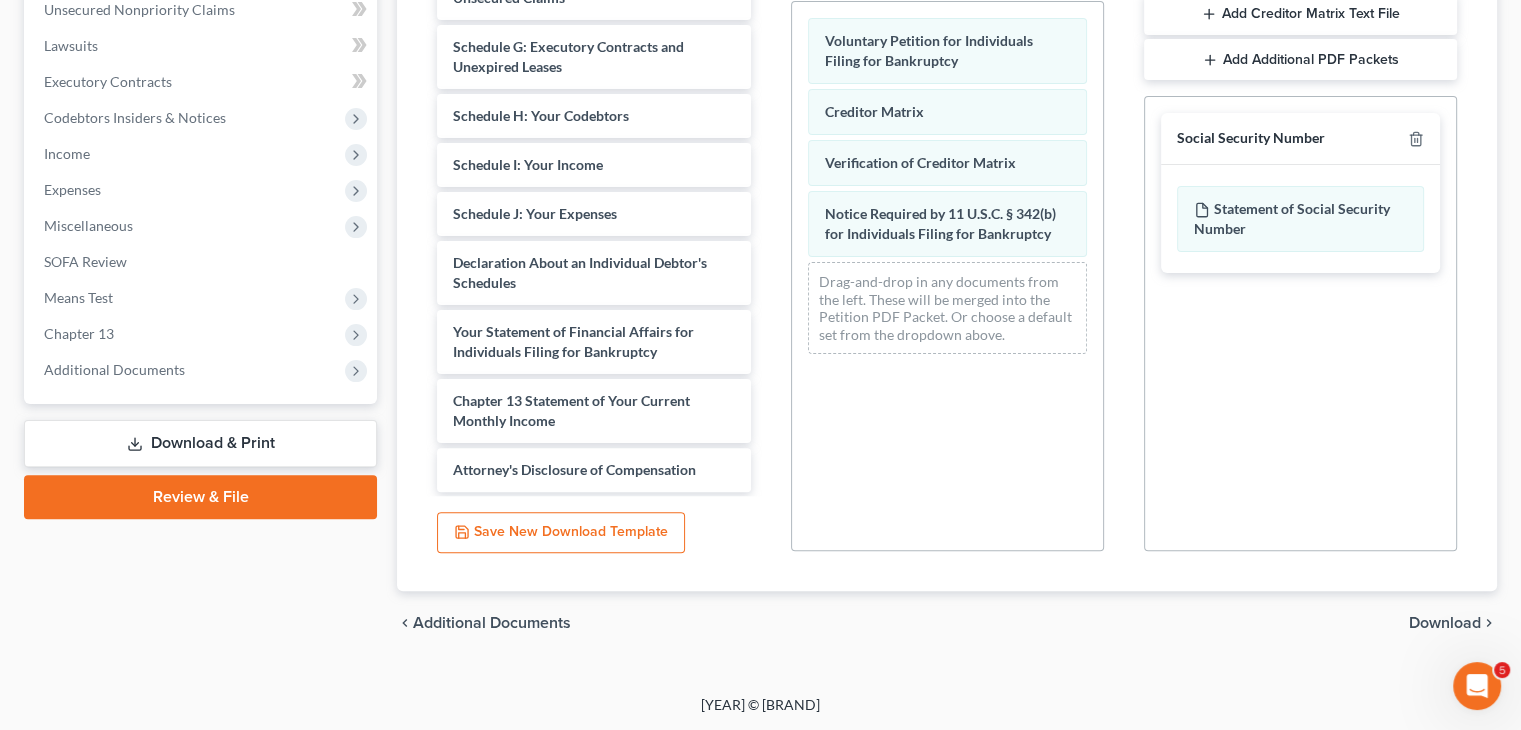 click on "Download" at bounding box center (1445, 623) 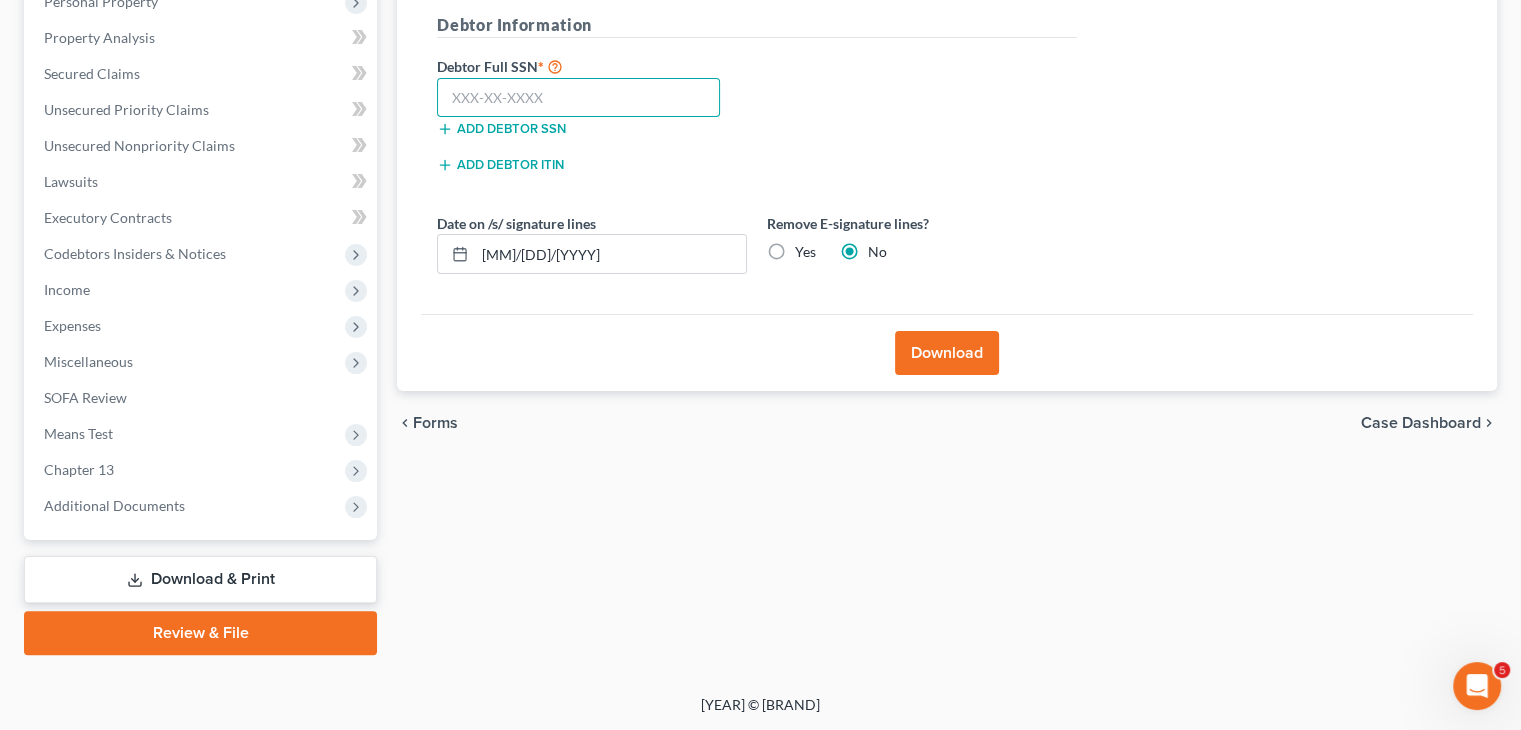 click at bounding box center (578, 98) 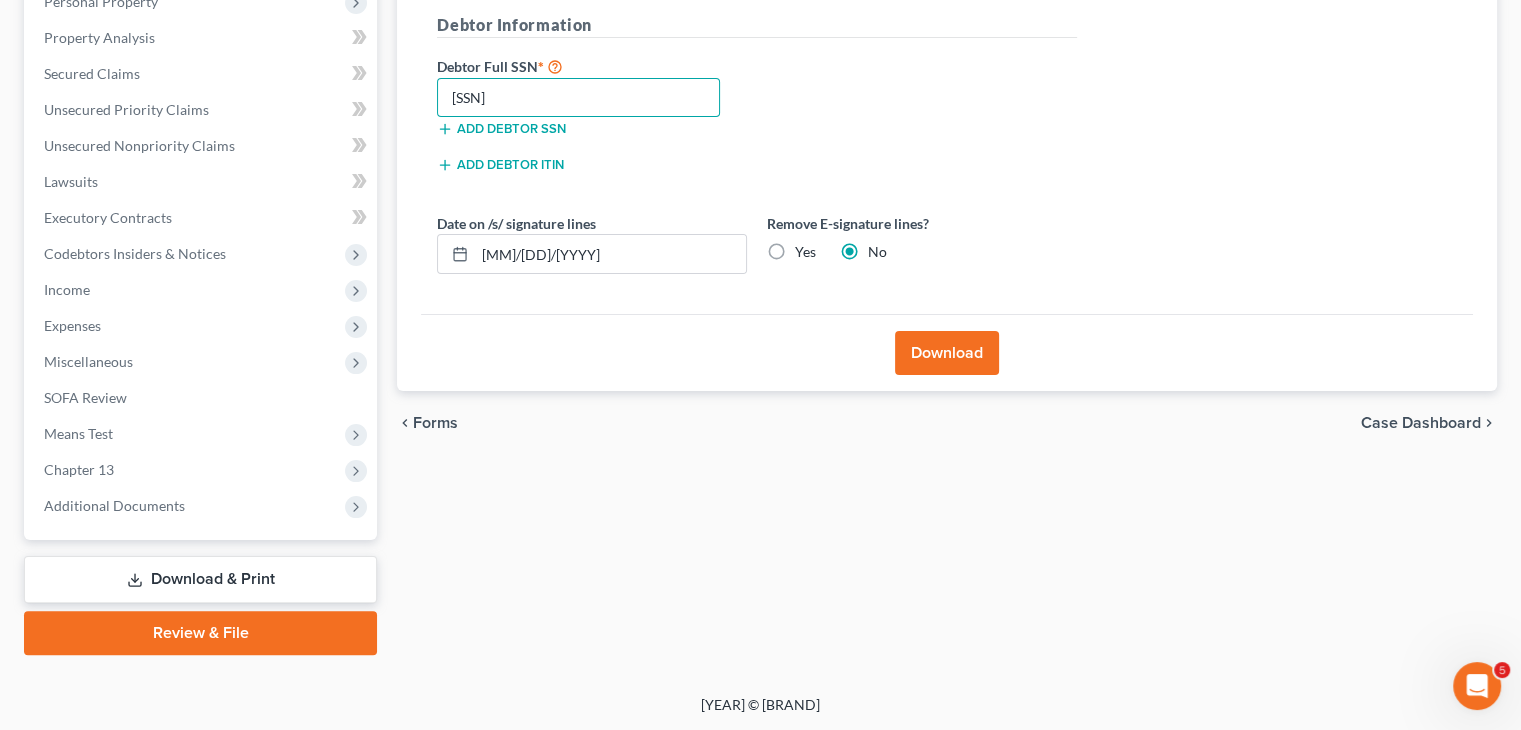 type on "[SSN]" 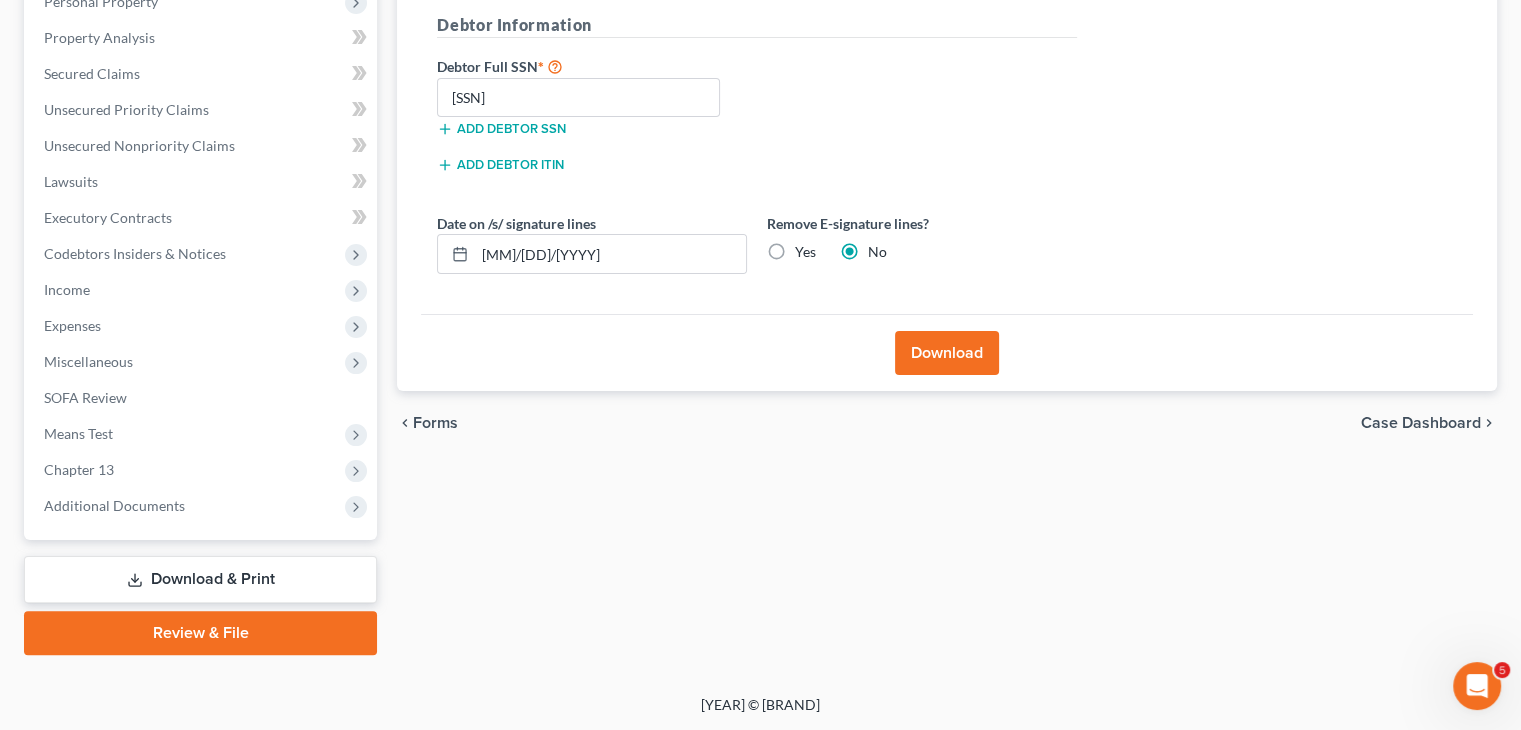 click on "Download" at bounding box center [947, 353] 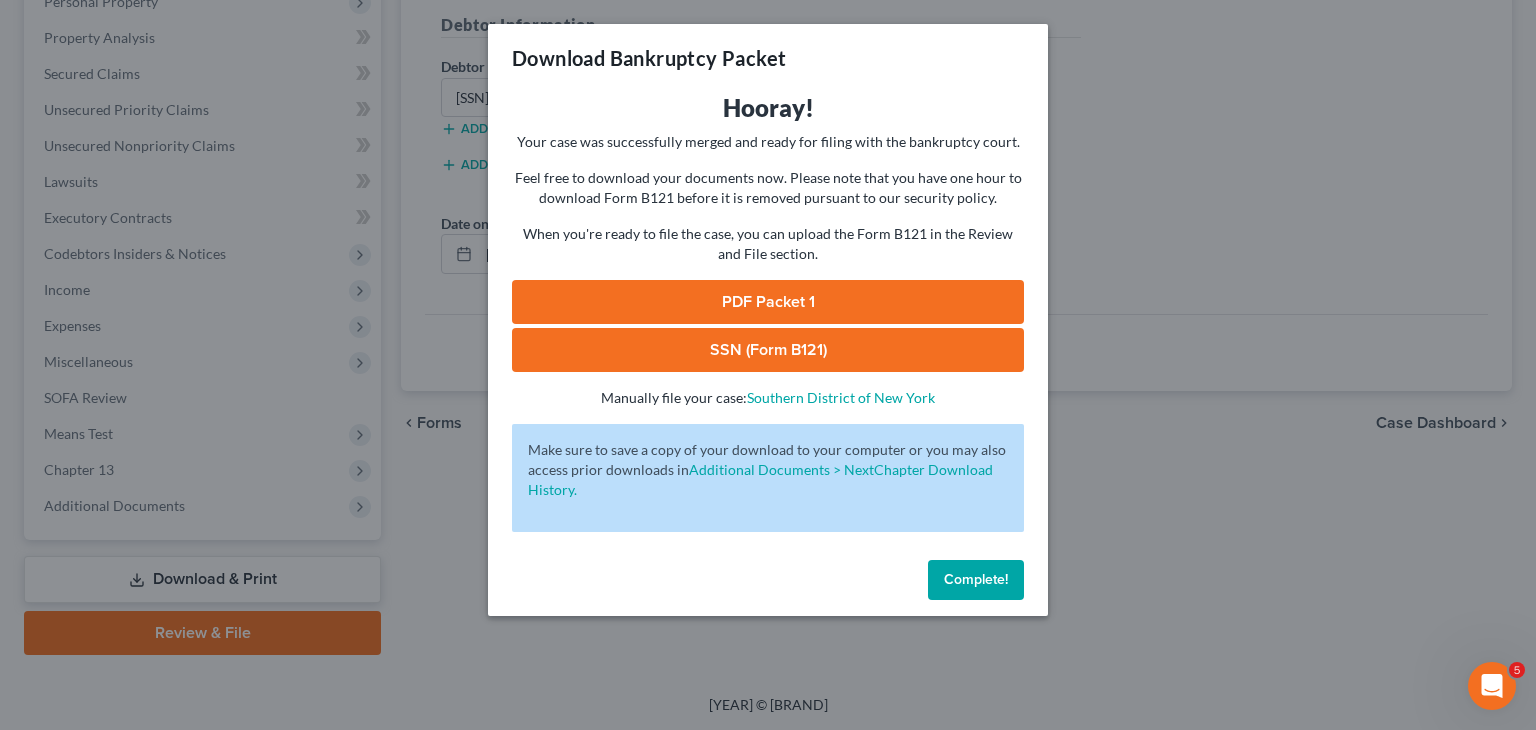 click on "PDF Packet 1" at bounding box center [768, 302] 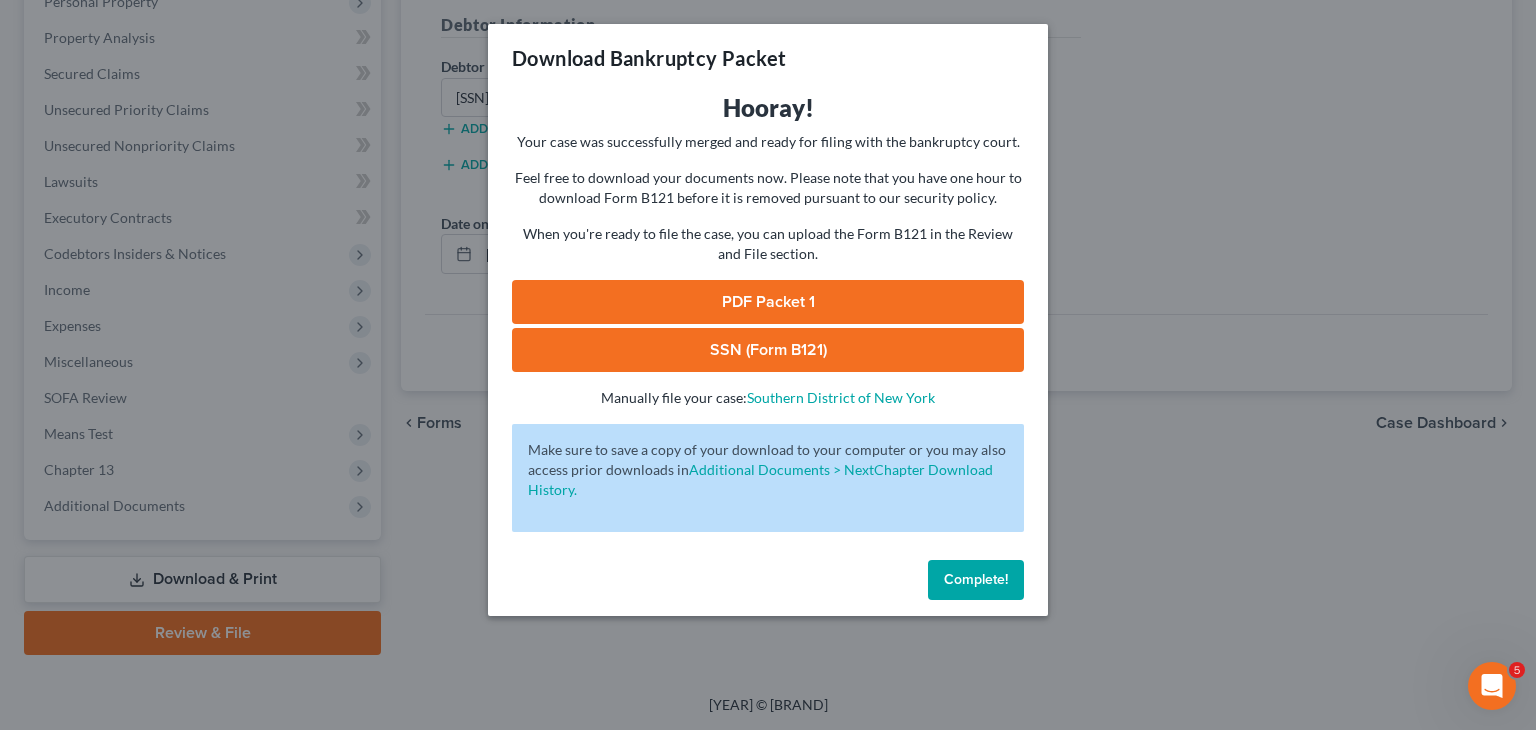 click on "Complete!" at bounding box center [976, 579] 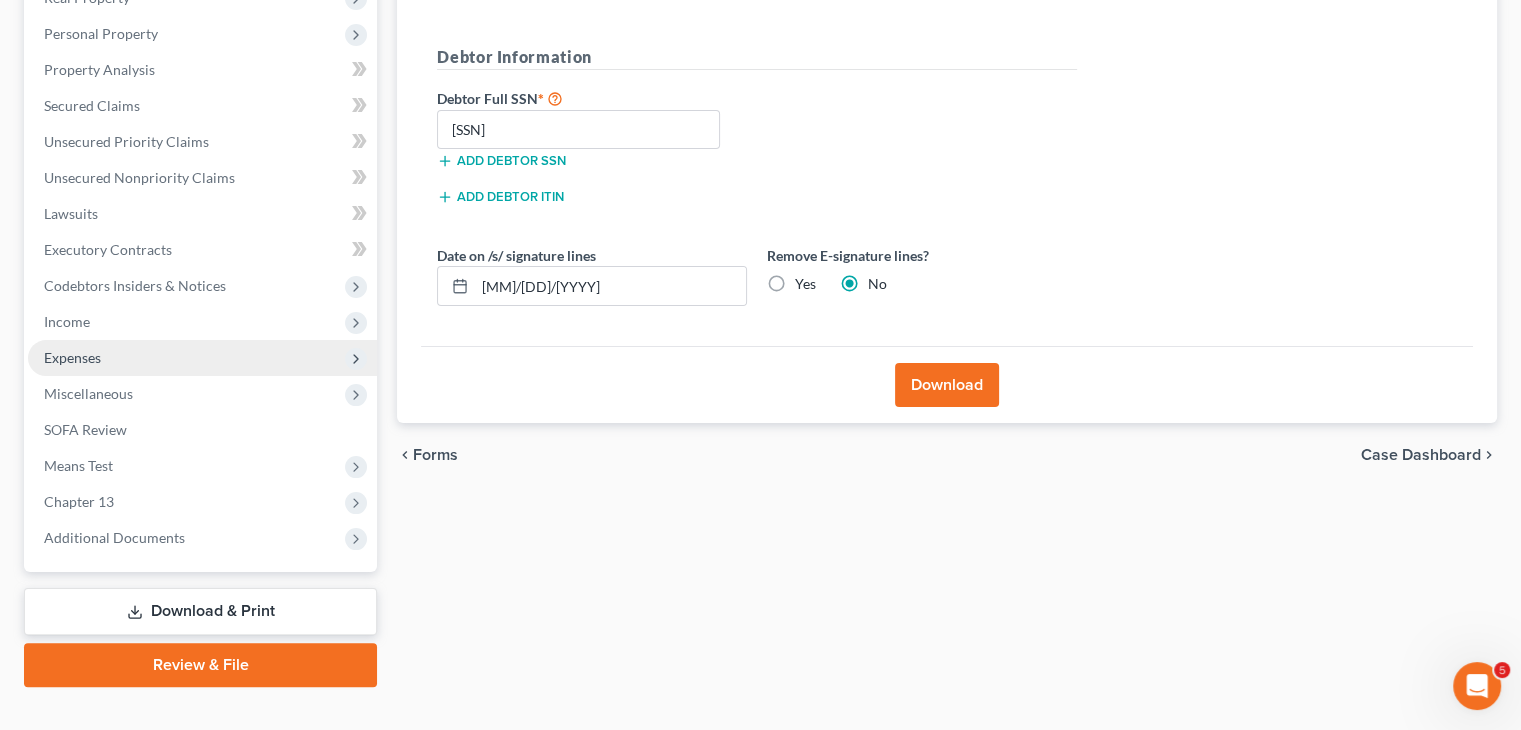 scroll, scrollTop: 68, scrollLeft: 0, axis: vertical 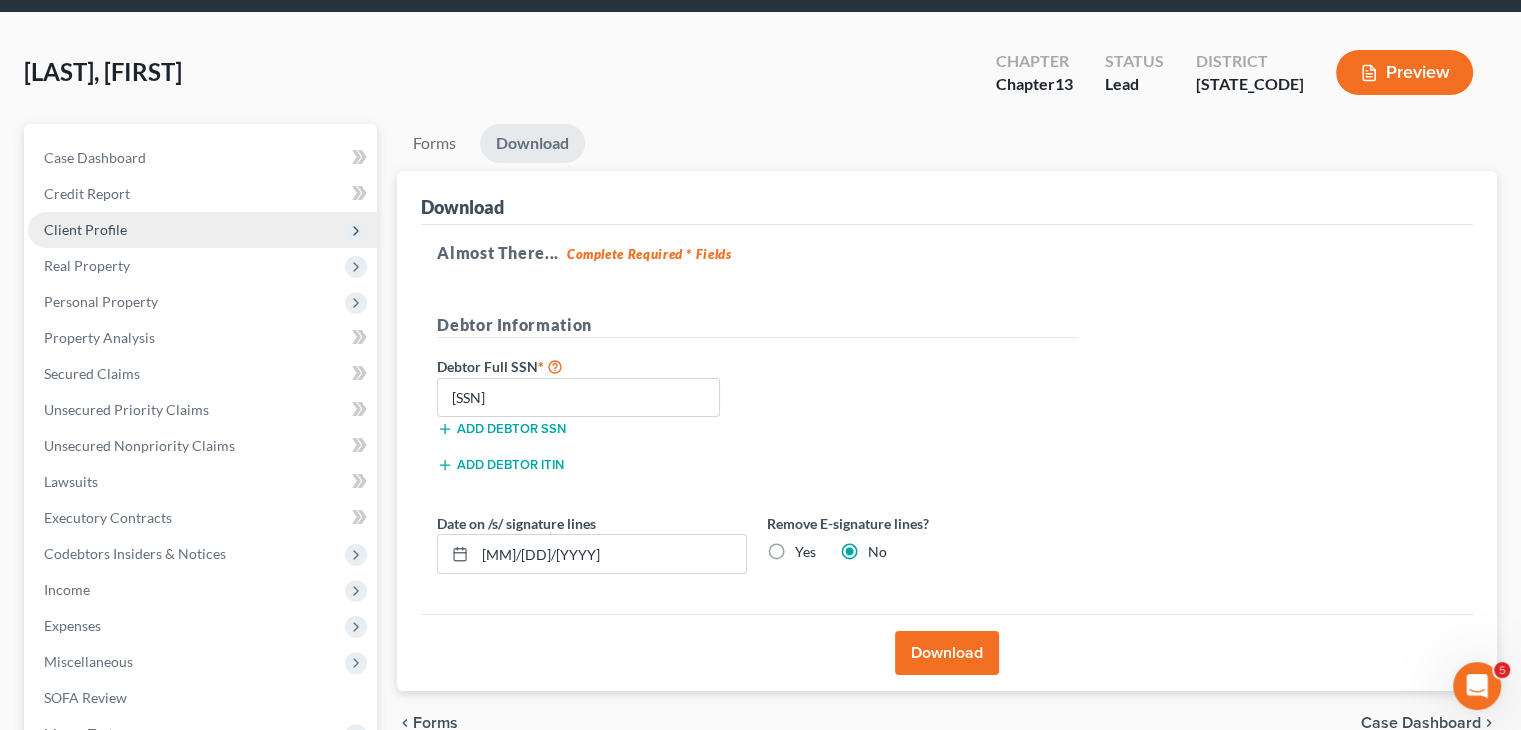 click on "Client Profile" at bounding box center [0, 0] 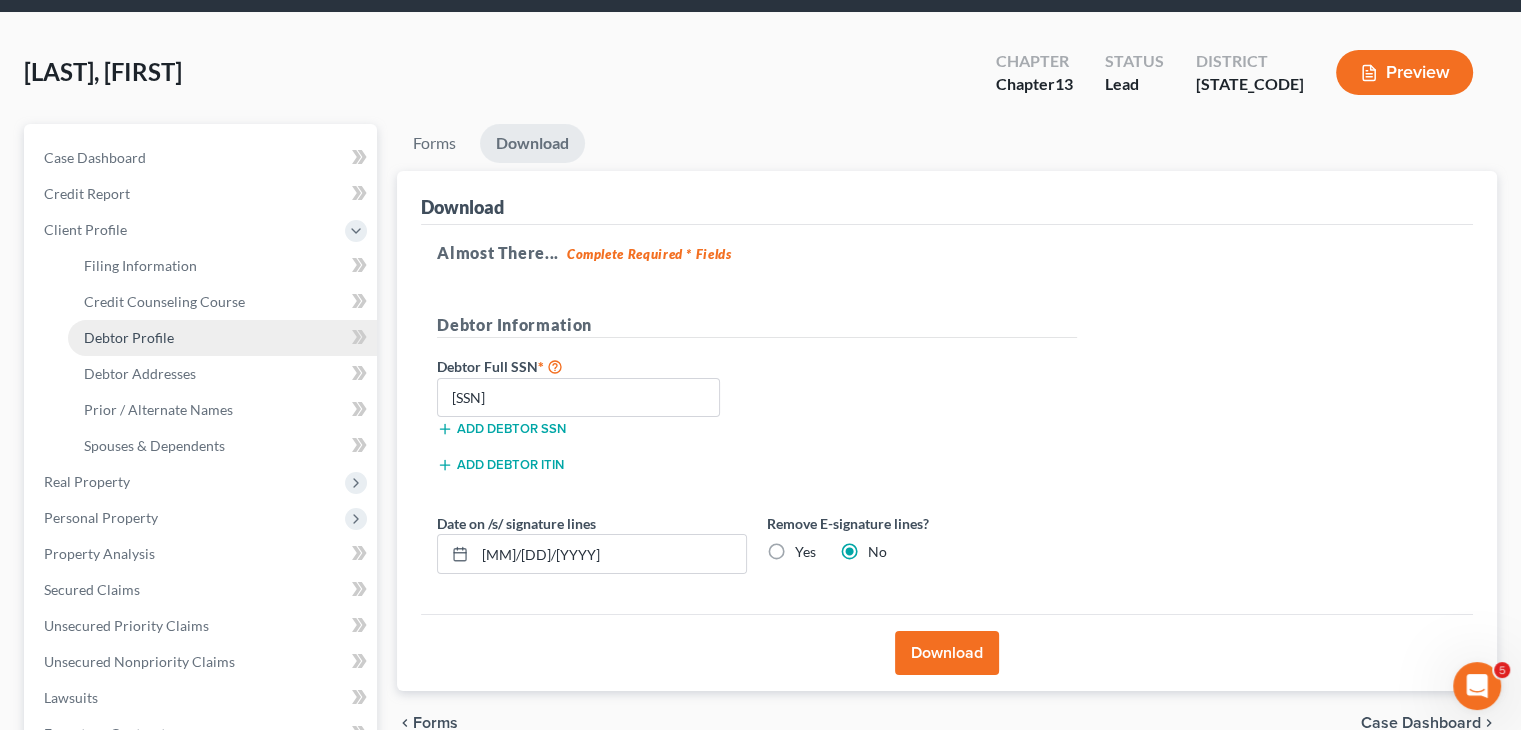 click on "[DEBTOR_PROFILE]" at bounding box center [222, 338] 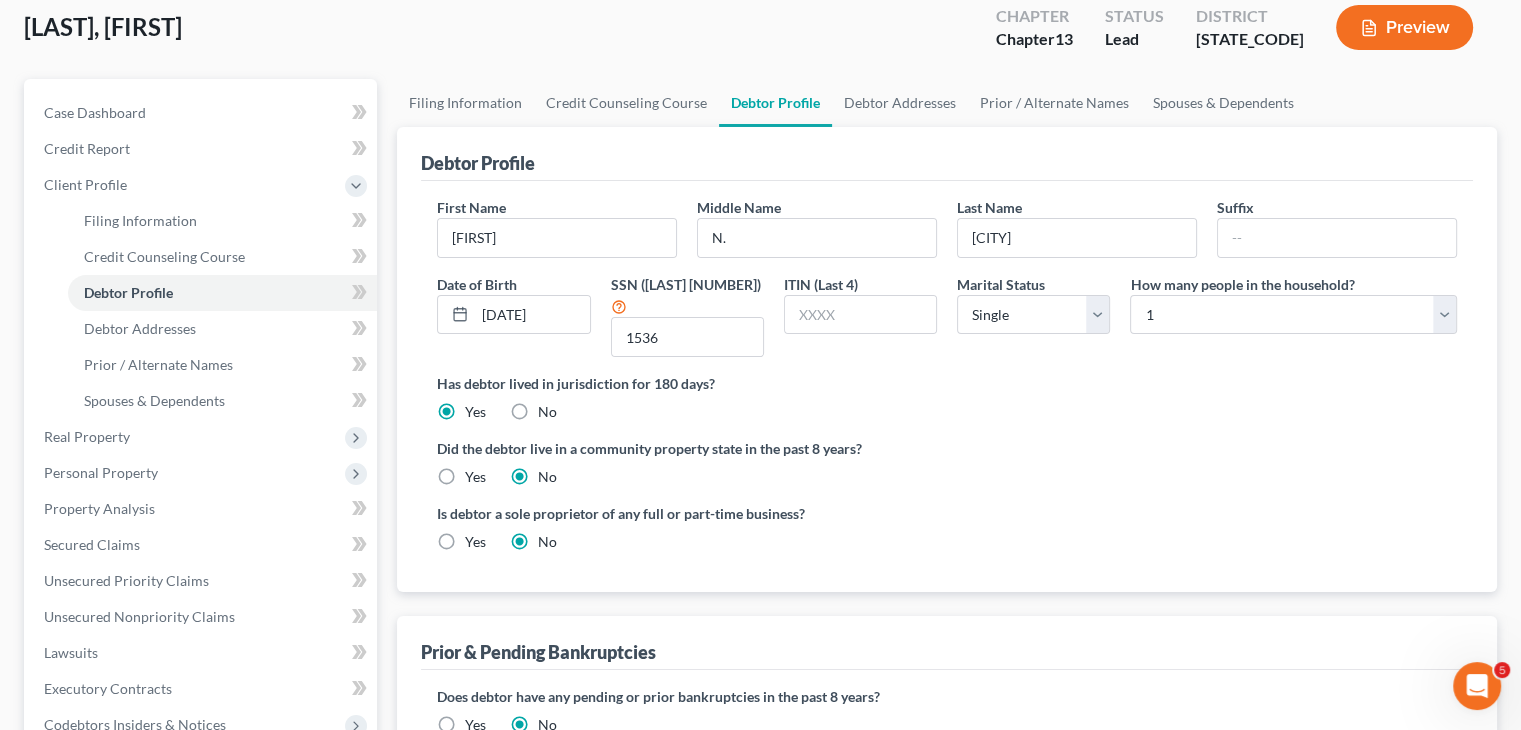 scroll, scrollTop: 400, scrollLeft: 0, axis: vertical 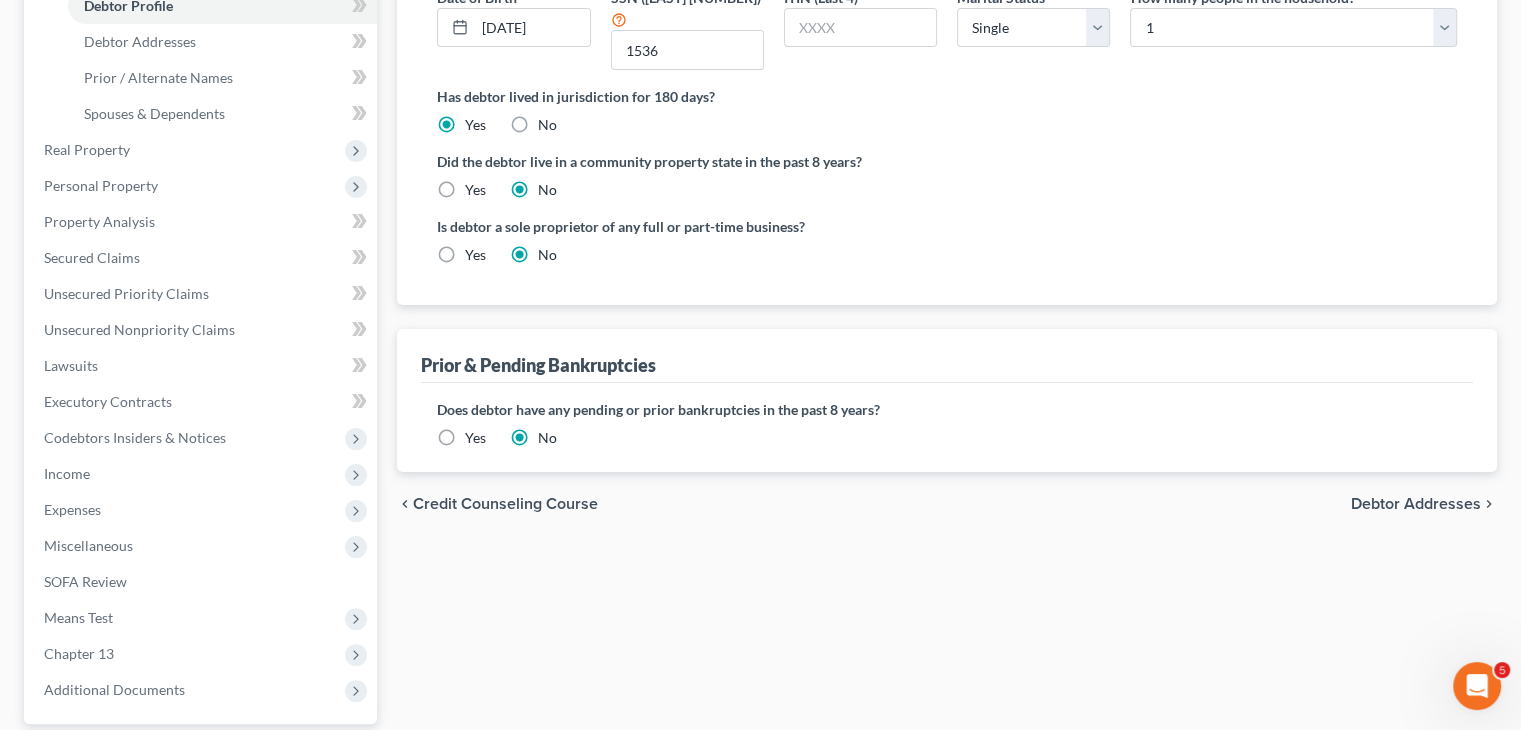 click on "Yes" at bounding box center (475, 438) 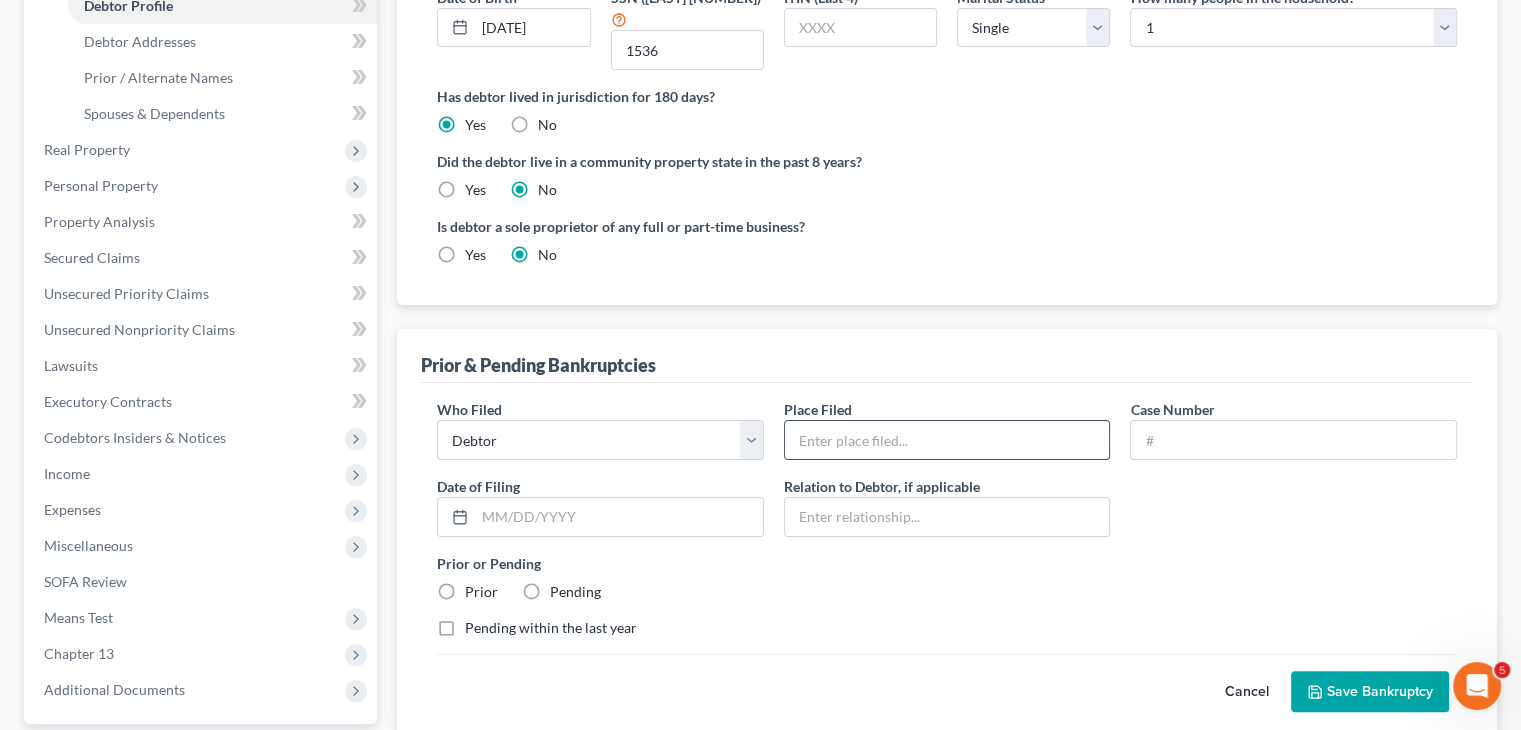 click at bounding box center [947, 440] 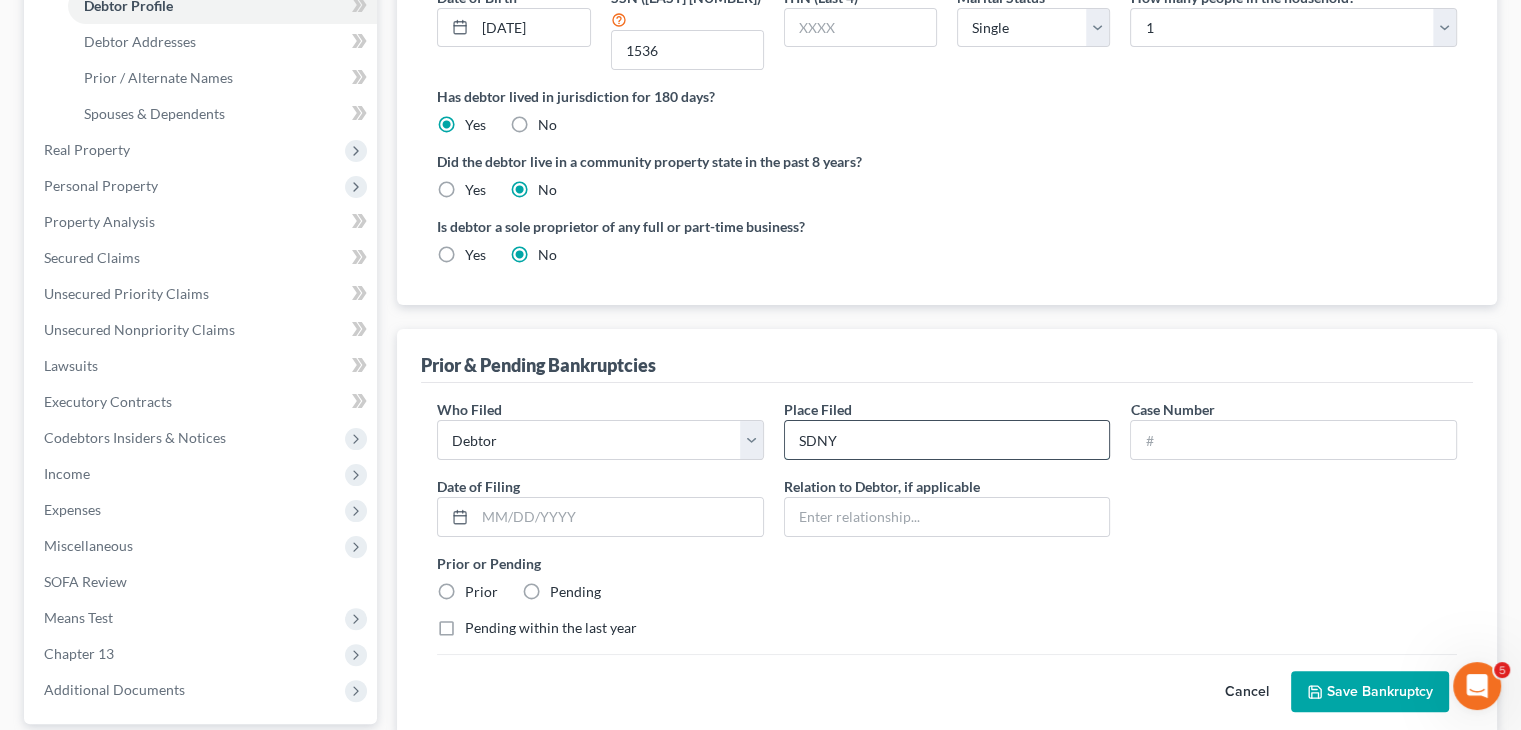 type on "[DISTRICT]" 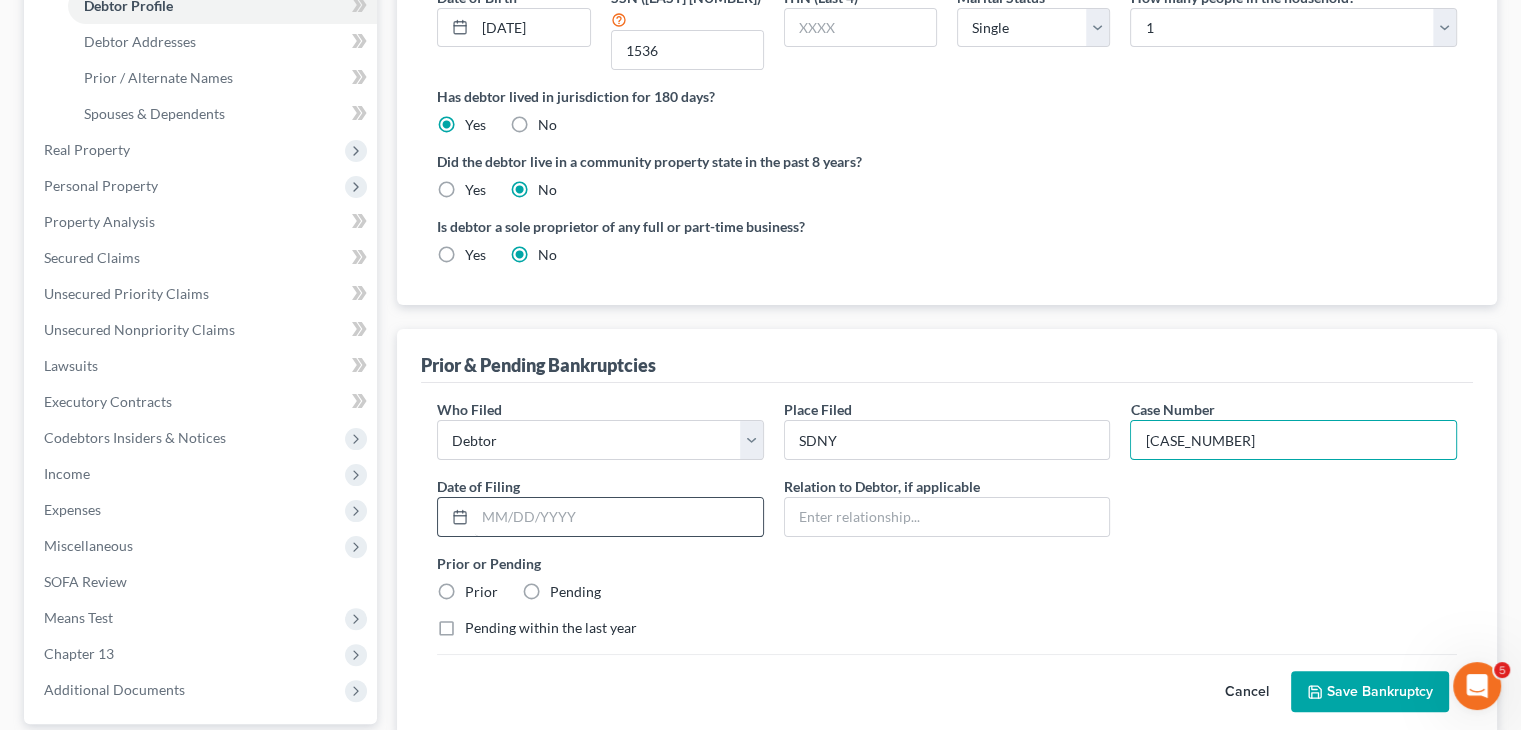 type on "[CASE_NUMBER]" 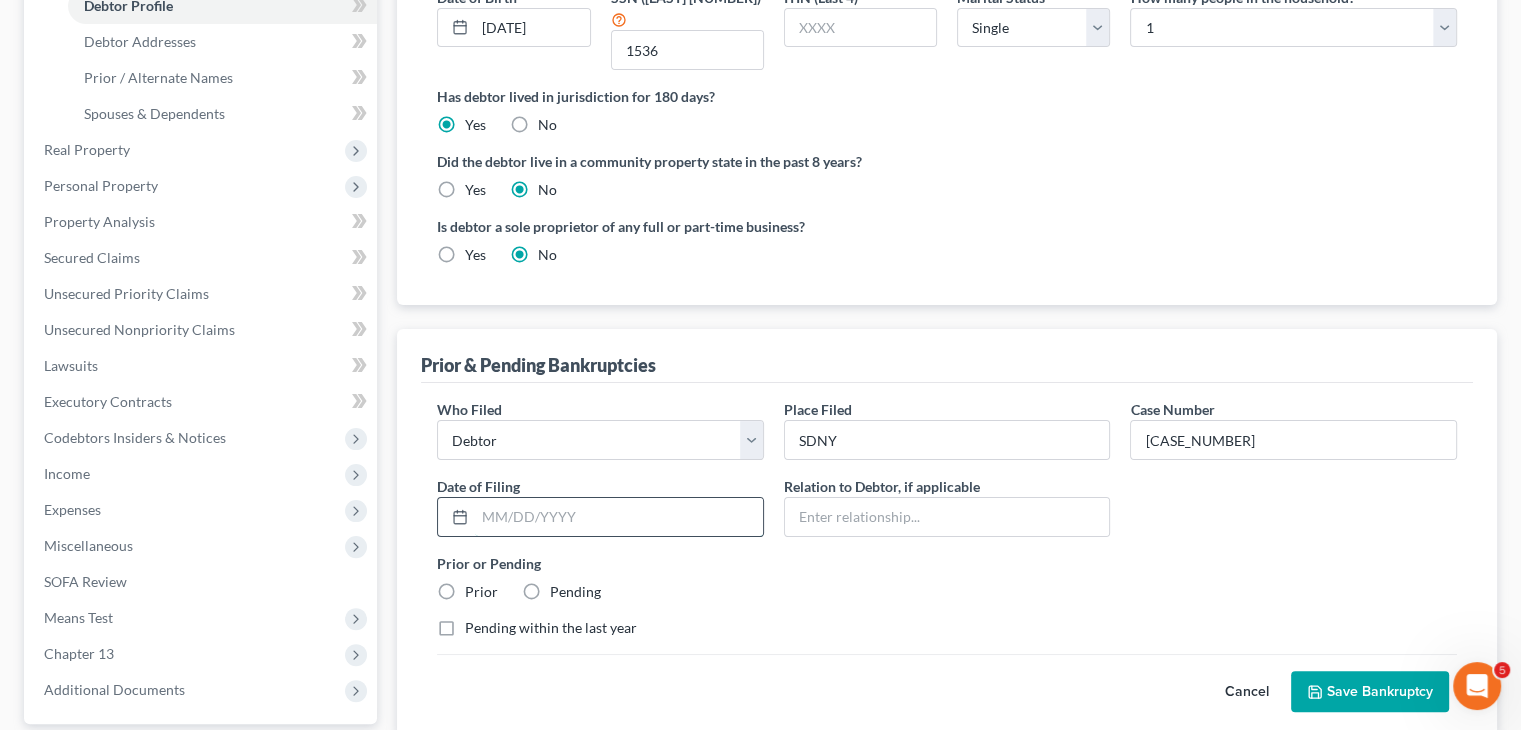 click at bounding box center (619, 517) 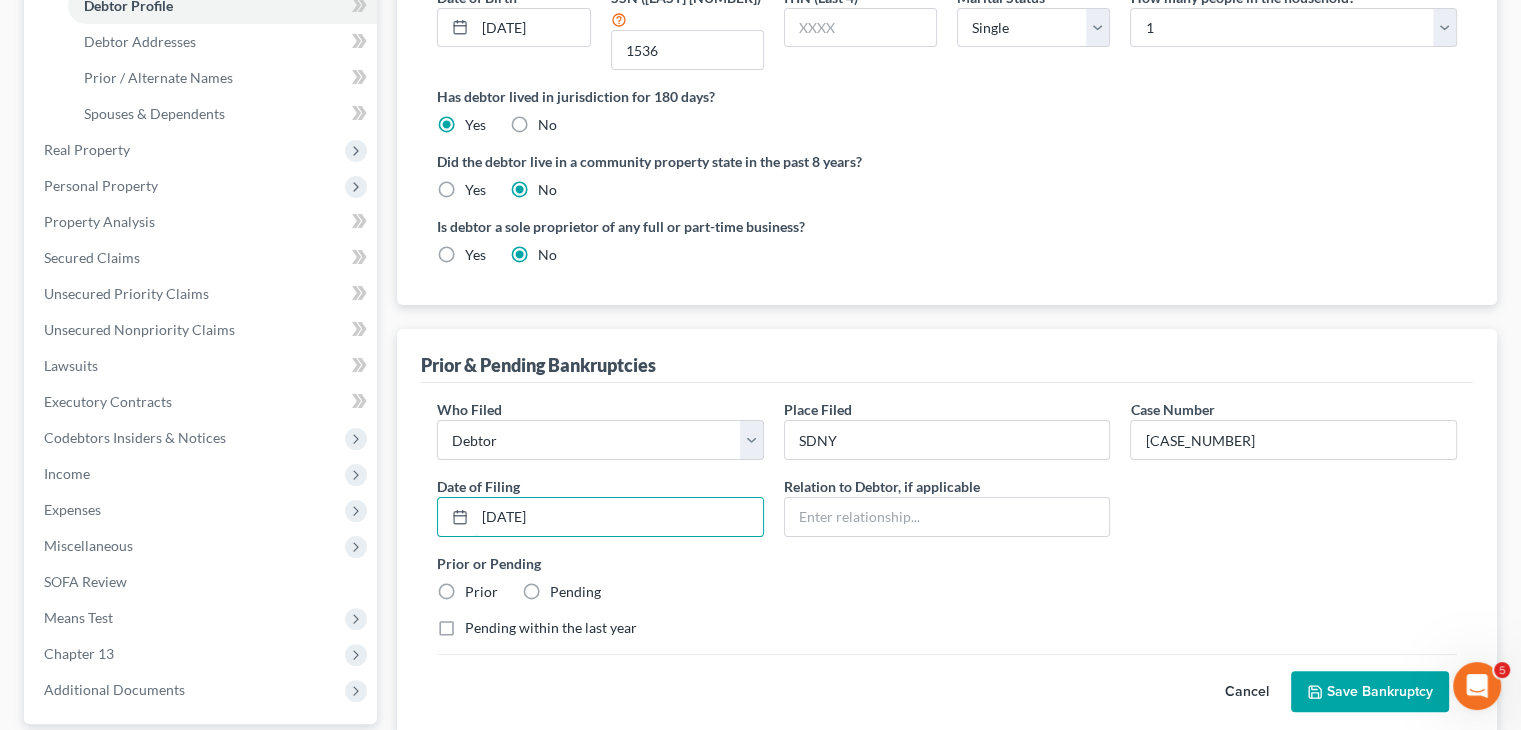 type on "[MM]/[DD]/[YYYY]" 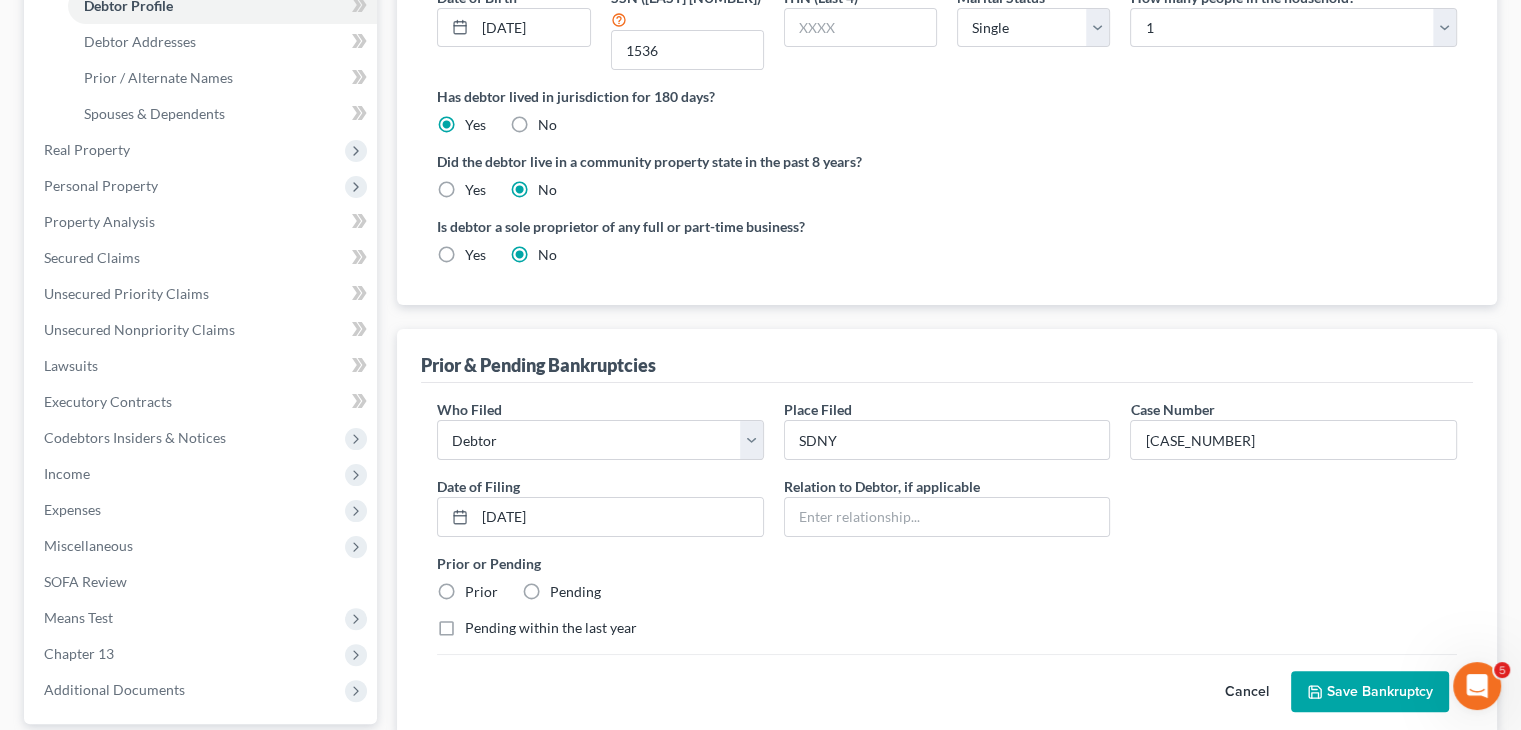 click on "•••••" at bounding box center [481, 592] 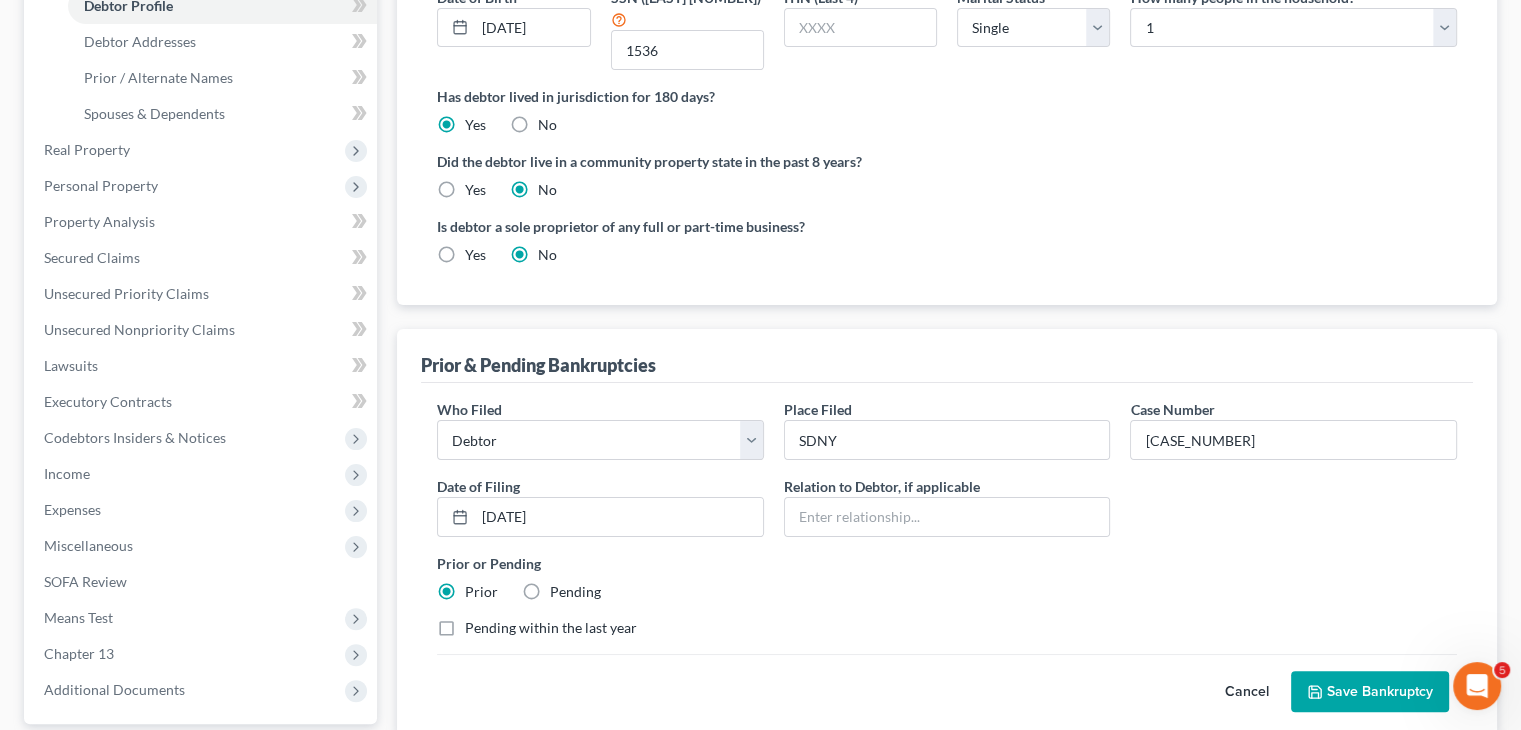 click on "Save Bankruptcy" at bounding box center (1370, 692) 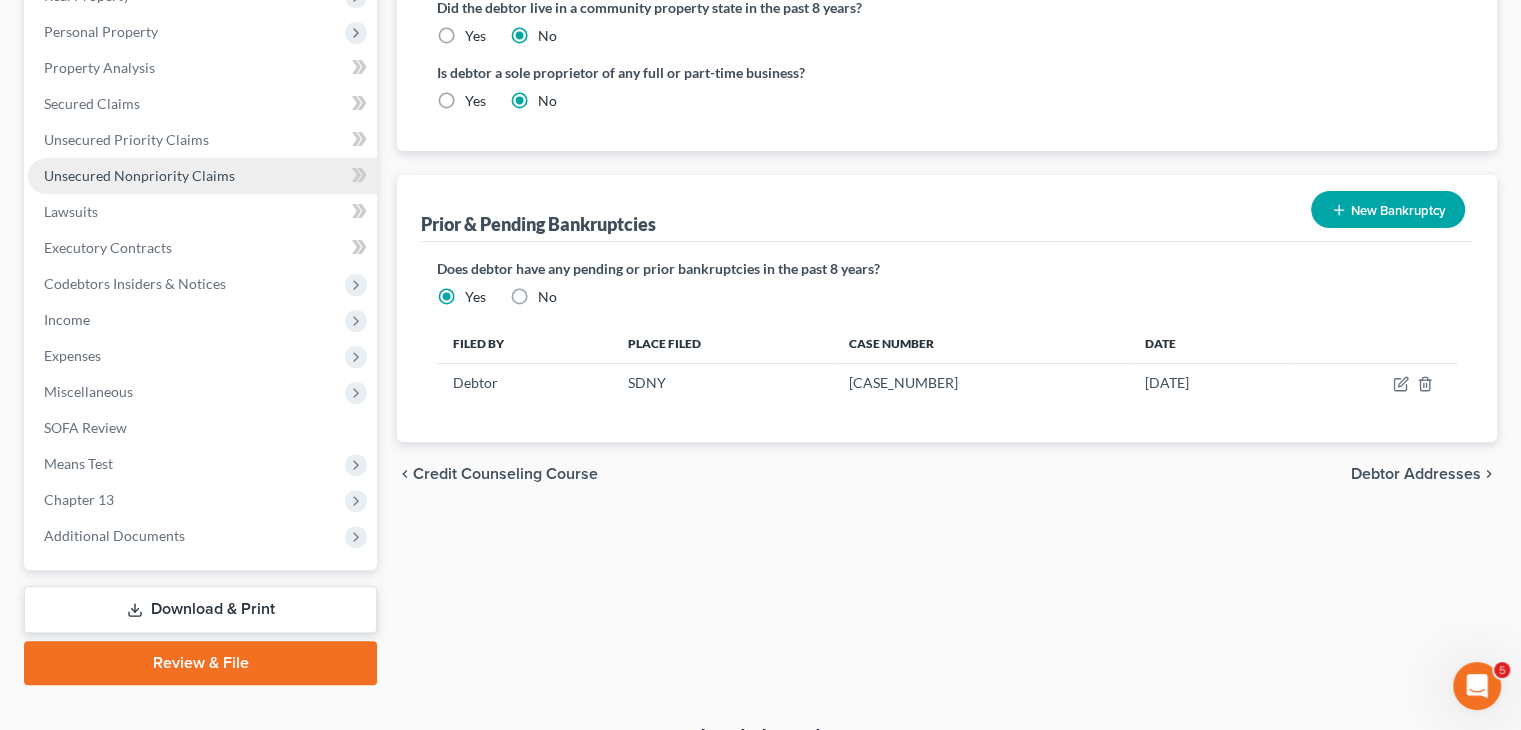 scroll, scrollTop: 584, scrollLeft: 0, axis: vertical 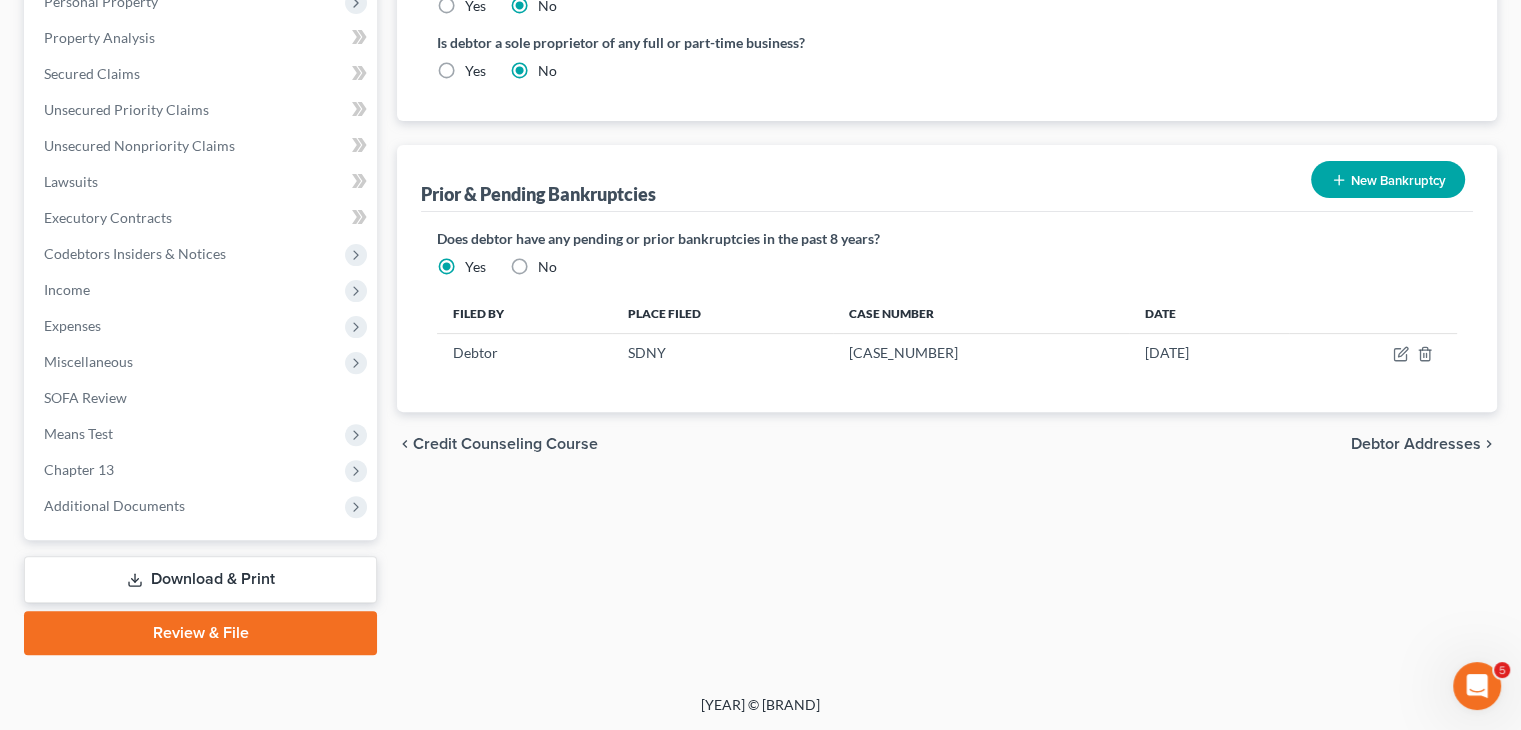 click on "Download & Print" at bounding box center [200, 579] 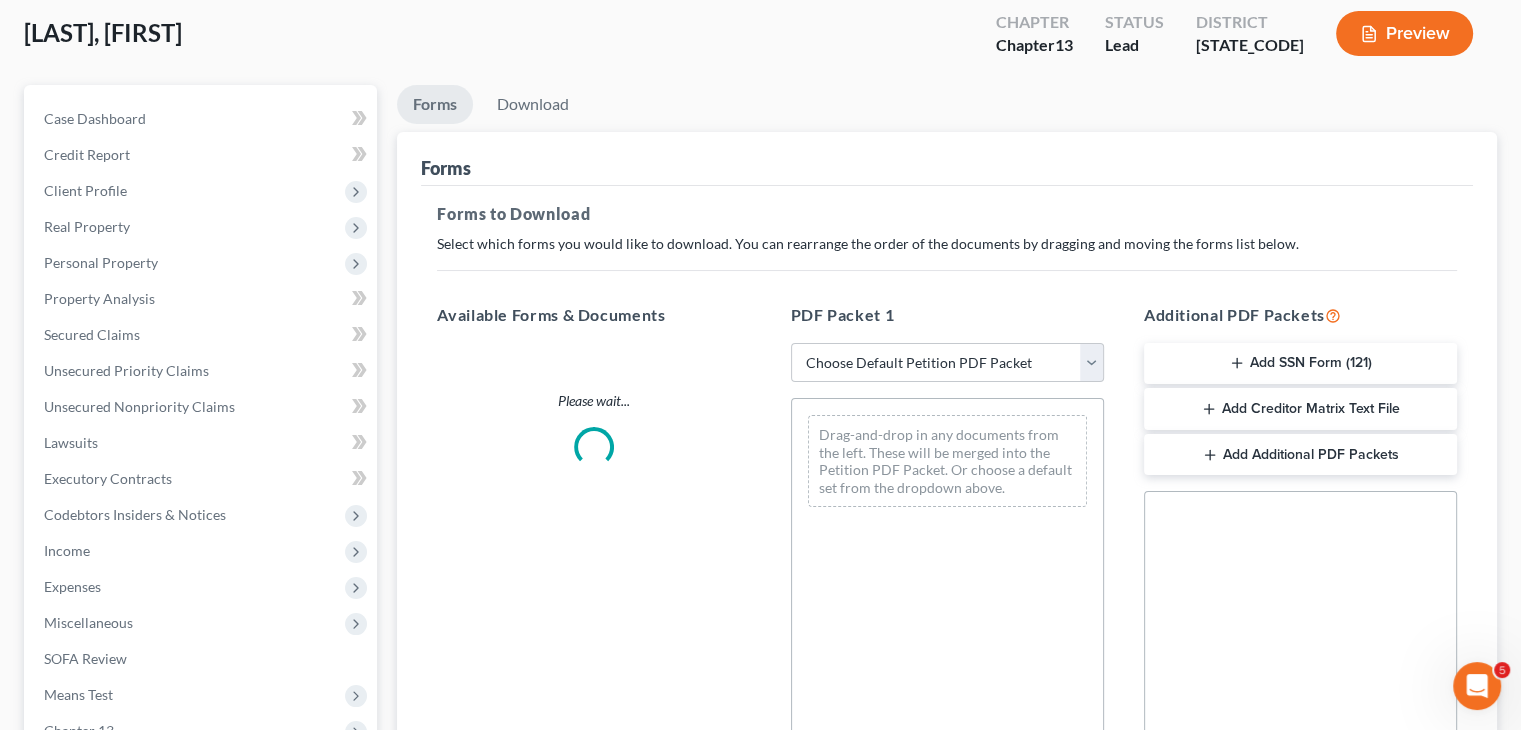 scroll, scrollTop: 0, scrollLeft: 0, axis: both 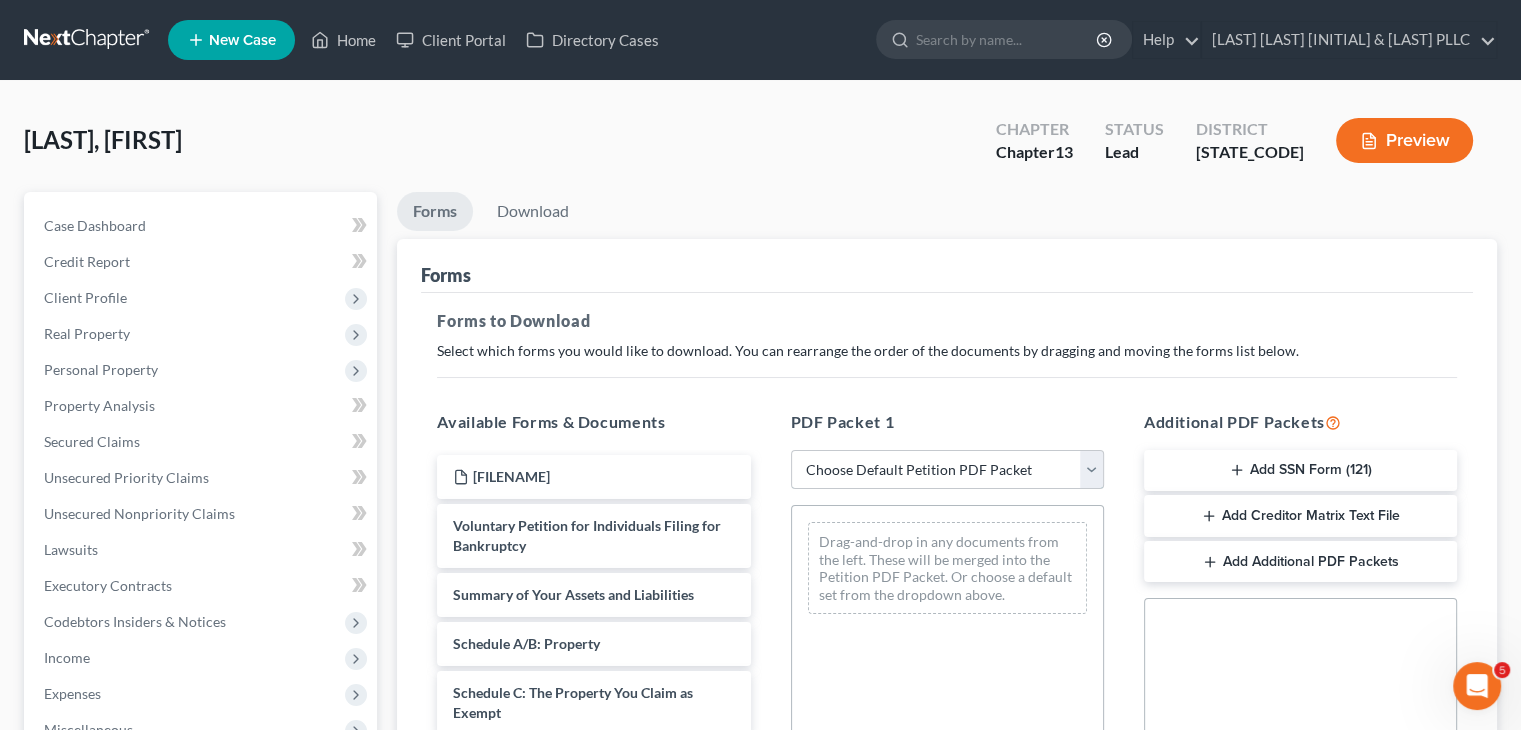 click on "Choose Default Petition PDF Packet Complete Bankruptcy Petition (all forms and schedules) Emergency Filing Forms (Petition and Creditor List Only) Amended Forms Signature Pages Only Supplemental Post Petition (Sch. I & J) Supplemental Post Petition (Sch. I) Supplemental Post Petition (Sch. J)" at bounding box center (947, 470) 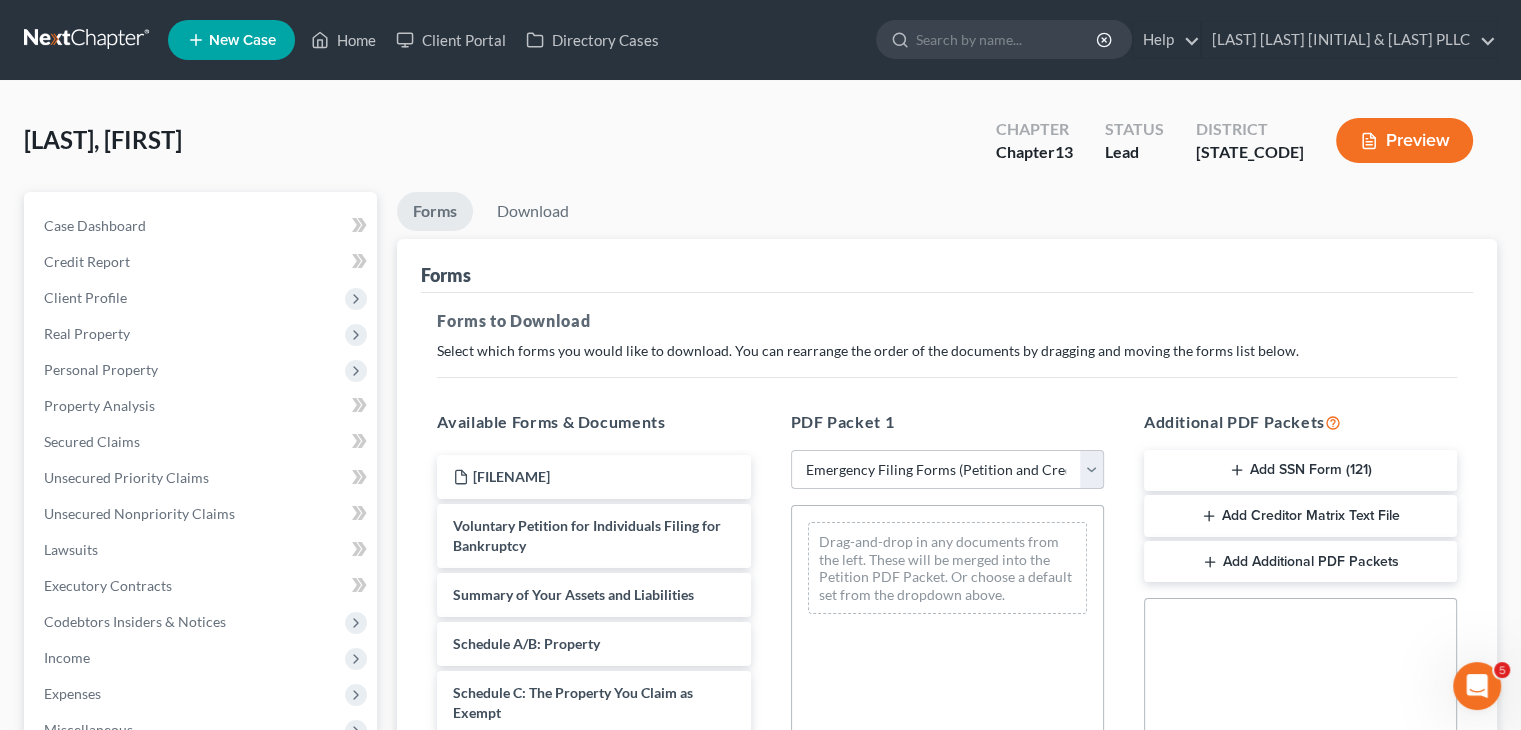 click on "Choose Default Petition PDF Packet Complete Bankruptcy Petition (all forms and schedules) Emergency Filing Forms (Petition and Creditor List Only) Amended Forms Signature Pages Only Supplemental Post Petition (Sch. I & J) Supplemental Post Petition (Sch. I) Supplemental Post Petition (Sch. J)" at bounding box center (947, 470) 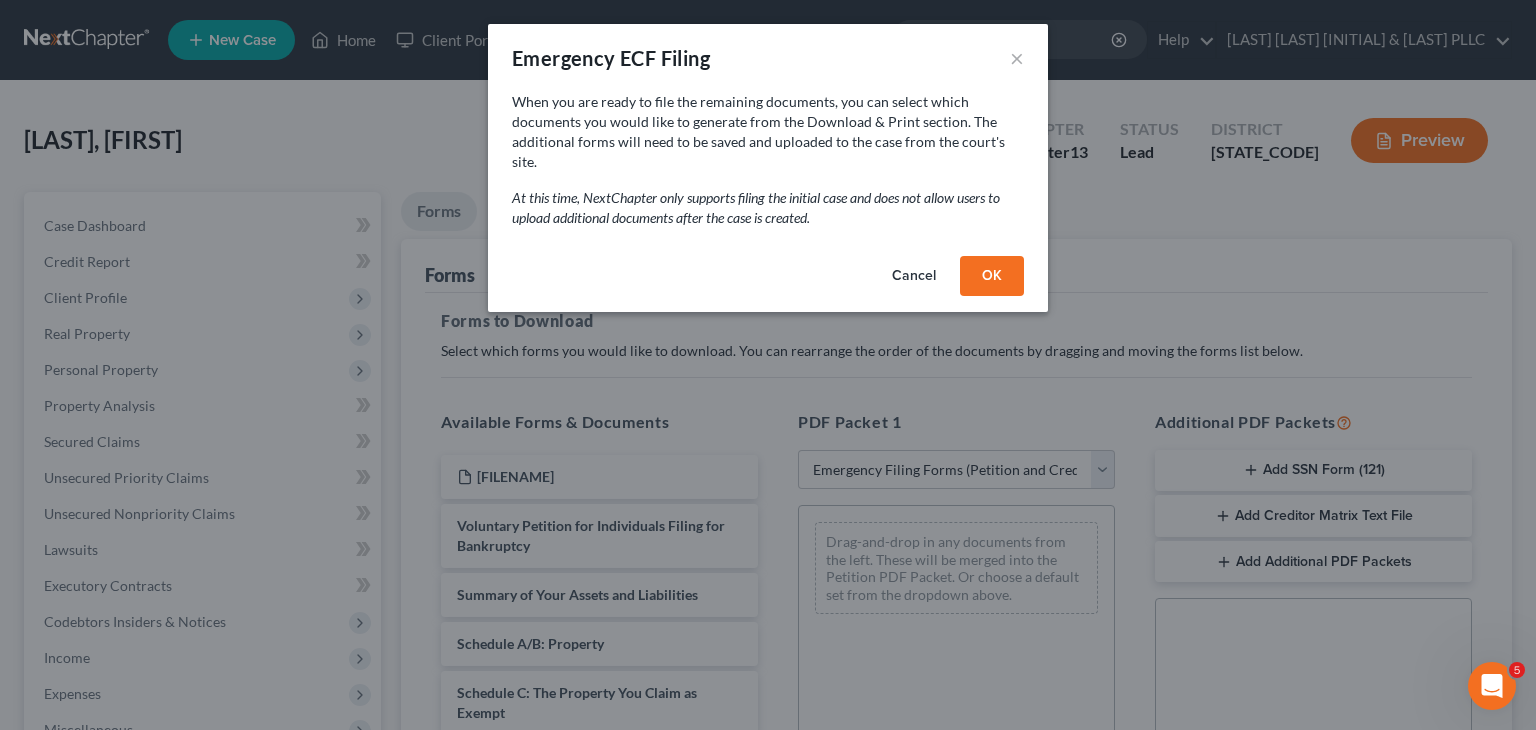 click on "OK" at bounding box center (992, 276) 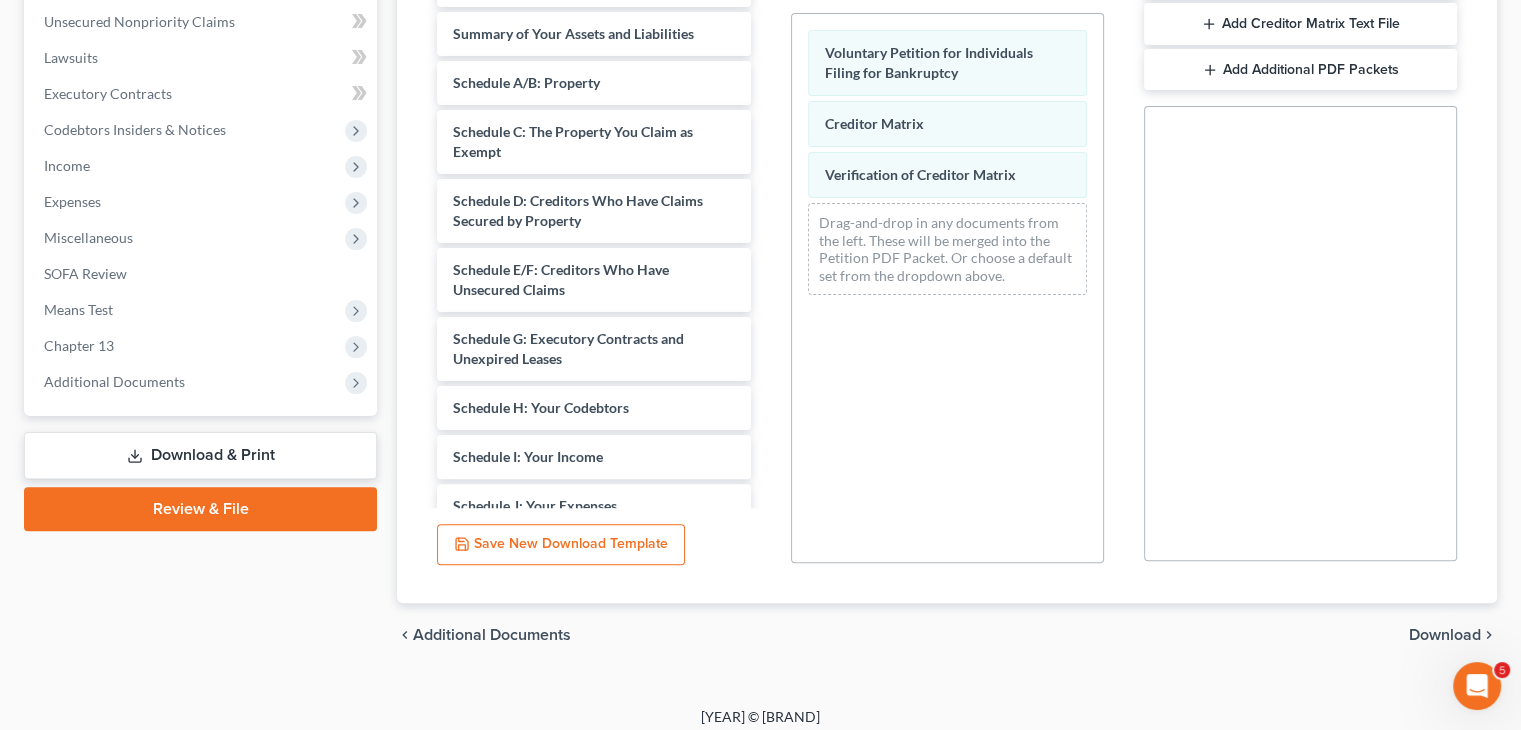 scroll, scrollTop: 500, scrollLeft: 0, axis: vertical 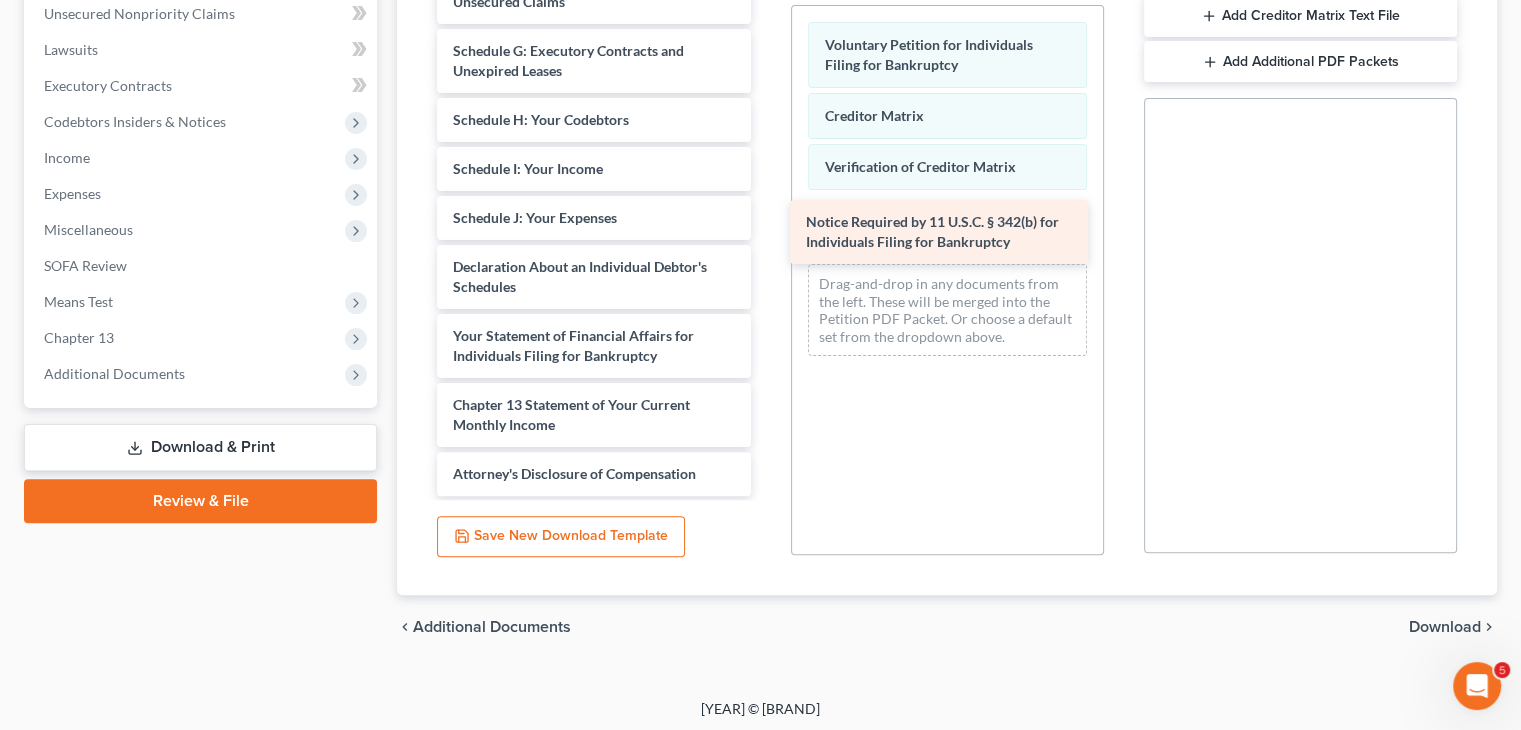 drag, startPoint x: 549, startPoint y: 429, endPoint x: 902, endPoint y: 248, distance: 396.69888 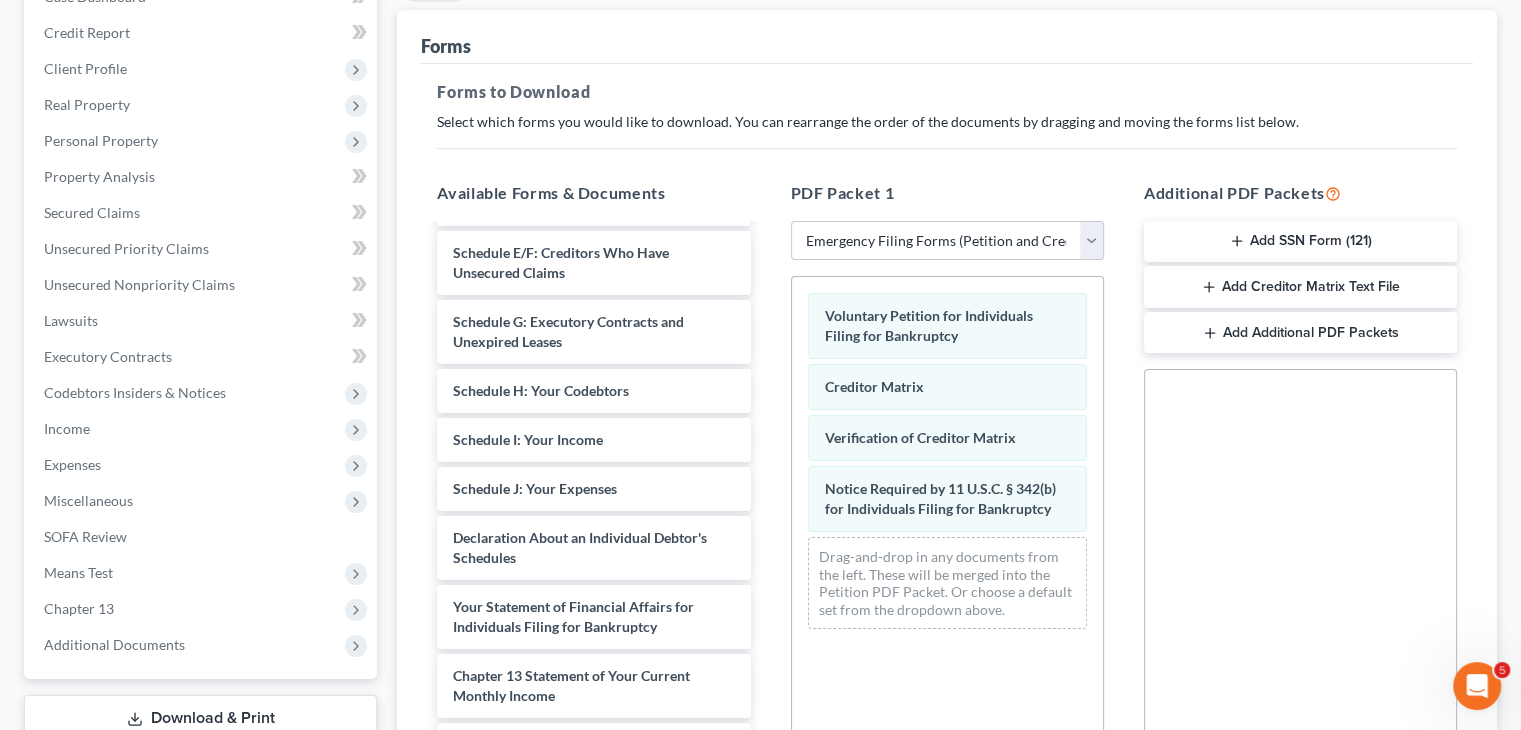 scroll, scrollTop: 200, scrollLeft: 0, axis: vertical 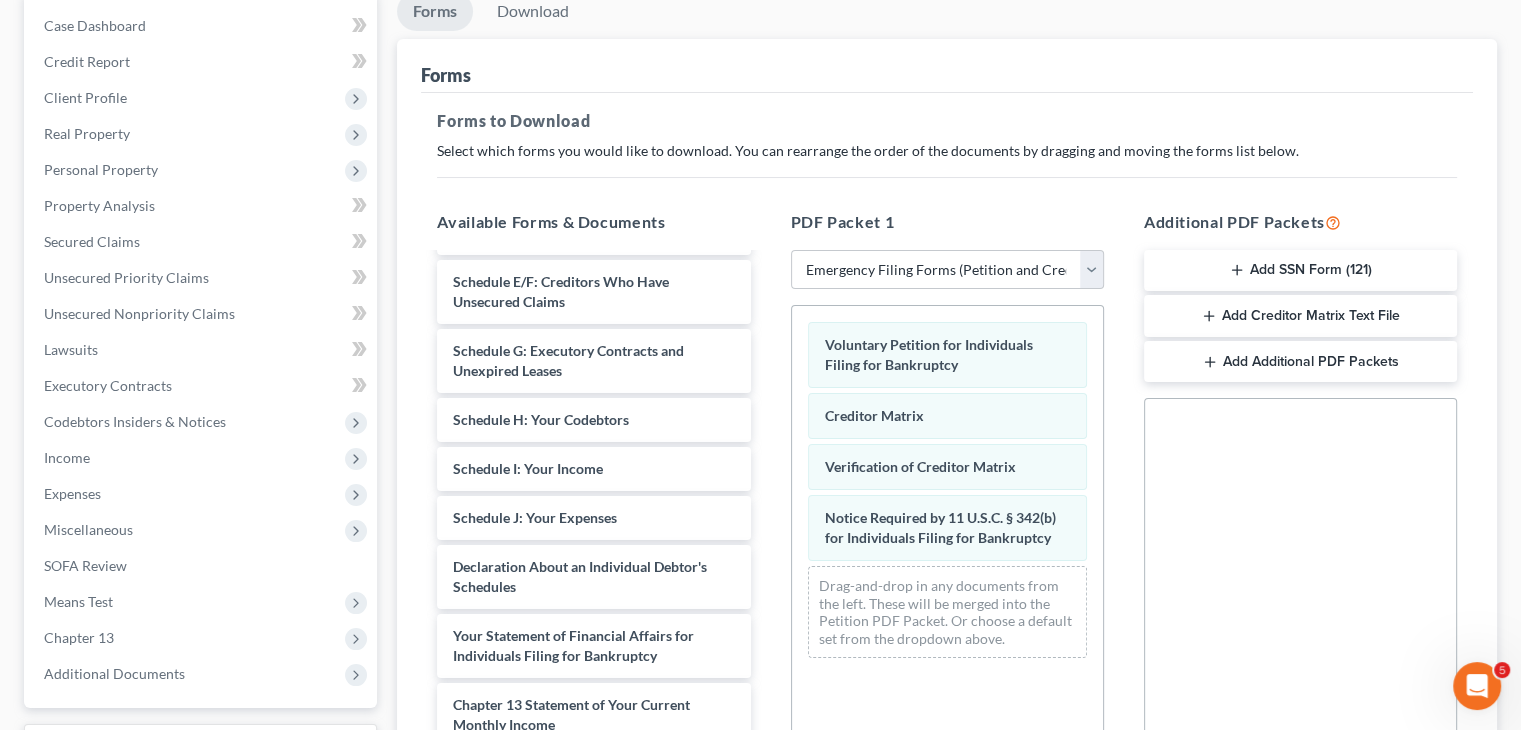 click at bounding box center (1237, 270) 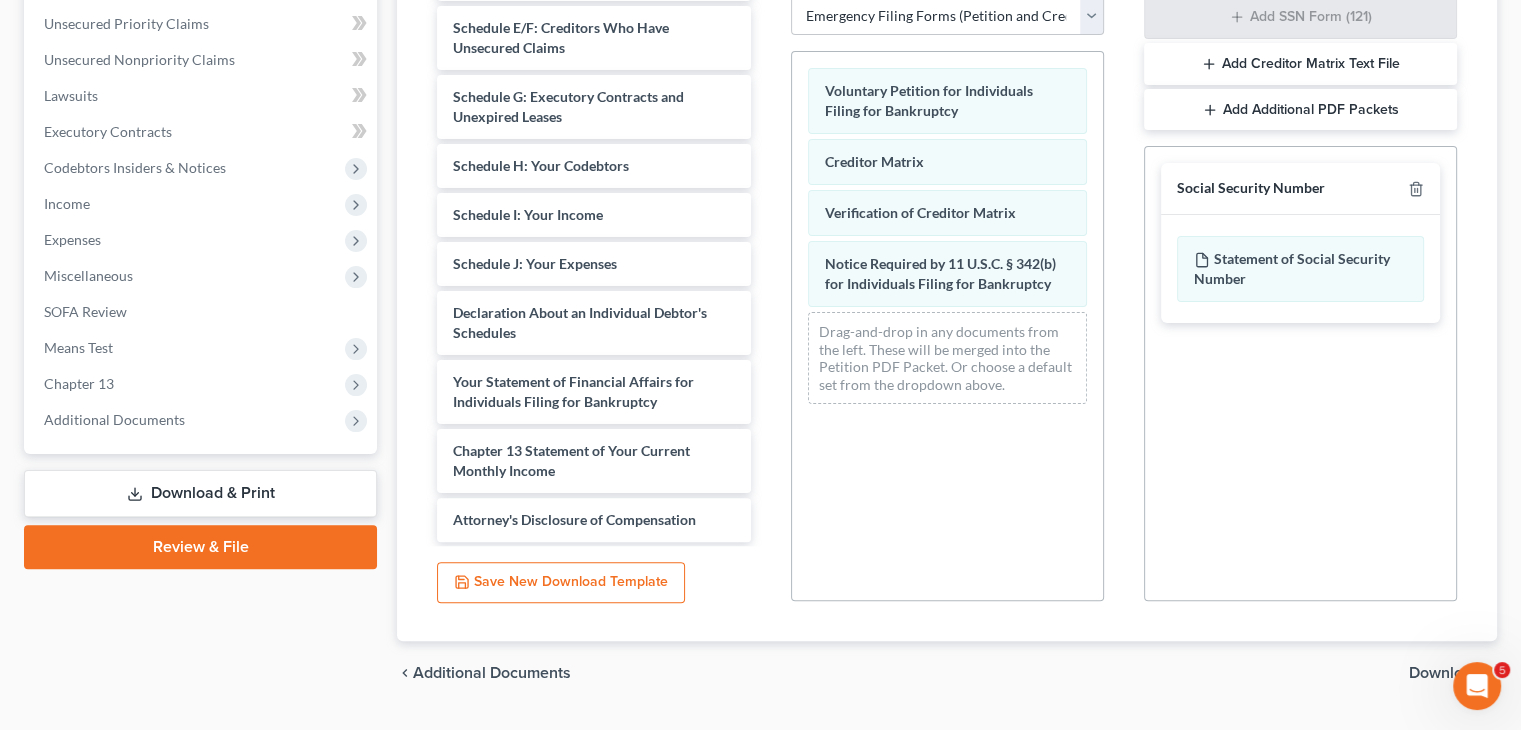 scroll, scrollTop: 504, scrollLeft: 0, axis: vertical 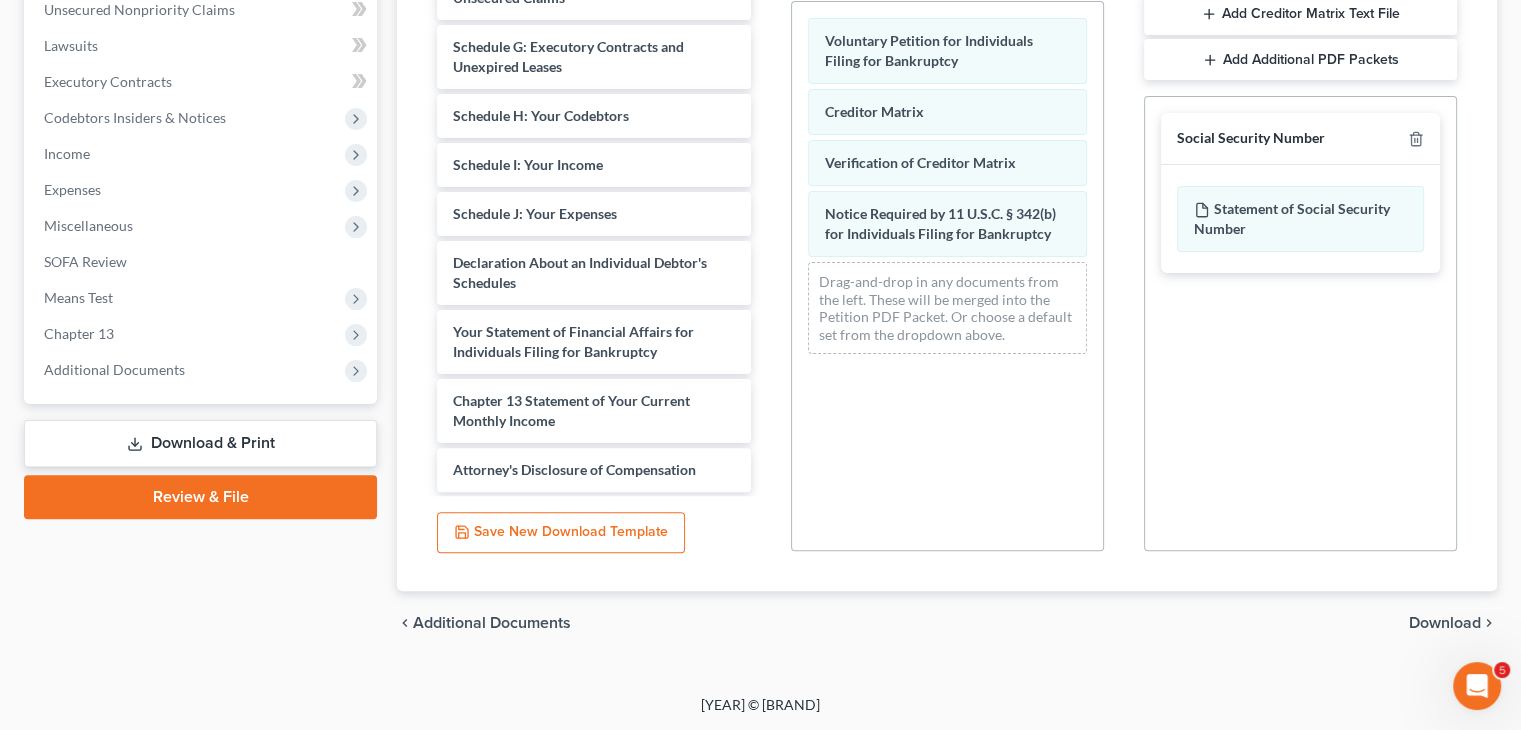 click on "Download" at bounding box center [1445, 623] 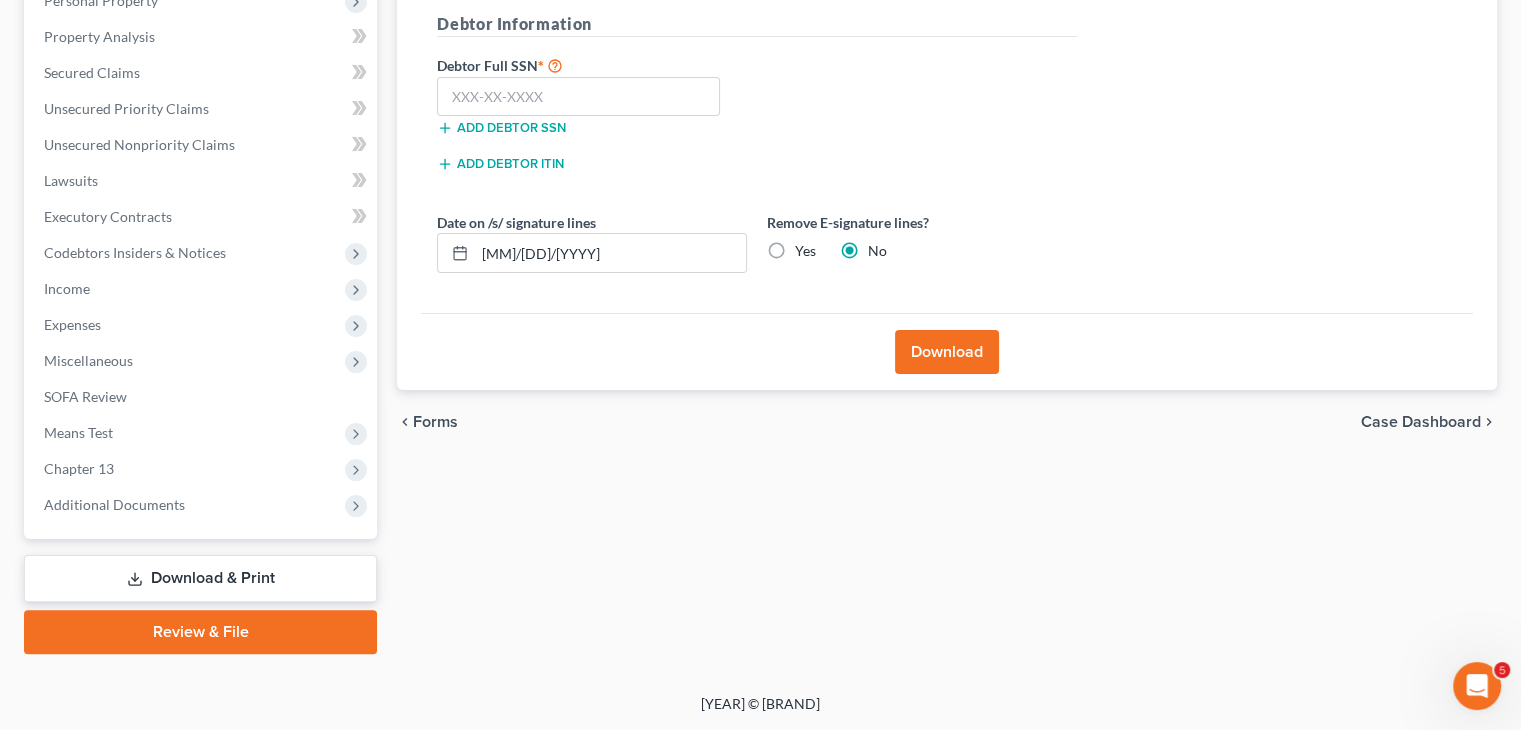 scroll, scrollTop: 368, scrollLeft: 0, axis: vertical 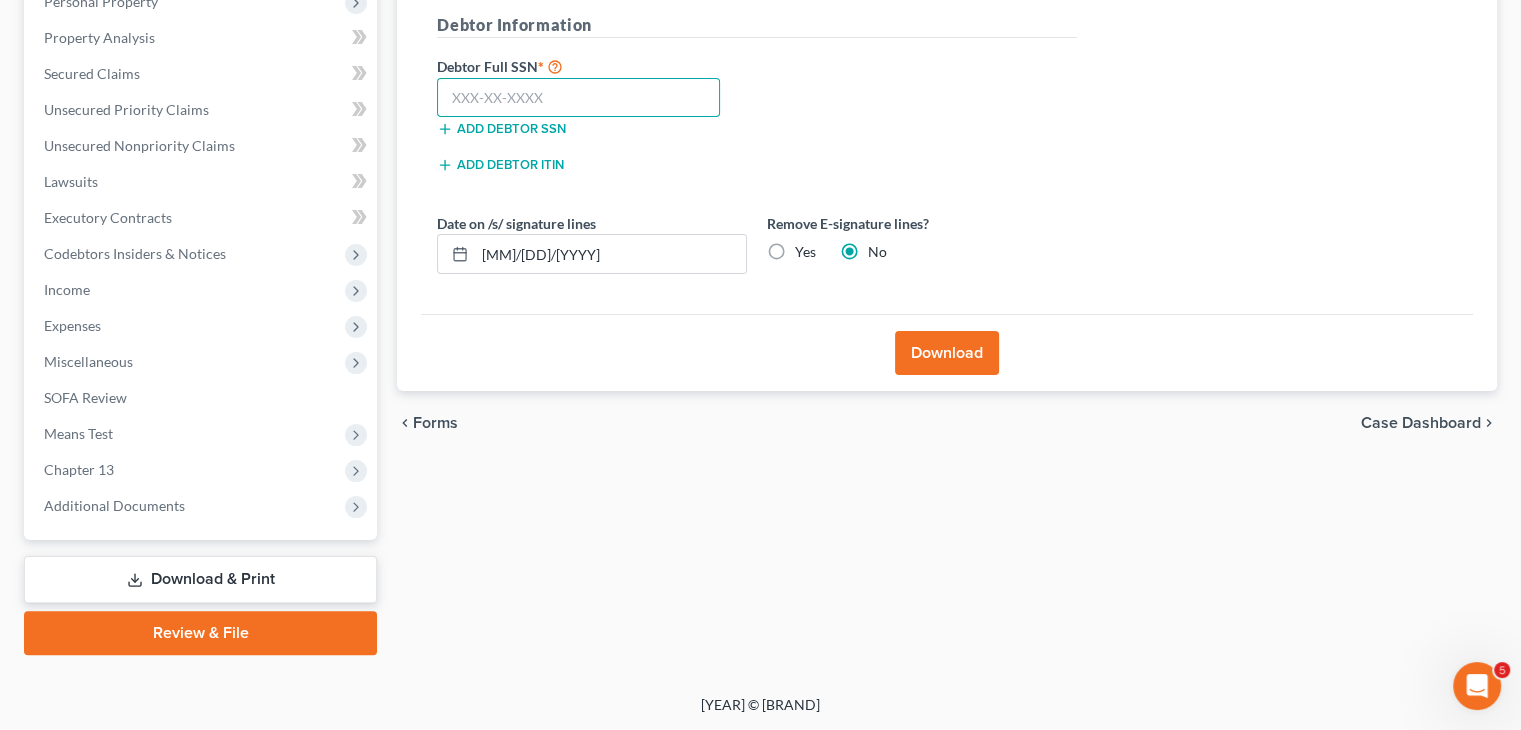 click at bounding box center (578, 98) 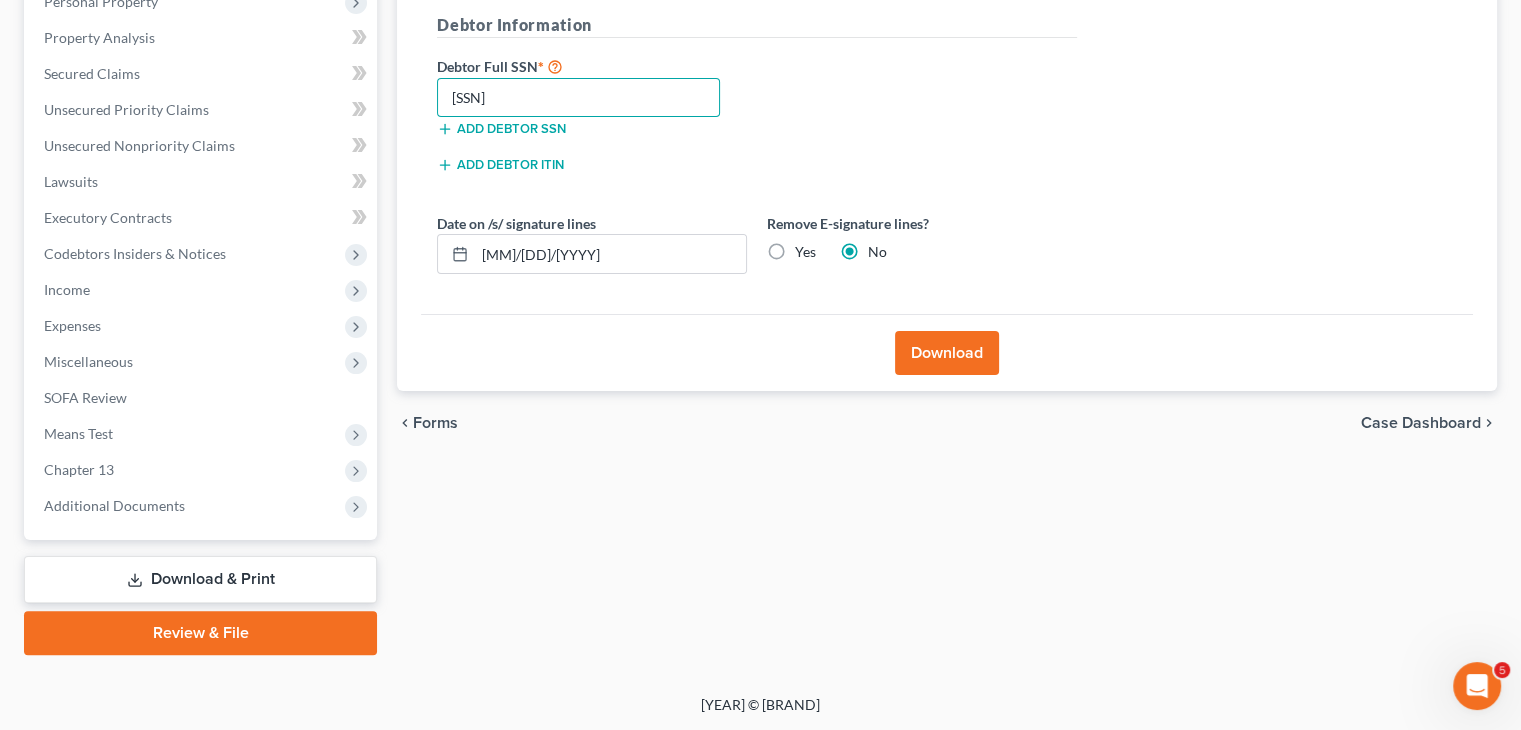 type on "[SSN]" 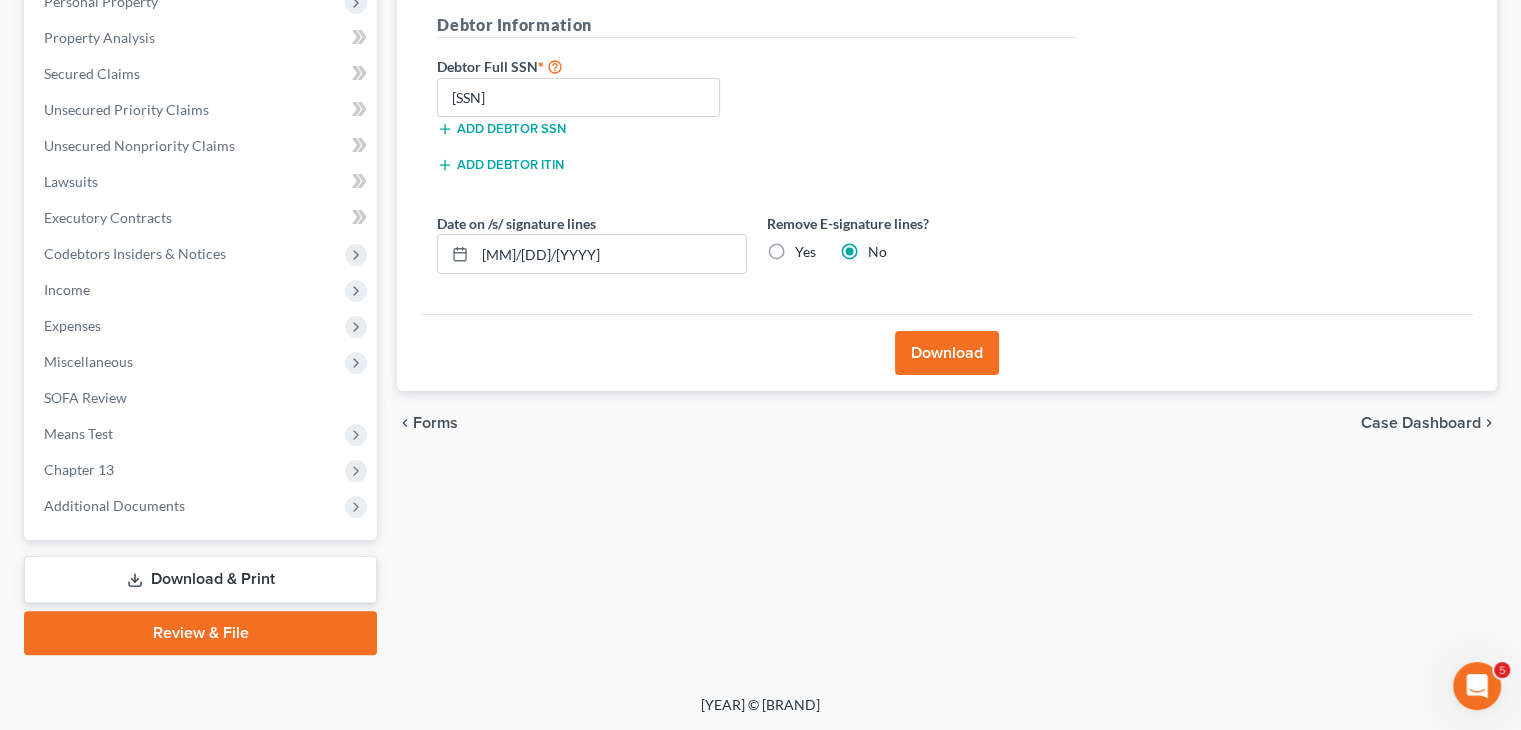 click on "Download" at bounding box center (947, 353) 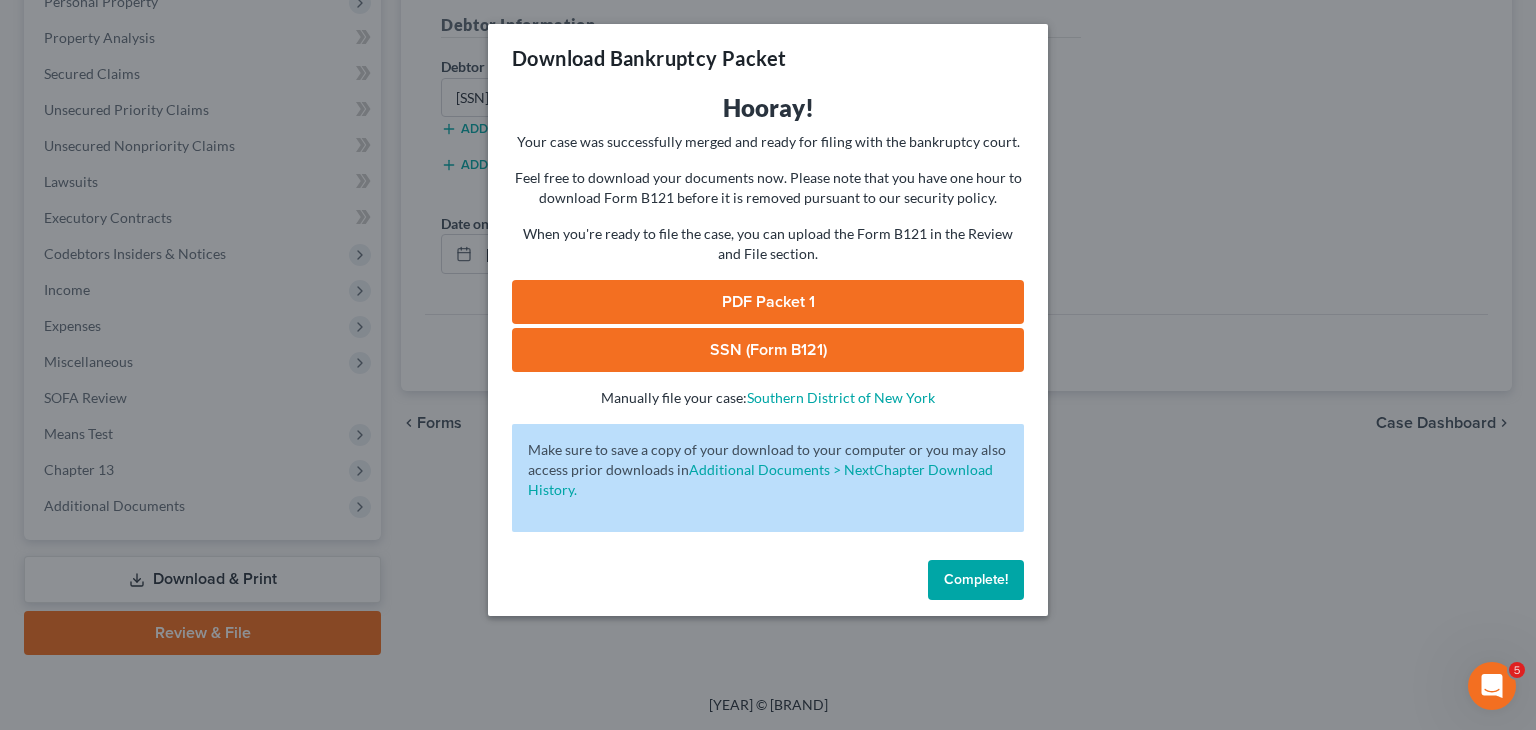 click on "PDF Packet 1" at bounding box center [768, 302] 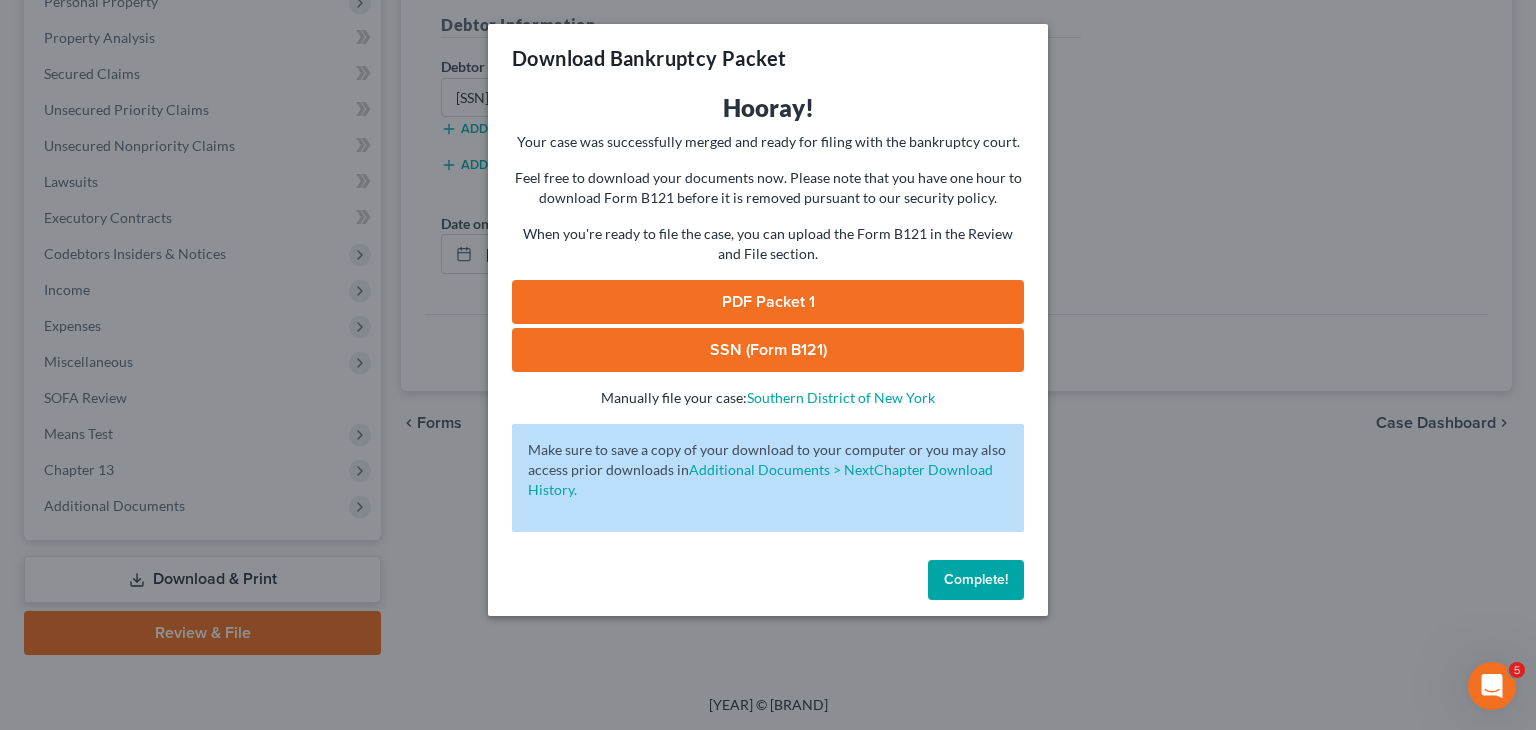 click on "SSN (Form B121)" at bounding box center (768, 350) 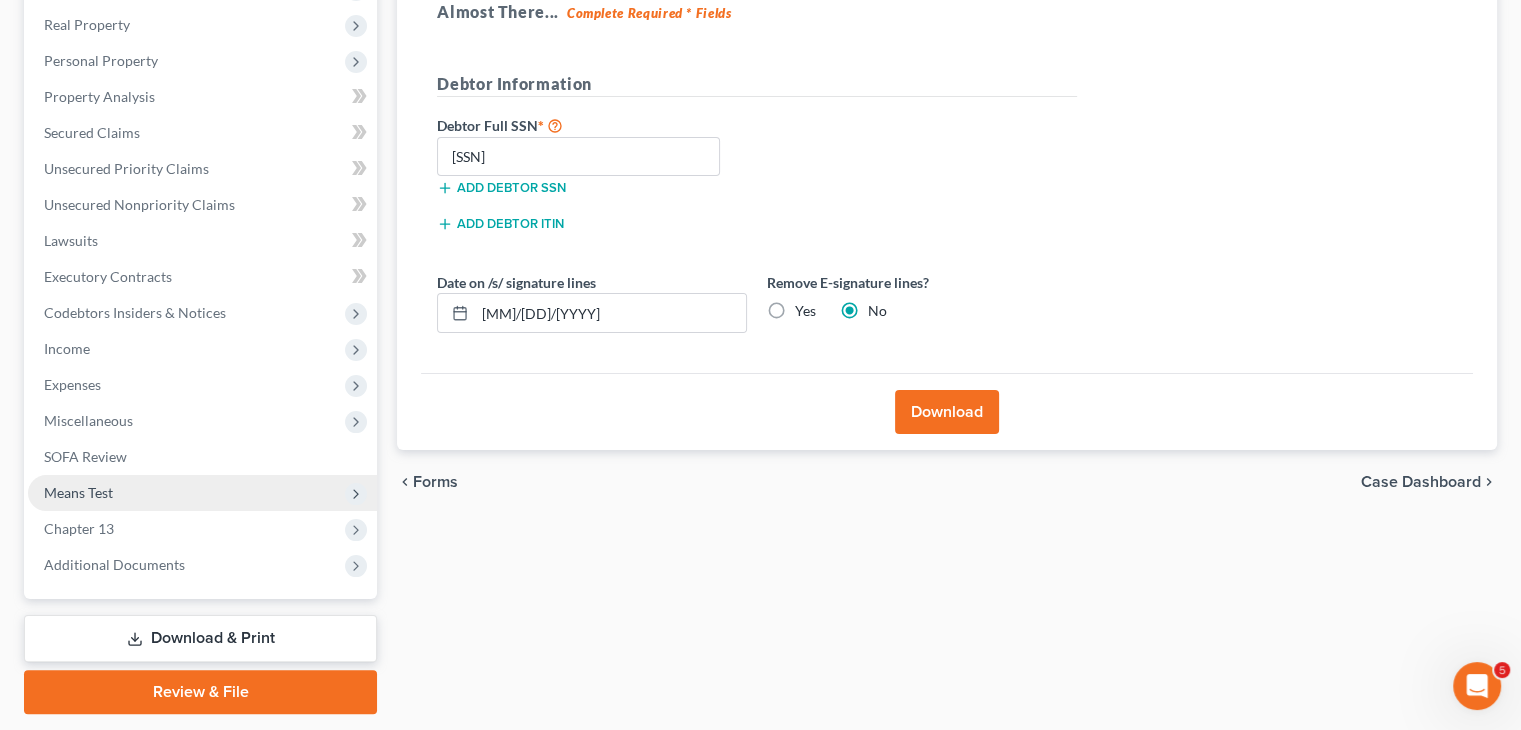 scroll, scrollTop: 368, scrollLeft: 0, axis: vertical 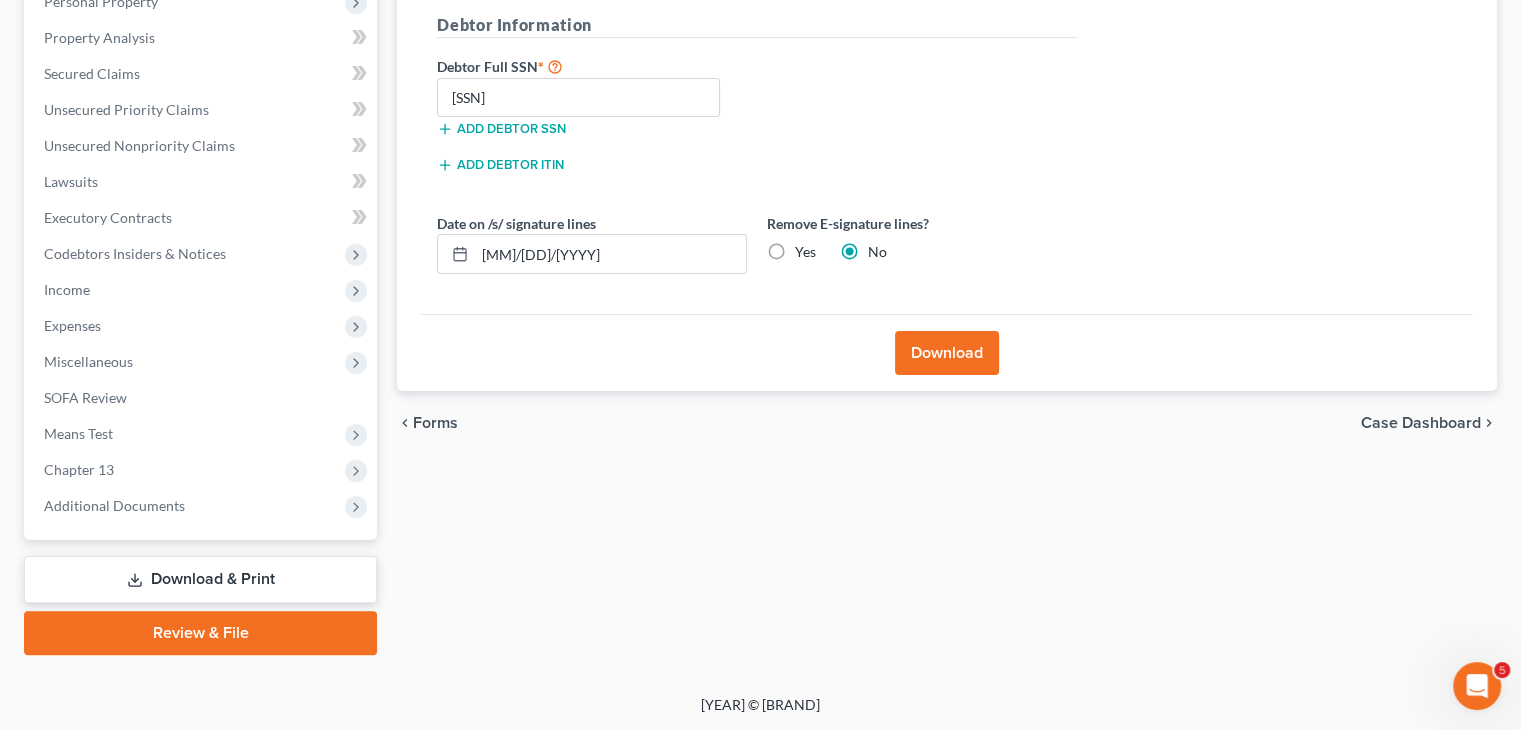 click on "Review & File" at bounding box center [200, 633] 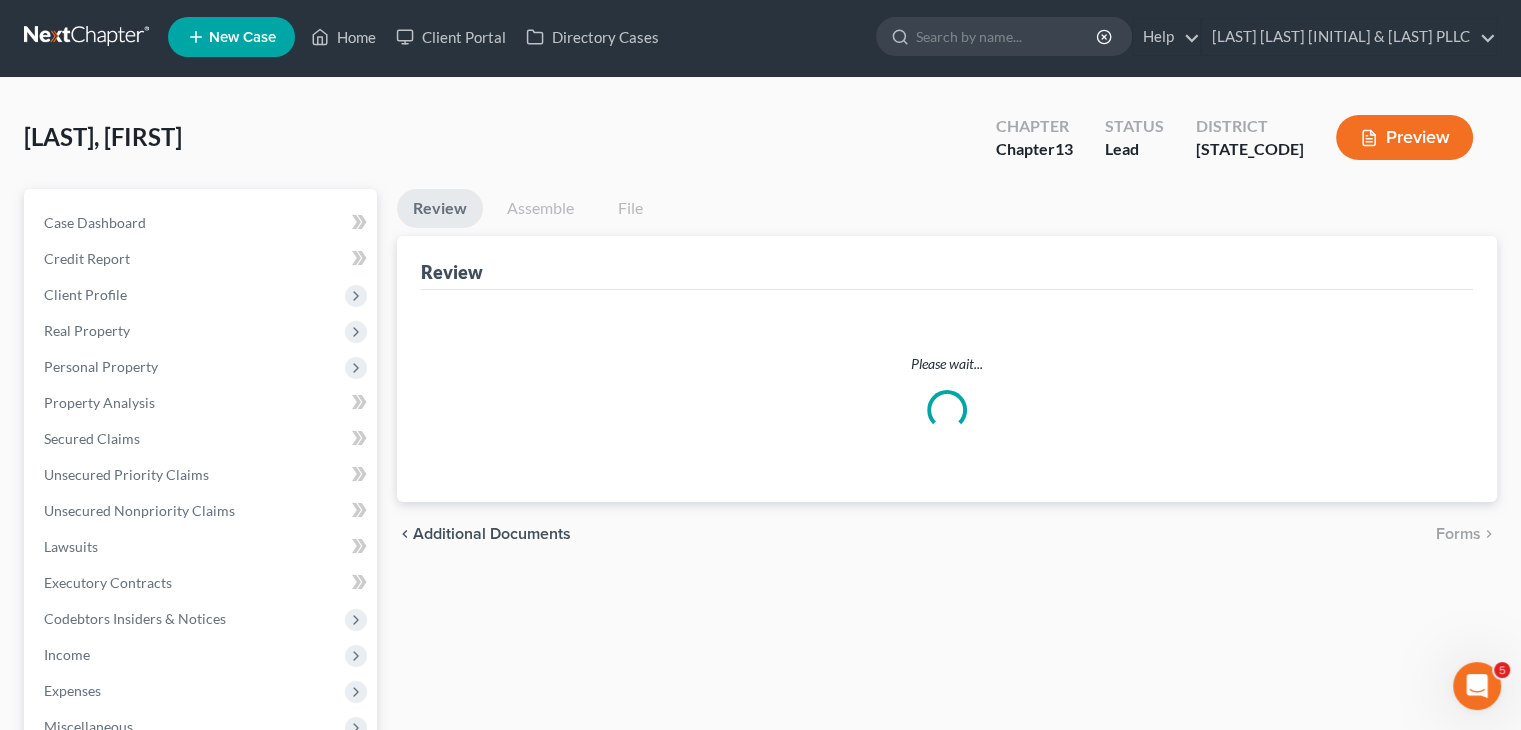 scroll, scrollTop: 0, scrollLeft: 0, axis: both 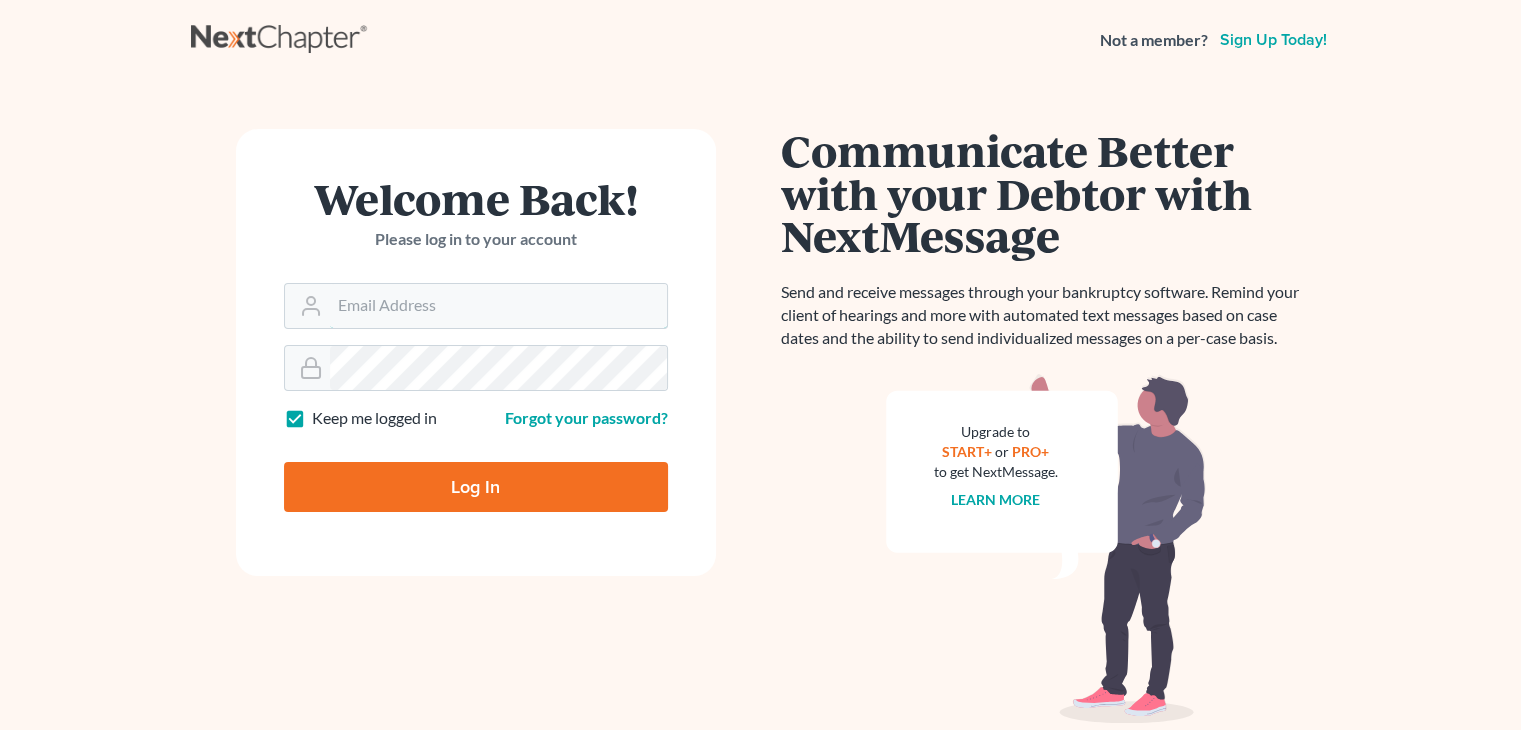 type on "[EMAIL]" 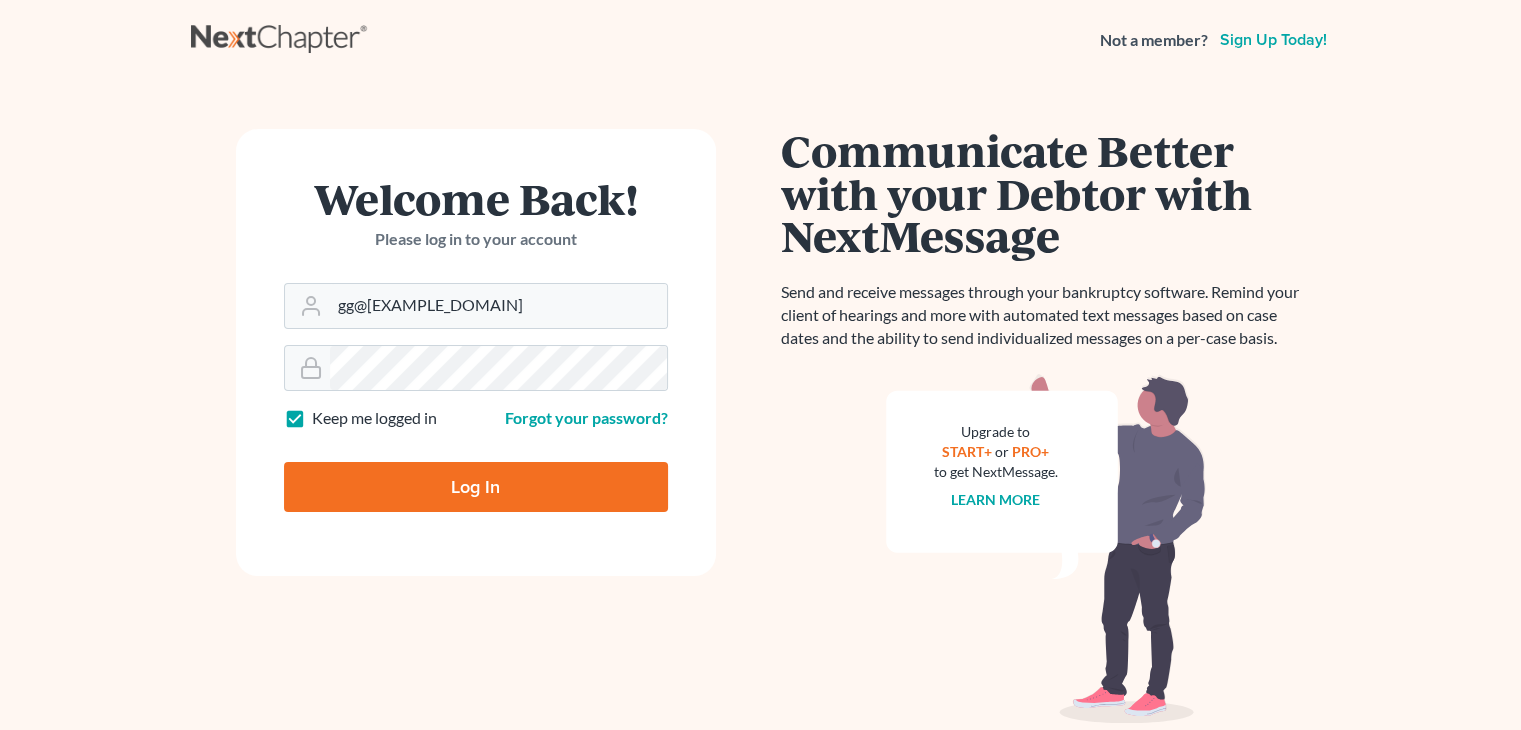 drag, startPoint x: 0, startPoint y: 0, endPoint x: 443, endPoint y: 488, distance: 659.08496 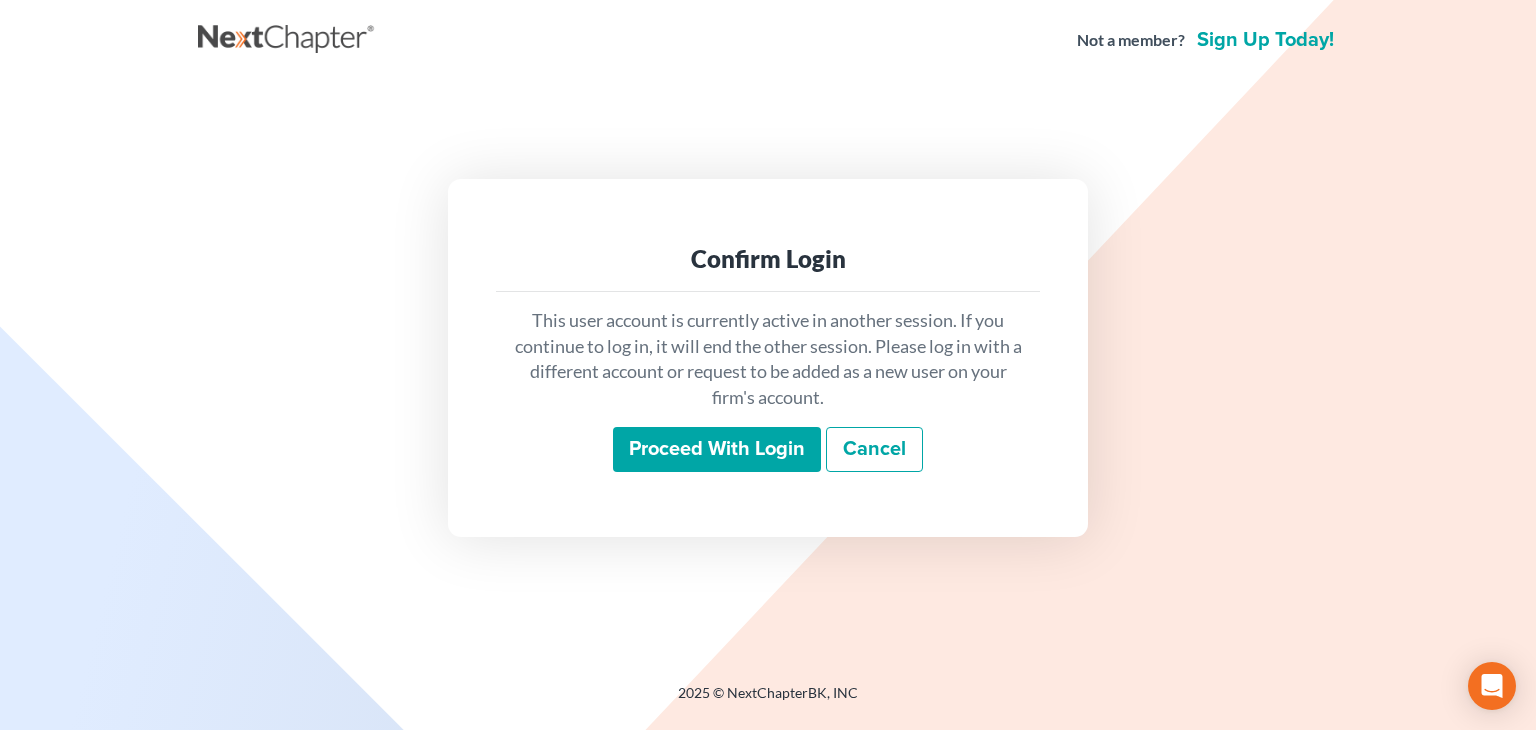 scroll, scrollTop: 0, scrollLeft: 0, axis: both 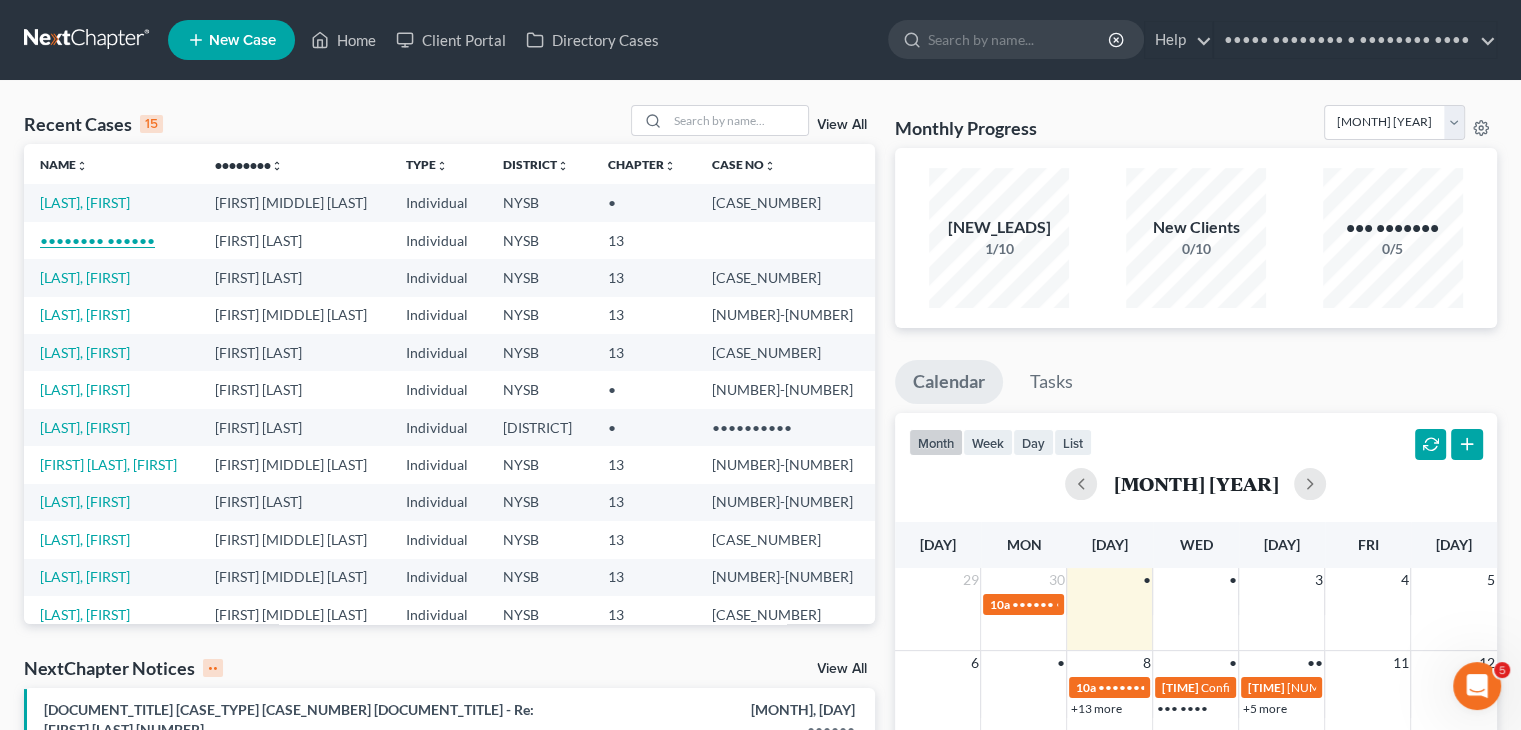 click on "•••••••• ••••••" at bounding box center (97, 240) 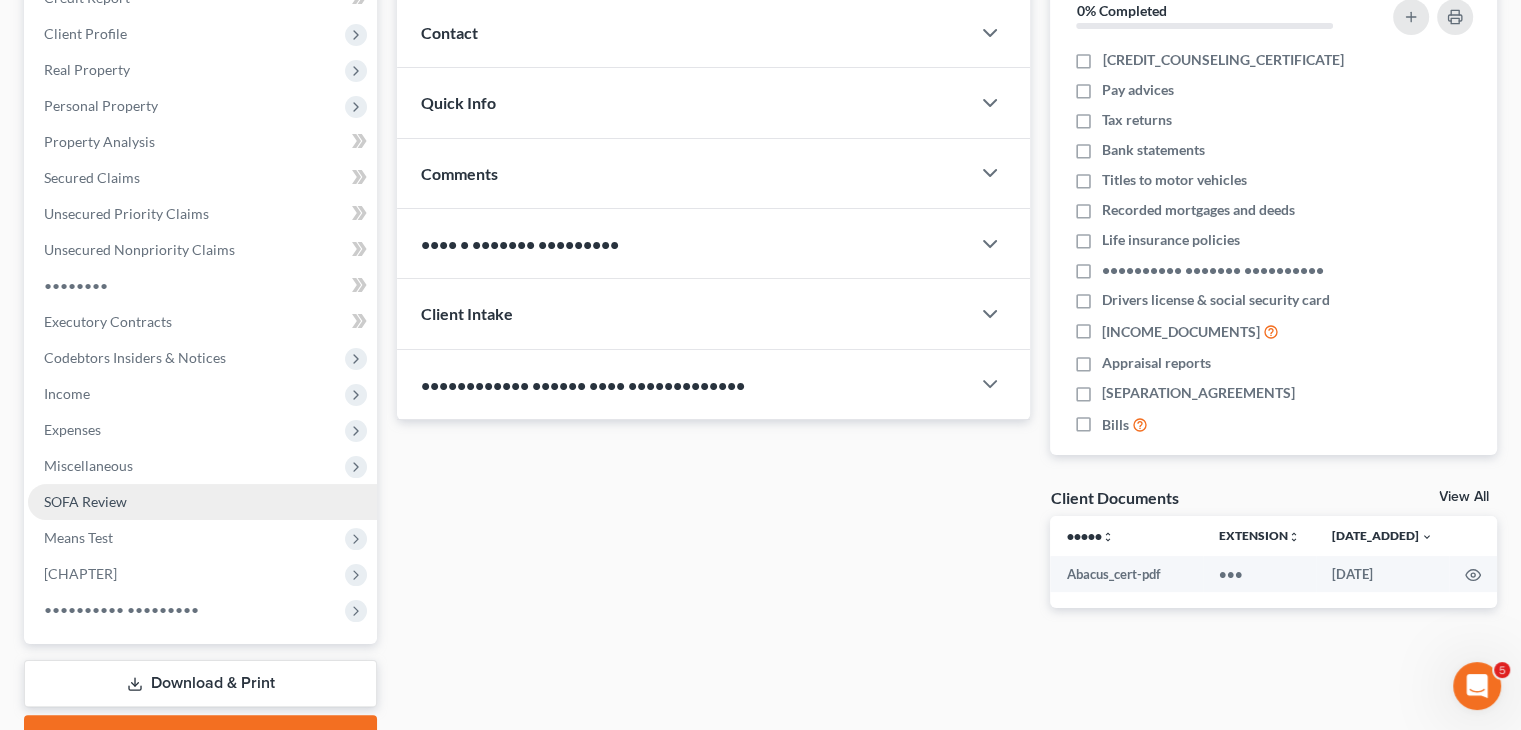 scroll, scrollTop: 368, scrollLeft: 0, axis: vertical 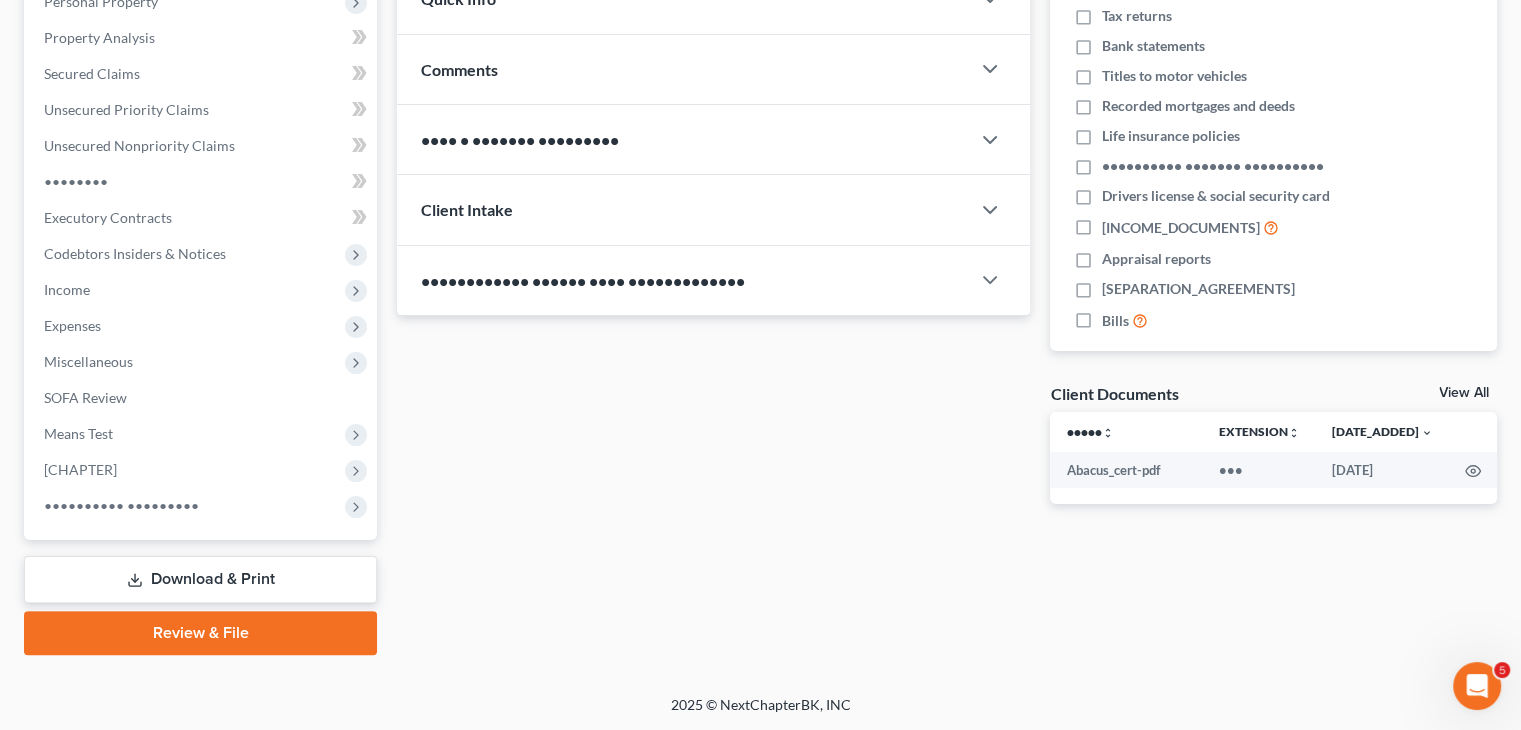 click on "Review & File" at bounding box center [200, 633] 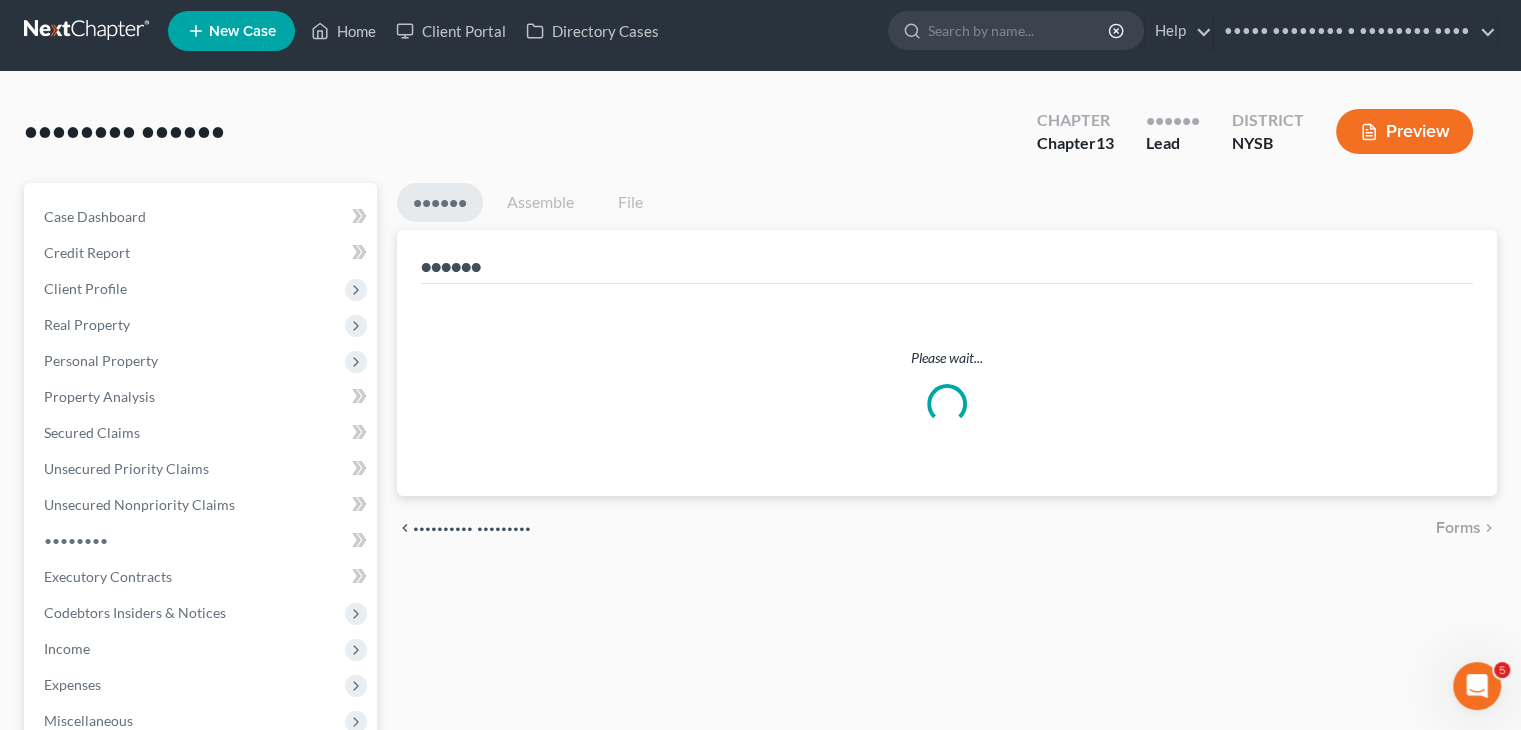 scroll, scrollTop: 0, scrollLeft: 0, axis: both 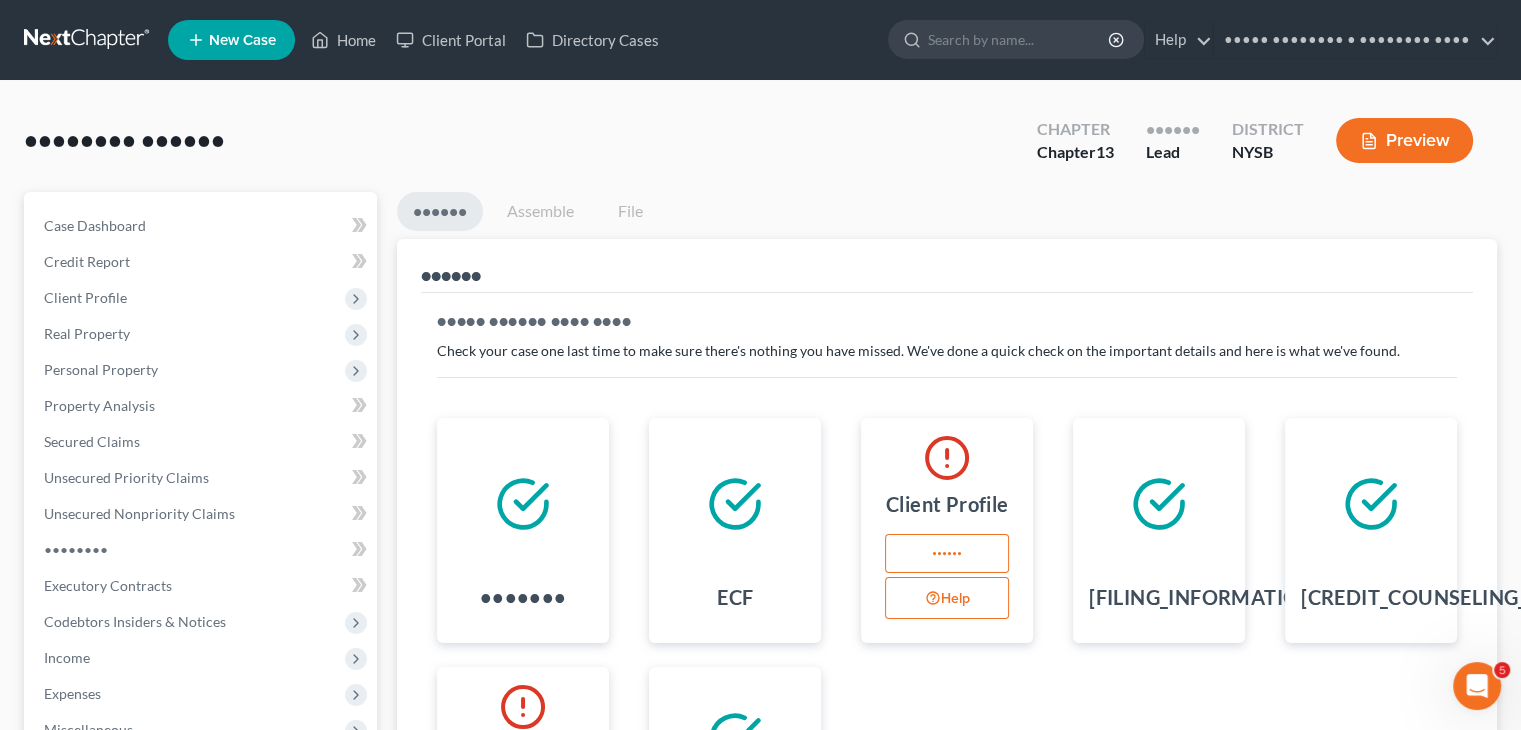 click on "••••••" at bounding box center (947, 554) 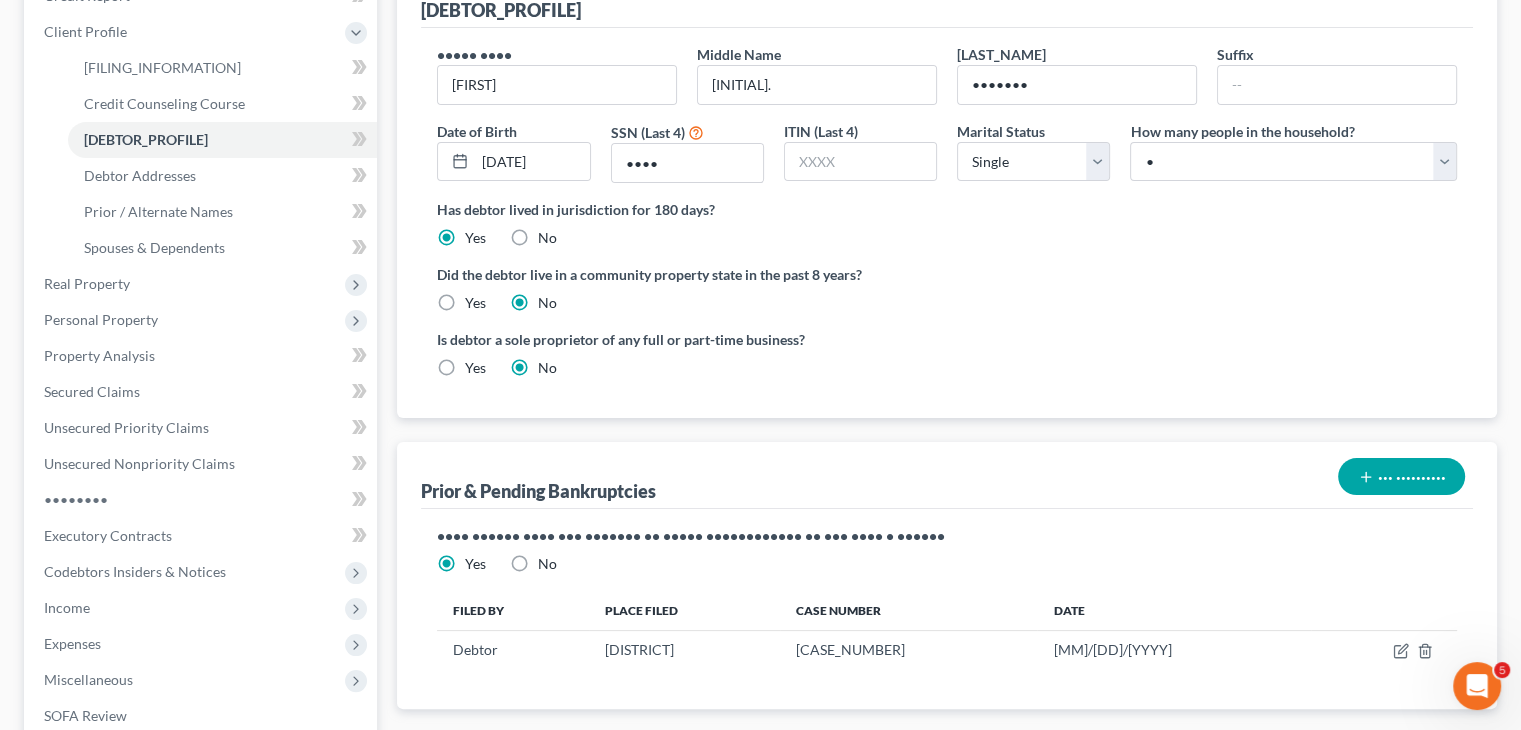 scroll, scrollTop: 100, scrollLeft: 0, axis: vertical 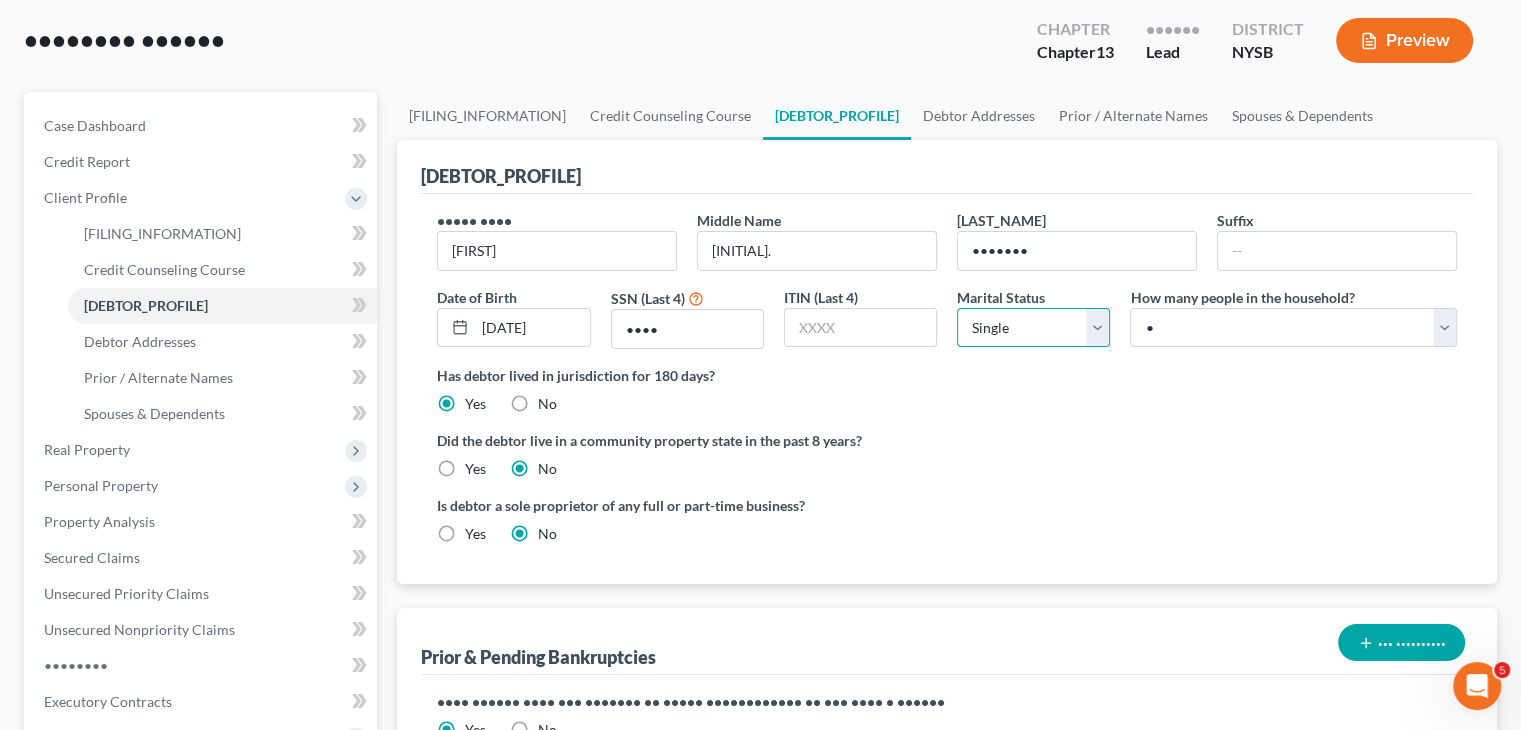 click on "Select Single Married Separated Divorced Widowed" at bounding box center (1033, 328) 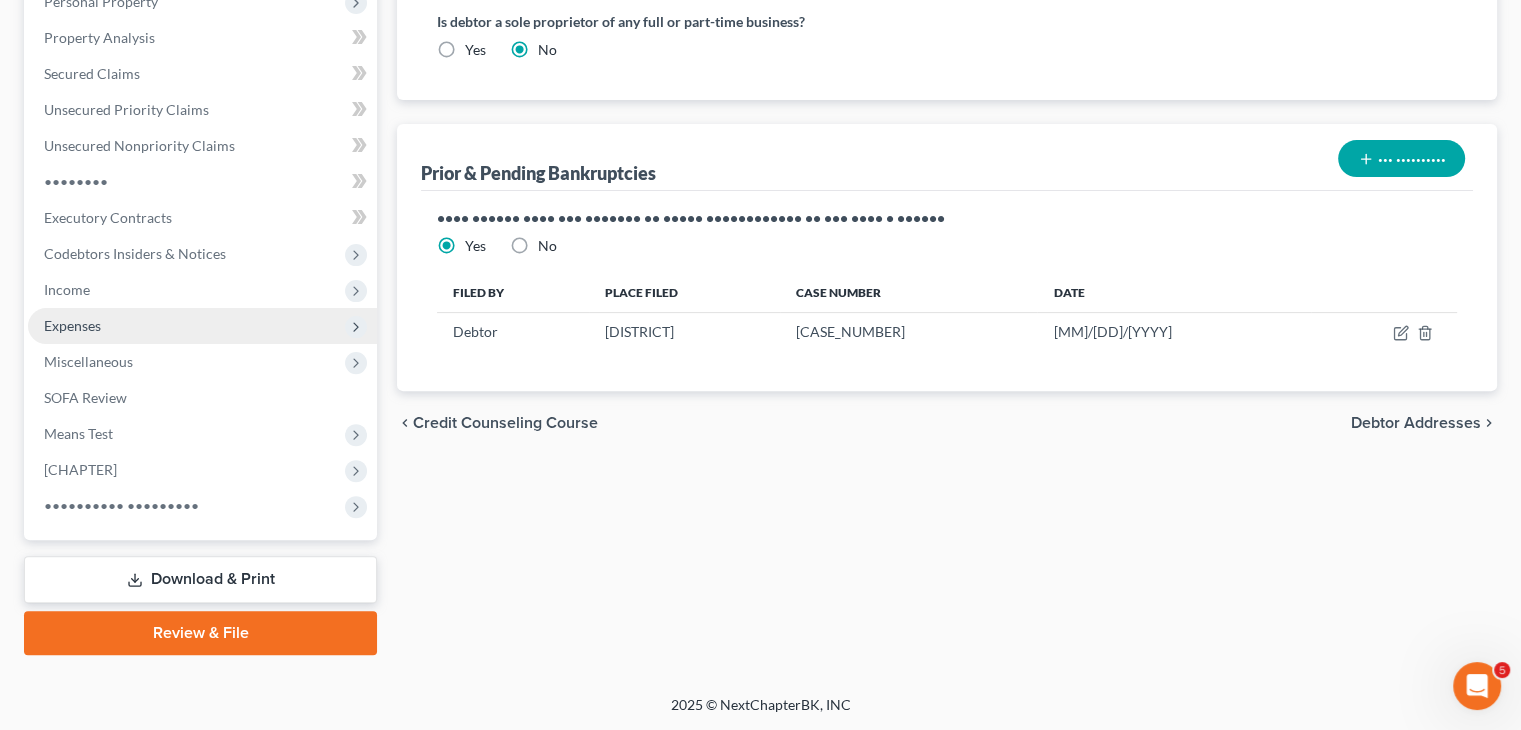 click on "Expenses" at bounding box center (0, 0) 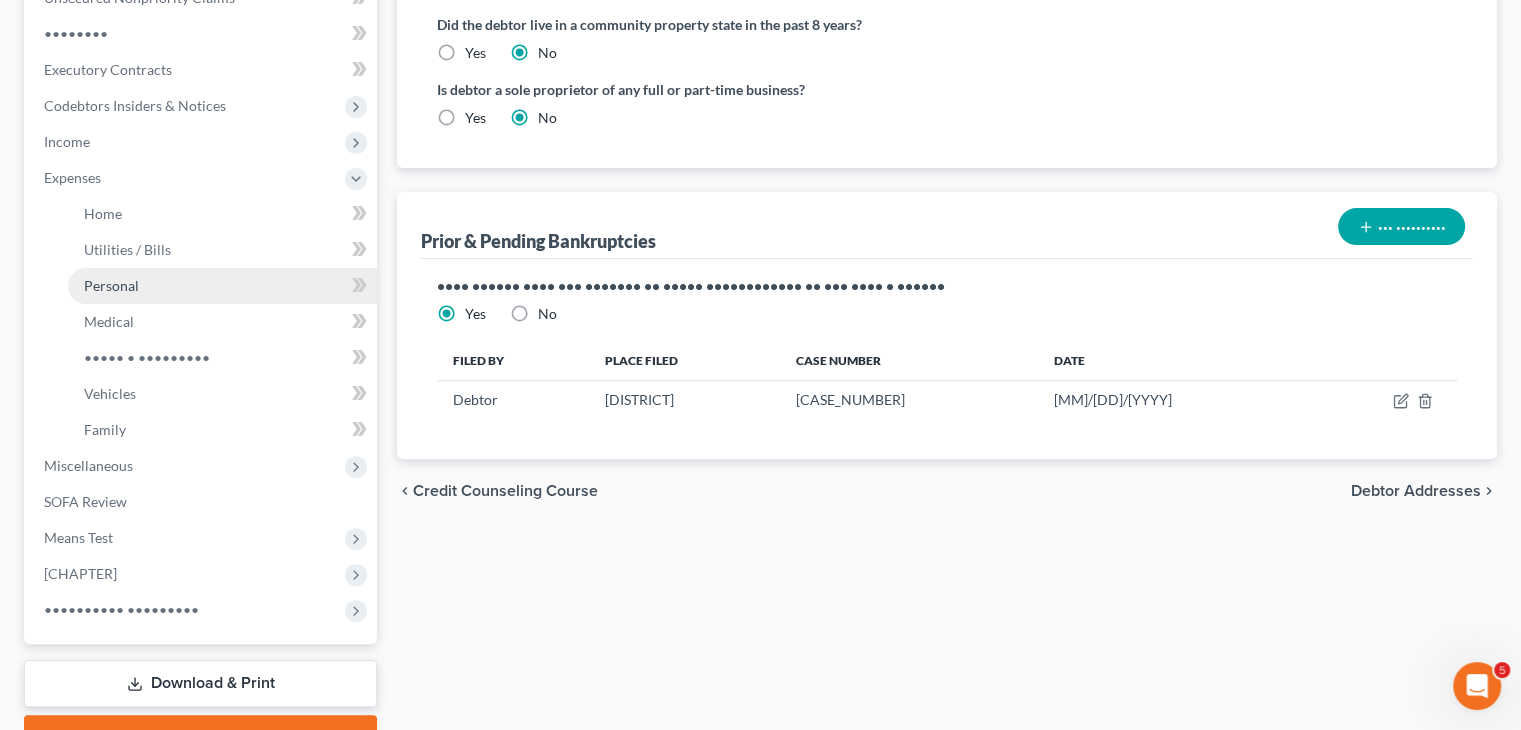 scroll, scrollTop: 620, scrollLeft: 0, axis: vertical 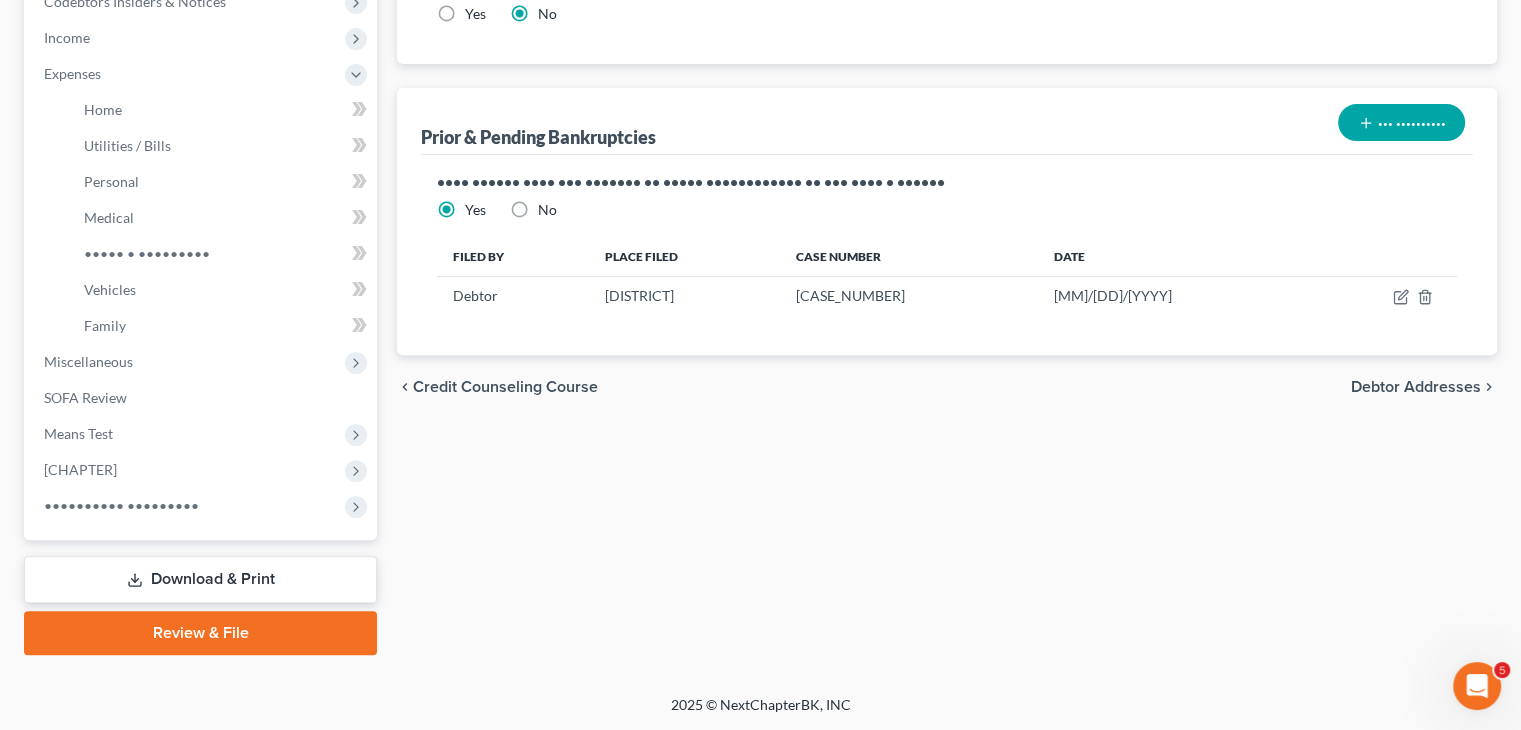 click on "Review & File" at bounding box center (200, 633) 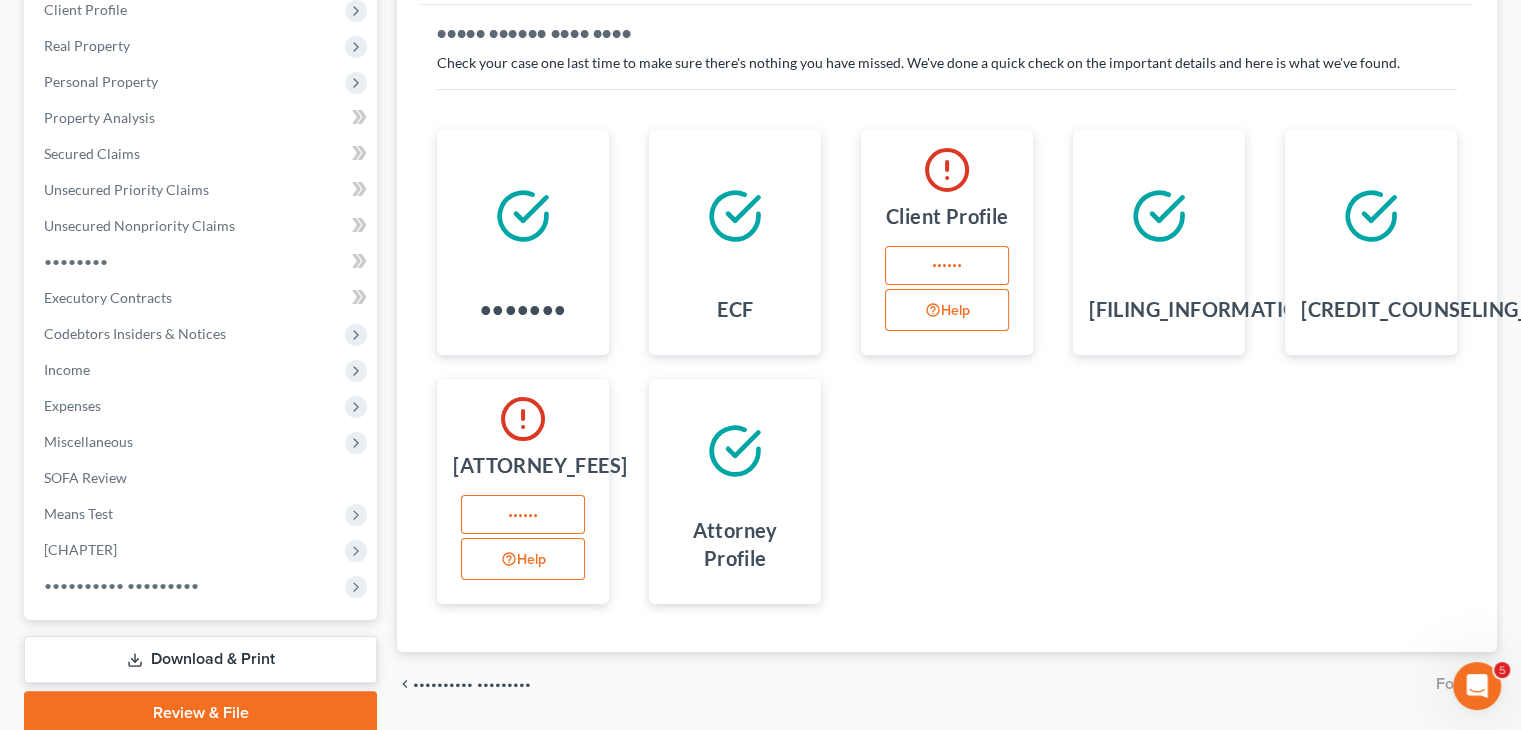 scroll, scrollTop: 300, scrollLeft: 0, axis: vertical 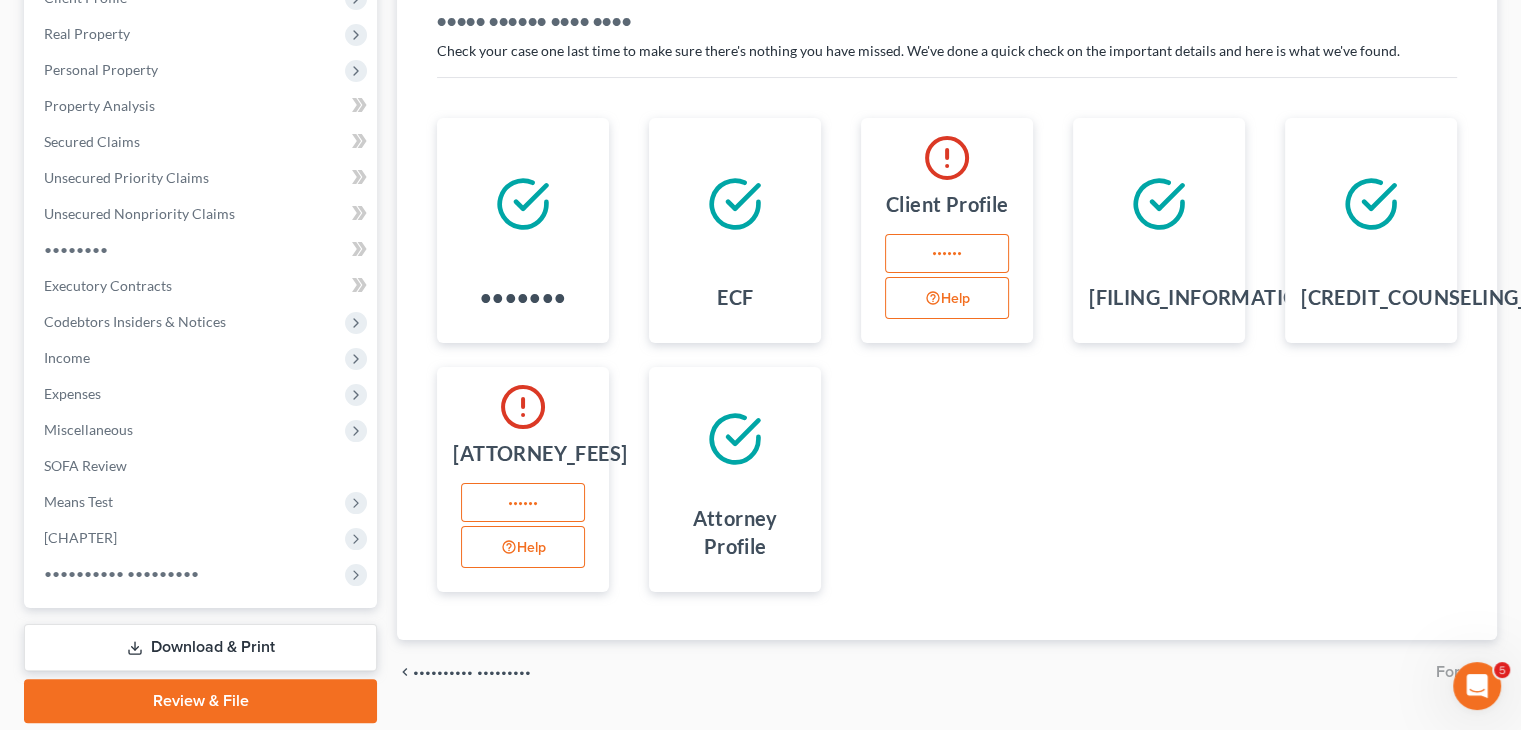 click on "••••••" at bounding box center (523, 503) 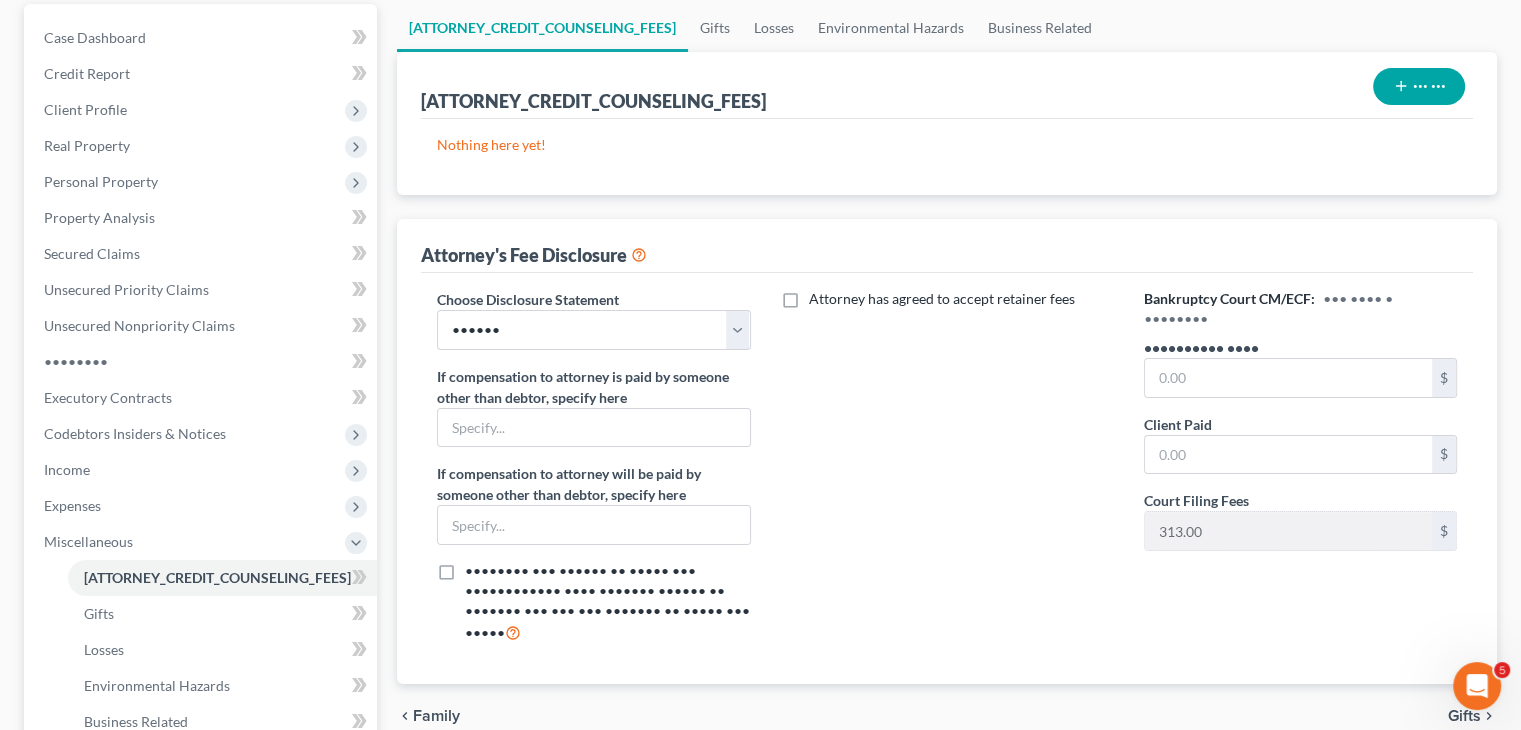 scroll, scrollTop: 200, scrollLeft: 0, axis: vertical 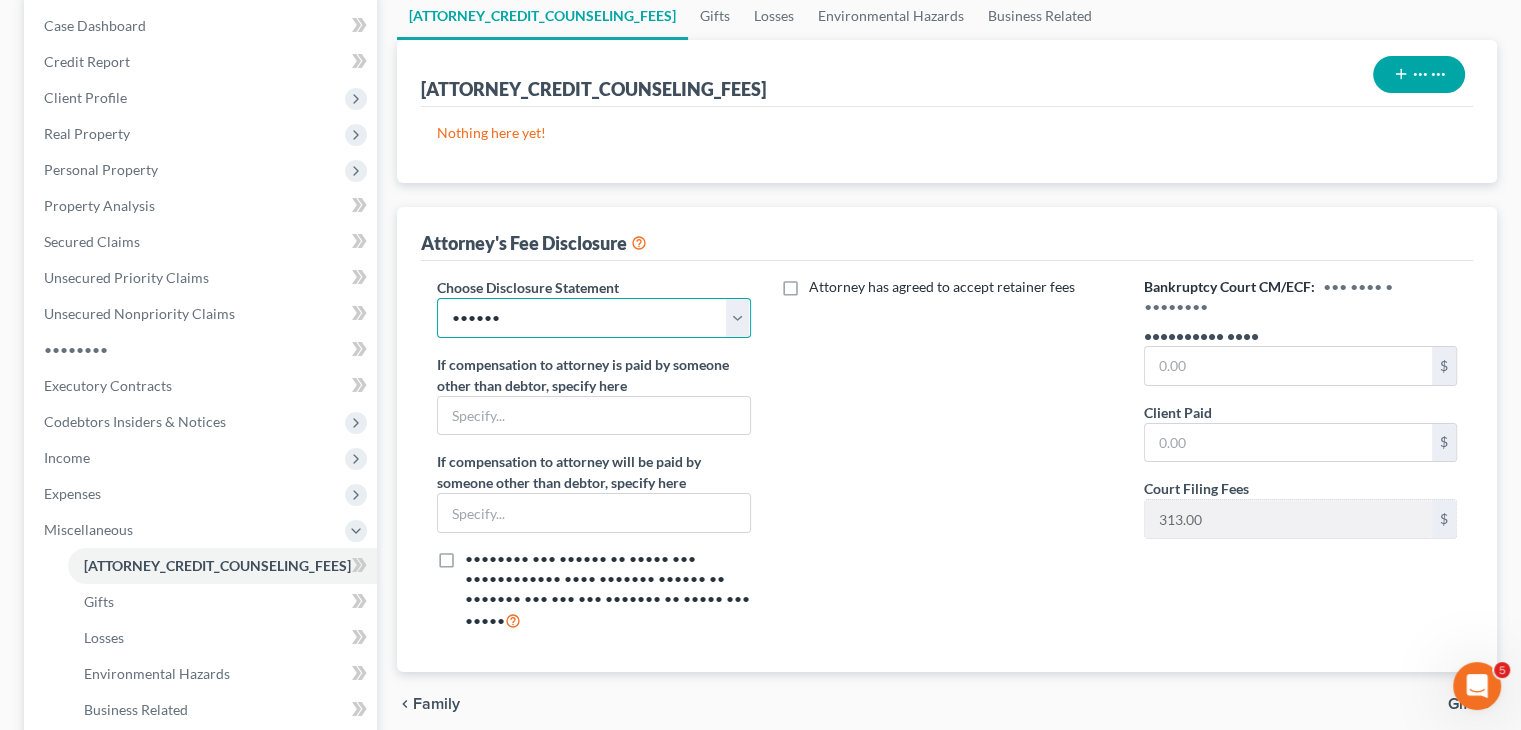 drag, startPoint x: 743, startPoint y: 317, endPoint x: 731, endPoint y: 321, distance: 12.649111 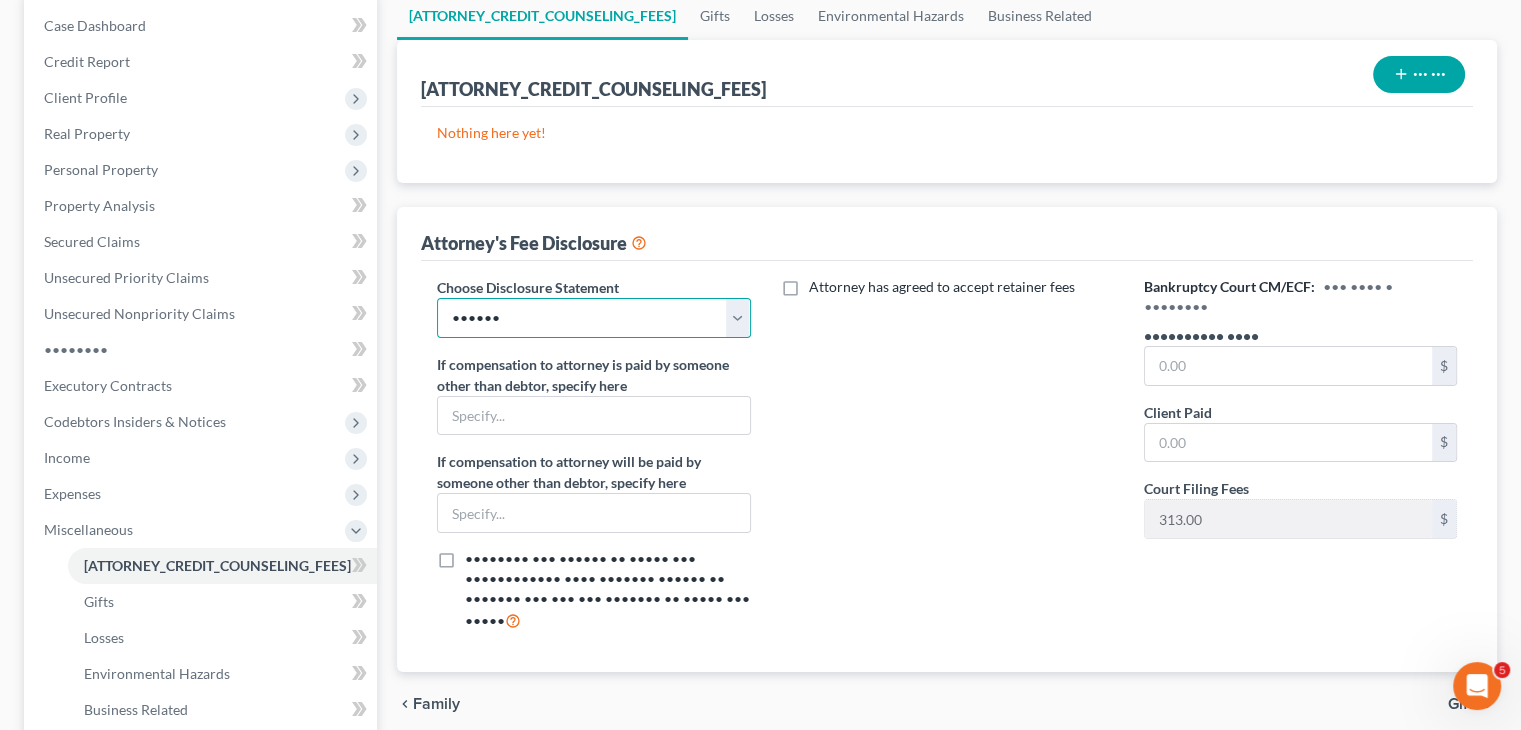 select on "•" 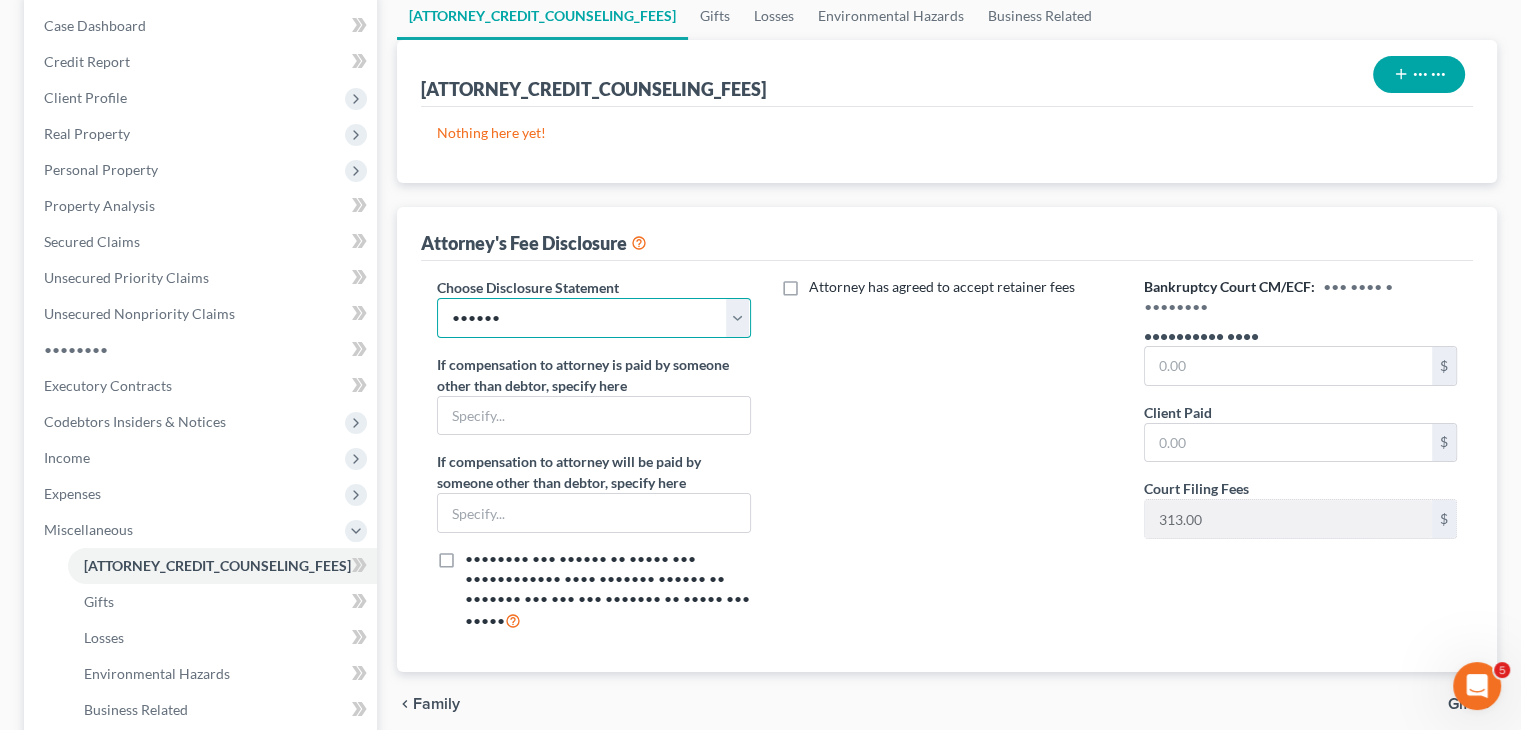 click on "•••••• •• •• • •• •• •• • •••• •• •• • •••• •• • • •• •• • • •••• •• • • ••••" at bounding box center [593, 318] 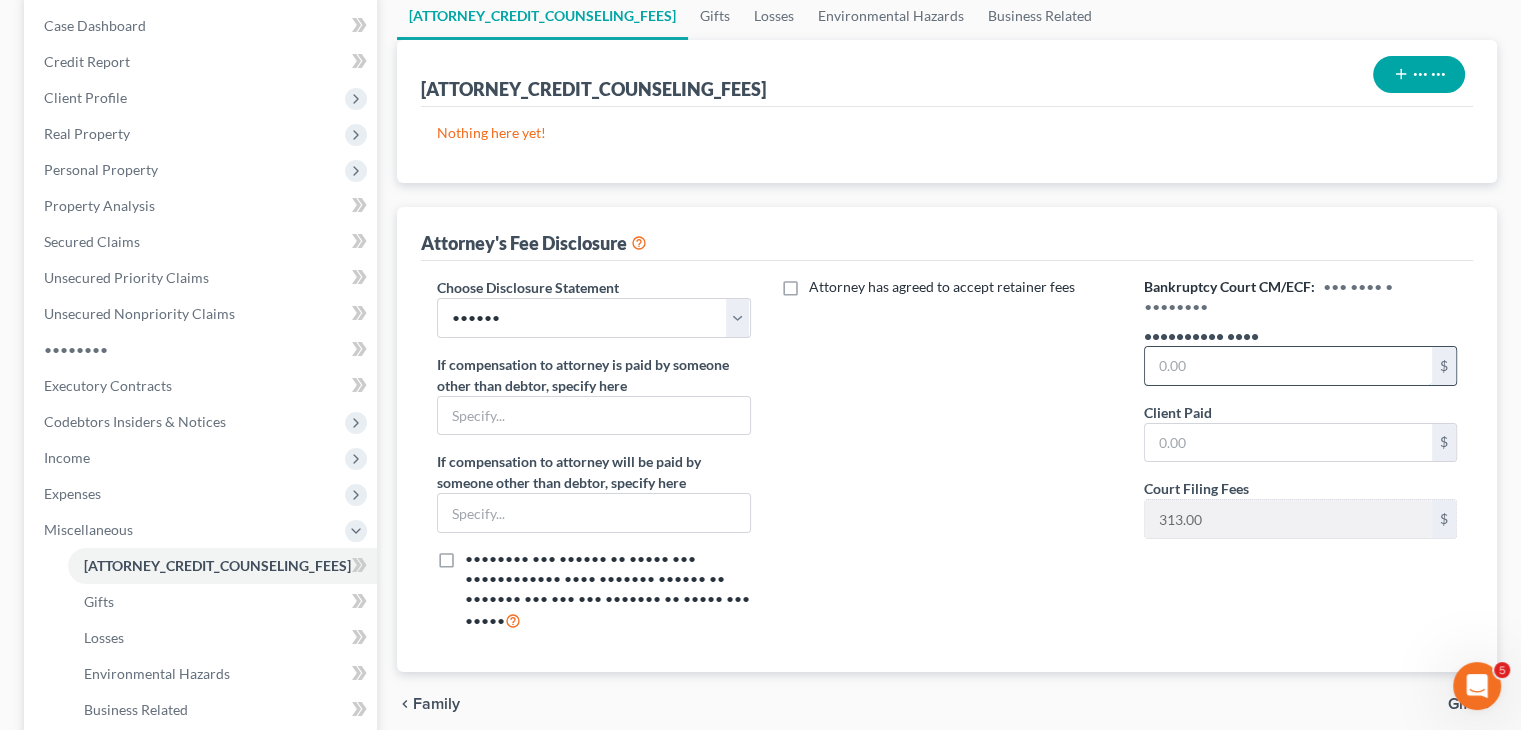 click at bounding box center [1288, 366] 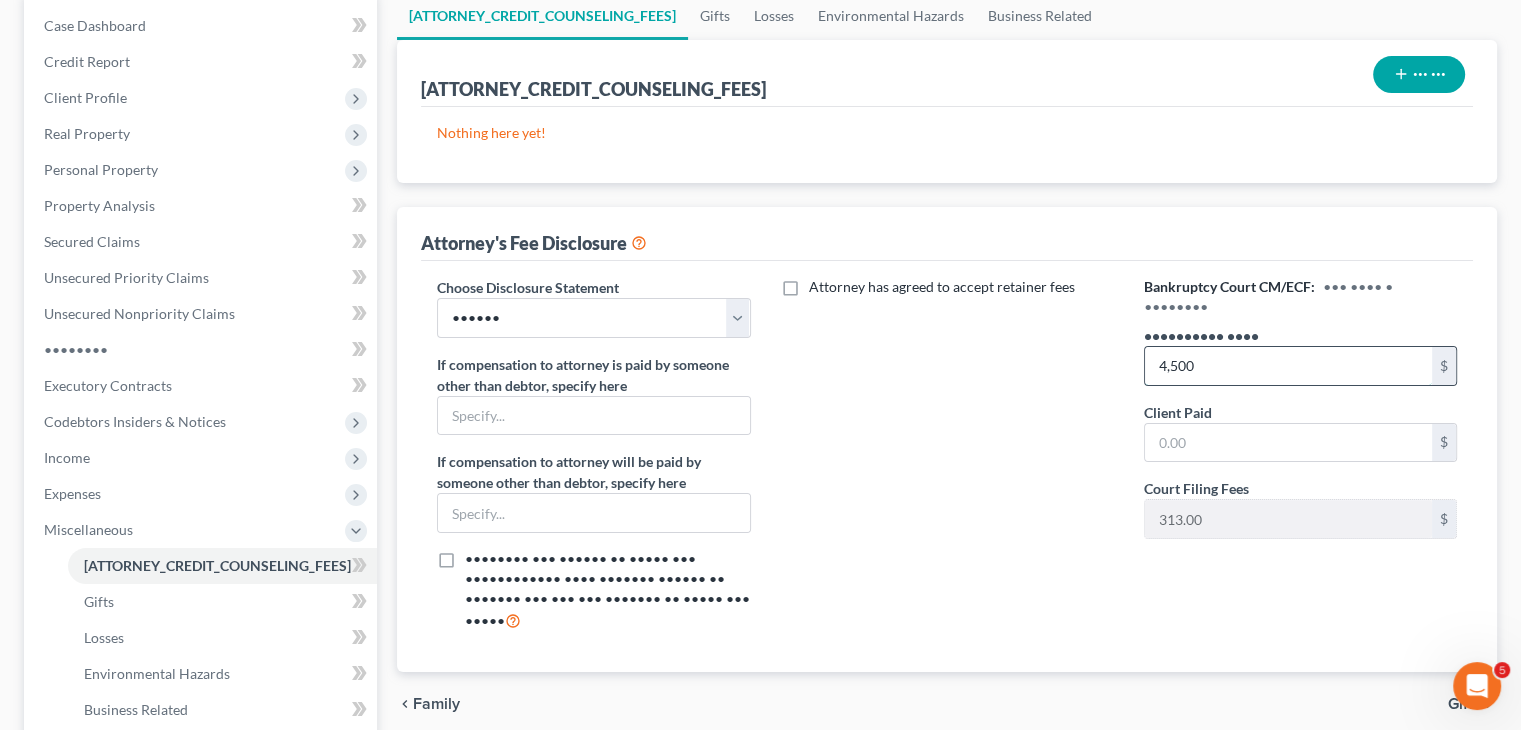 type on "4,500" 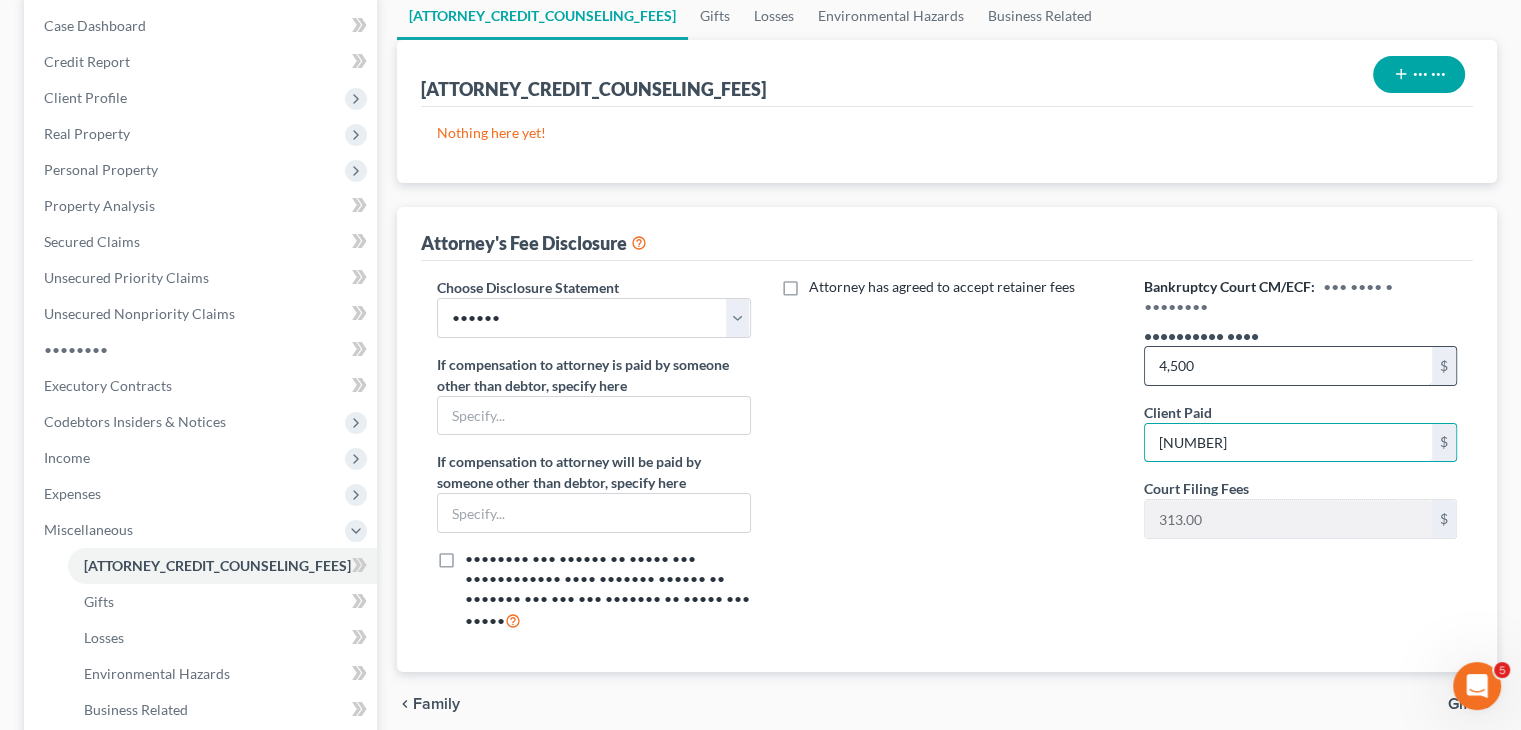 type on "[NUMBER]" 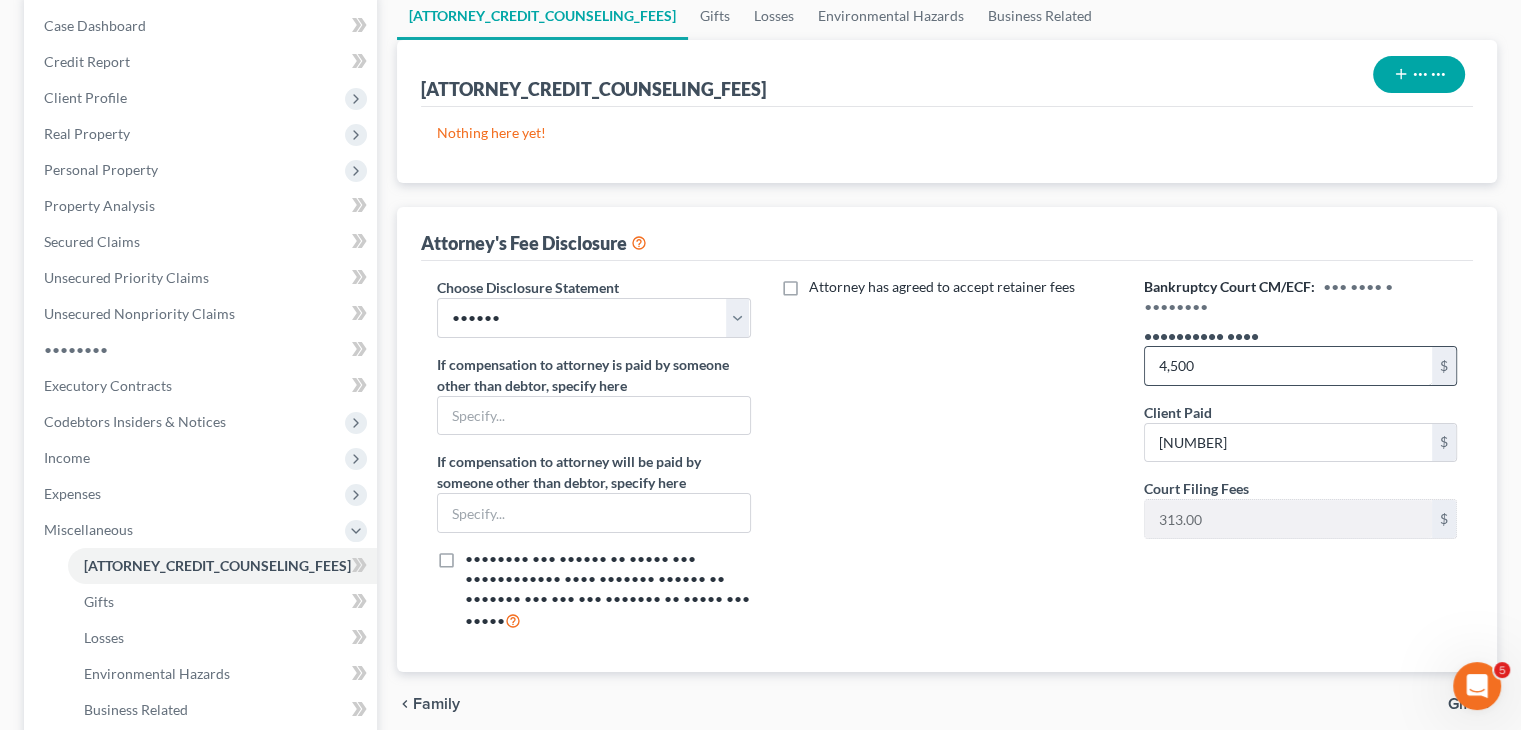 type 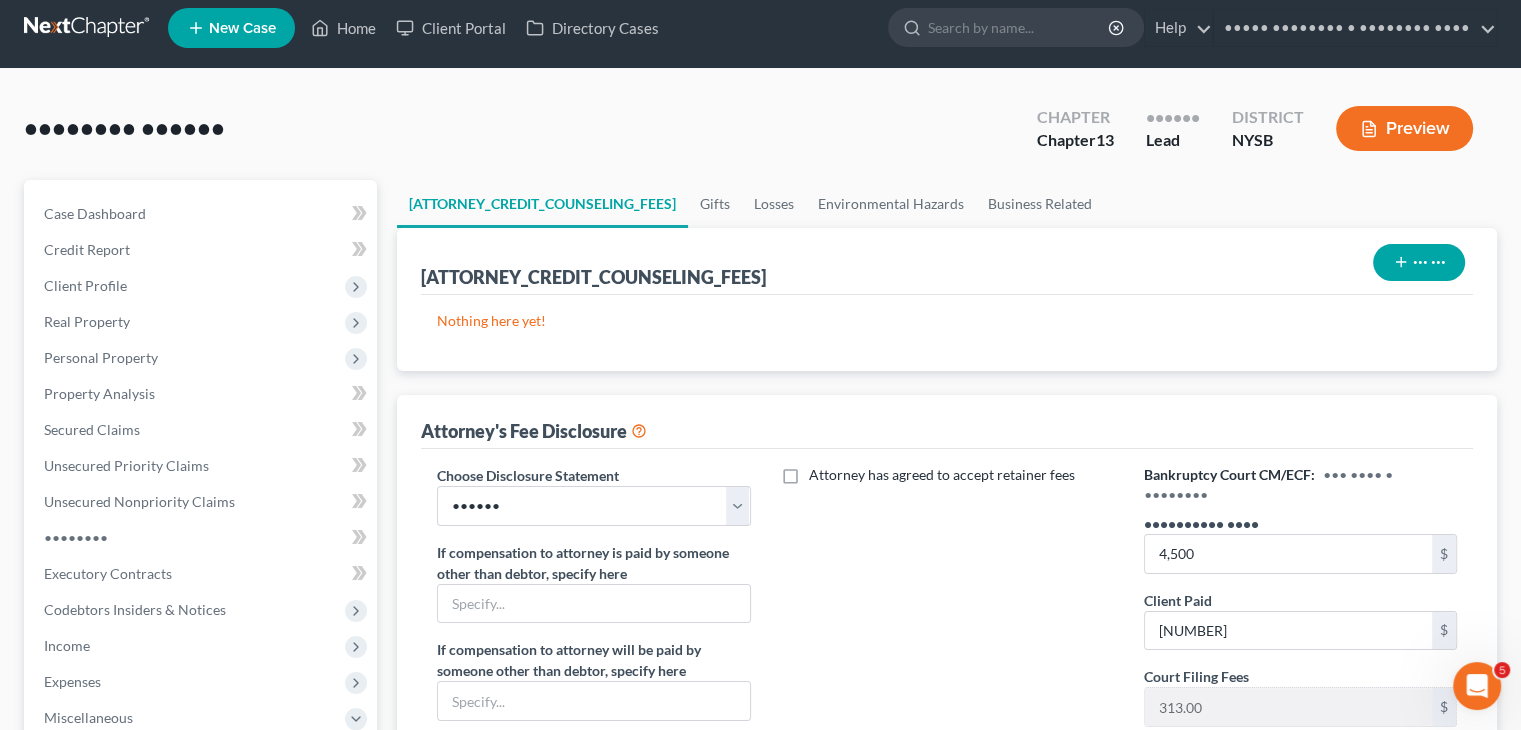 scroll, scrollTop: 0, scrollLeft: 0, axis: both 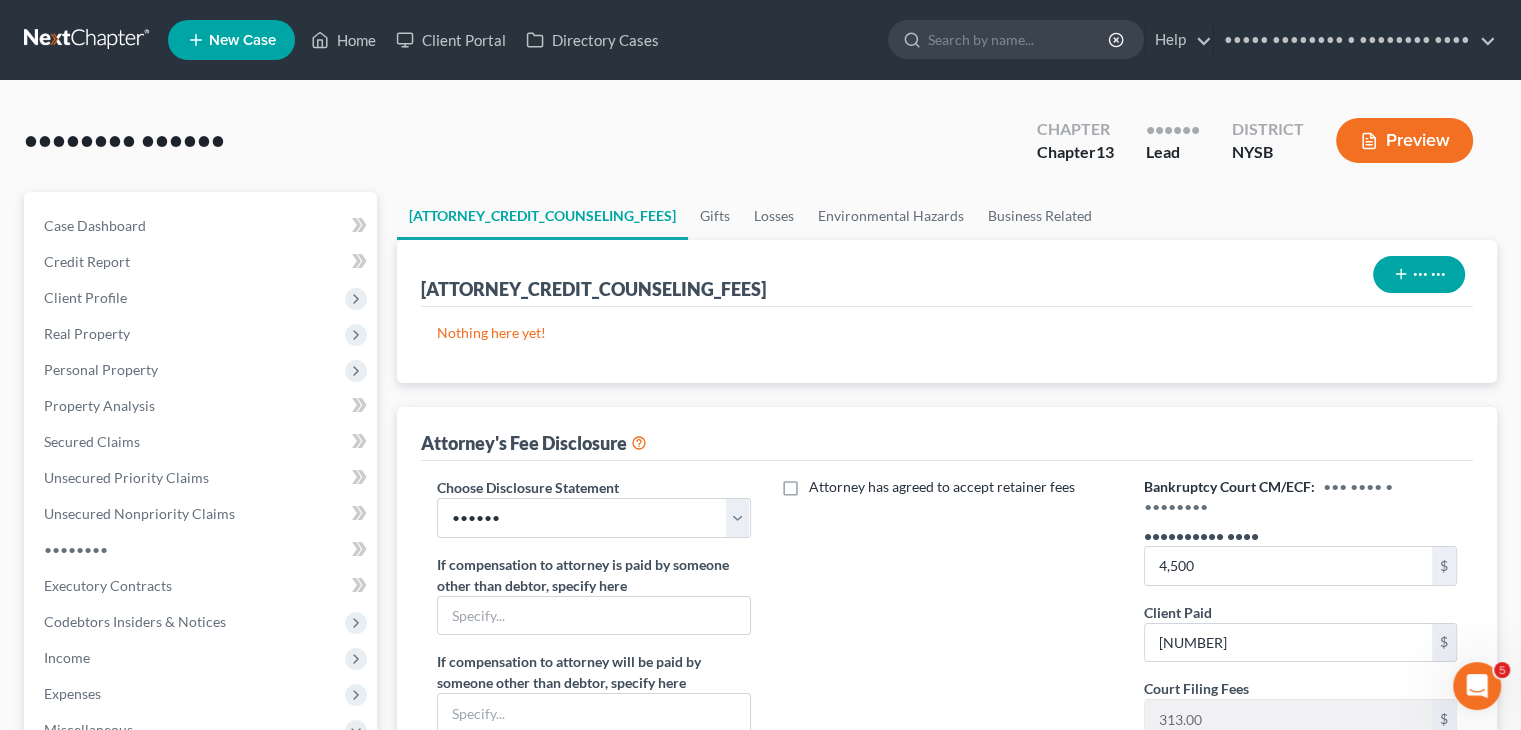 click on "••• •••" at bounding box center (1419, 274) 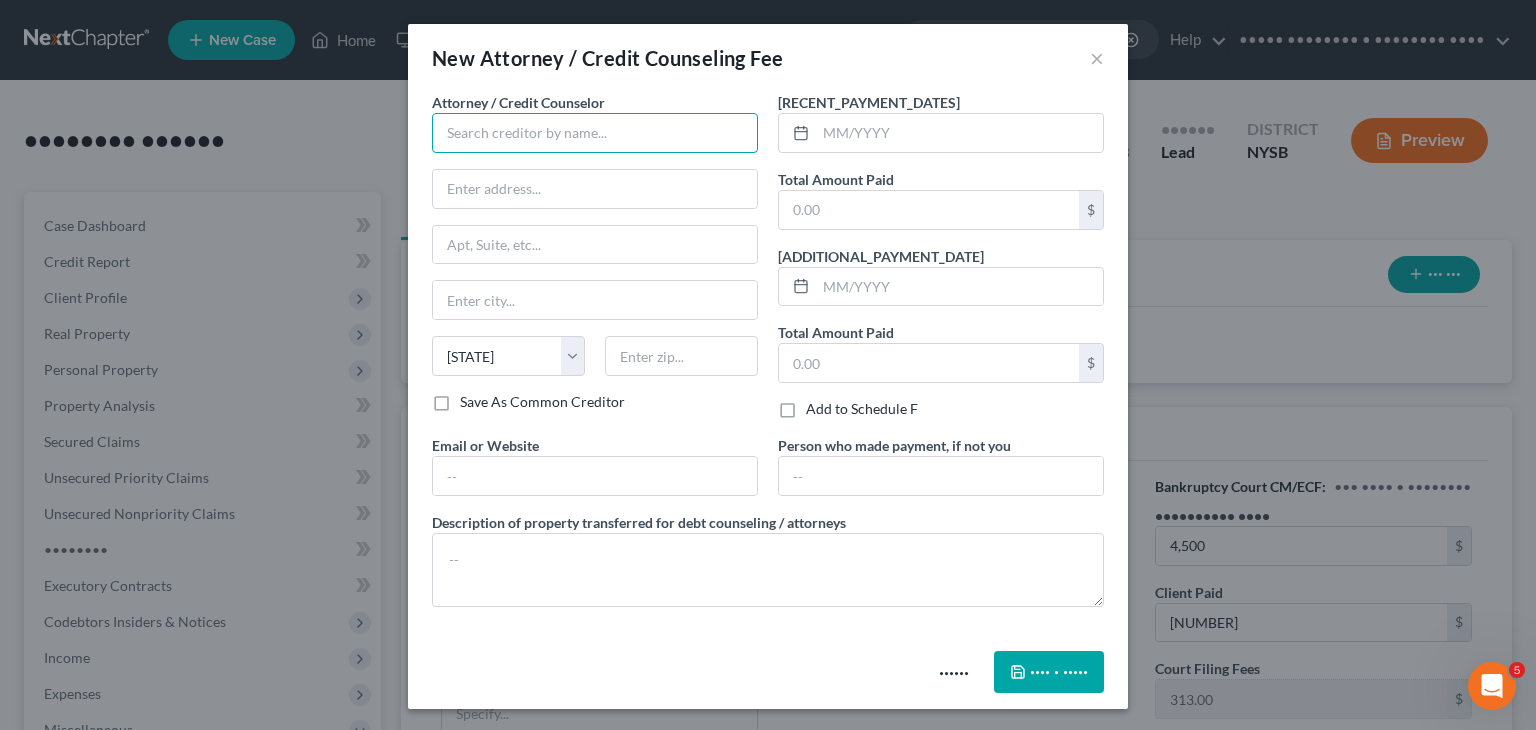 click at bounding box center (595, 133) 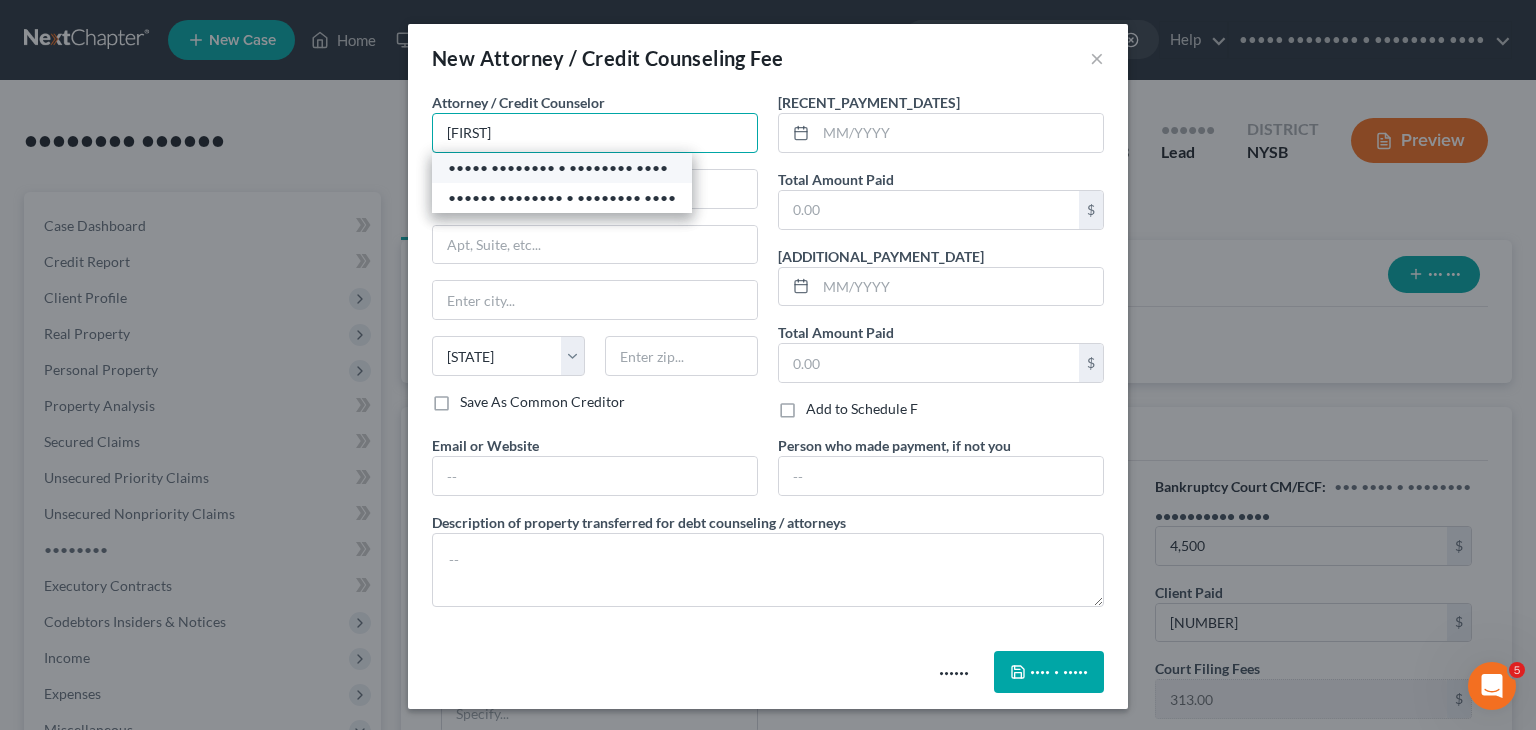 type on "[FIRST]" 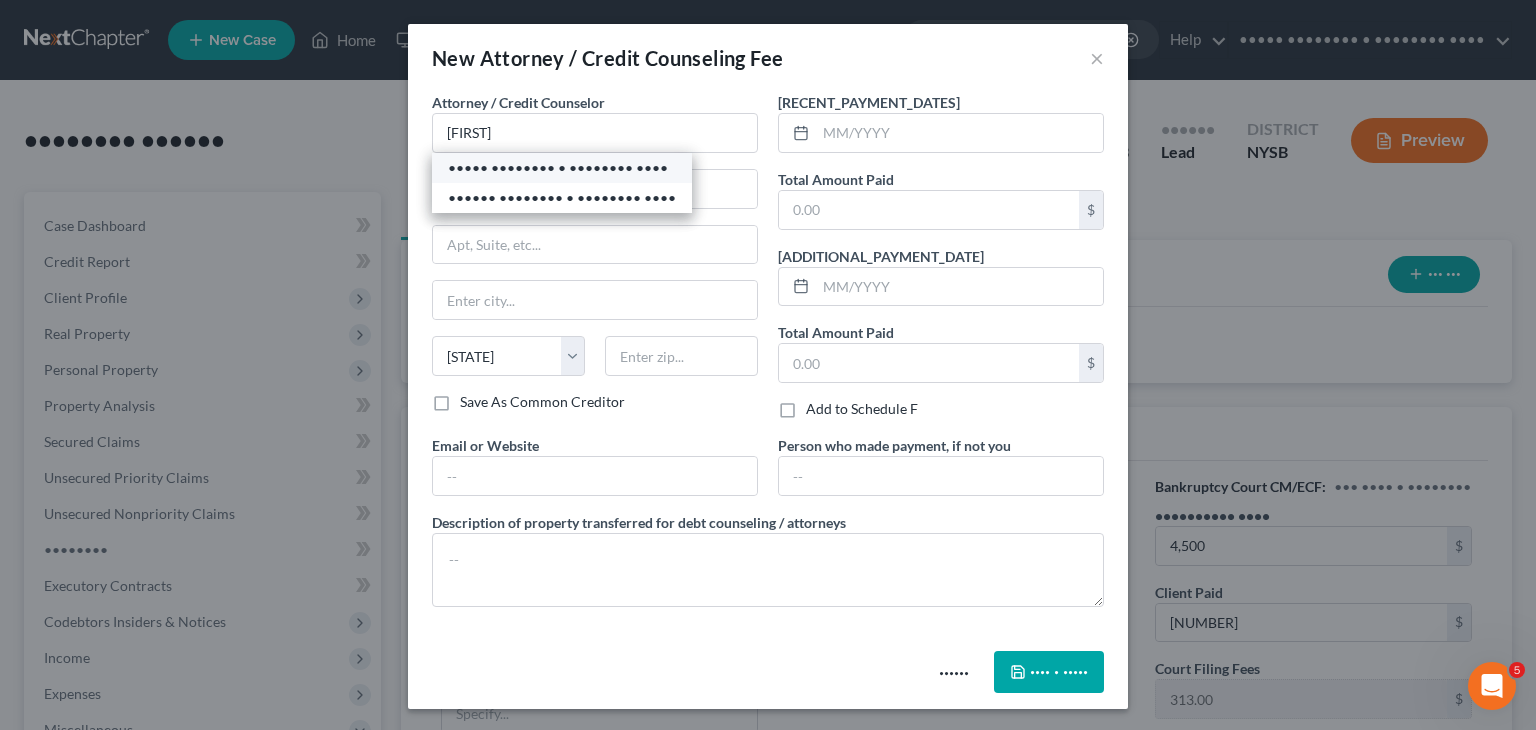 click on "••••• •••••••• • •••••••• ••••" at bounding box center (562, 168) 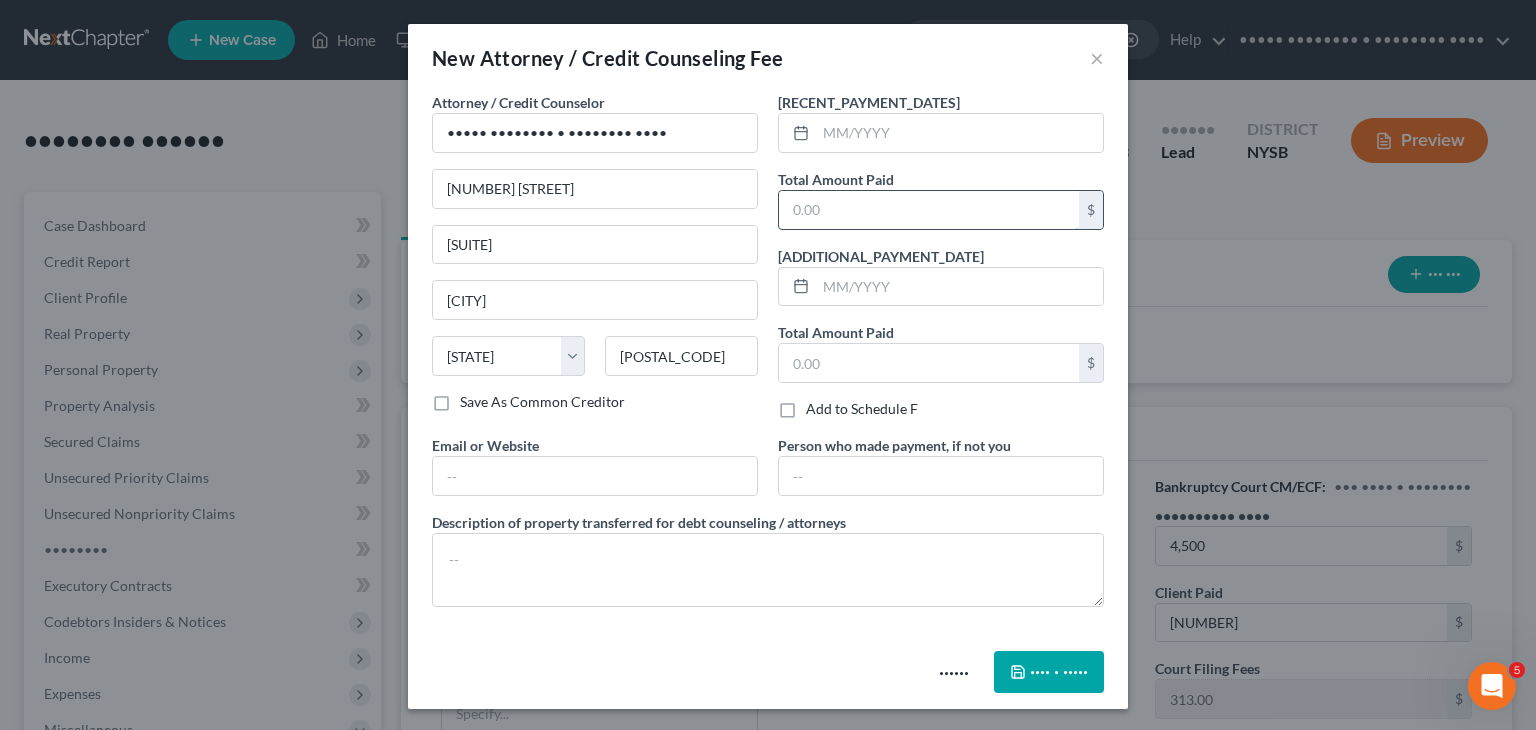 click at bounding box center [929, 210] 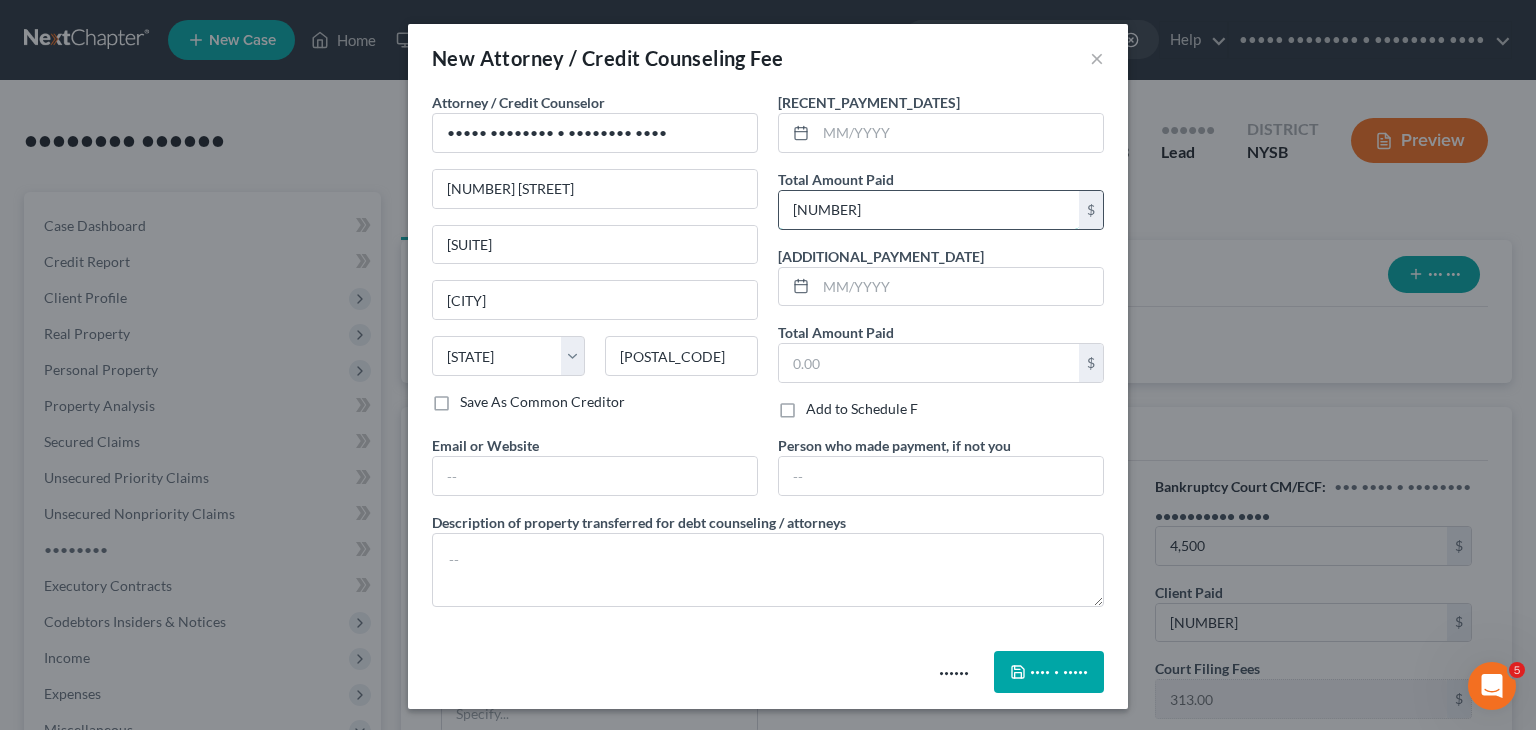 type on "[NUMBER]" 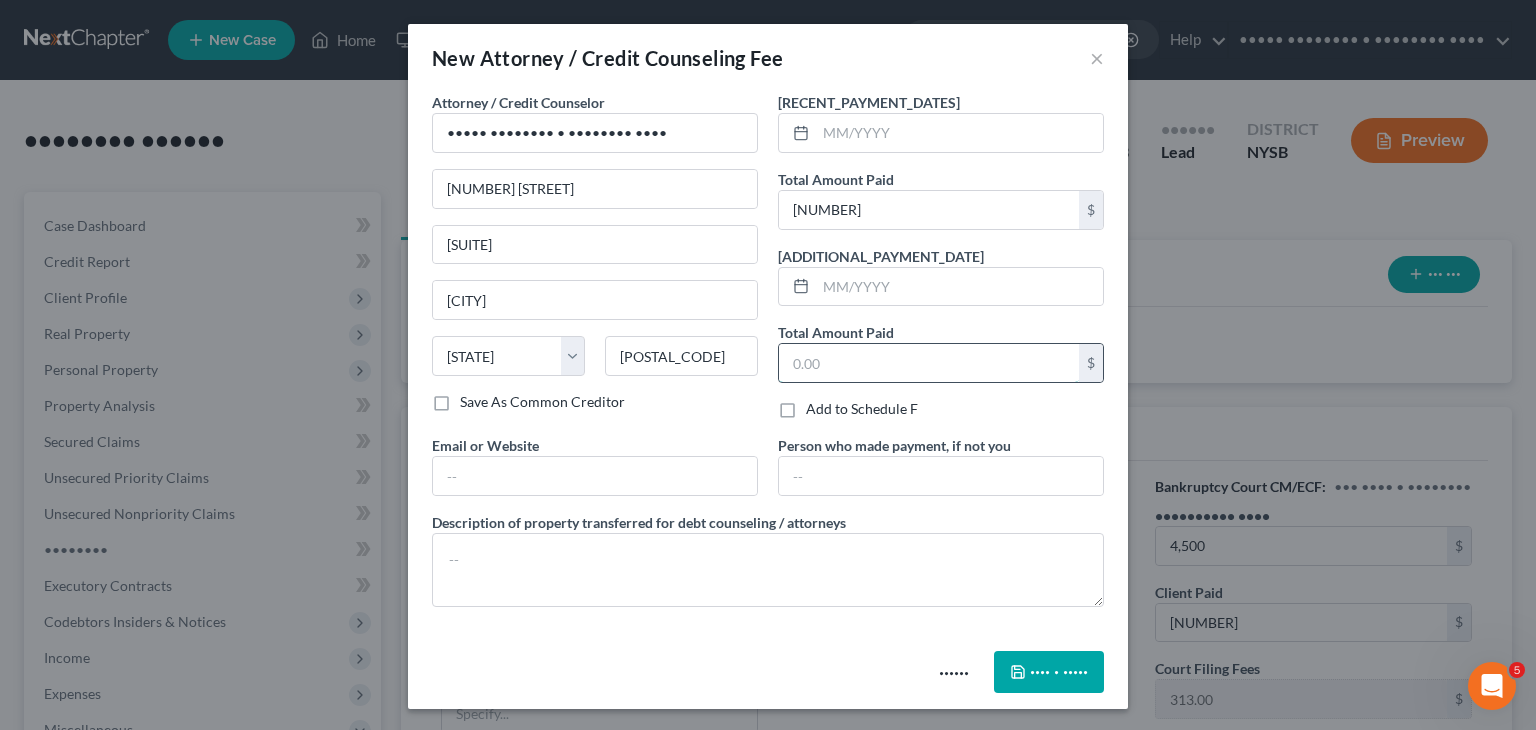 click at bounding box center (929, 363) 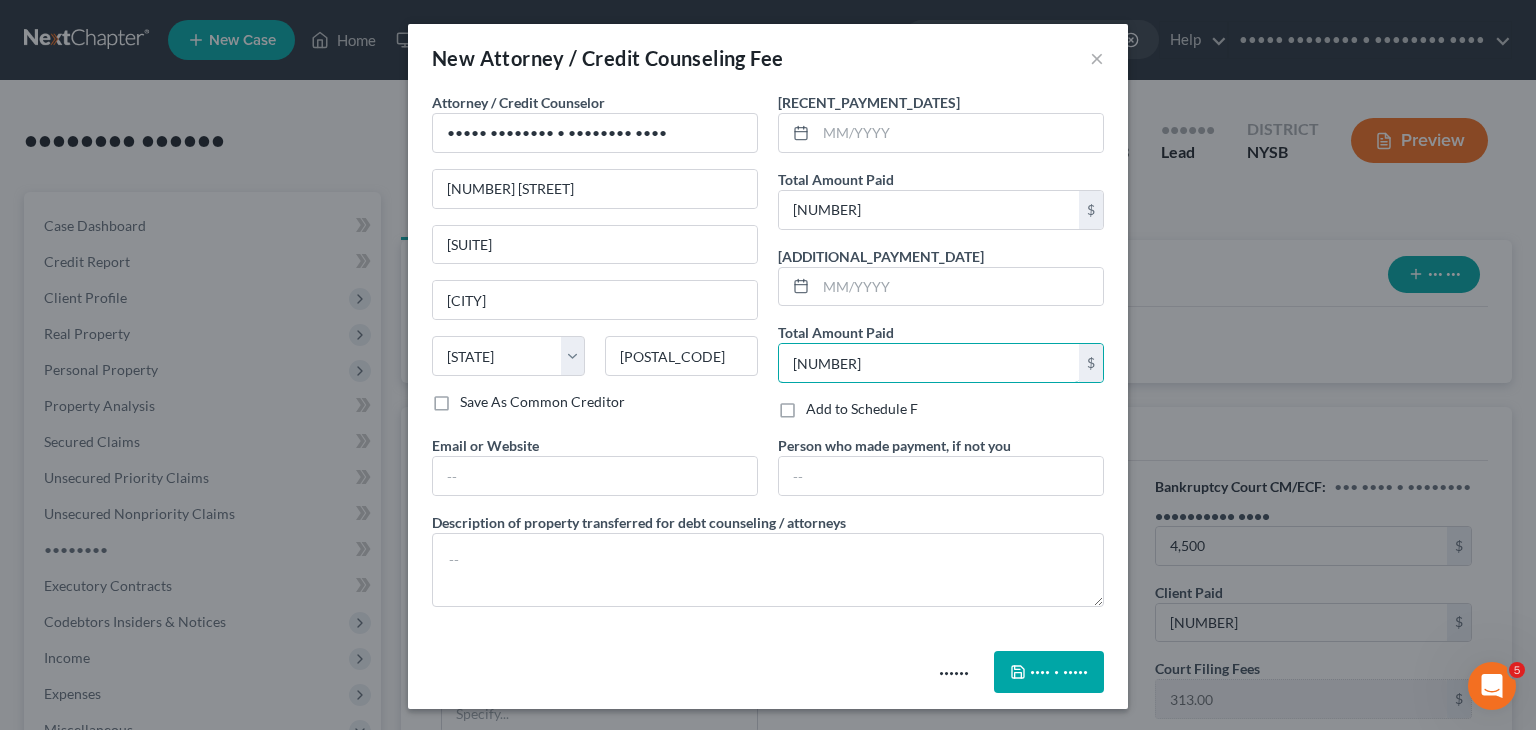 type on "[NUMBER]" 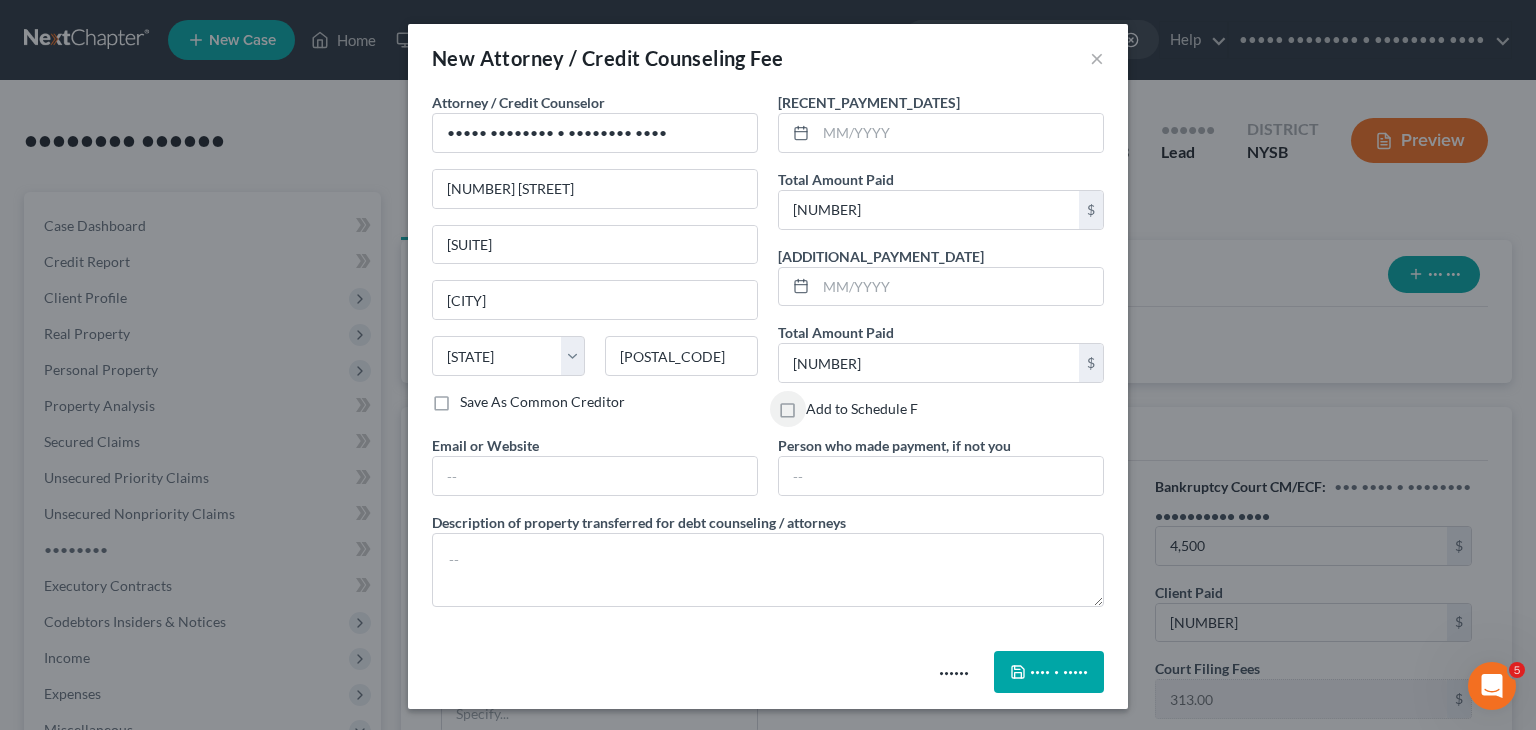 click on "•••• • •••••" at bounding box center (1059, 671) 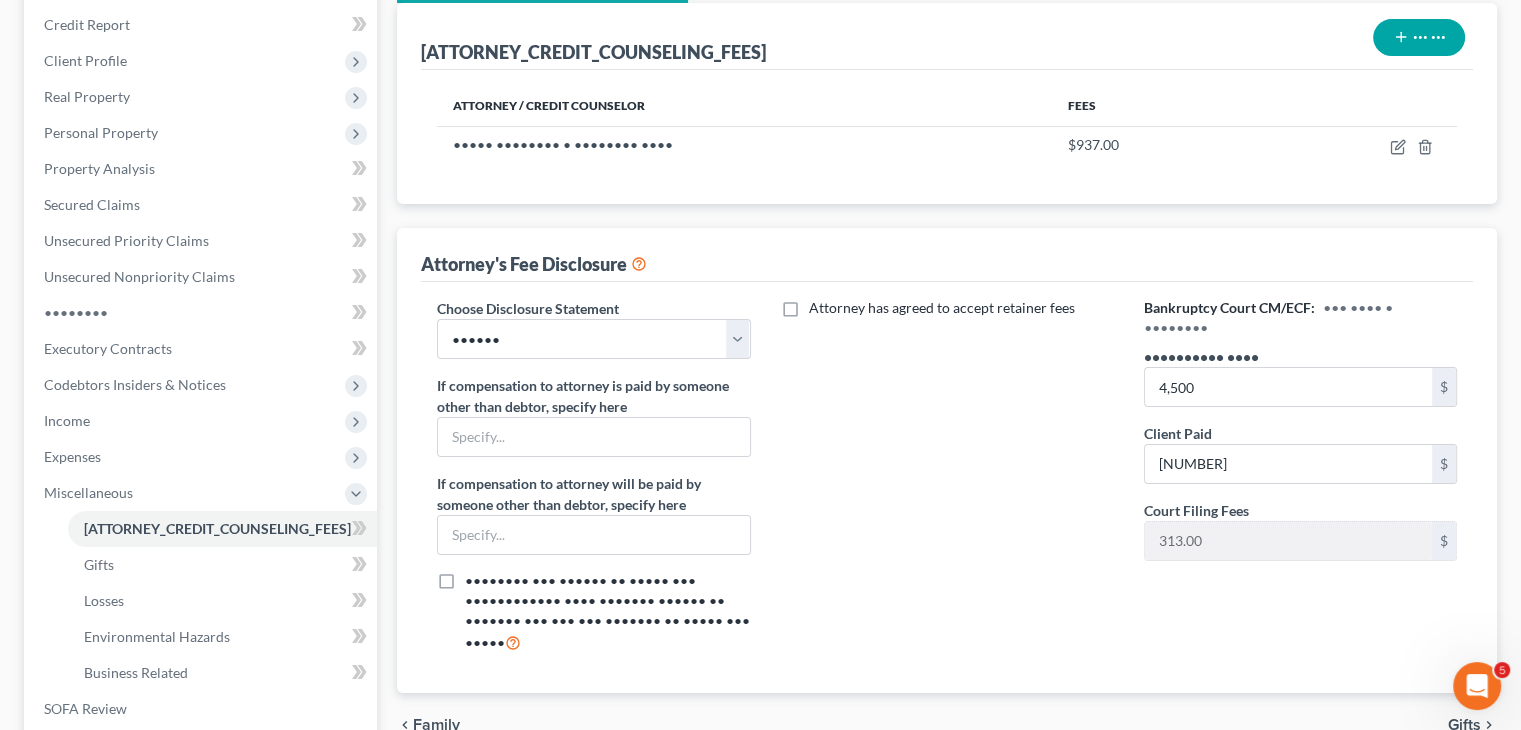 scroll, scrollTop: 0, scrollLeft: 0, axis: both 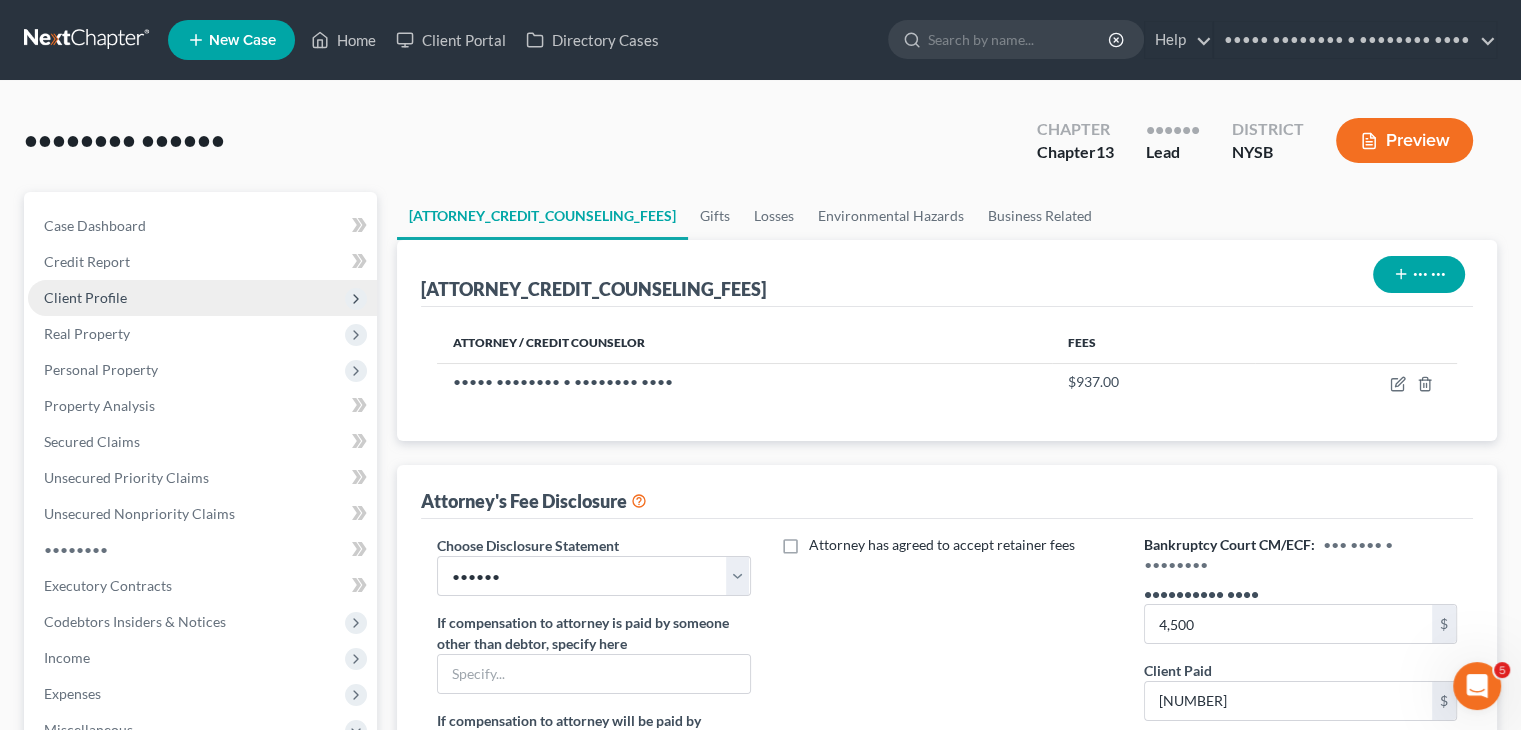 click on "Client Profile" at bounding box center [0, 0] 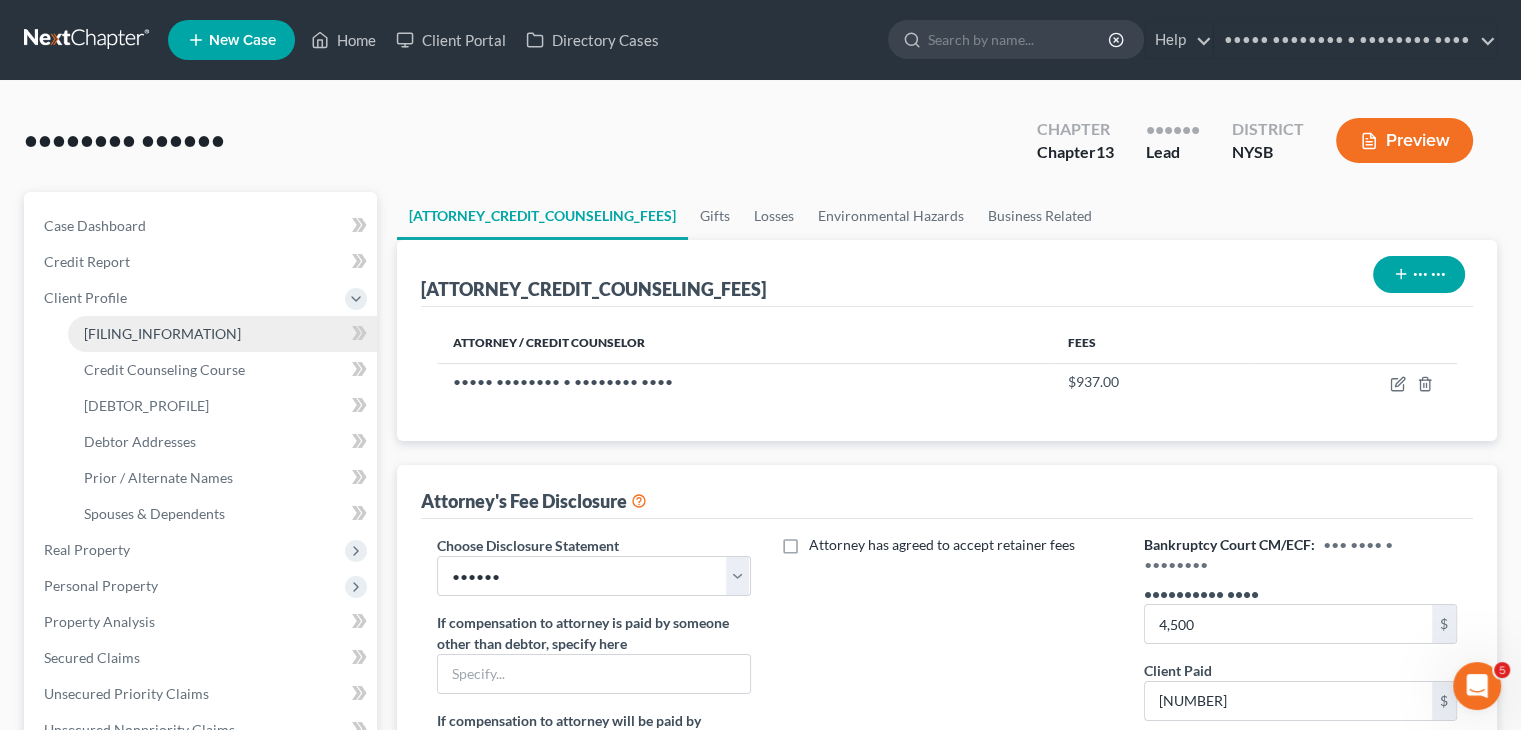 click on "[FILING_INFORMATION]" at bounding box center (162, 333) 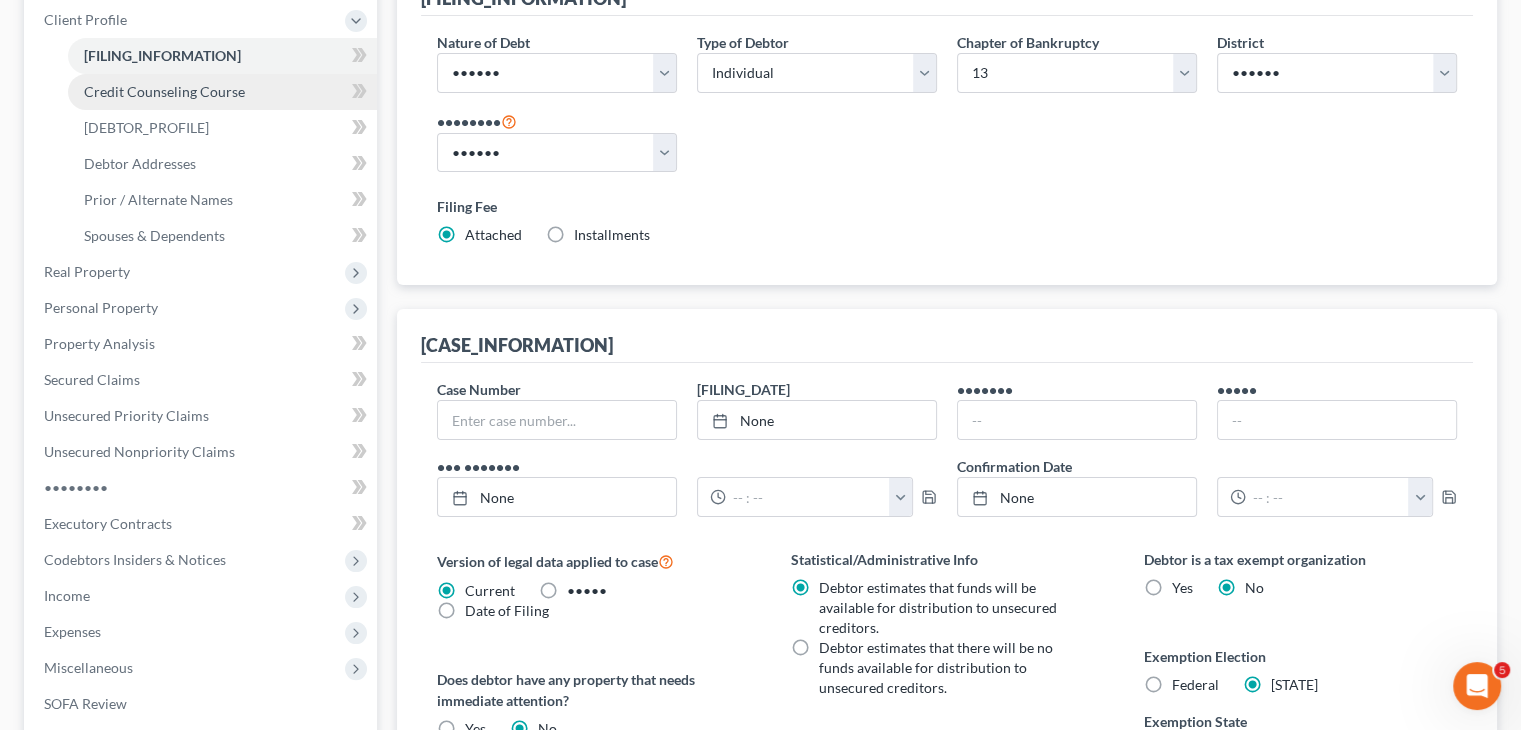 scroll, scrollTop: 600, scrollLeft: 0, axis: vertical 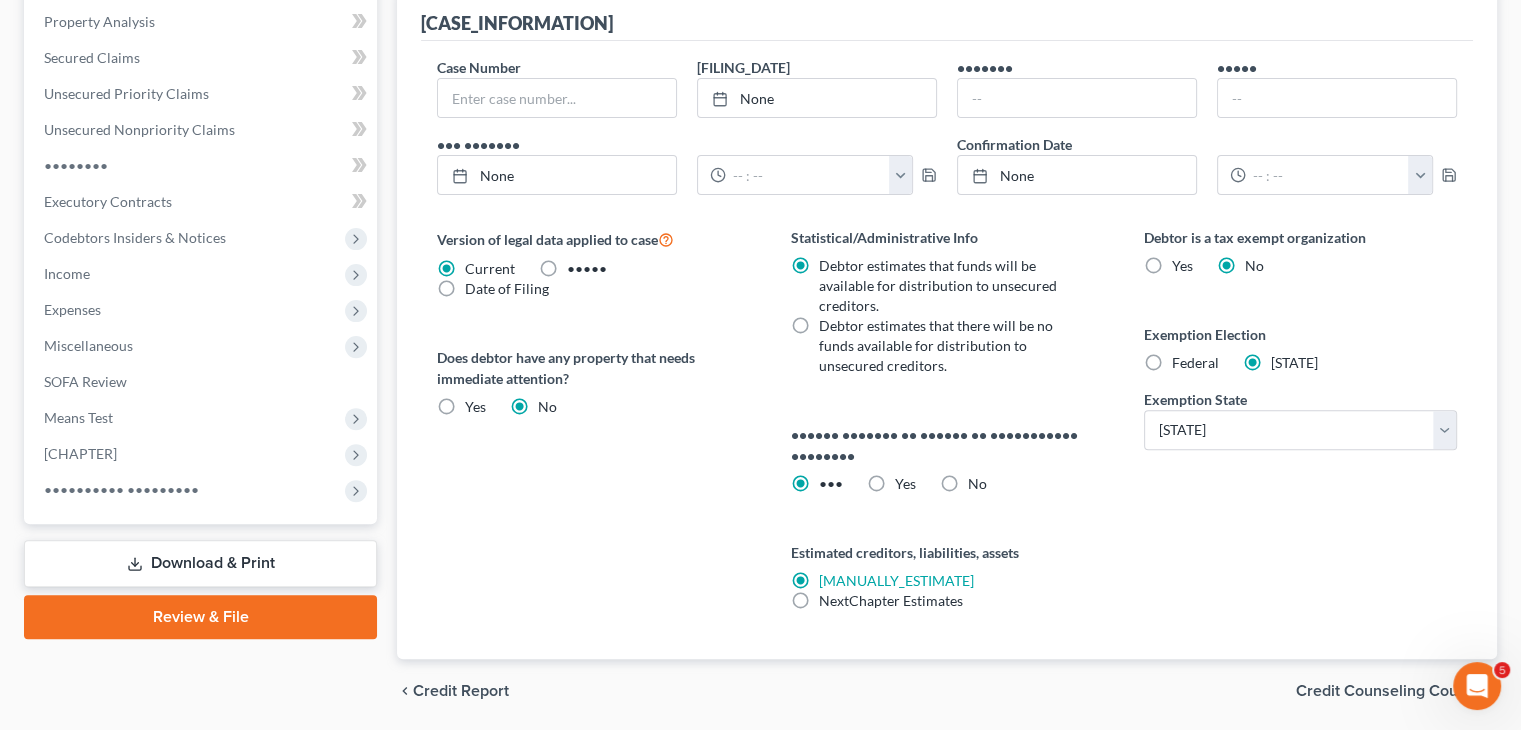 click on "Review & File" at bounding box center (200, 617) 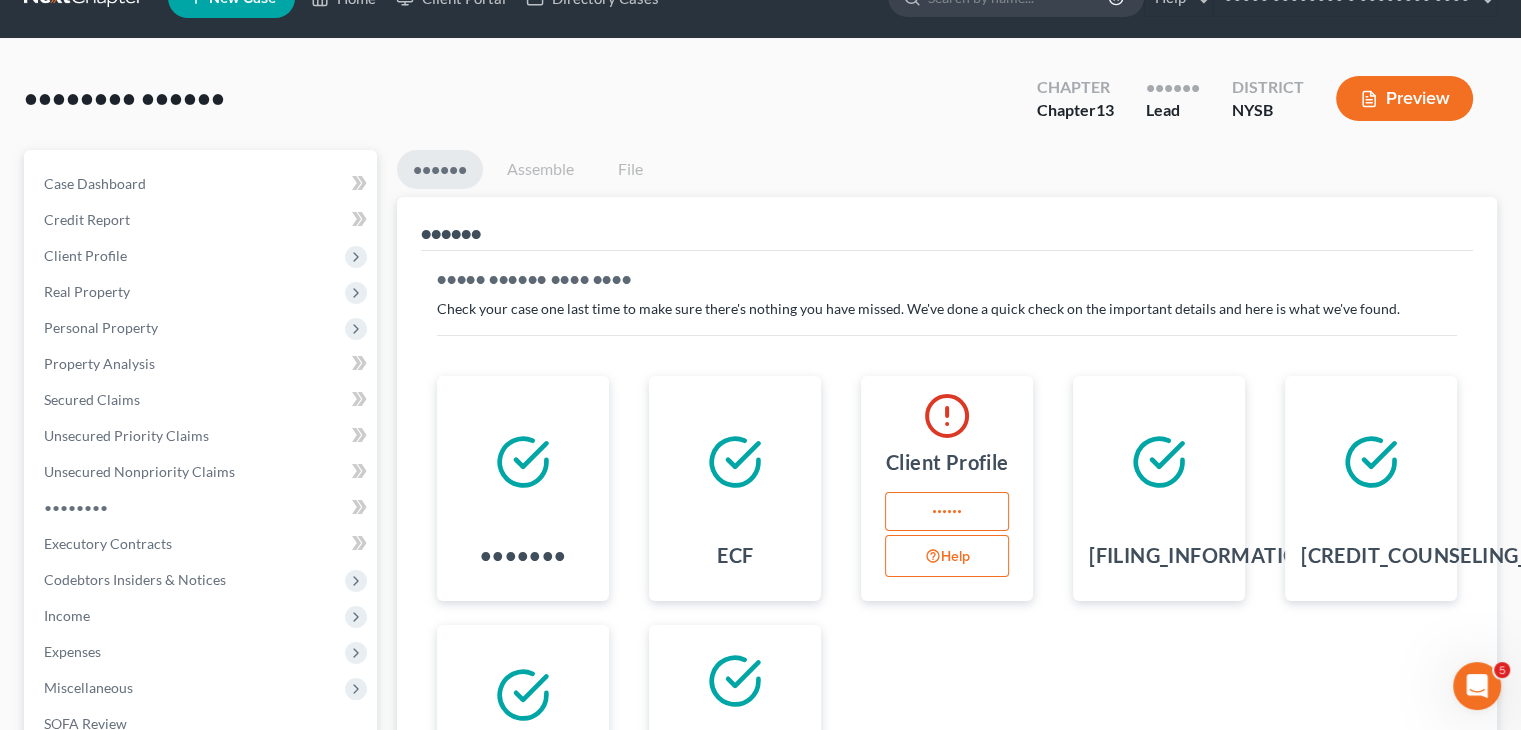 scroll, scrollTop: 0, scrollLeft: 0, axis: both 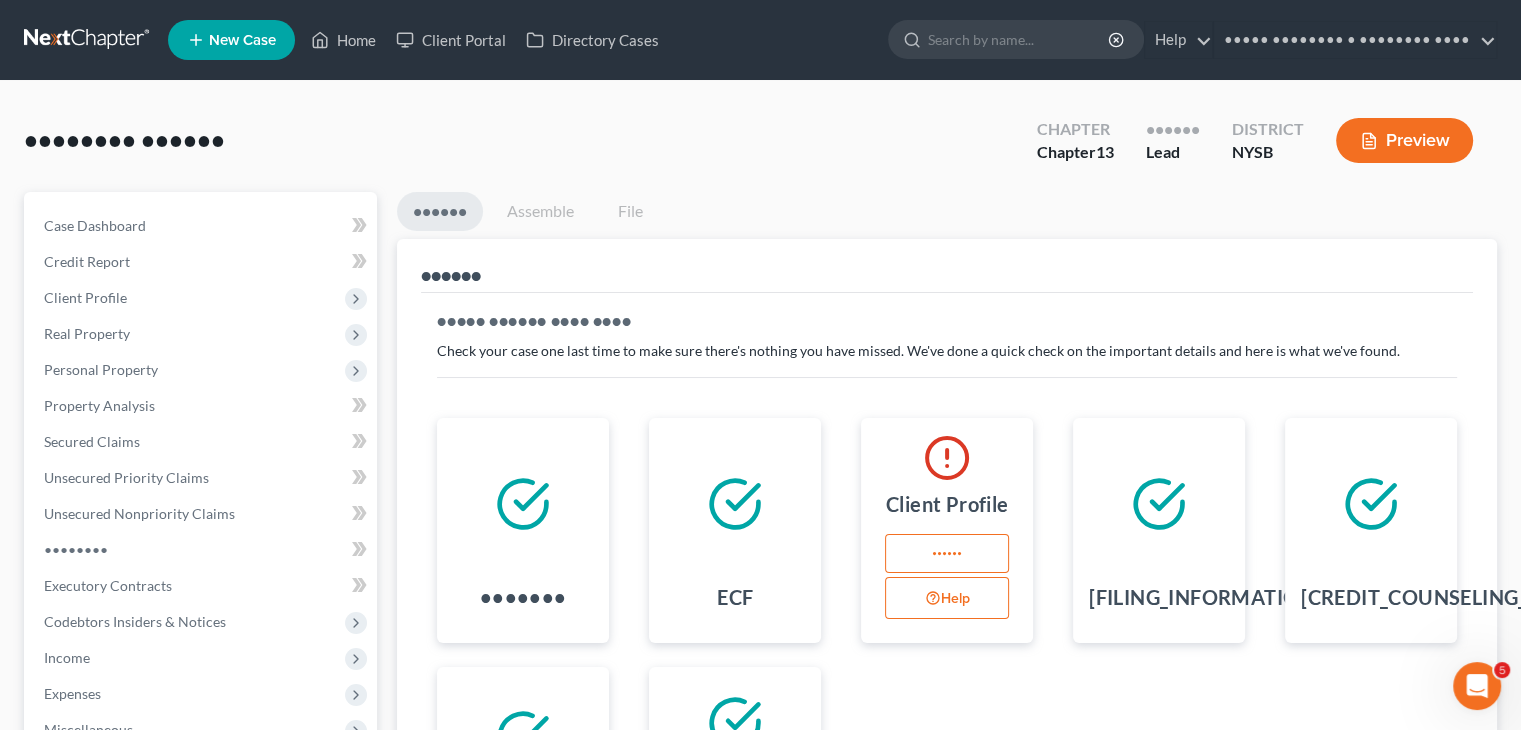 click on "••••••" at bounding box center [947, 554] 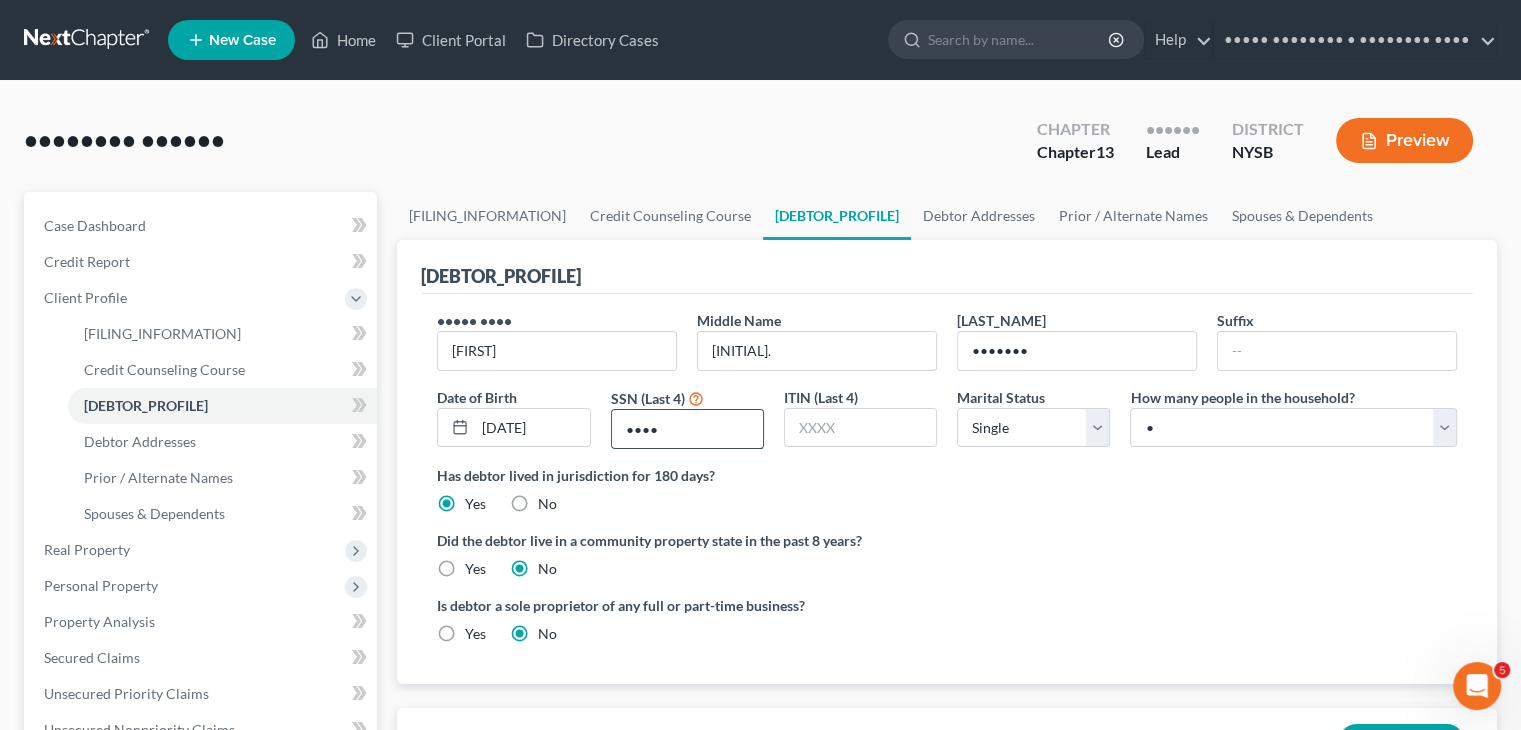 click on "••••" at bounding box center [687, 429] 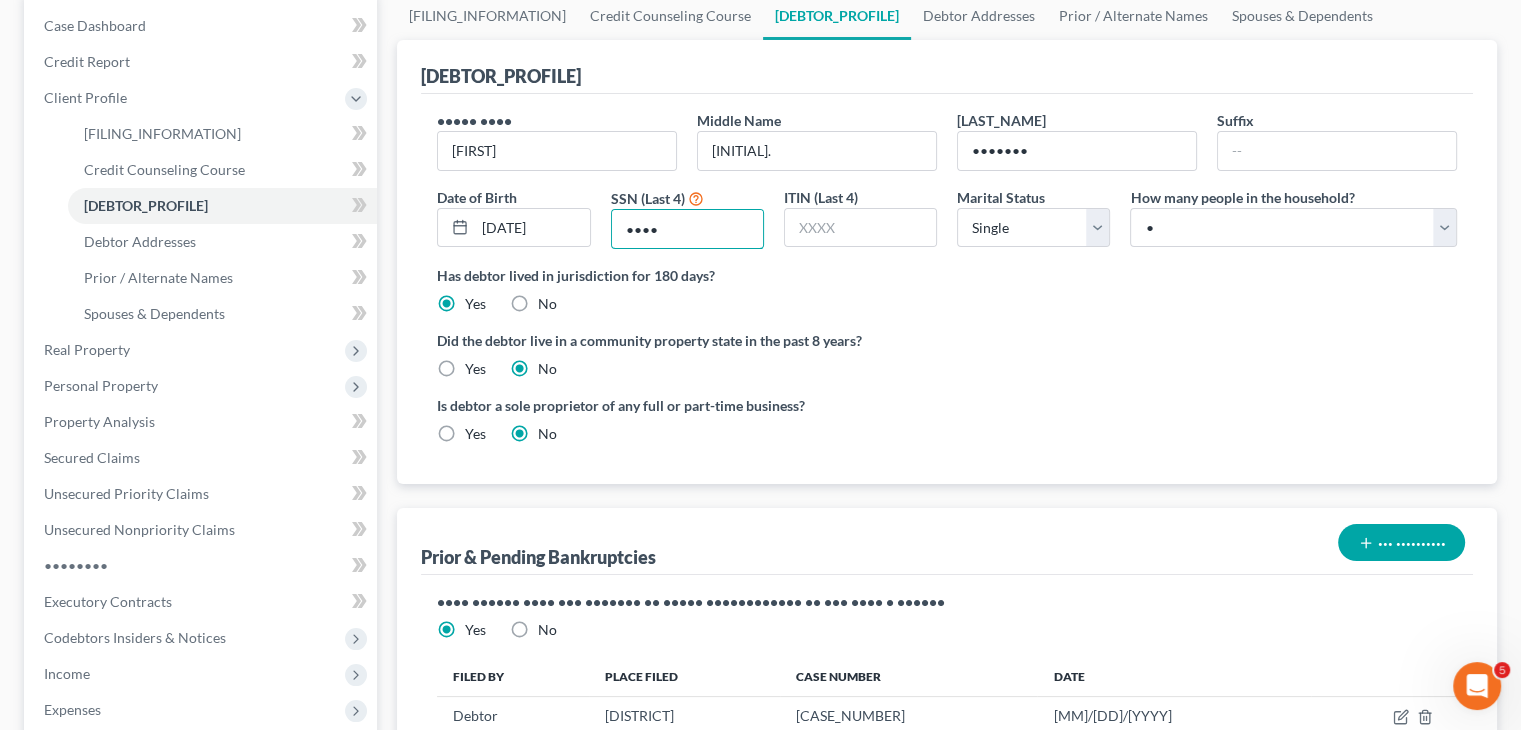 scroll, scrollTop: 0, scrollLeft: 0, axis: both 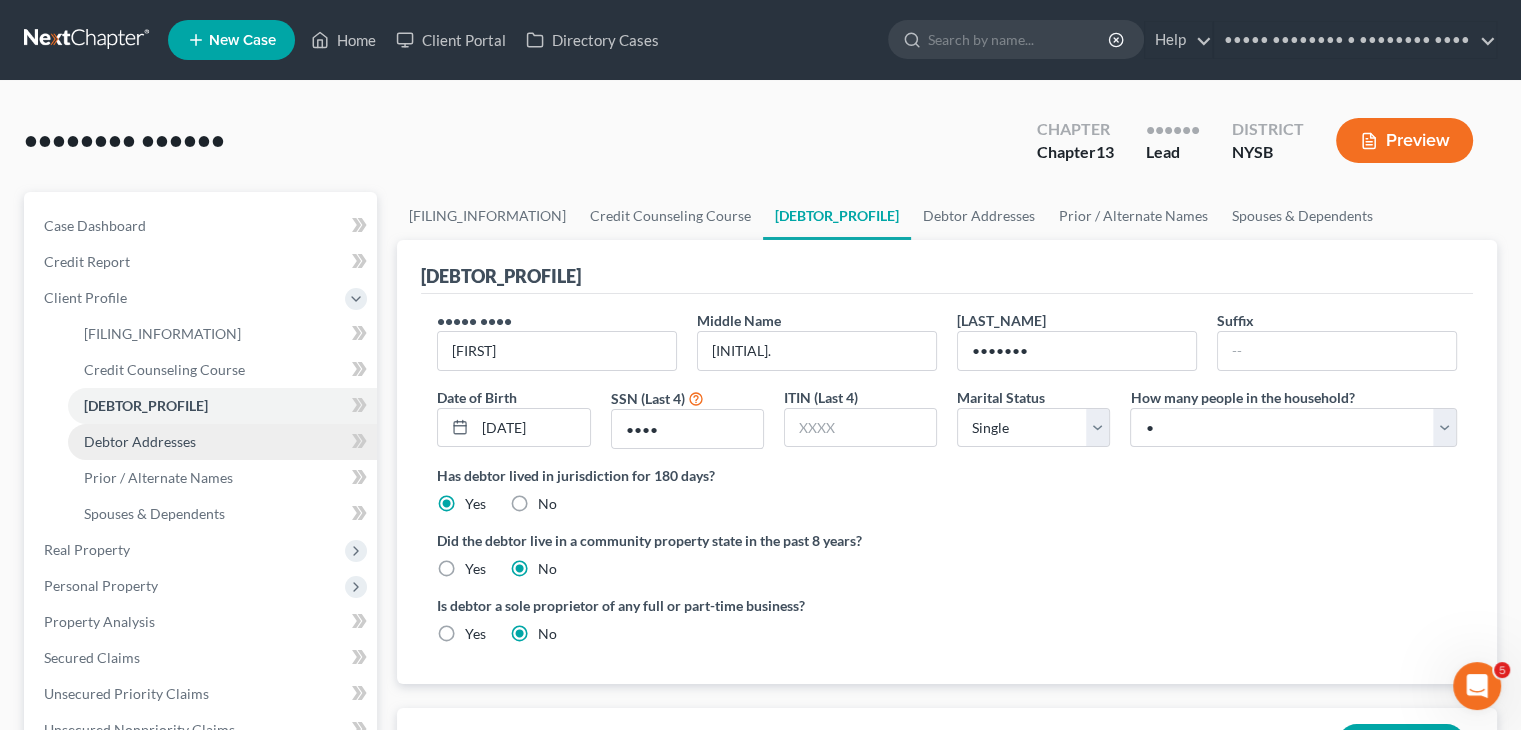 click on "Debtor Addresses" at bounding box center [140, 441] 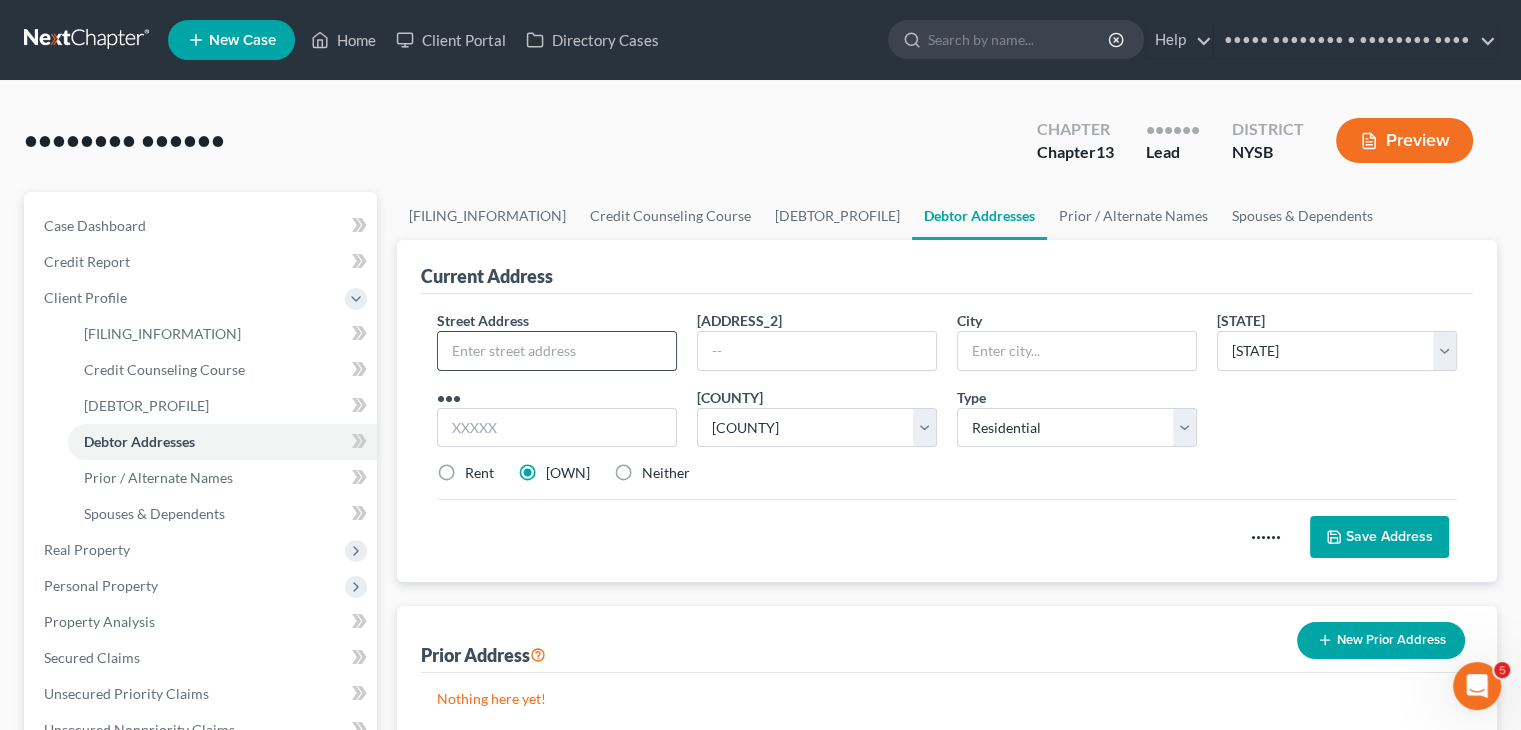 click at bounding box center (557, 351) 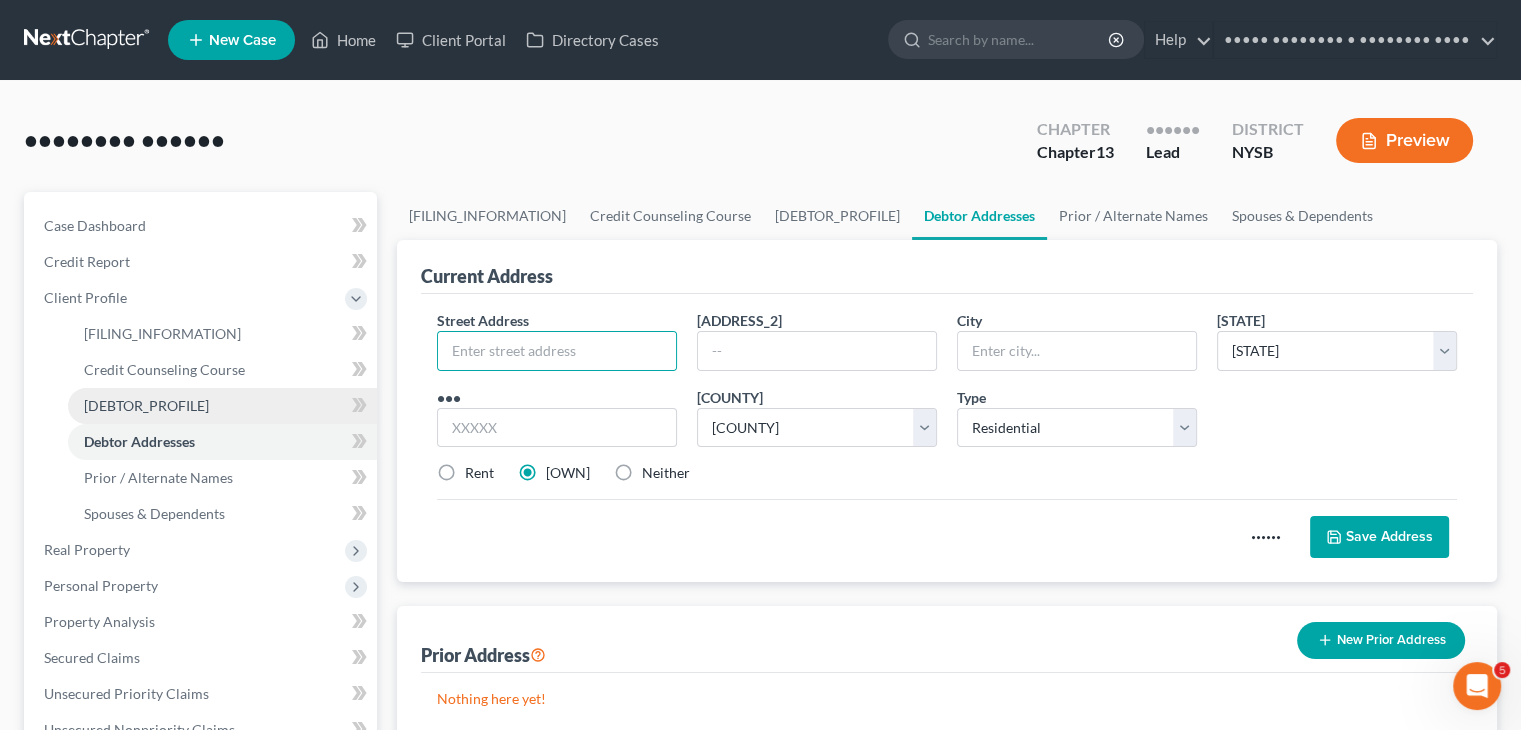 click on "[DEBTOR_PROFILE]" at bounding box center [222, 406] 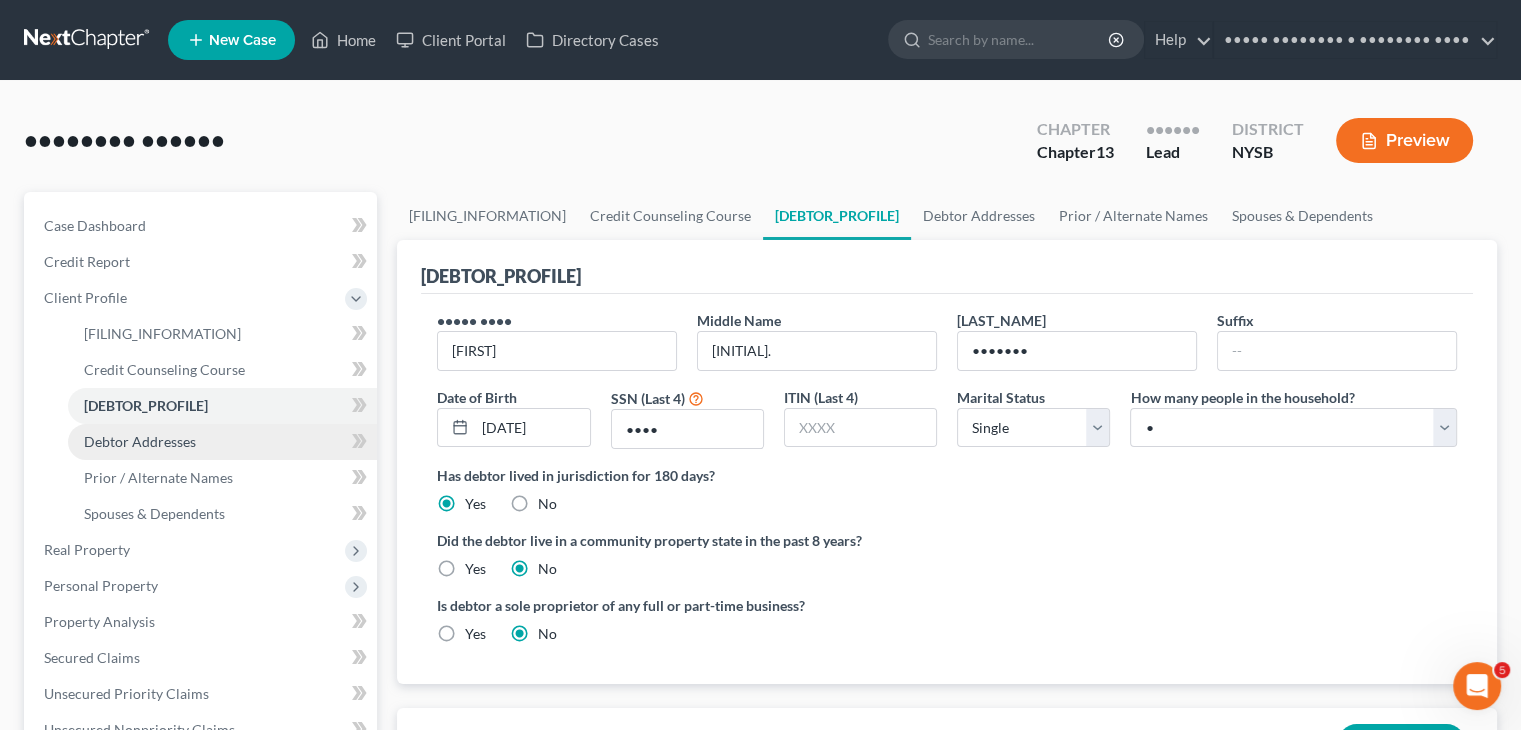 click on "Debtor Addresses" at bounding box center (140, 441) 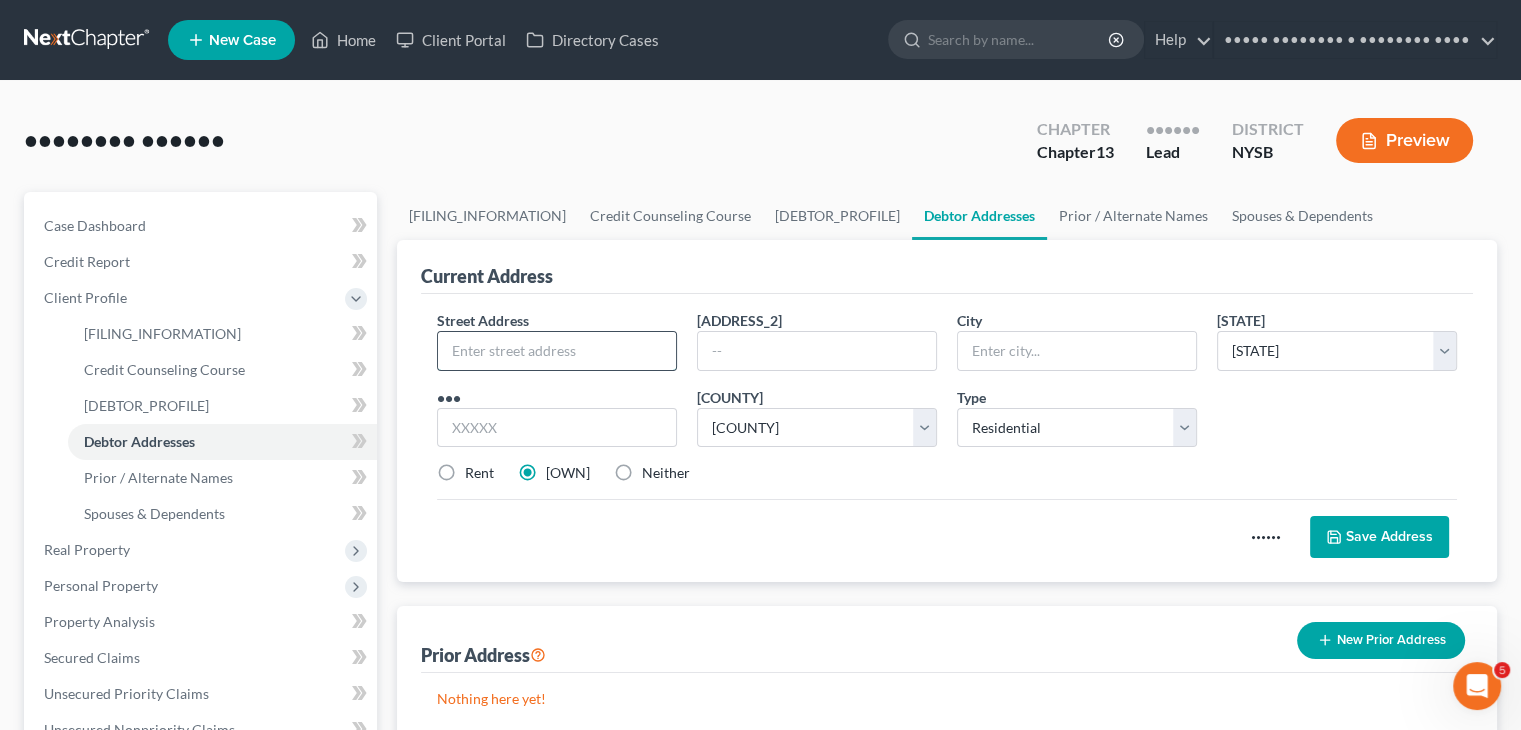click at bounding box center [557, 351] 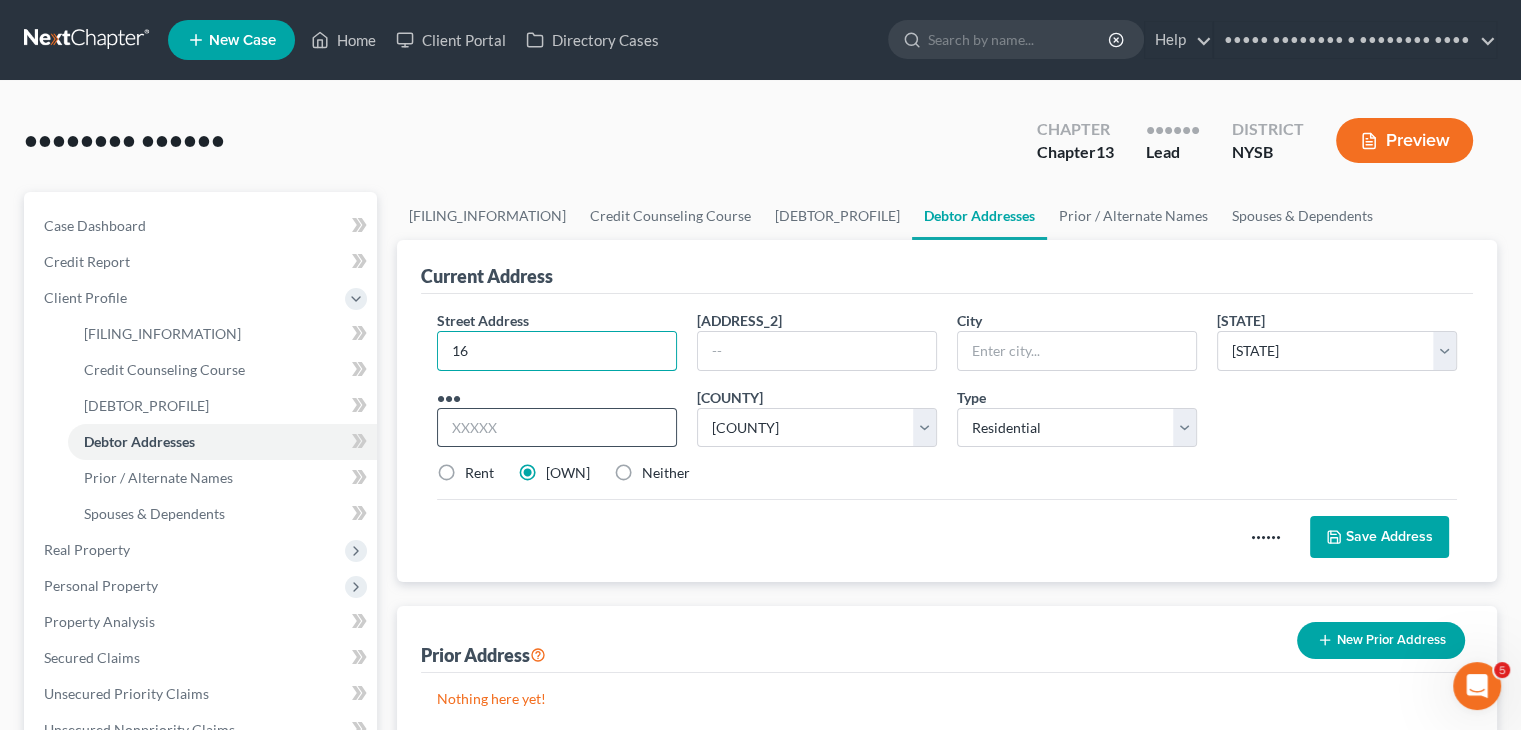 type on "[NUMBER] [STREET]" 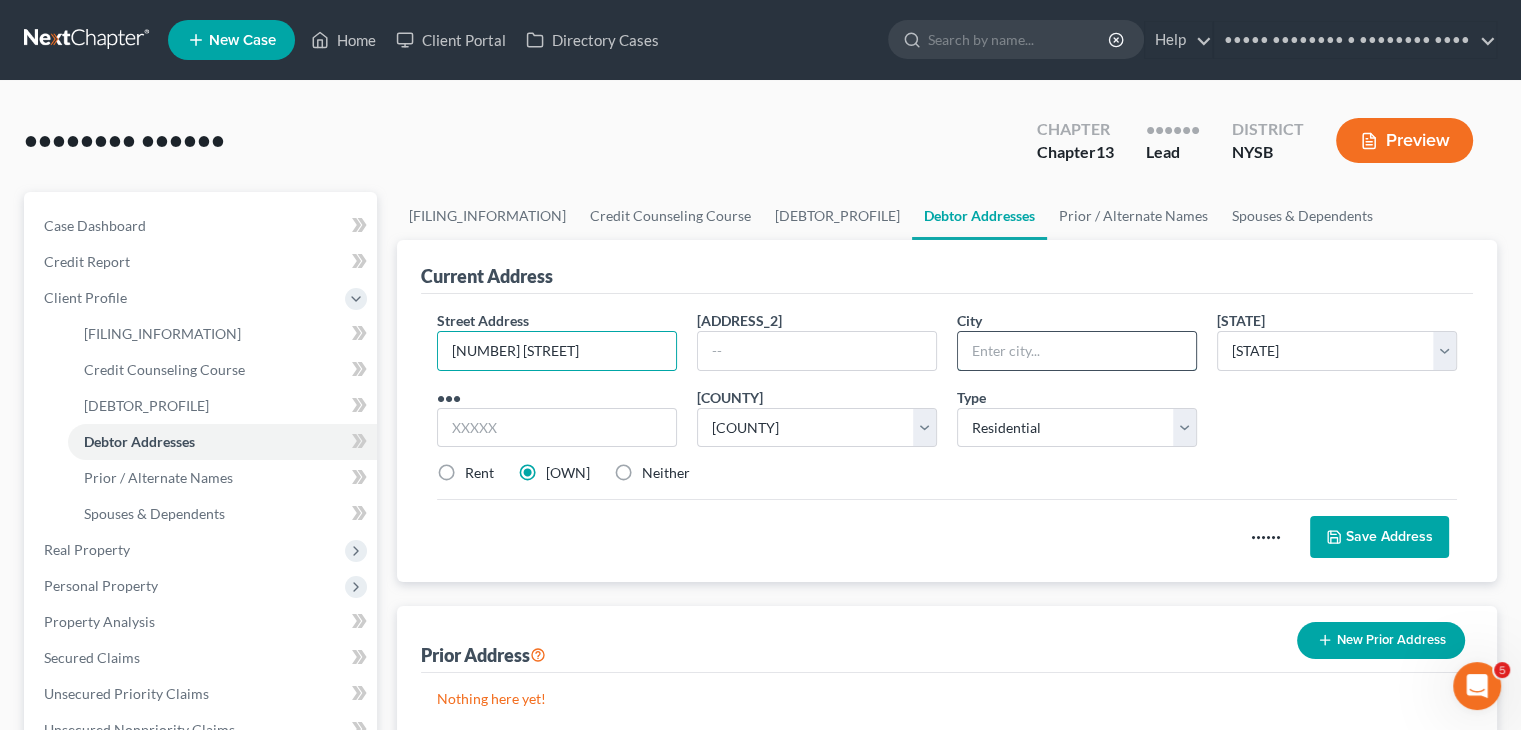 click at bounding box center (1077, 351) 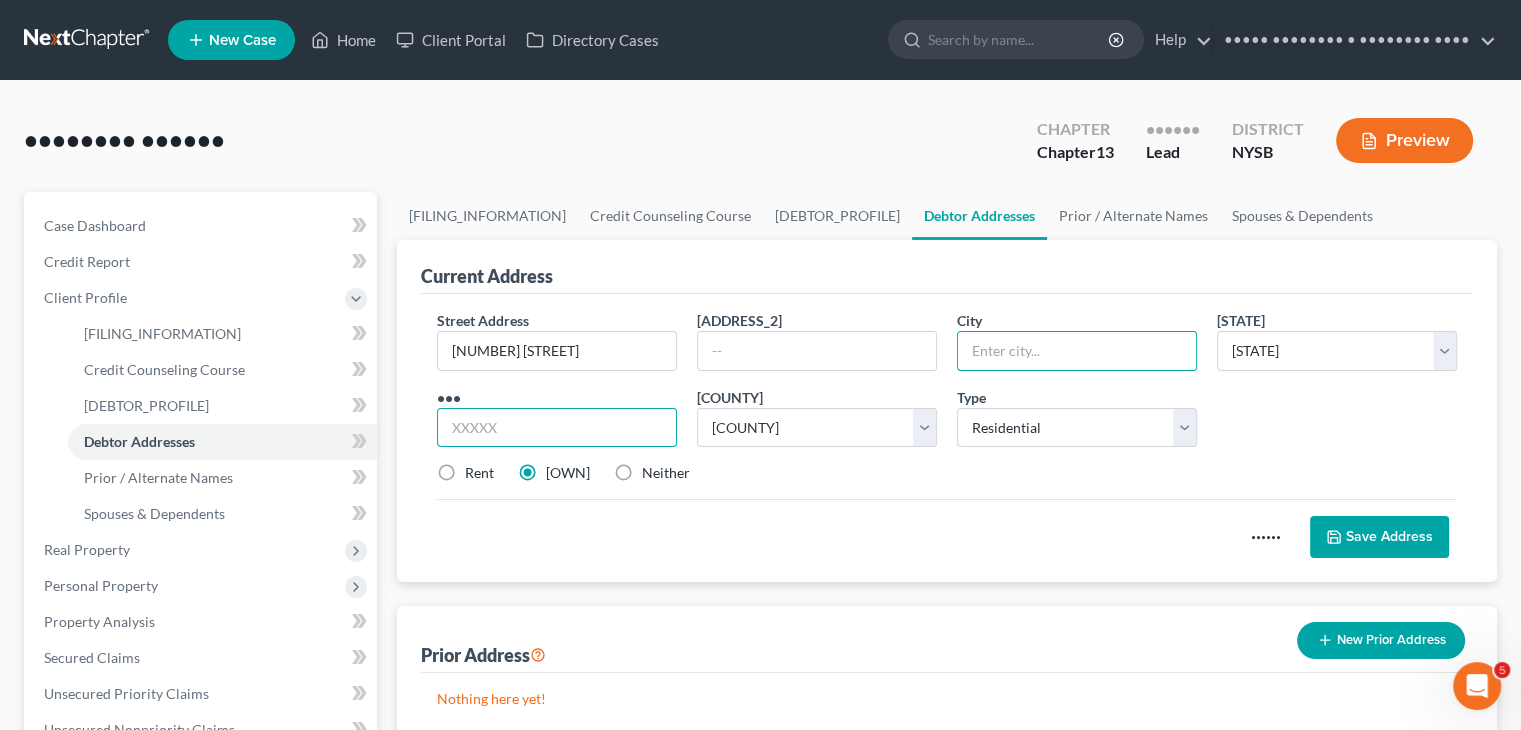 click at bounding box center [557, 428] 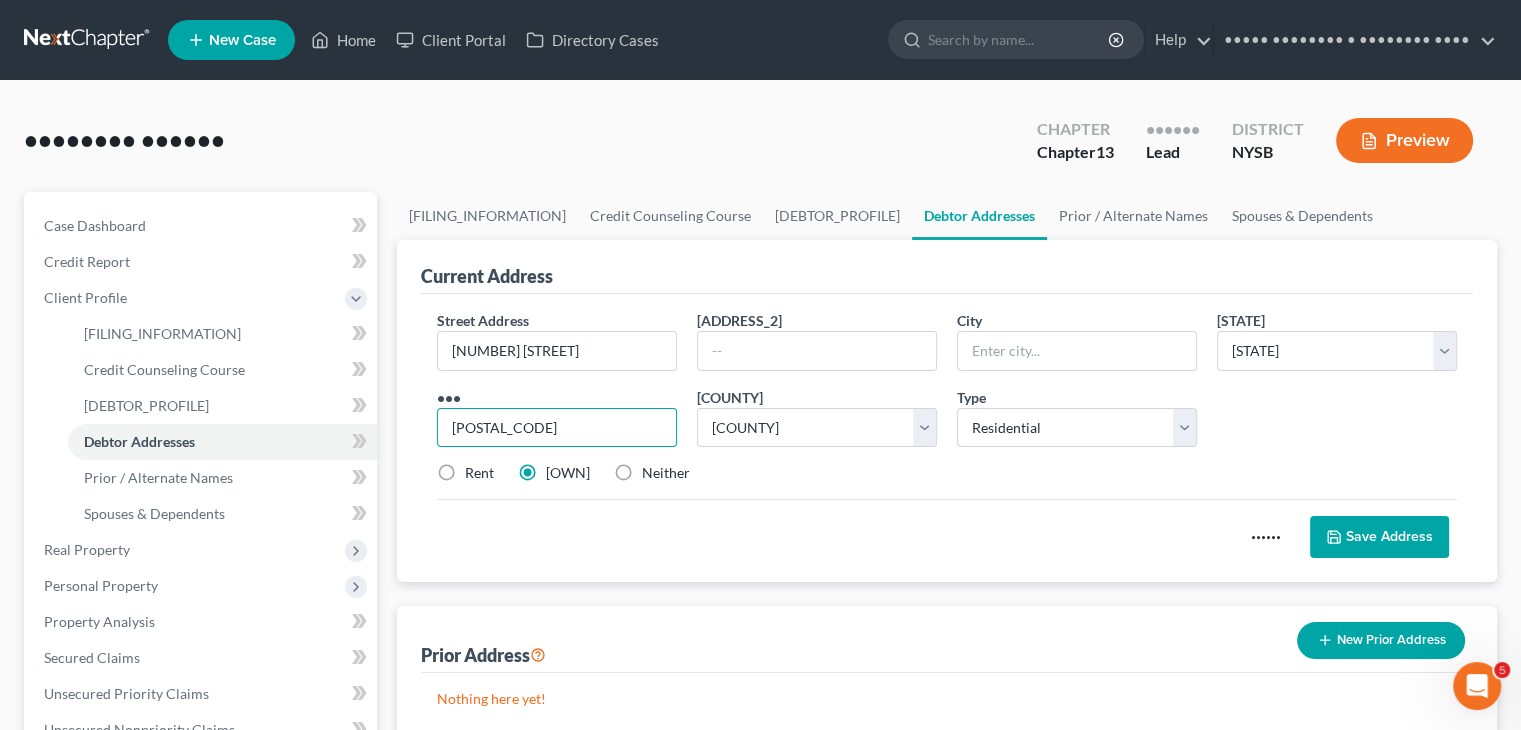 type on "[POSTAL_CODE]" 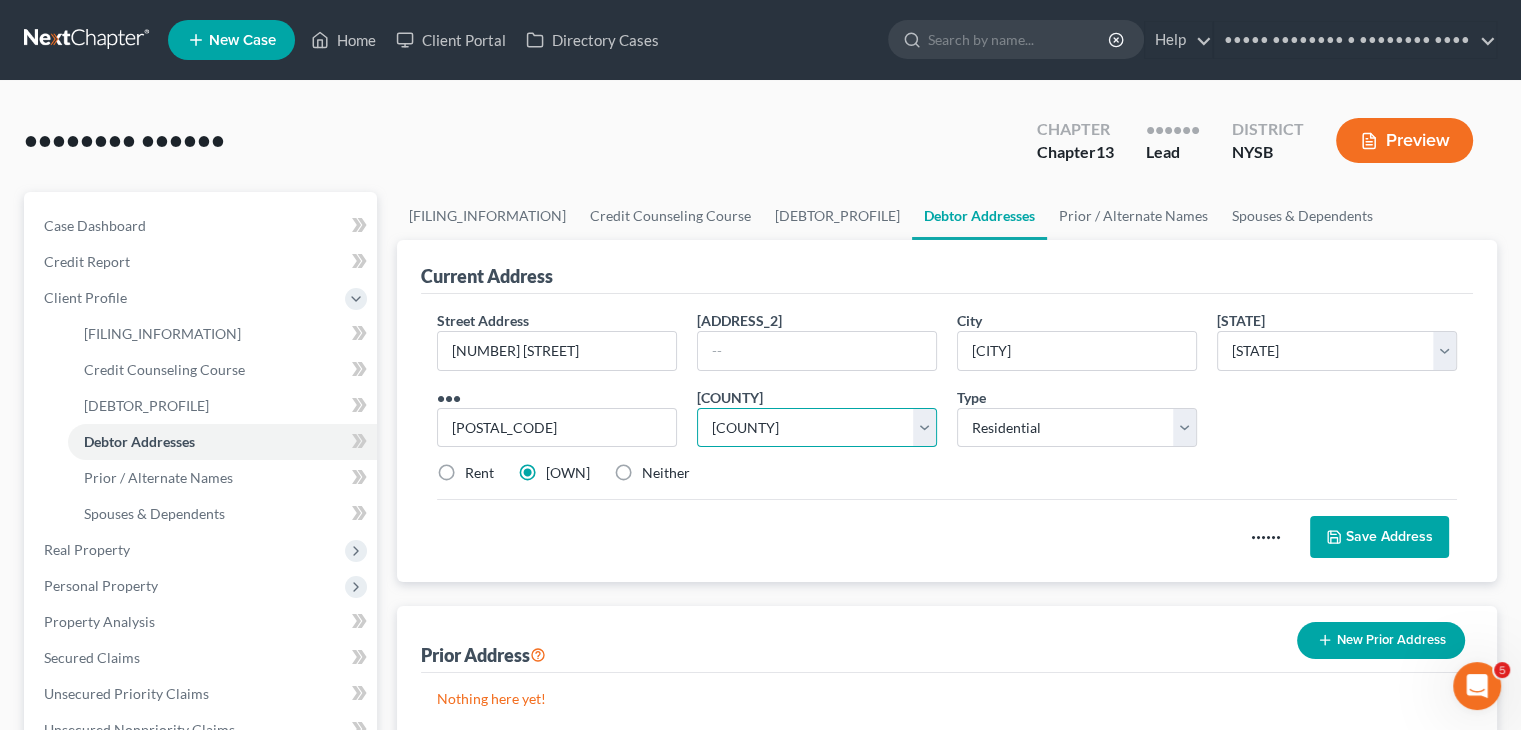 click on "•••••• •••••• •••••• •••••••• •••••• ••••• •••••• •••••• •••••• ••••••••••• •••••• •••••• •••••• •••••••••• •••••• ••••••• •••••• •••••••• •••••• ••••••• •••••• •••••••• •••••• •••••••• •••••• •••••••• •••••• •••••••• •••••• •••• •••••• ••••• •••••• •••••••• •••••• •••••• •••••• ••••••• •••••• •••••• •••••• •••••••• •••••• •••••••• •••••• ••••••••• •••••• ••••• •••••• ••••• •••••• •••••••••• •••••• ••••••• •••••• •••••• •••••• •••••••••• •••••• •••••• •••••• ••• •••• •••••• ••••••• •••••• •••••• •••••• •••••••• •••••• ••••••• •••••• •••••• •••••• ••••••• •••••• •••••• •••••• •••••• •••••• •••••• •••••• •••••• •••••• •••••••••• •••••• •••••••• •••••• •••••••• •••••• •••••••• •••••• ••••••••••• •••••• ••••••••• •••••• •••••••• •••••• •••••• •••••• ••• •••••••• •••••• ••••••• •••••• ••••••• •••••• •••••••• •••••• ••••• •••••• •••••••• •••••• •••••• •••••• •••••• •••••• •••••••••• •••••• ••••• •••••• ••••••••••• •••••• ••••••• •••••• ••••• ••••••" at bounding box center (817, 428) 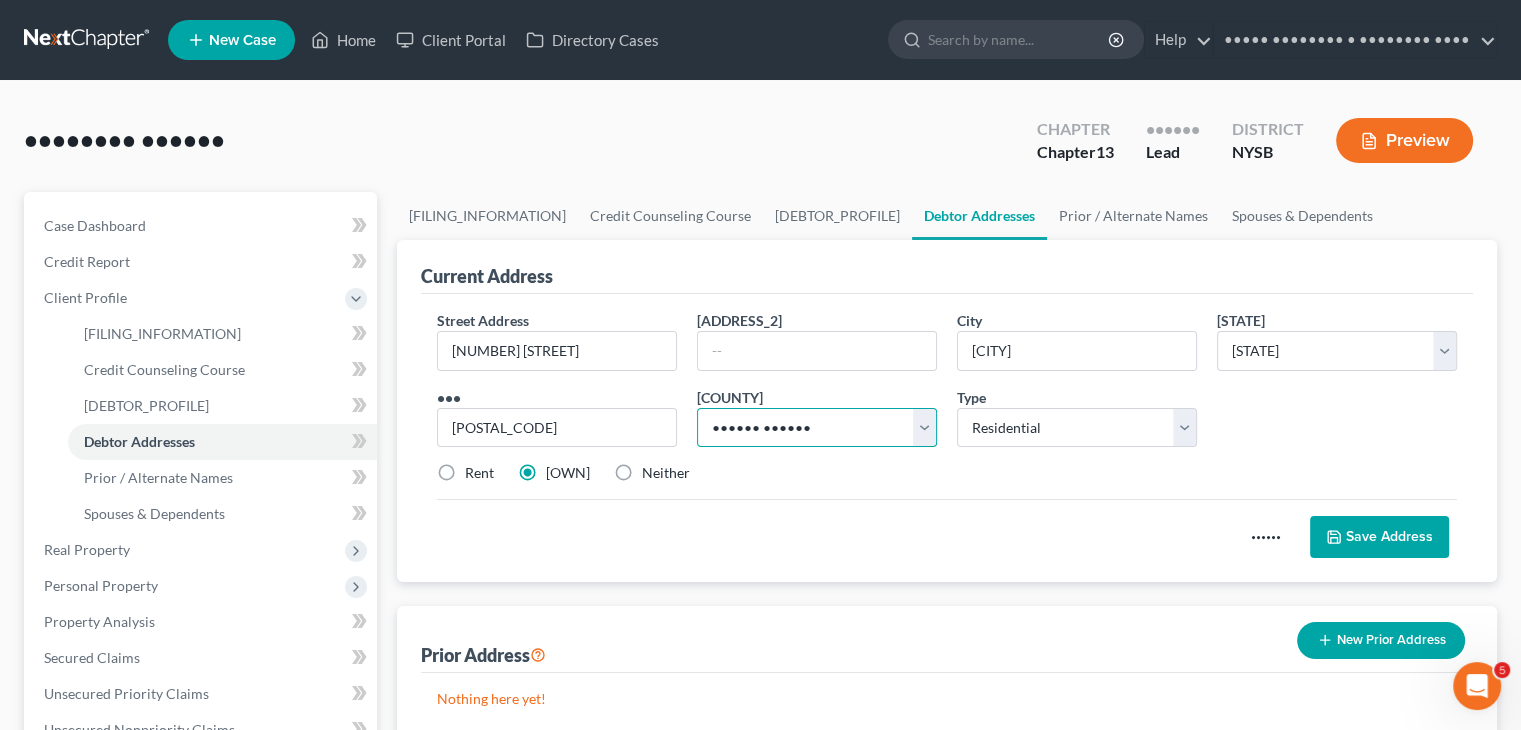 click on "•••••• •••••• •••••• •••••••• •••••• ••••• •••••• •••••• •••••• ••••••••••• •••••• •••••• •••••• •••••••••• •••••• ••••••• •••••• •••••••• •••••• ••••••• •••••• •••••••• •••••• •••••••• •••••• •••••••• •••••• •••••••• •••••• •••• •••••• ••••• •••••• •••••••• •••••• •••••• •••••• ••••••• •••••• •••••• •••••• •••••••• •••••• •••••••• •••••• ••••••••• •••••• ••••• •••••• ••••• •••••• •••••••••• •••••• ••••••• •••••• •••••• •••••• •••••••••• •••••• •••••• •••••• ••• •••• •••••• ••••••• •••••• •••••• •••••• •••••••• •••••• ••••••• •••••• •••••• •••••• ••••••• •••••• •••••• •••••• •••••• •••••• •••••• •••••• •••••• •••••• •••••••••• •••••• •••••••• •••••• •••••••• •••••• •••••••• •••••• ••••••••••• •••••• ••••••••• •••••• •••••••• •••••• •••••• •••••• ••• •••••••• •••••• ••••••• •••••• ••••••• •••••• •••••••• •••••• ••••• •••••• •••••••• •••••• •••••• •••••• •••••• •••••• •••••••••• •••••• ••••• •••••• ••••••••••• •••••• ••••••• •••••• ••••• ••••••" at bounding box center [817, 428] 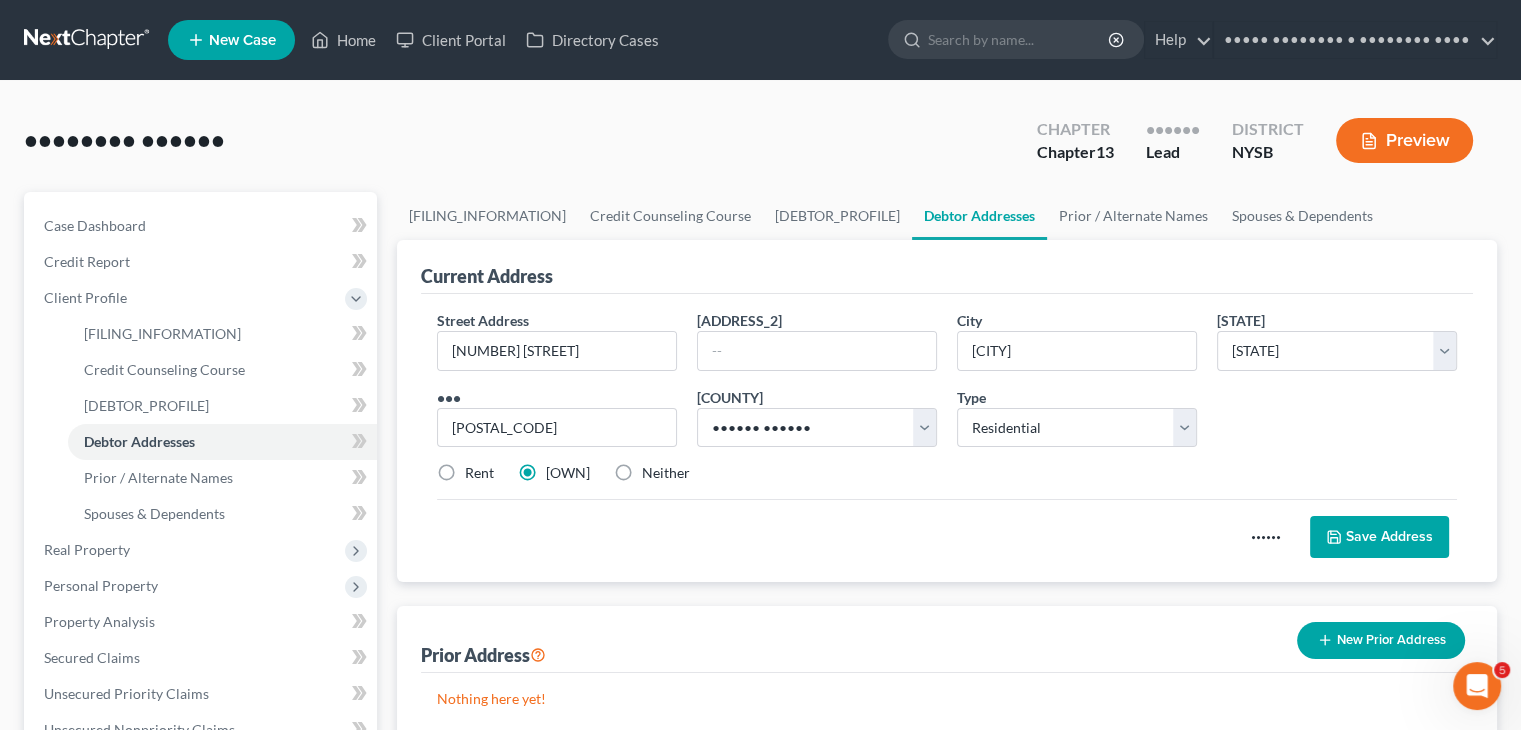 click on "Save Address" at bounding box center (1379, 537) 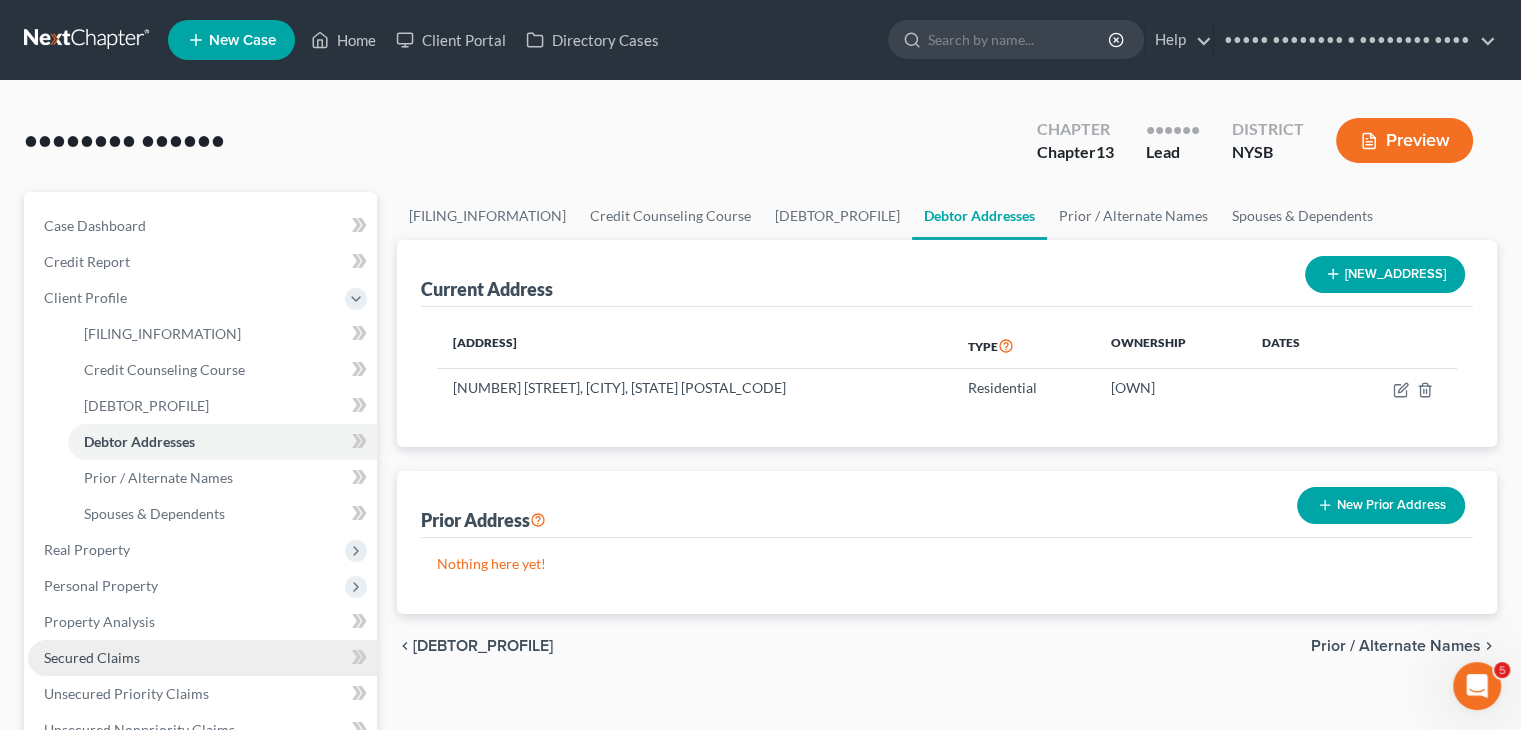 click on "Secured Claims" at bounding box center [92, 657] 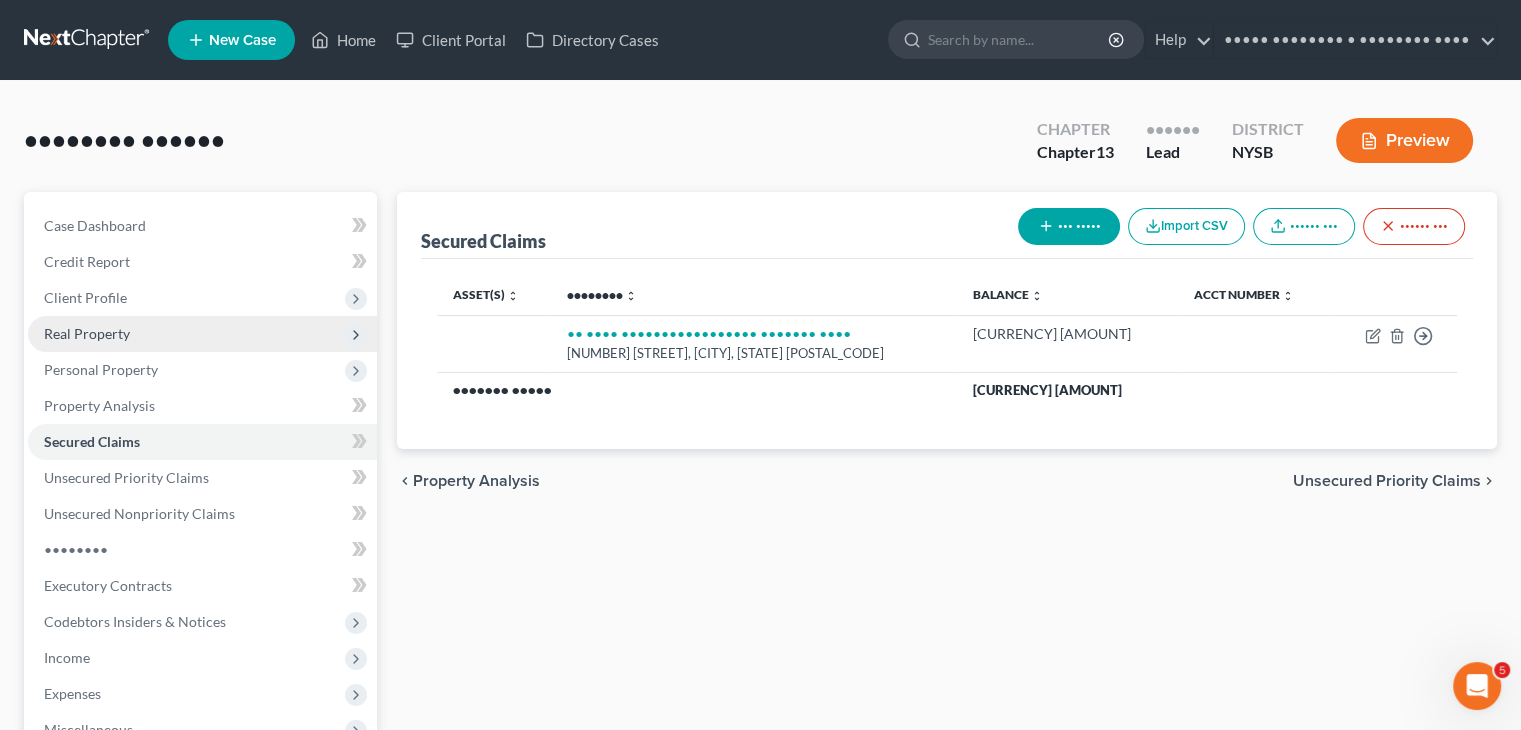 click on "Real Property" at bounding box center [0, 0] 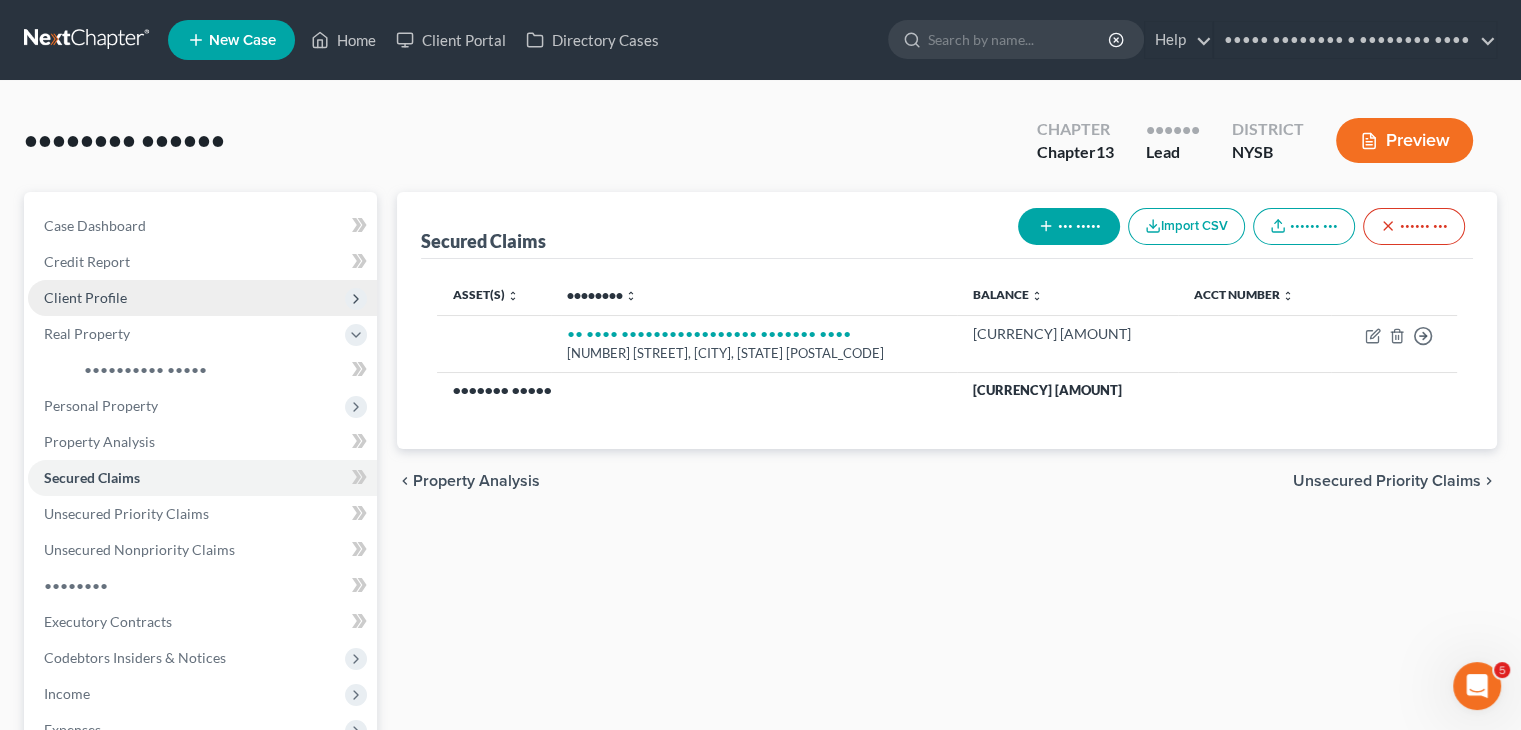 click on "Client Profile" at bounding box center (0, 0) 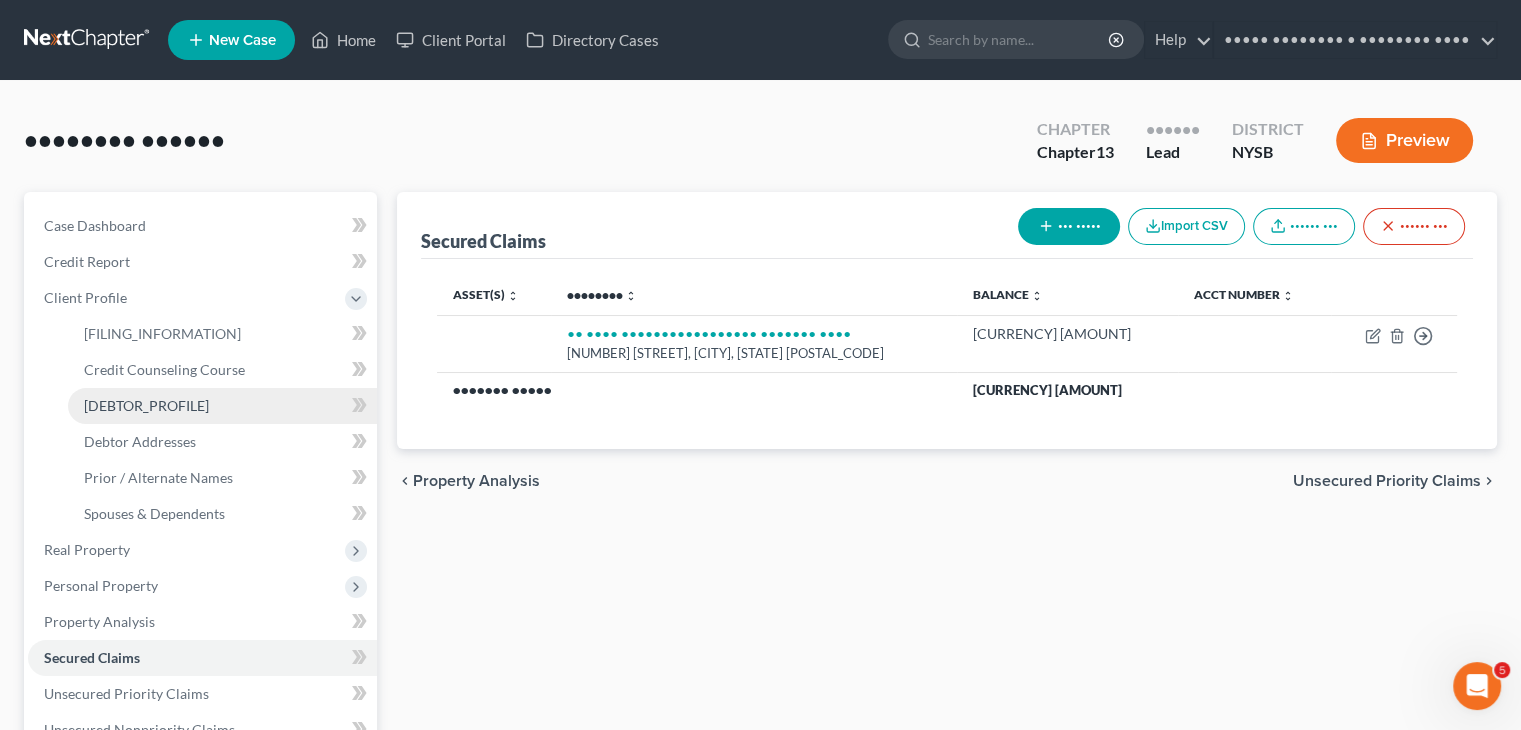 click on "[DEBTOR_PROFILE]" at bounding box center [222, 406] 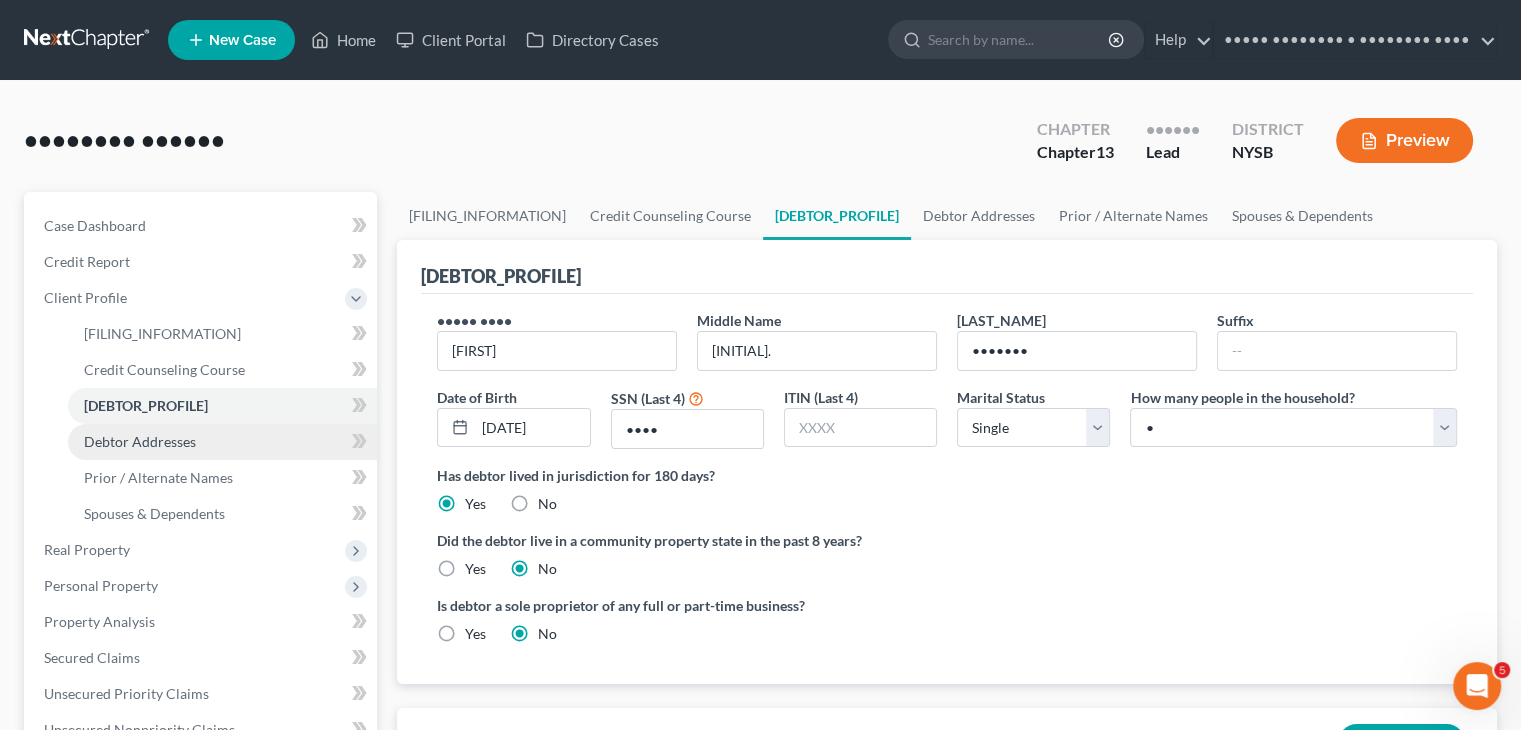click on "Debtor Addresses" at bounding box center (140, 441) 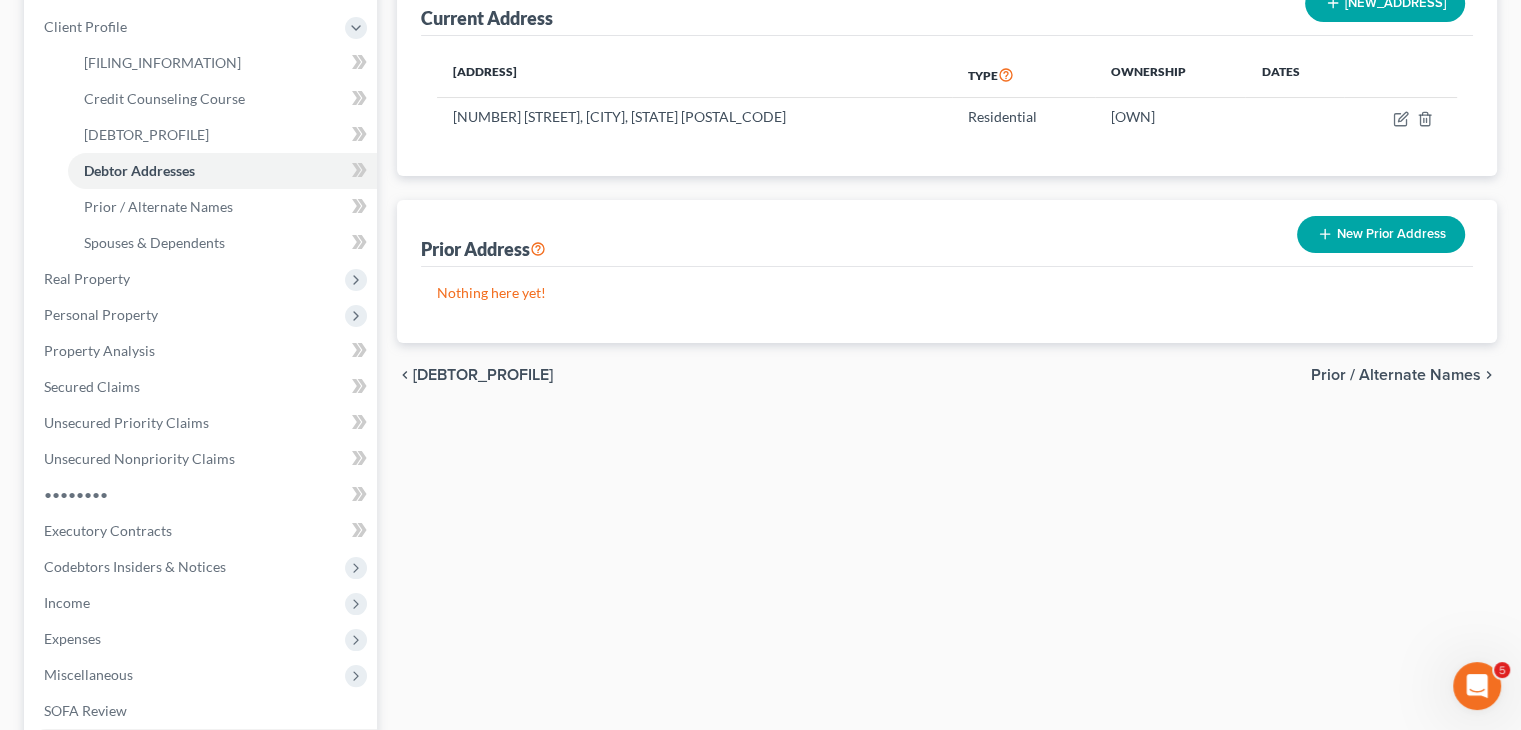 scroll, scrollTop: 584, scrollLeft: 0, axis: vertical 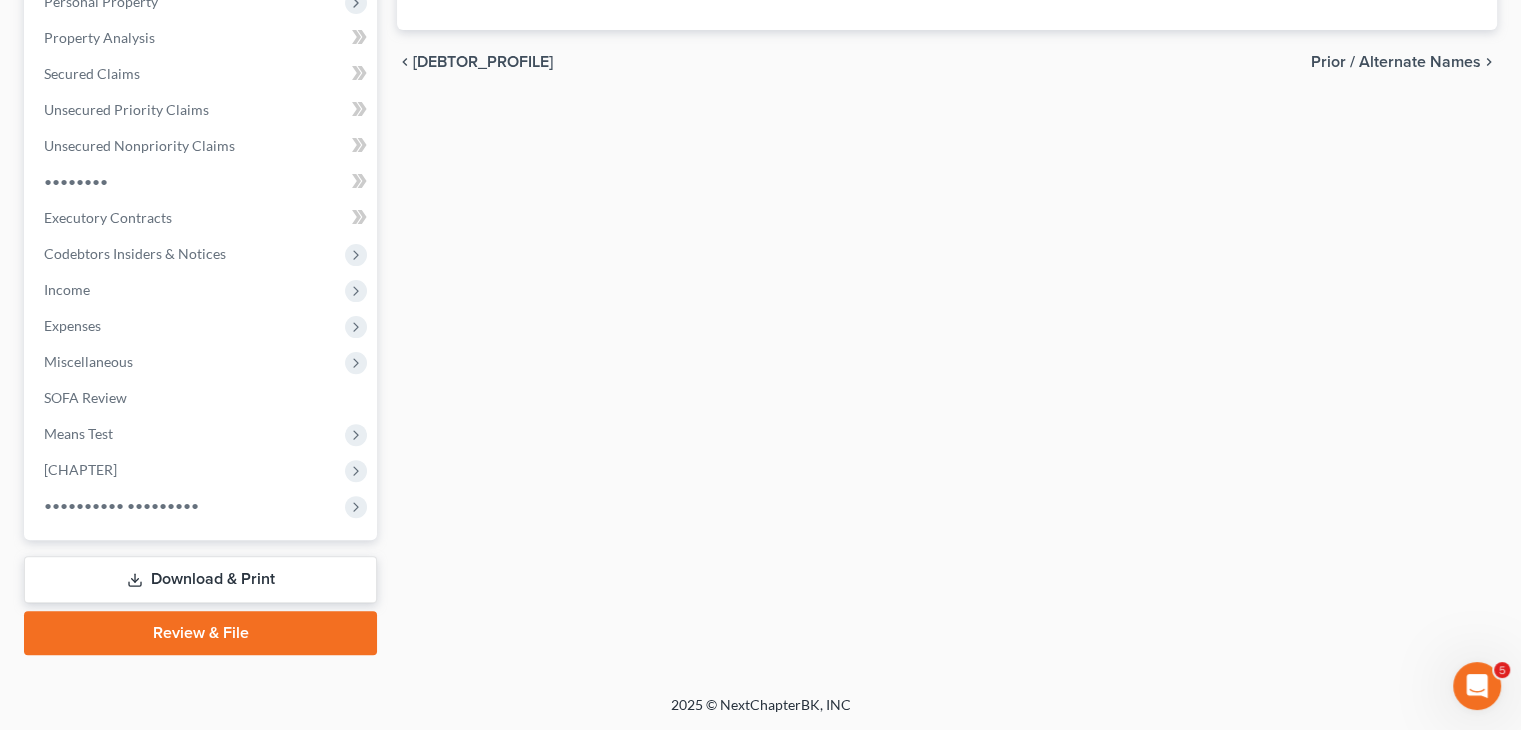 click on "Review & File" at bounding box center (200, 633) 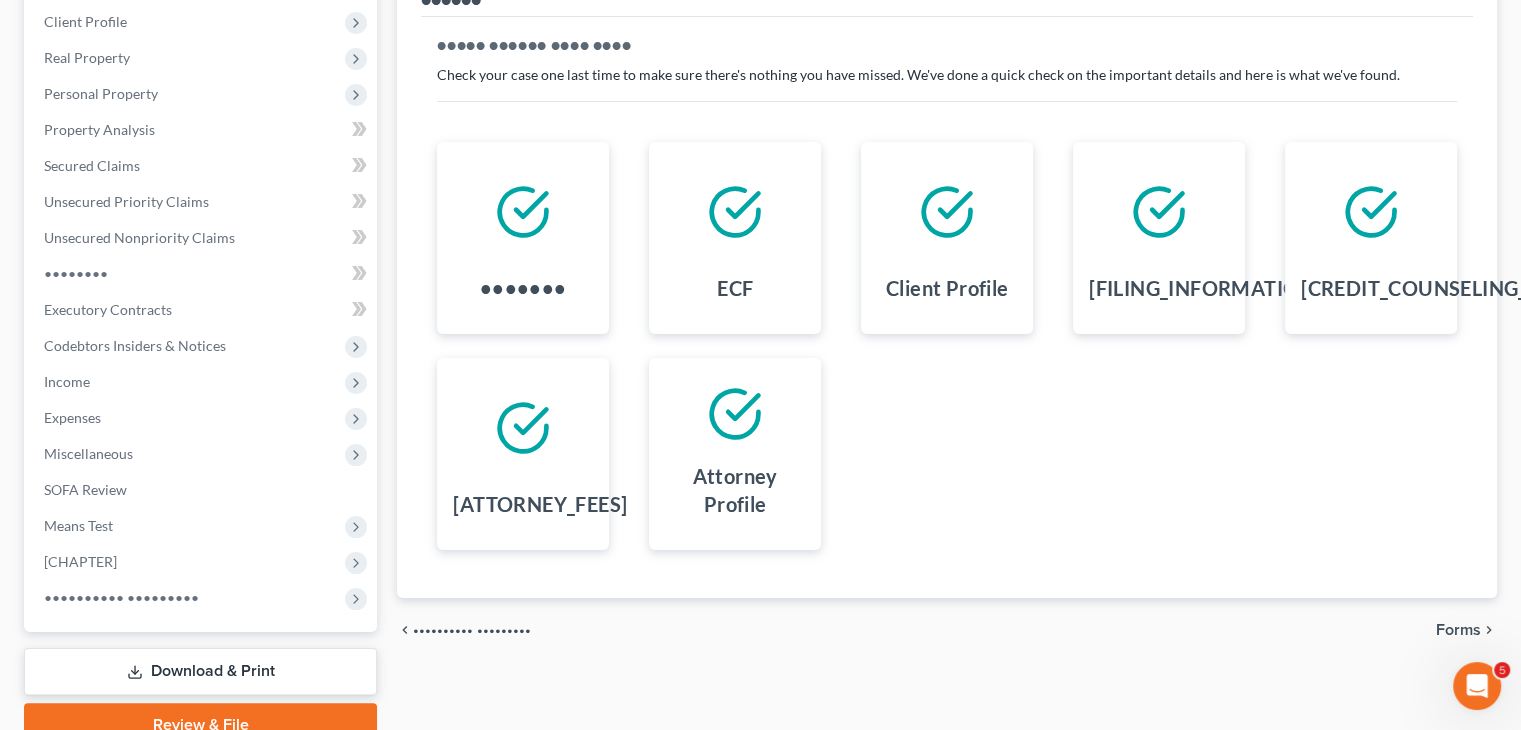 scroll, scrollTop: 368, scrollLeft: 0, axis: vertical 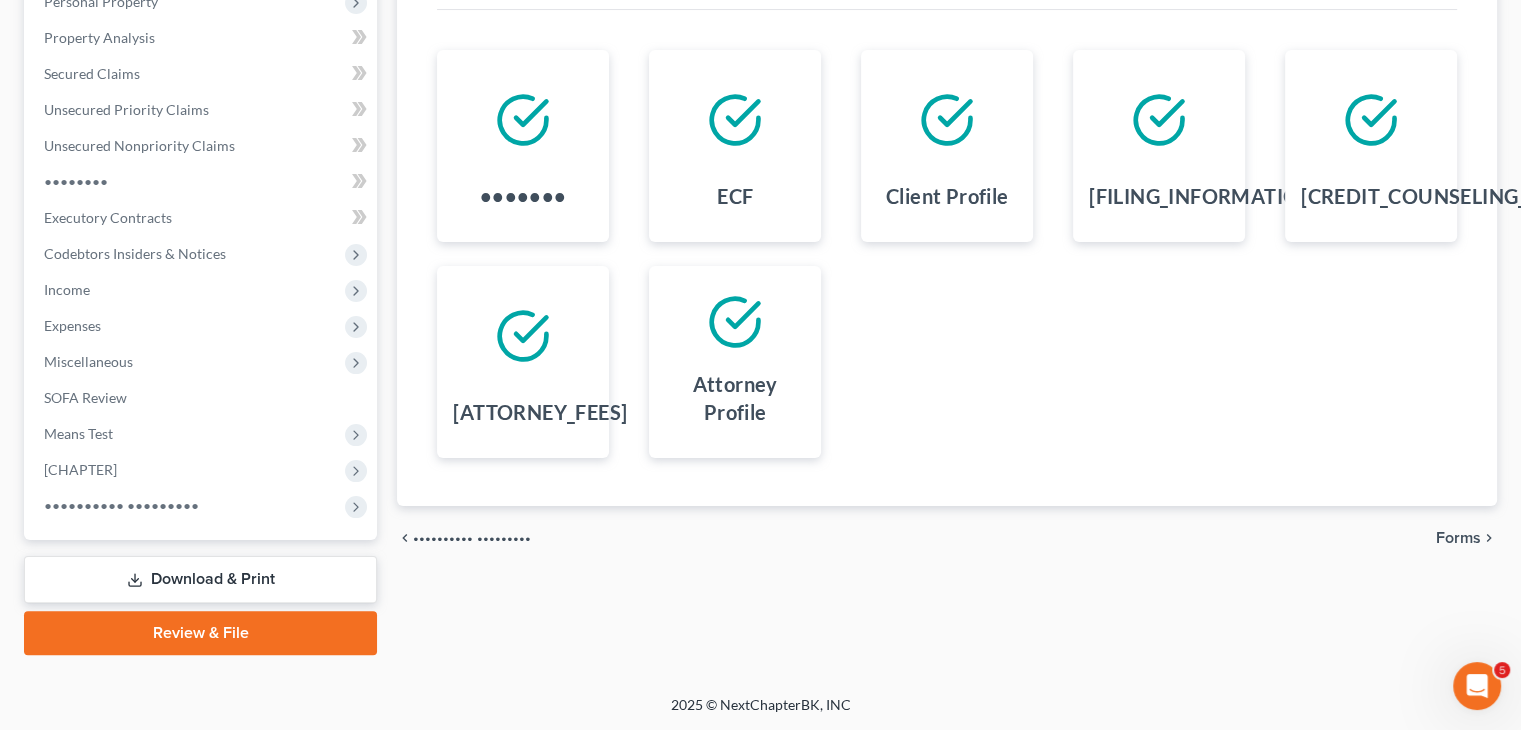 click on "Forms" at bounding box center (1458, 538) 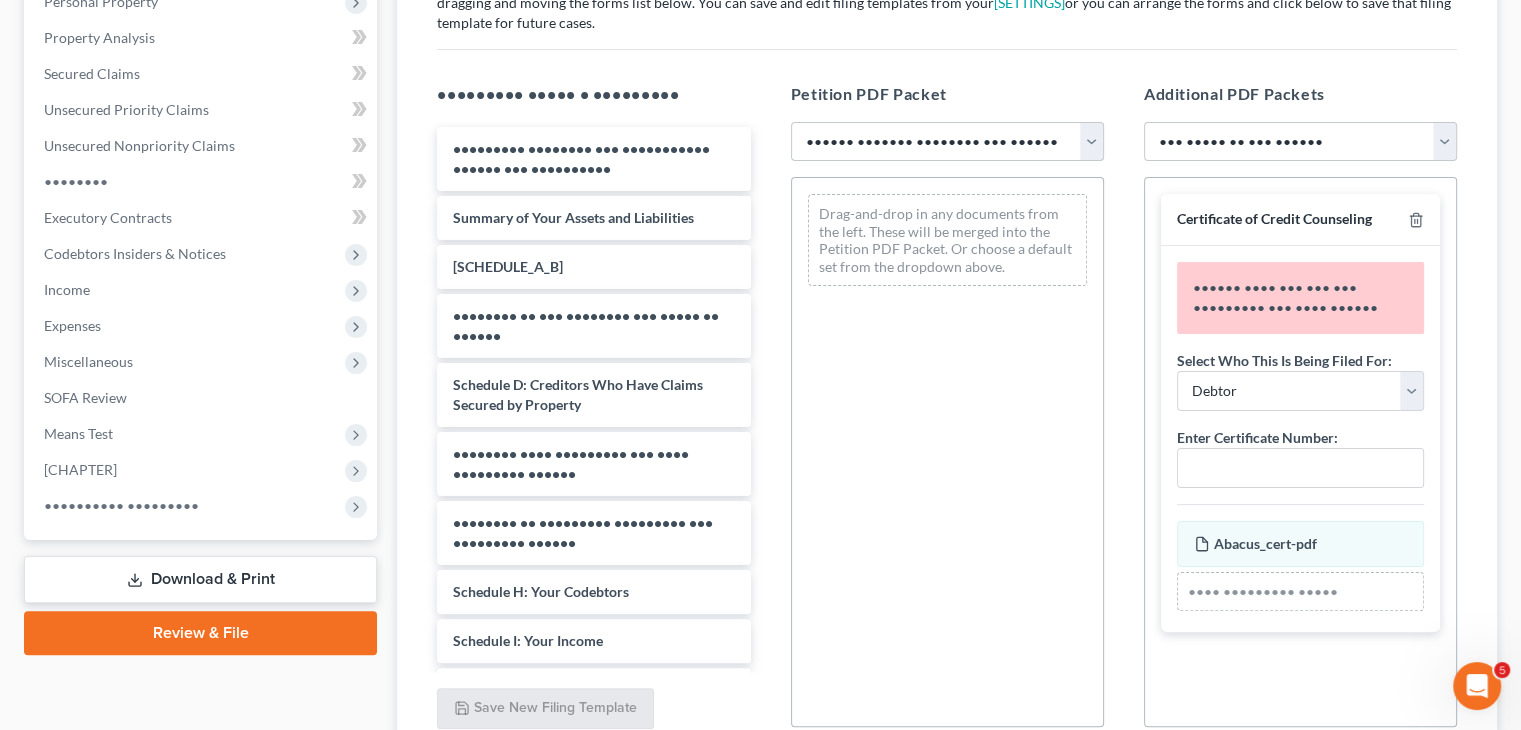 click on "Choose Default Petition PDF Packet Emergency Filing (Voluntary Petition and Creditor List Only) Chapter 13 Template Chapter 13 [STATE] with Plan and credit counseling" at bounding box center (947, 142) 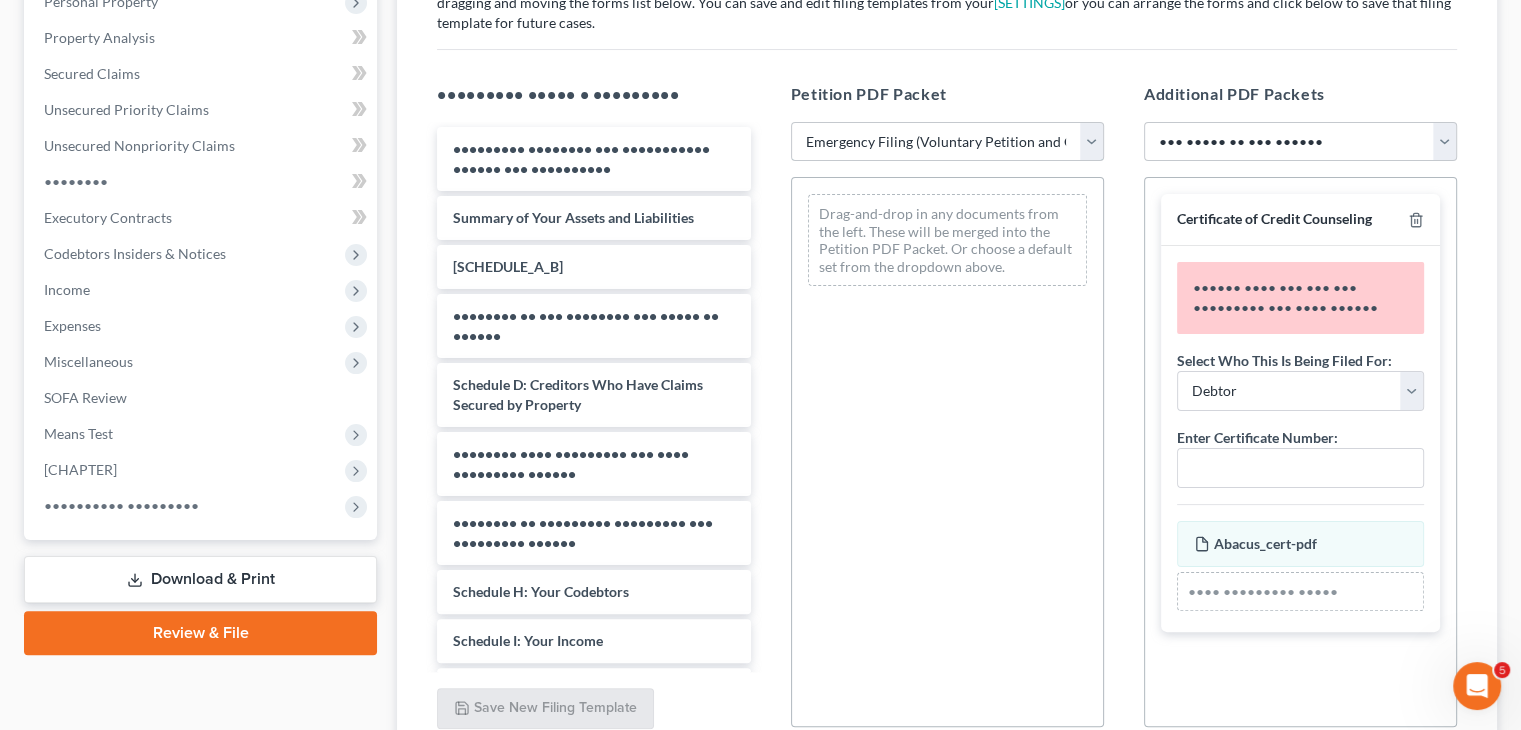 click on "Choose Default Petition PDF Packet Emergency Filing (Voluntary Petition and Creditor List Only) Chapter 13 Template Chapter 13 [STATE] with Plan and credit counseling" at bounding box center [947, 142] 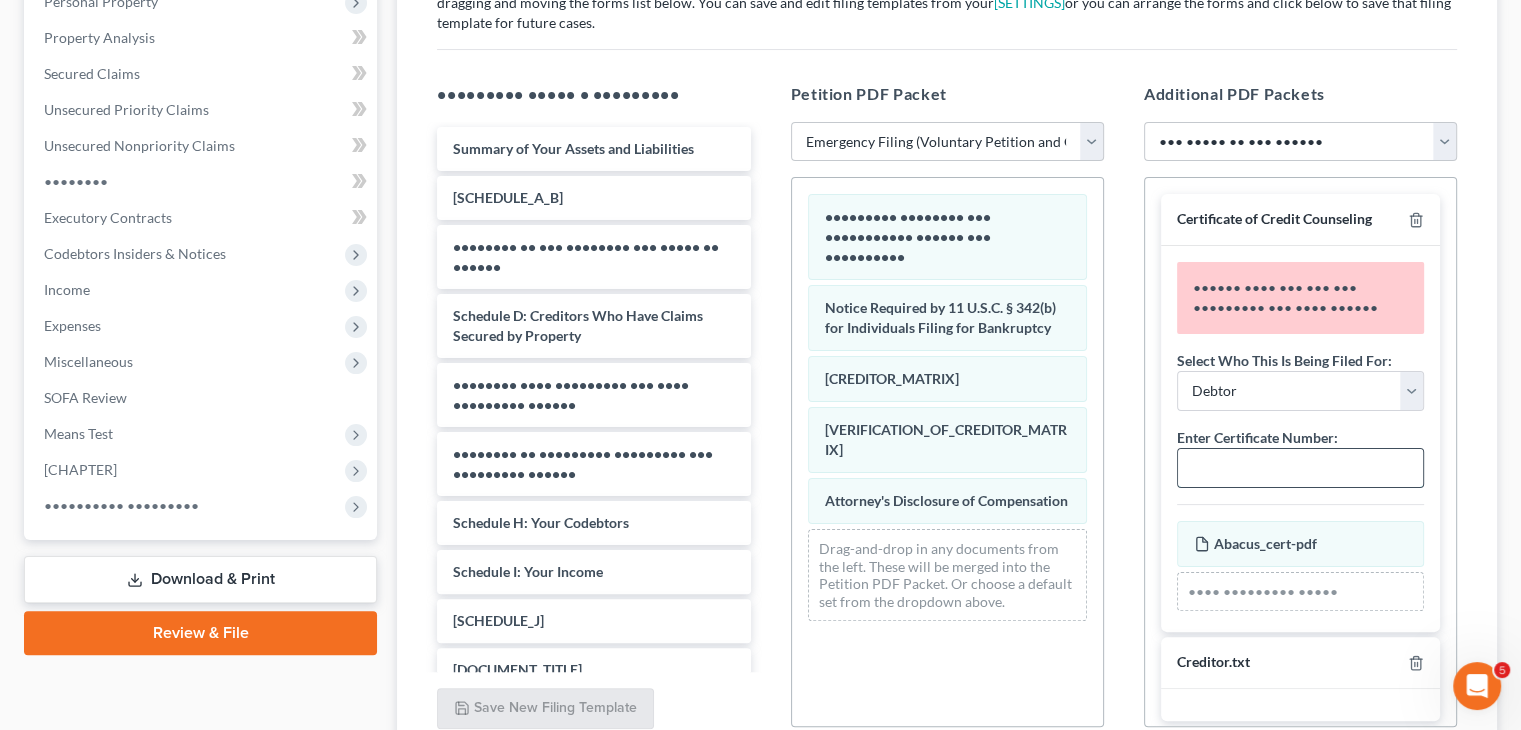 click at bounding box center (1300, 468) 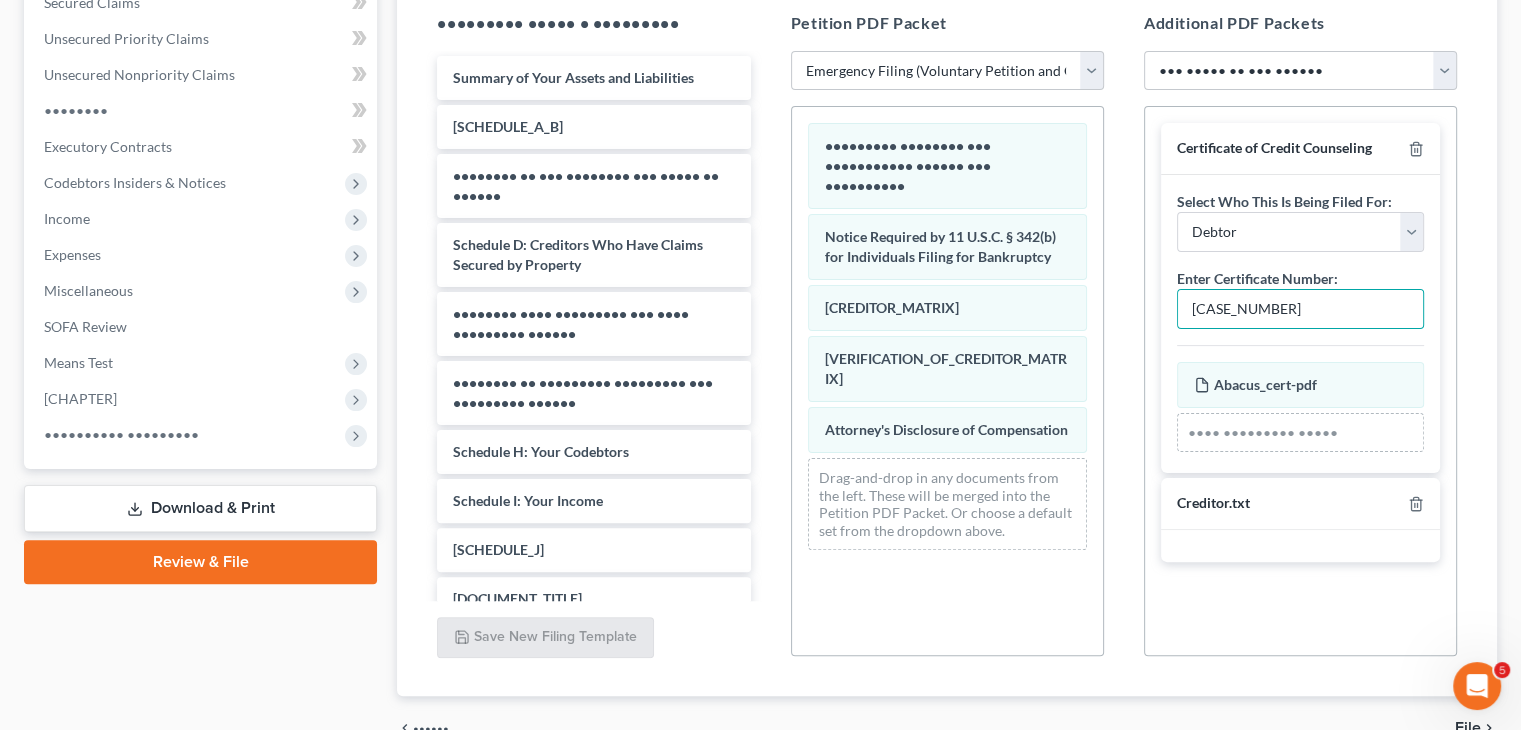 scroll, scrollTop: 544, scrollLeft: 0, axis: vertical 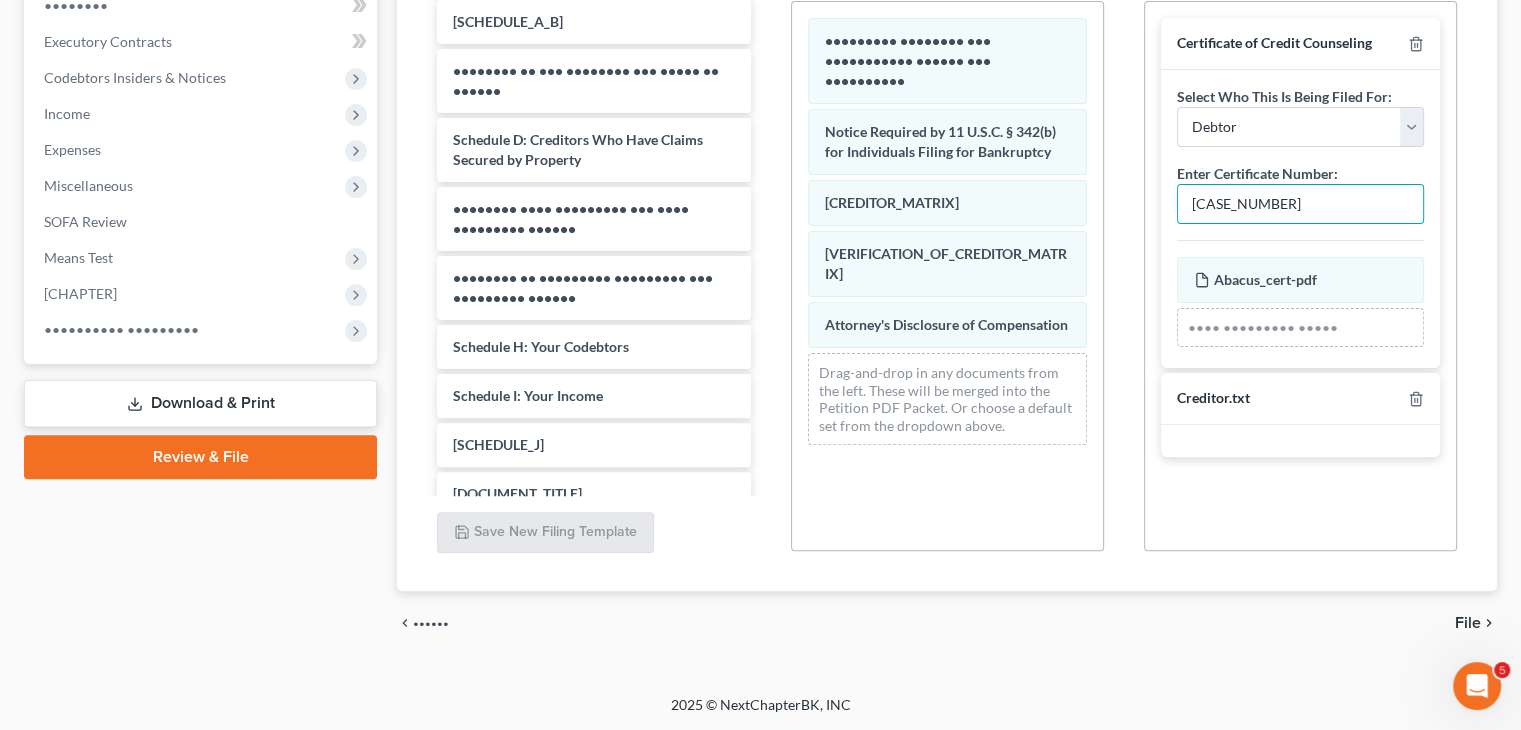 type on "[CASE_NUMBER]" 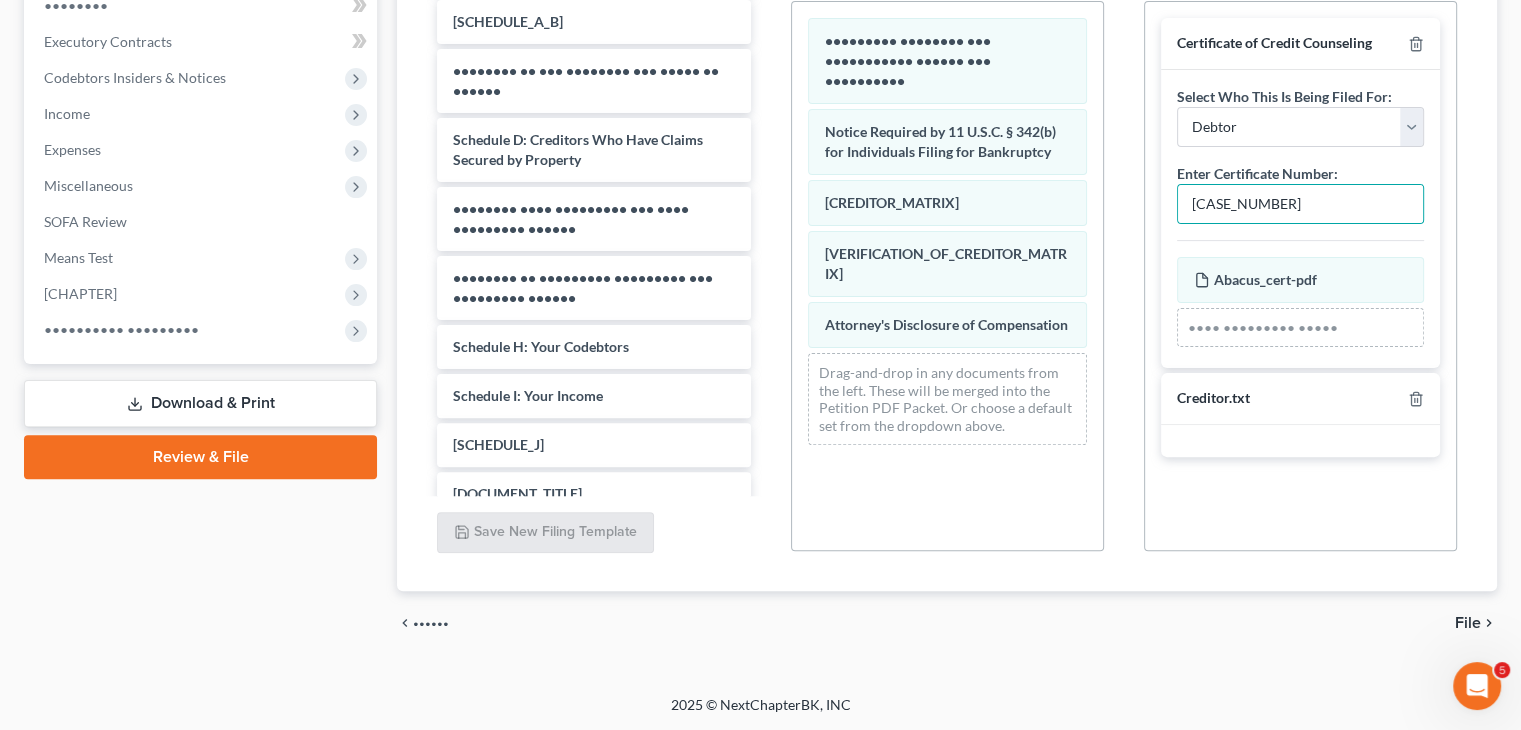 click on "File" at bounding box center [1468, 623] 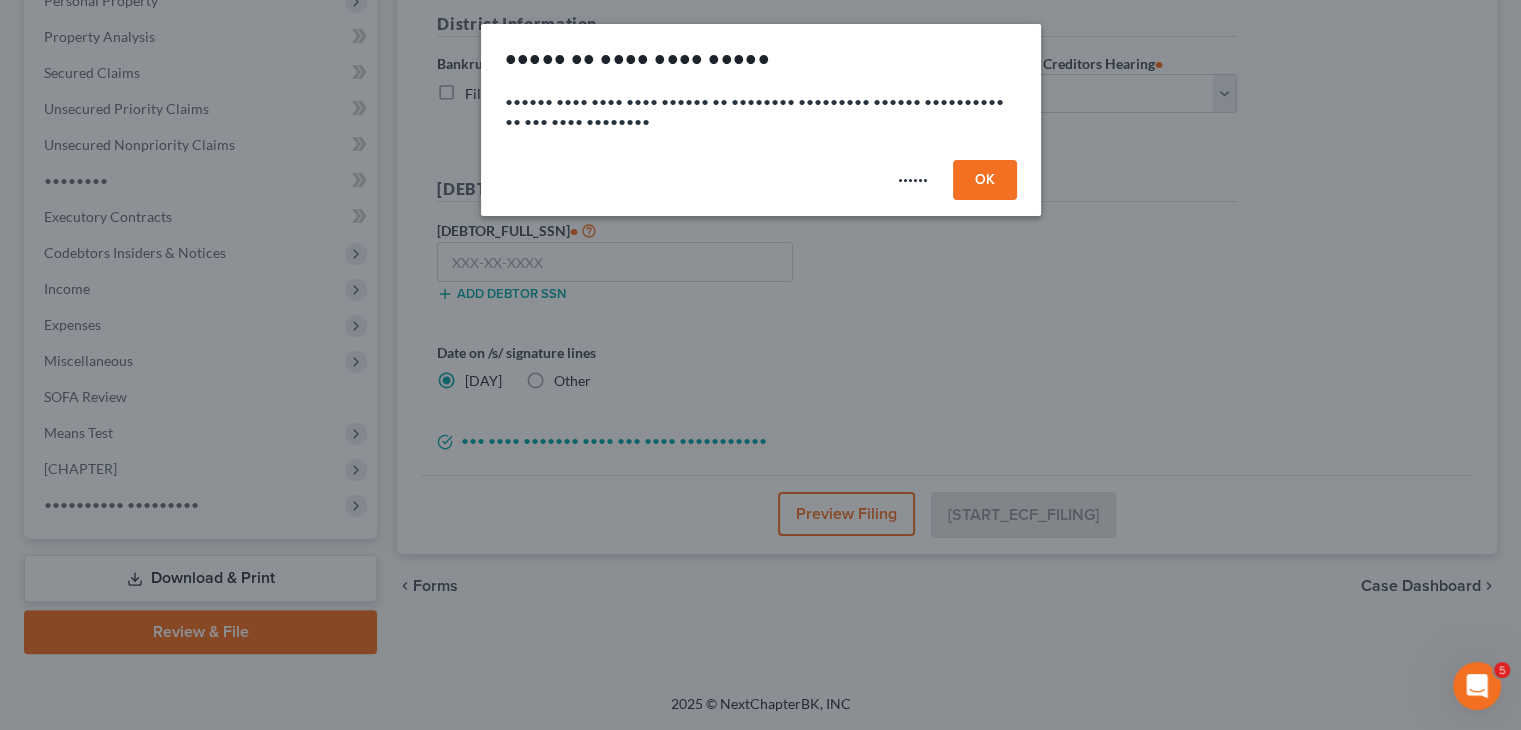 scroll, scrollTop: 368, scrollLeft: 0, axis: vertical 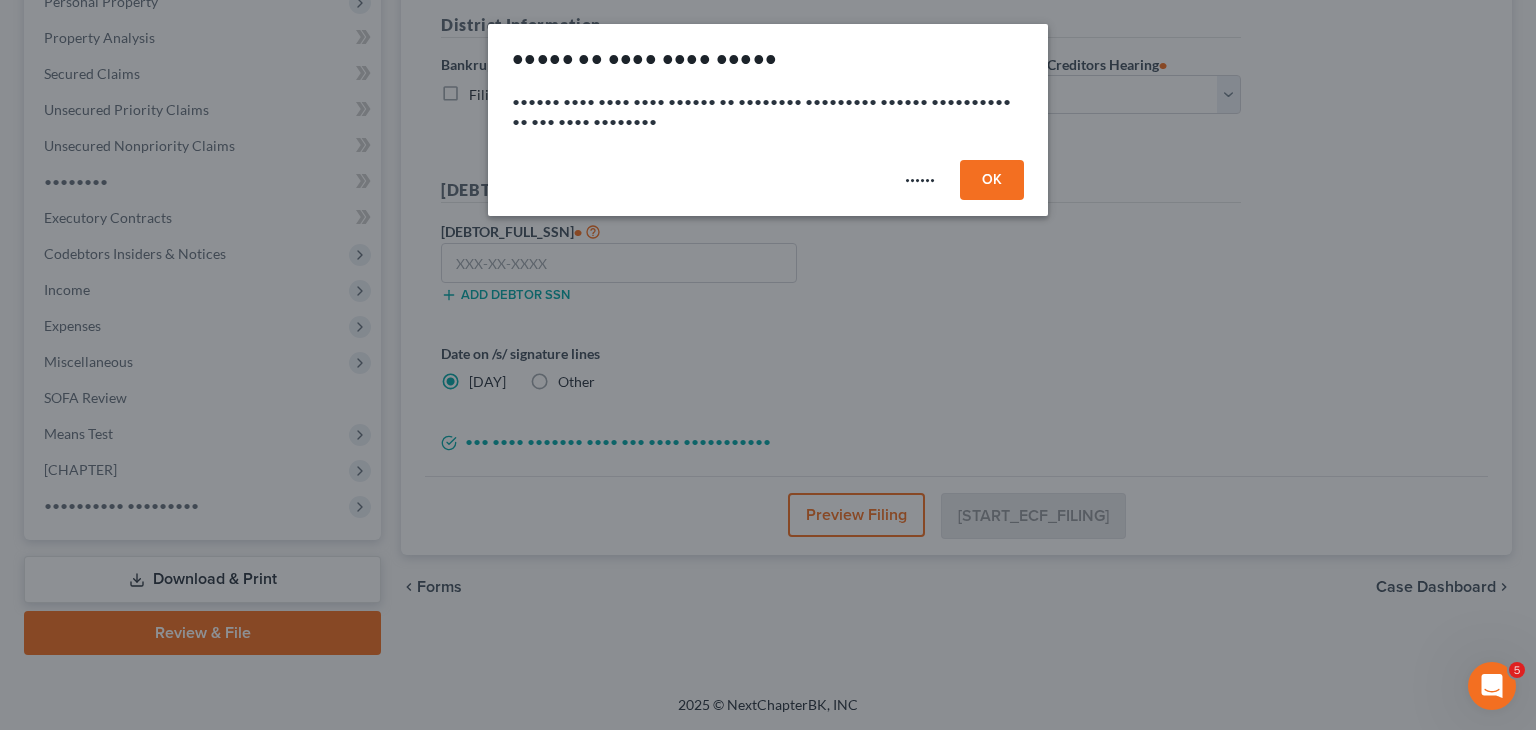 click on "OK" at bounding box center (992, 180) 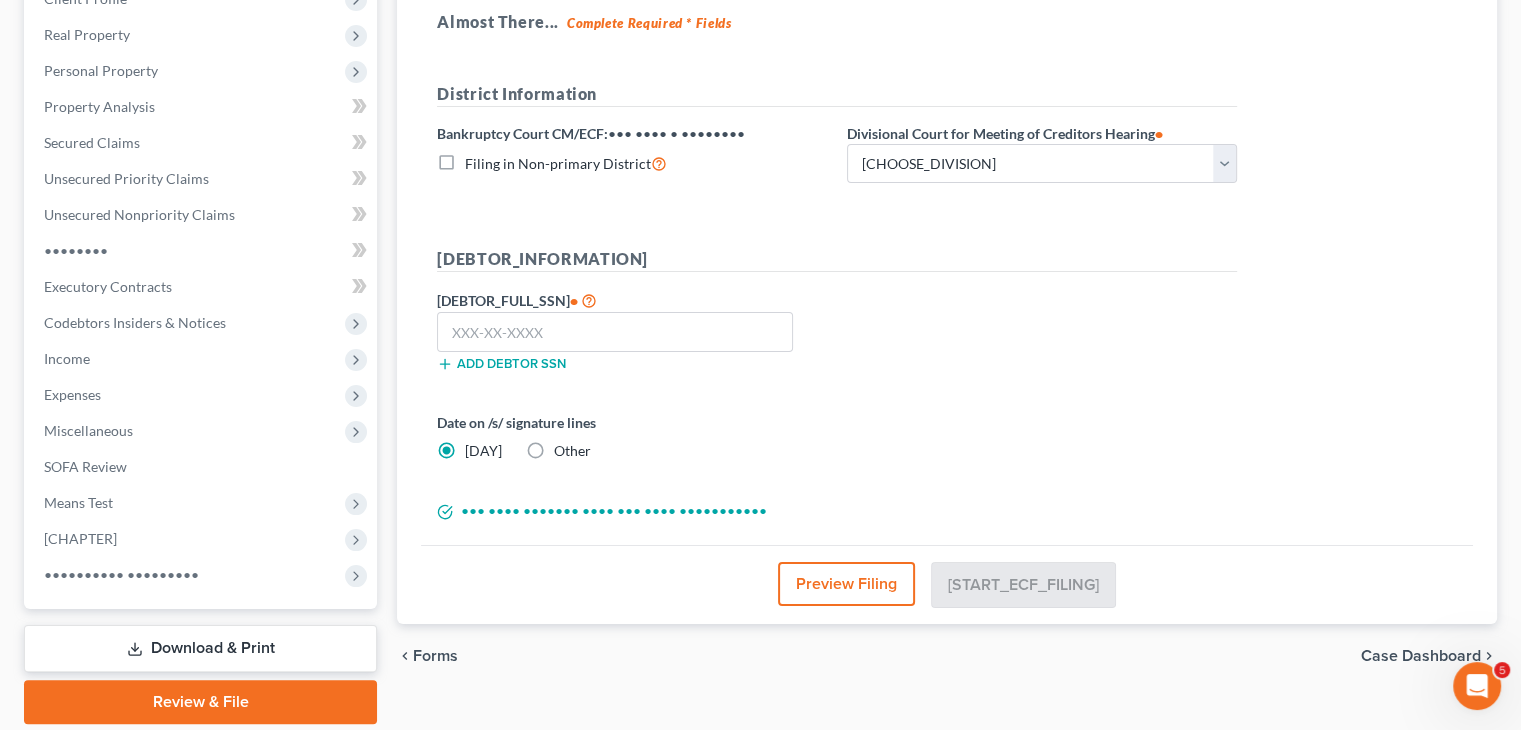 scroll, scrollTop: 300, scrollLeft: 0, axis: vertical 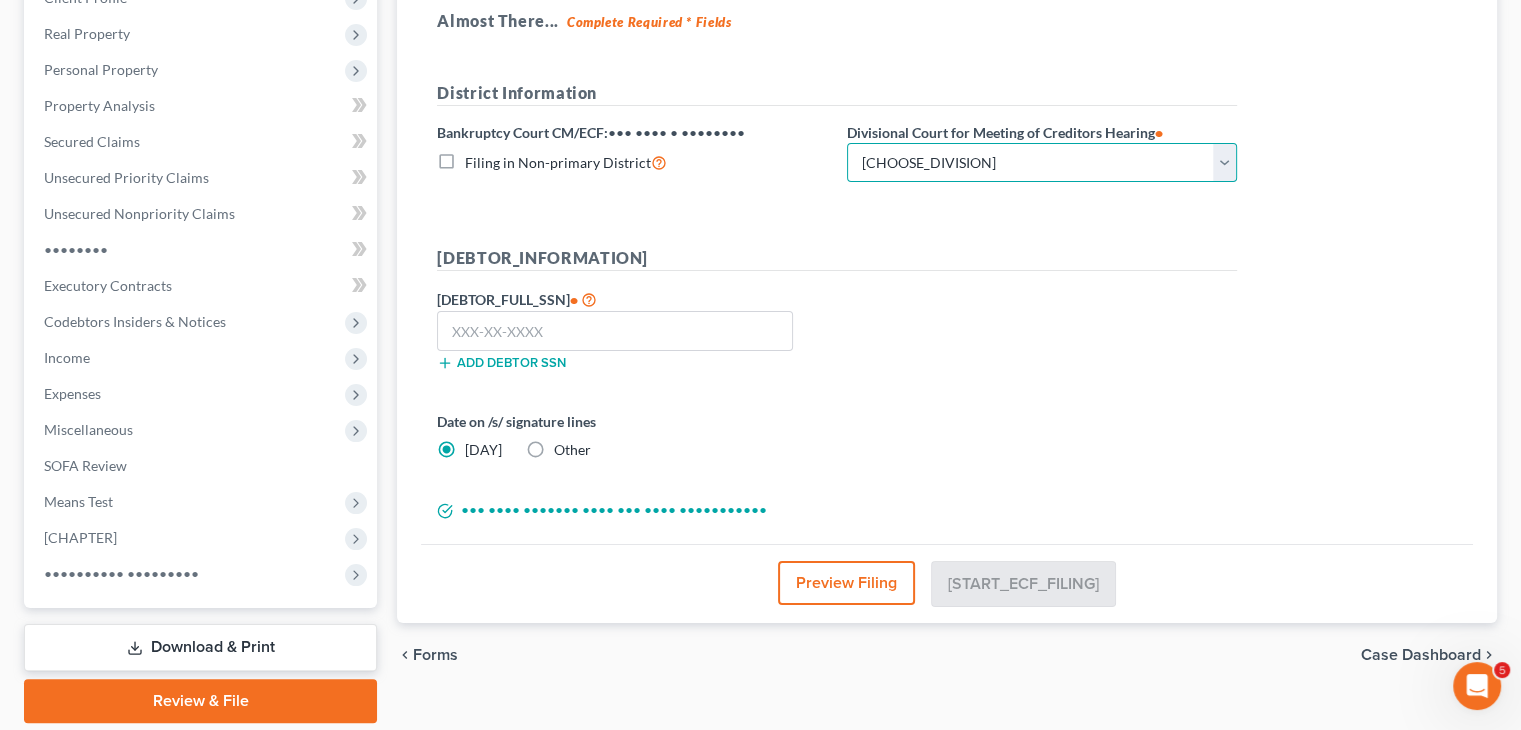 click on "•••••• •••••••• ••••••••• •••••••••••• ••••• ••••••" at bounding box center [1042, 163] 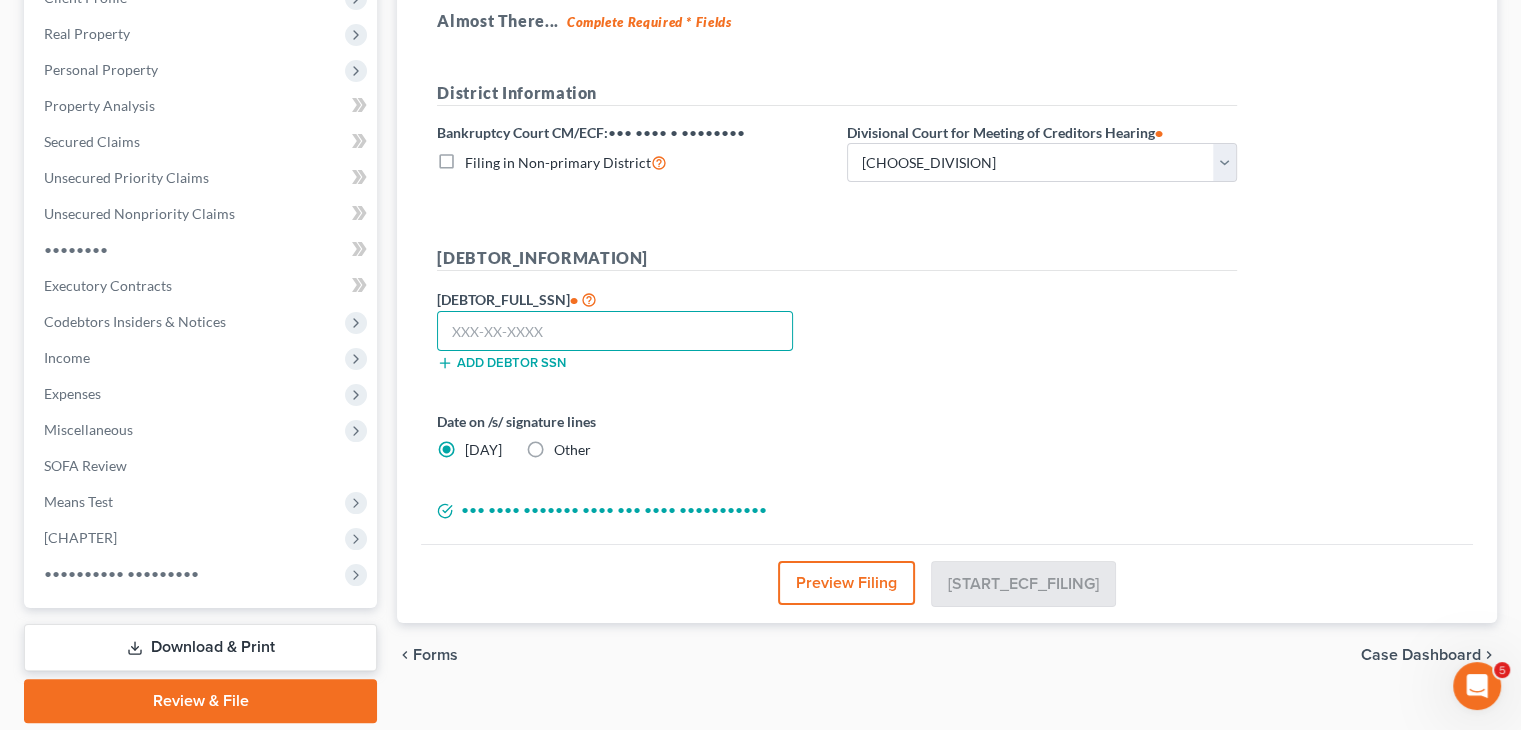 click at bounding box center (615, 331) 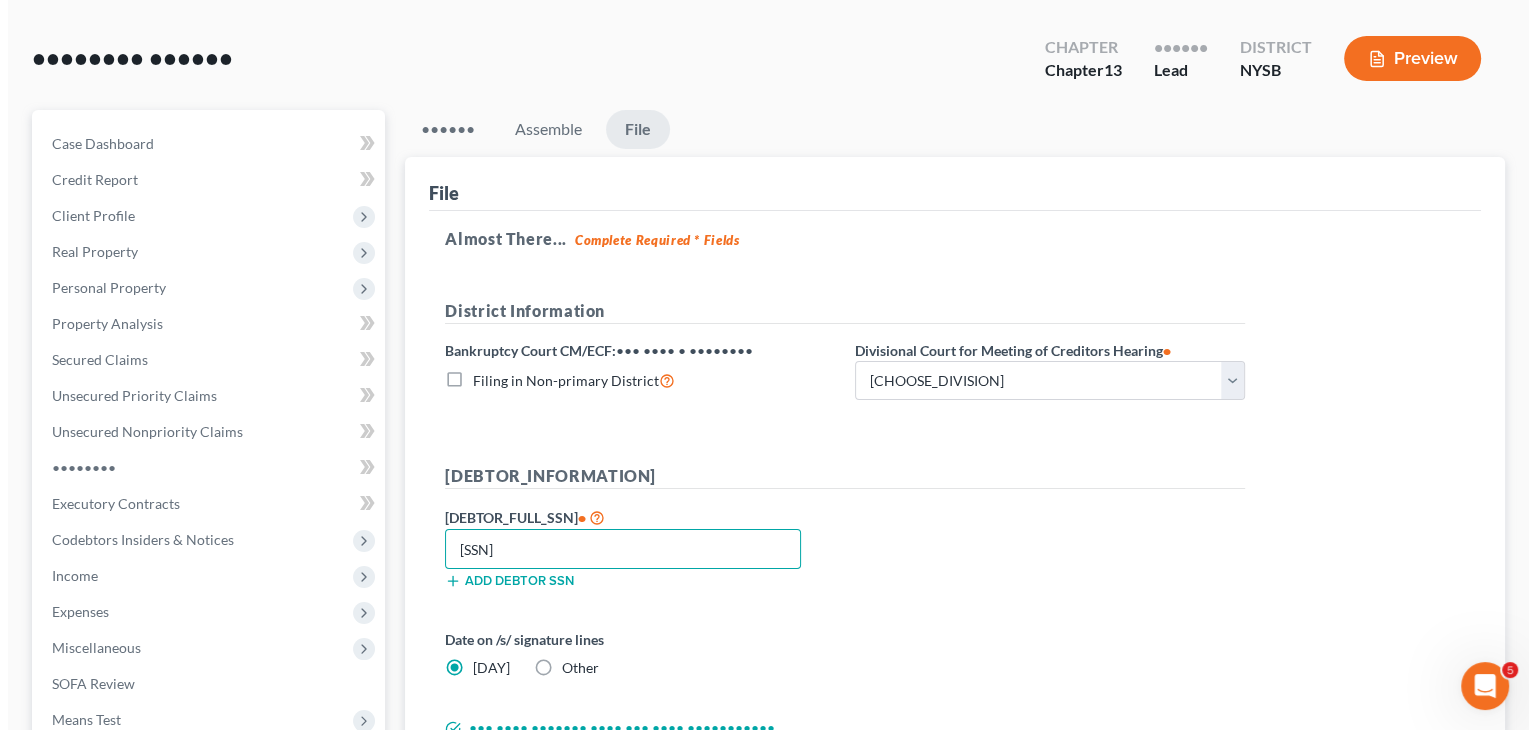 scroll, scrollTop: 300, scrollLeft: 0, axis: vertical 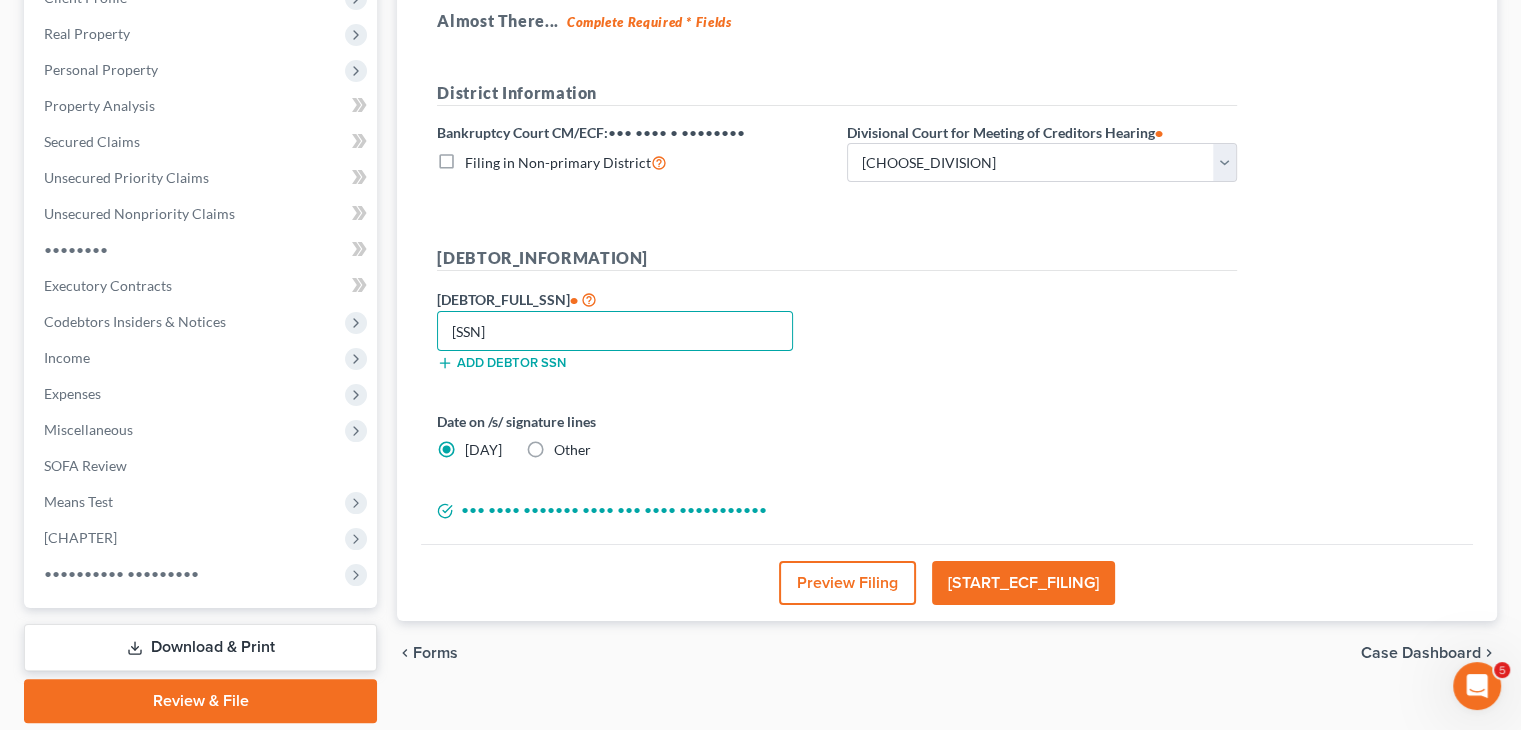 type on "[SSN]" 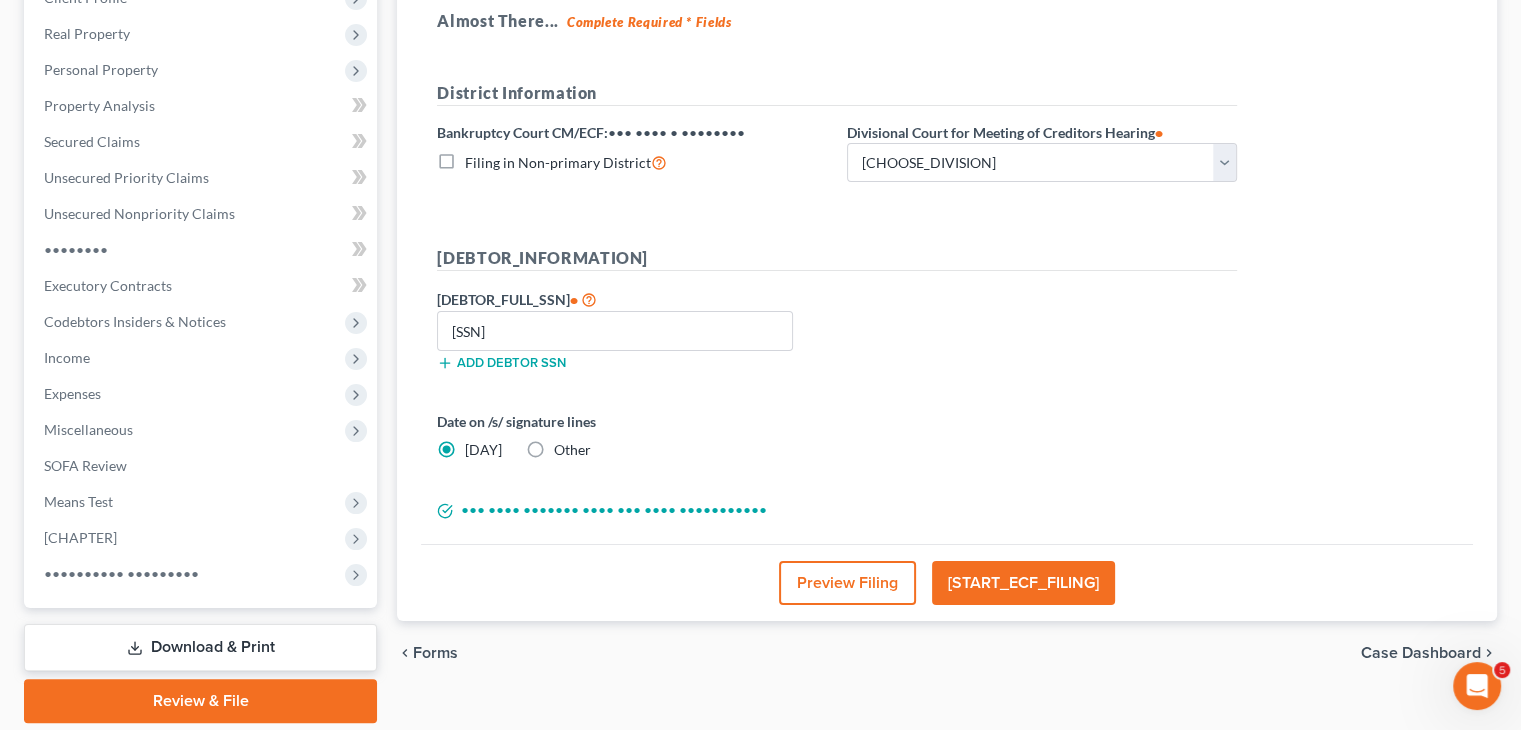 click on "[START_ECF_FILING]" at bounding box center [1023, 583] 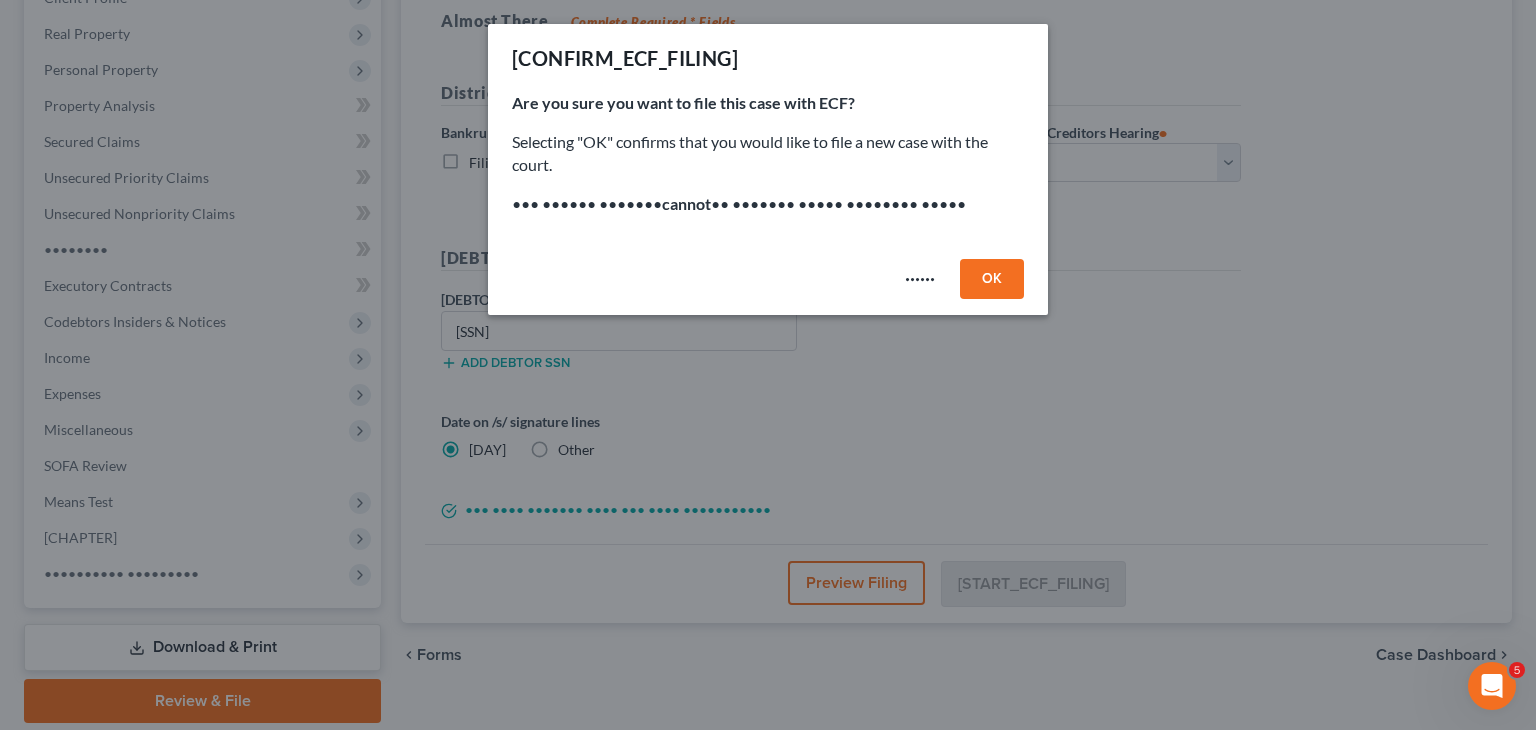 click on "OK" at bounding box center [992, 279] 